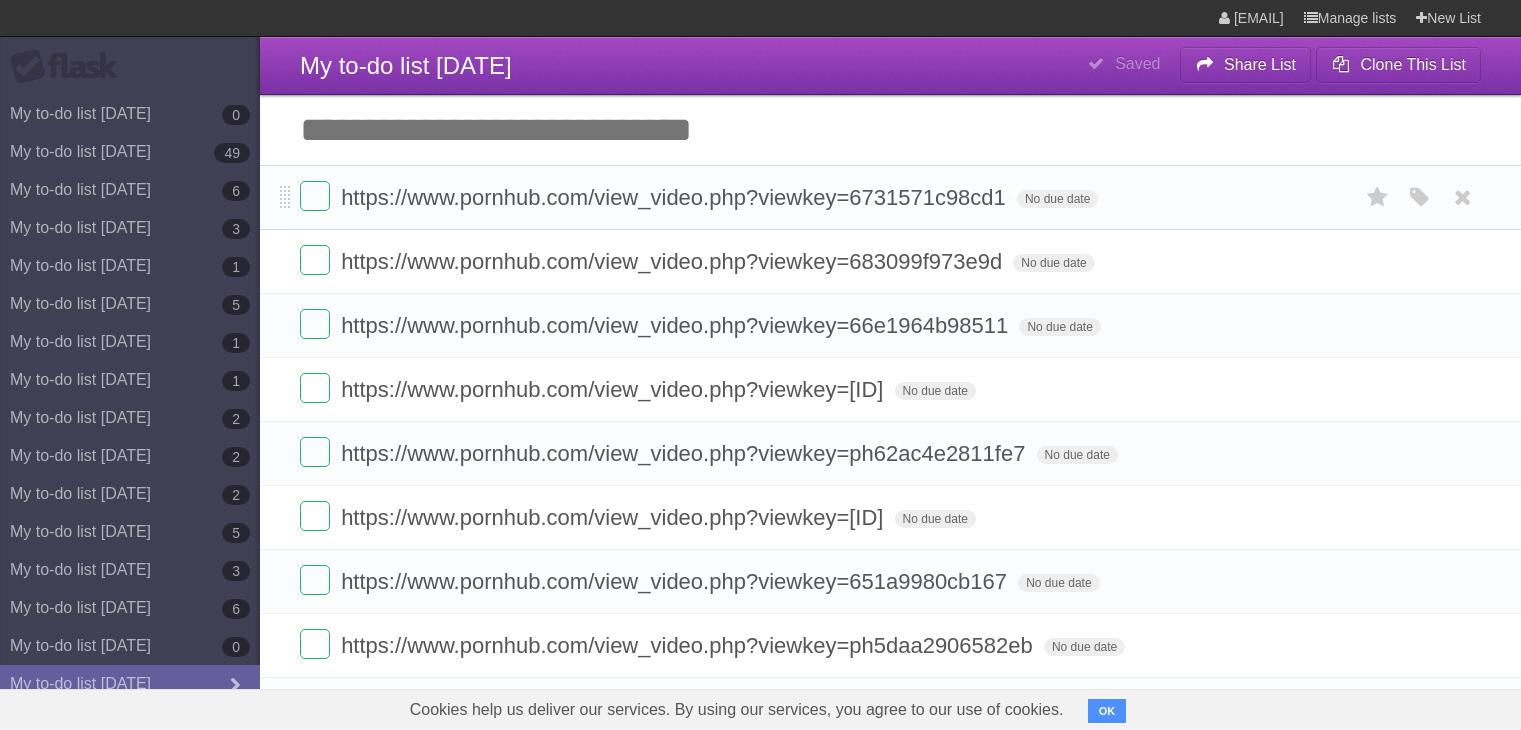 scroll, scrollTop: 0, scrollLeft: 0, axis: both 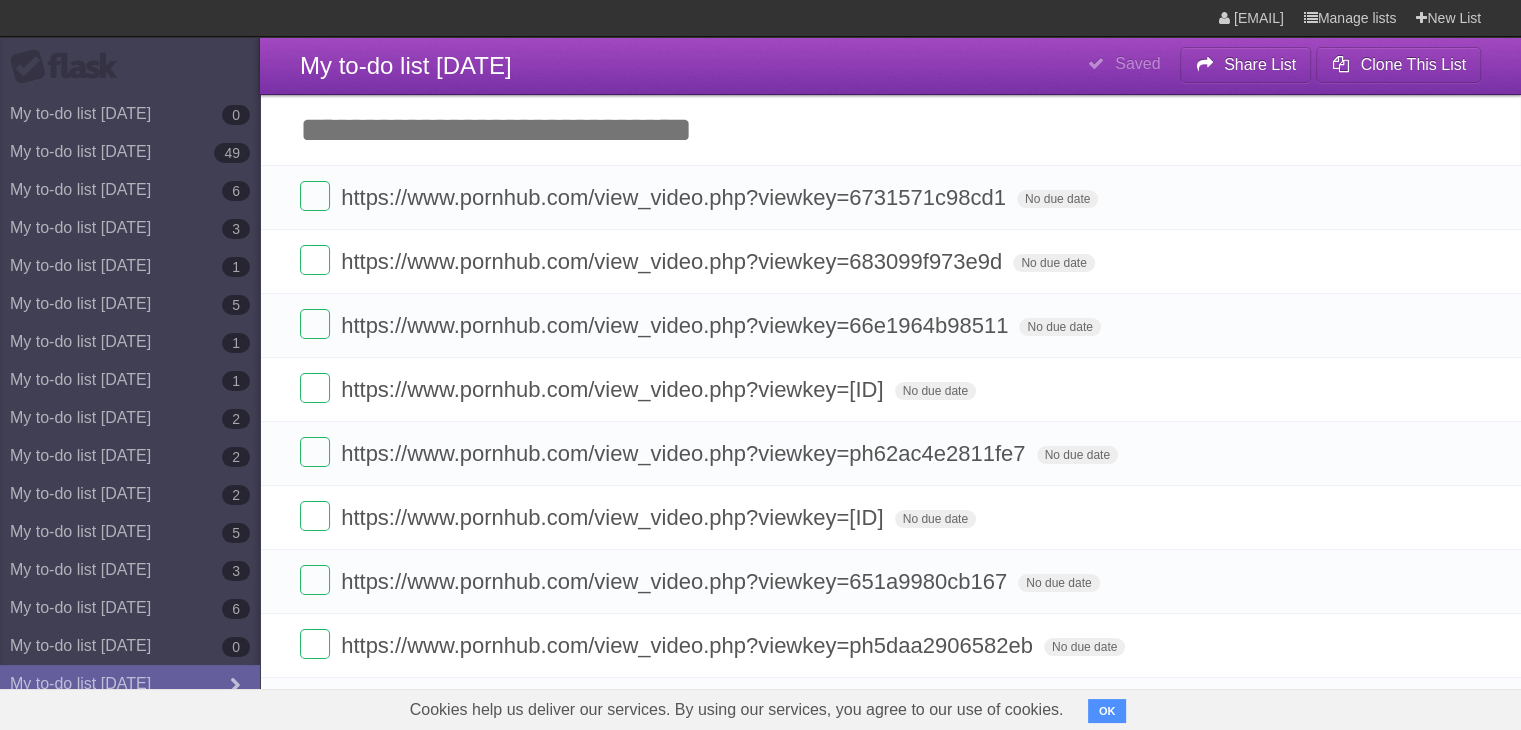 click on "Add another task" at bounding box center (890, 130) 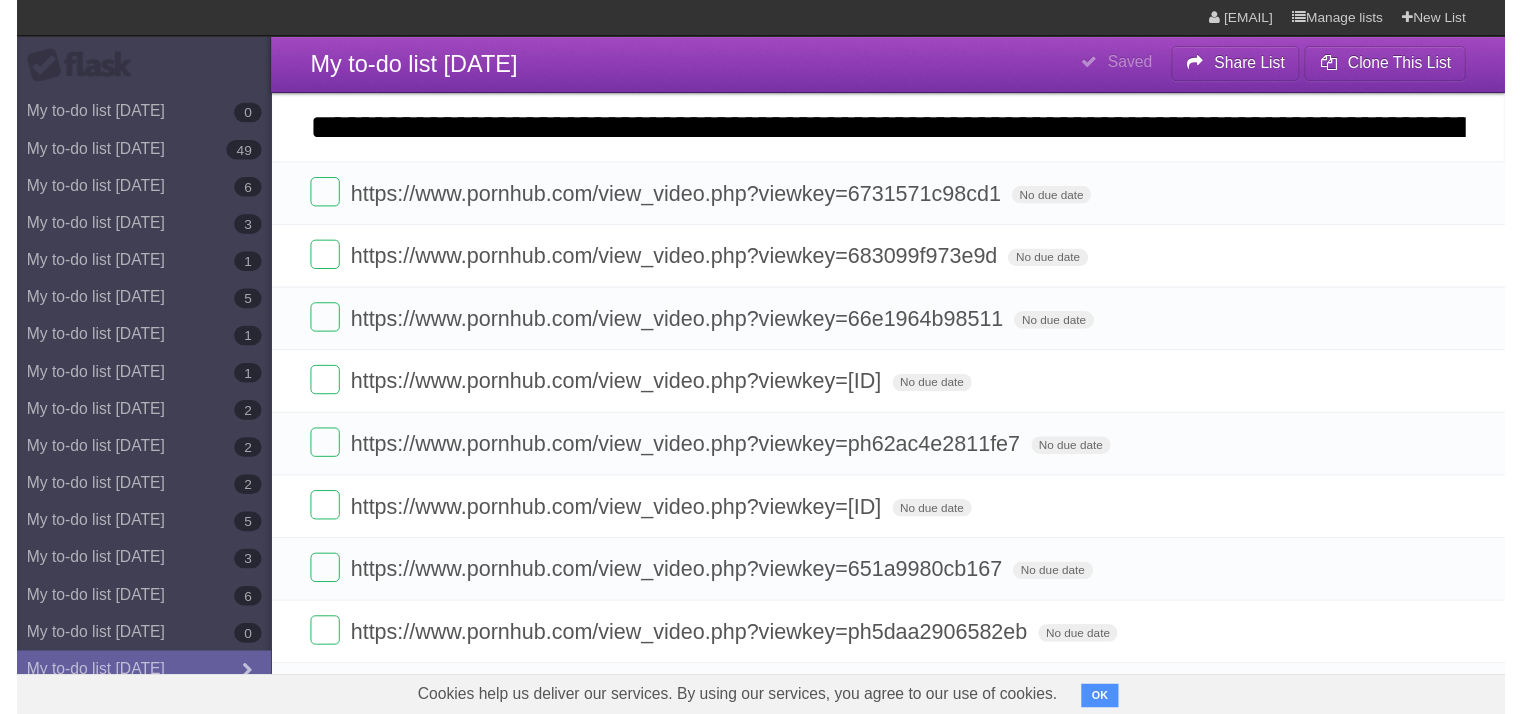 scroll, scrollTop: 0, scrollLeft: 1126, axis: horizontal 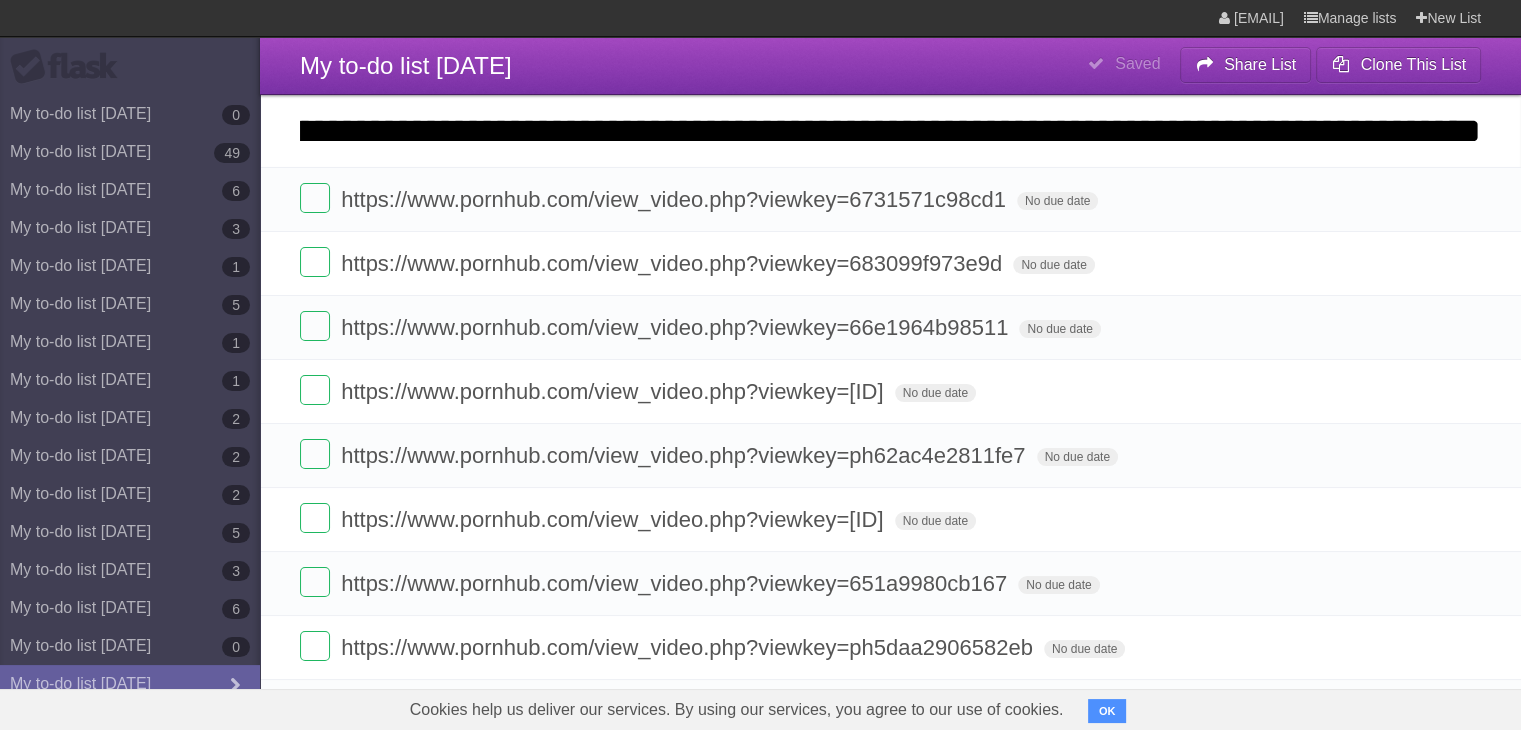 click on "*********" at bounding box center [0, 0] 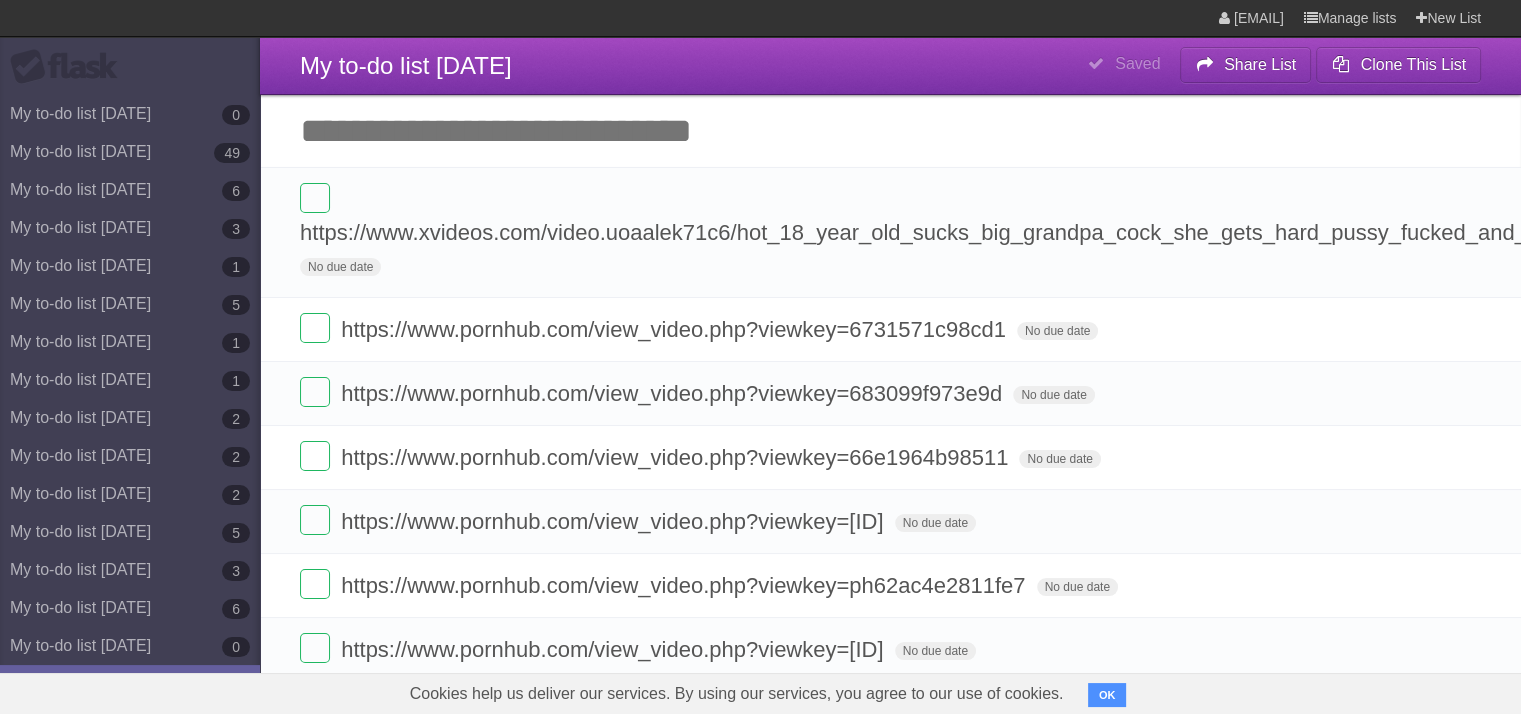 scroll, scrollTop: 0, scrollLeft: 0, axis: both 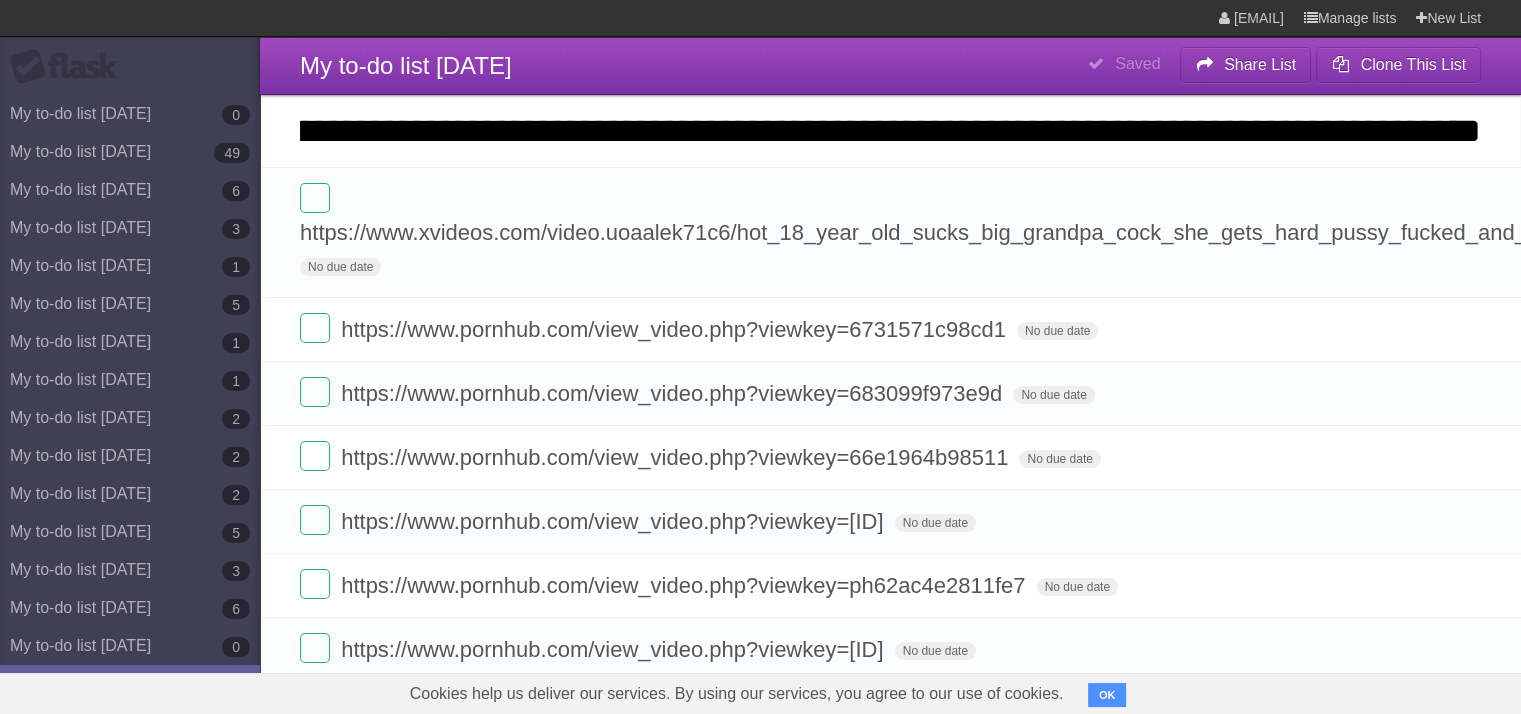 click on "*********" at bounding box center [0, 0] 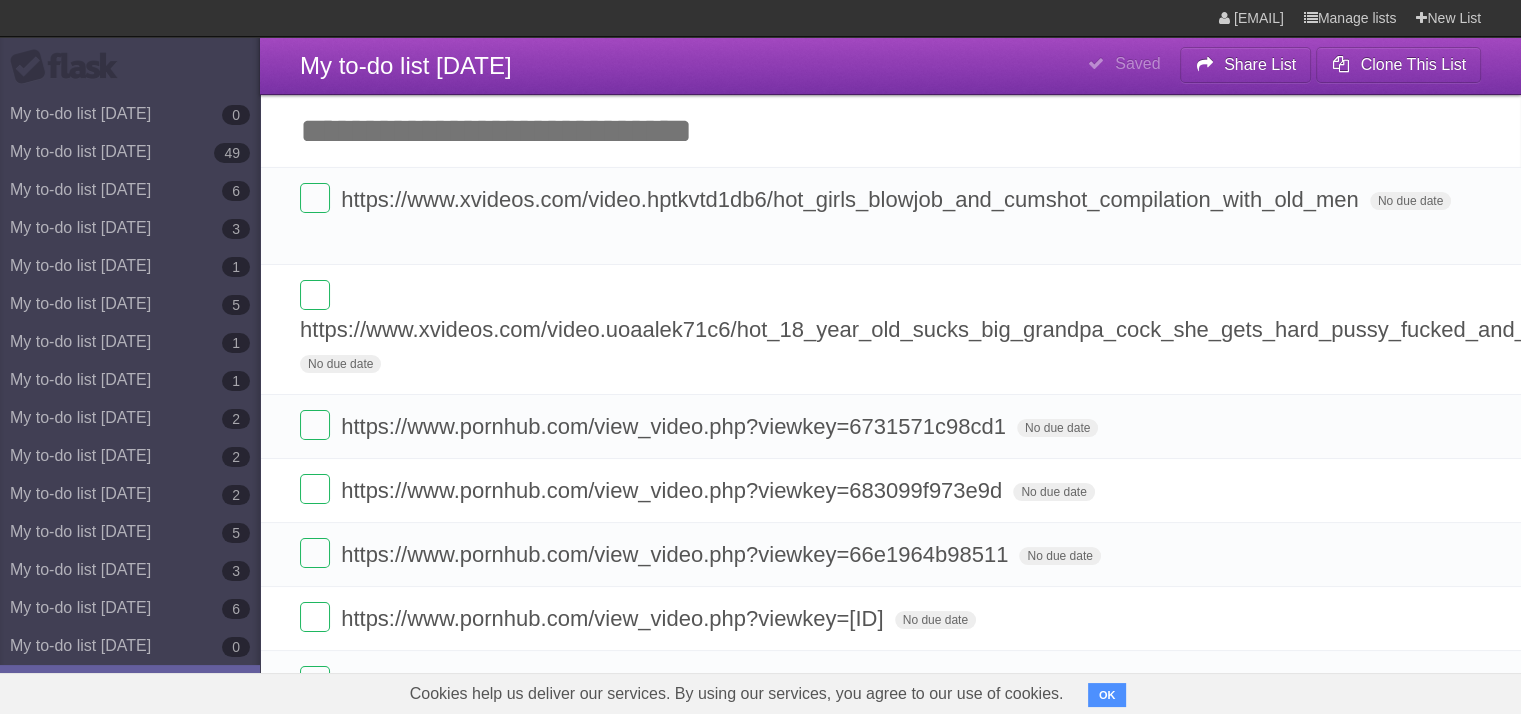 scroll, scrollTop: 0, scrollLeft: 0, axis: both 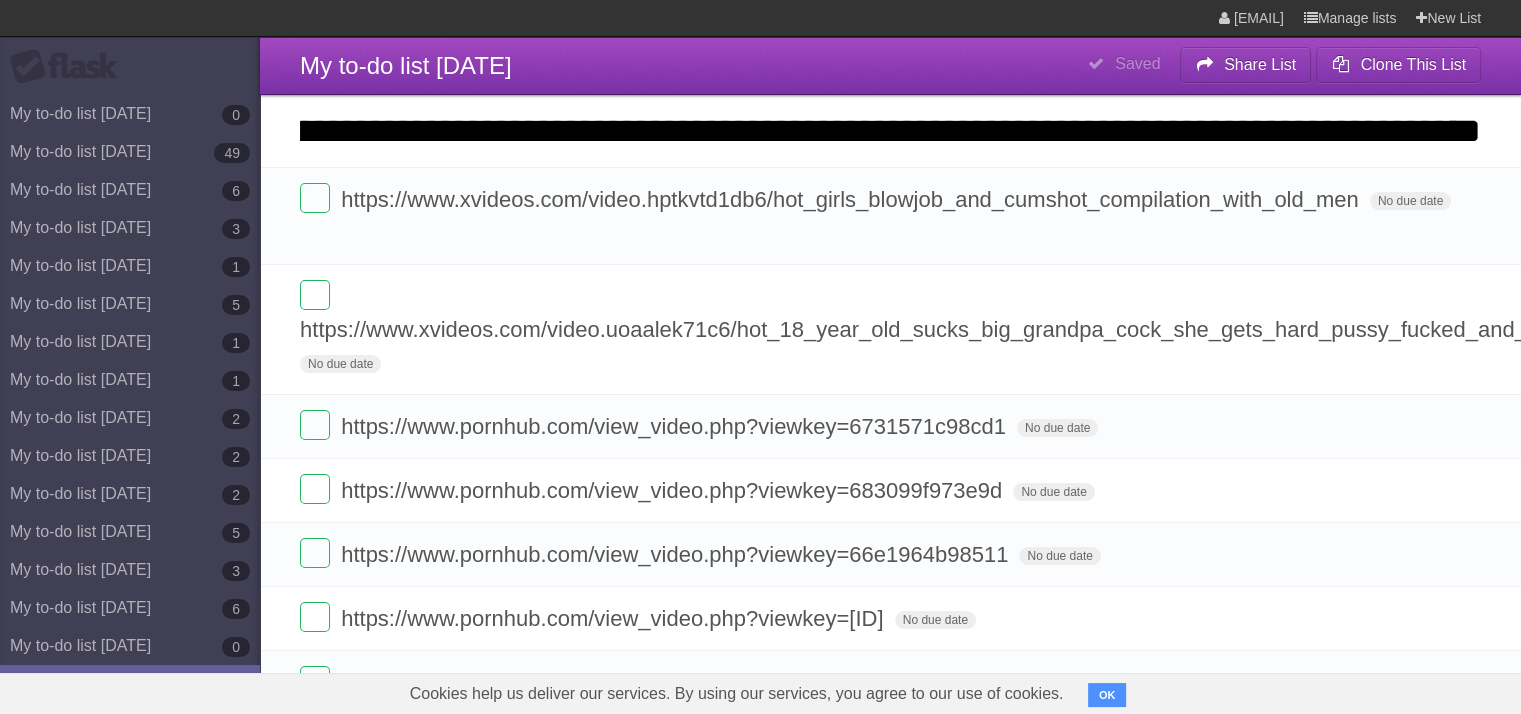 click on "*********" at bounding box center [0, 0] 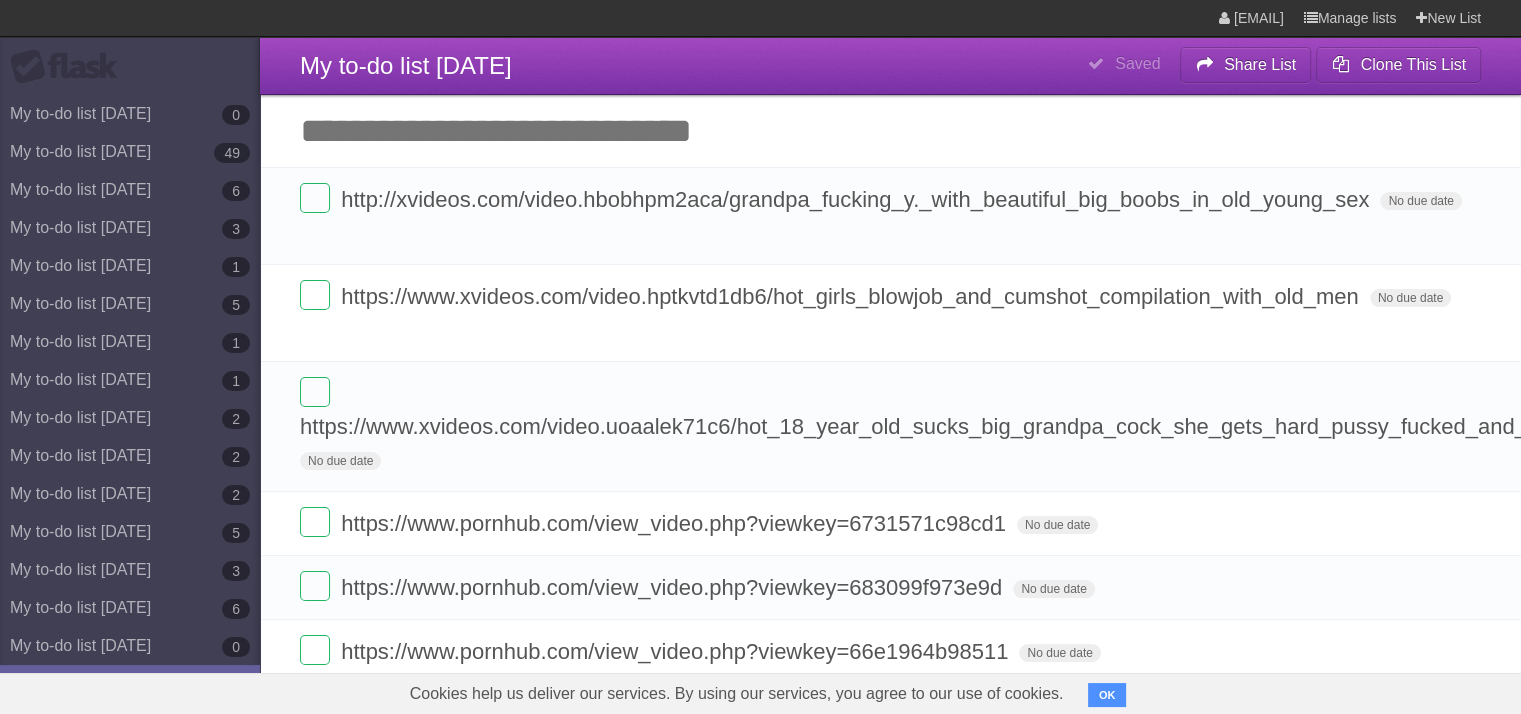 scroll, scrollTop: 0, scrollLeft: 0, axis: both 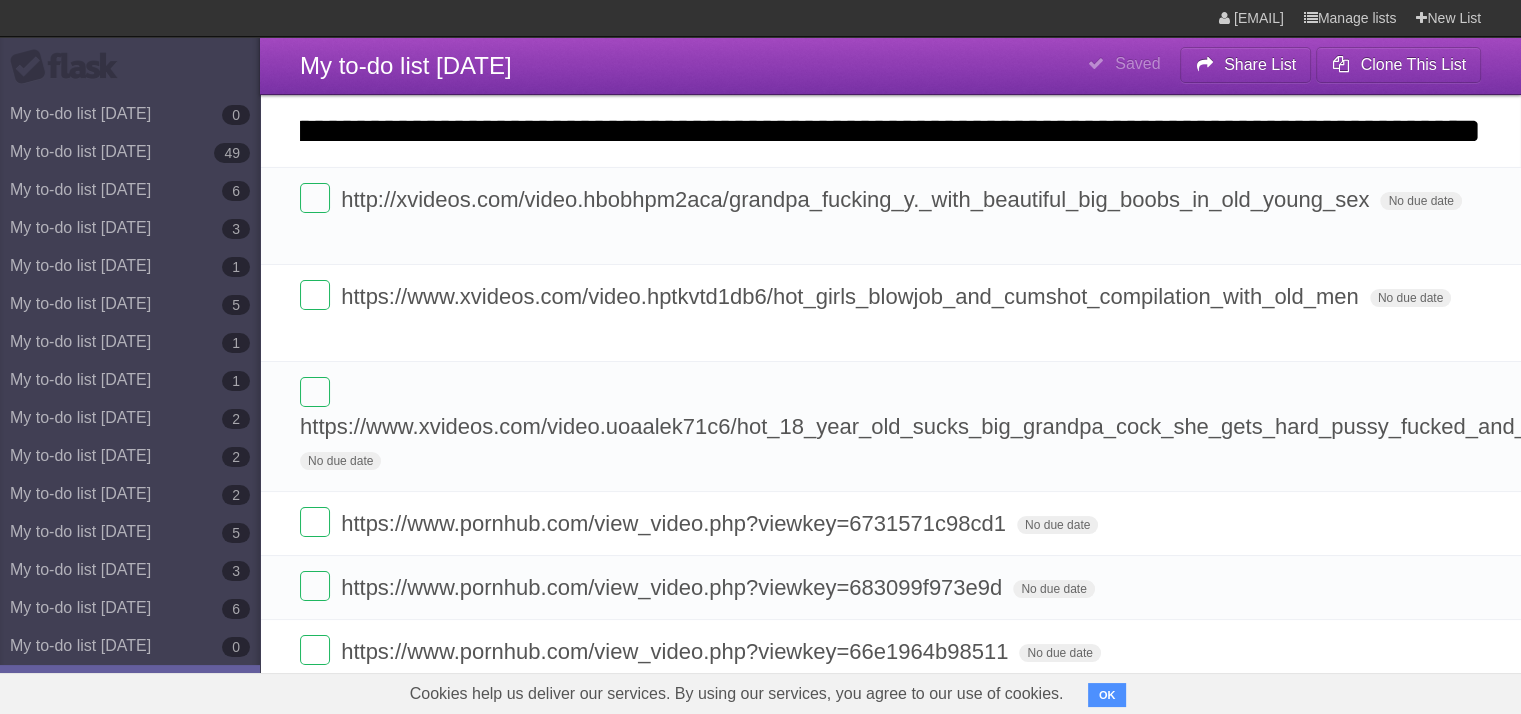 click on "*********" at bounding box center (0, 0) 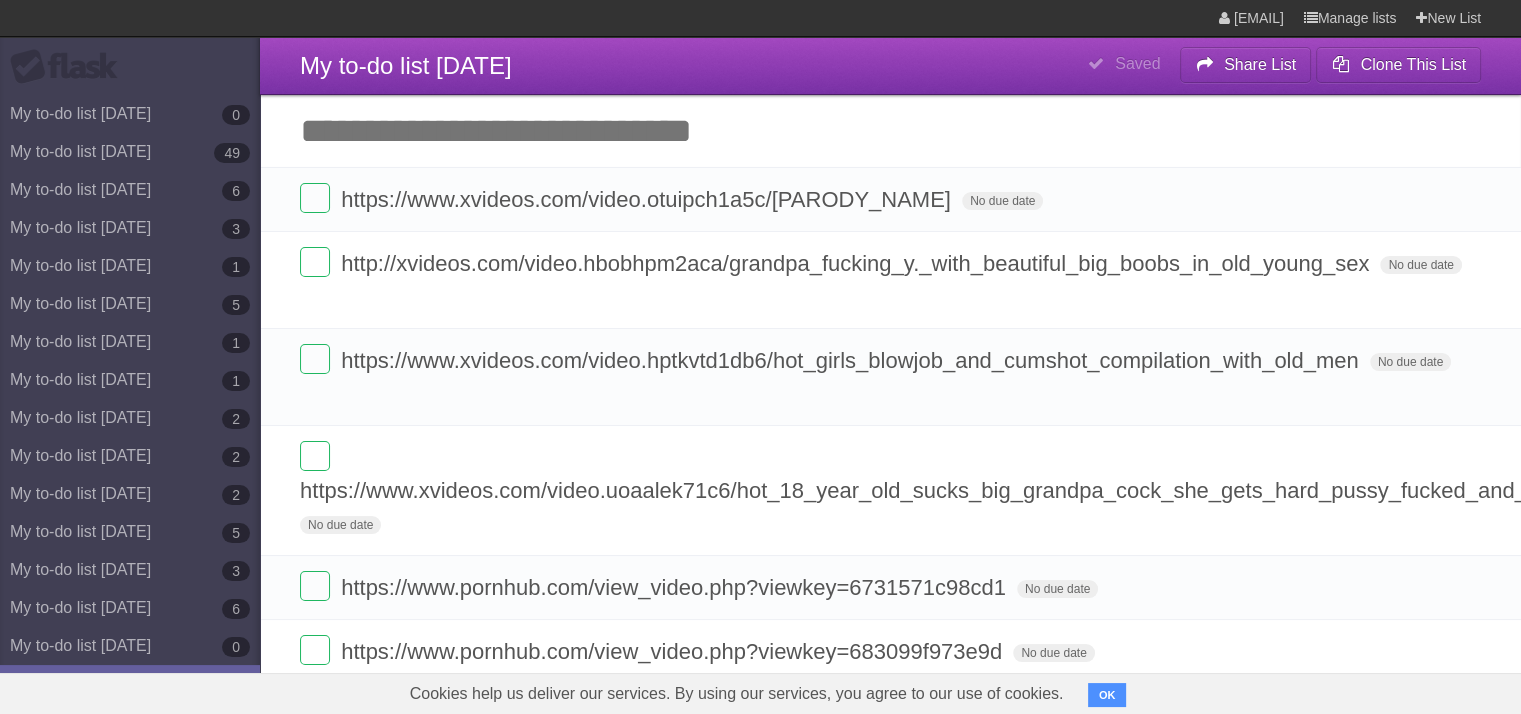 scroll, scrollTop: 0, scrollLeft: 0, axis: both 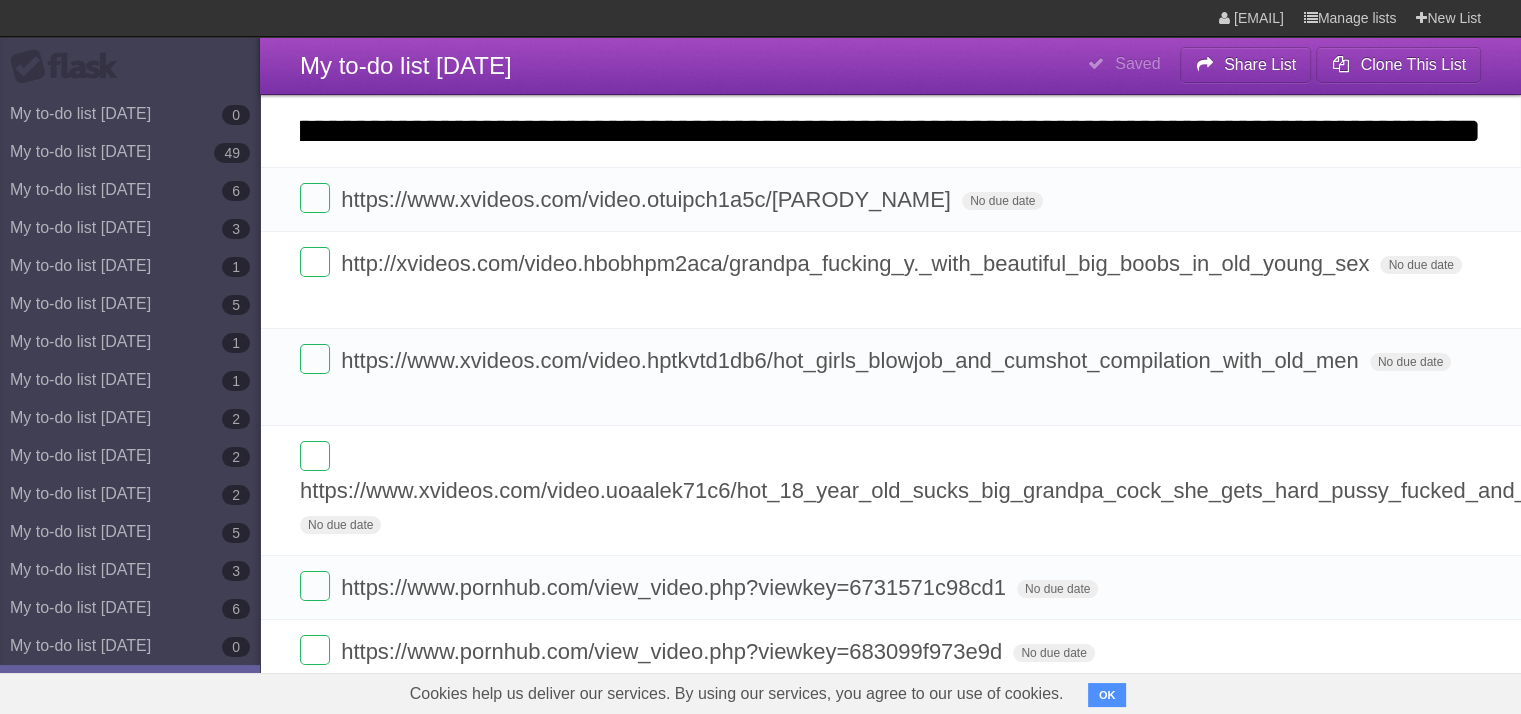 click on "*********" at bounding box center [0, 0] 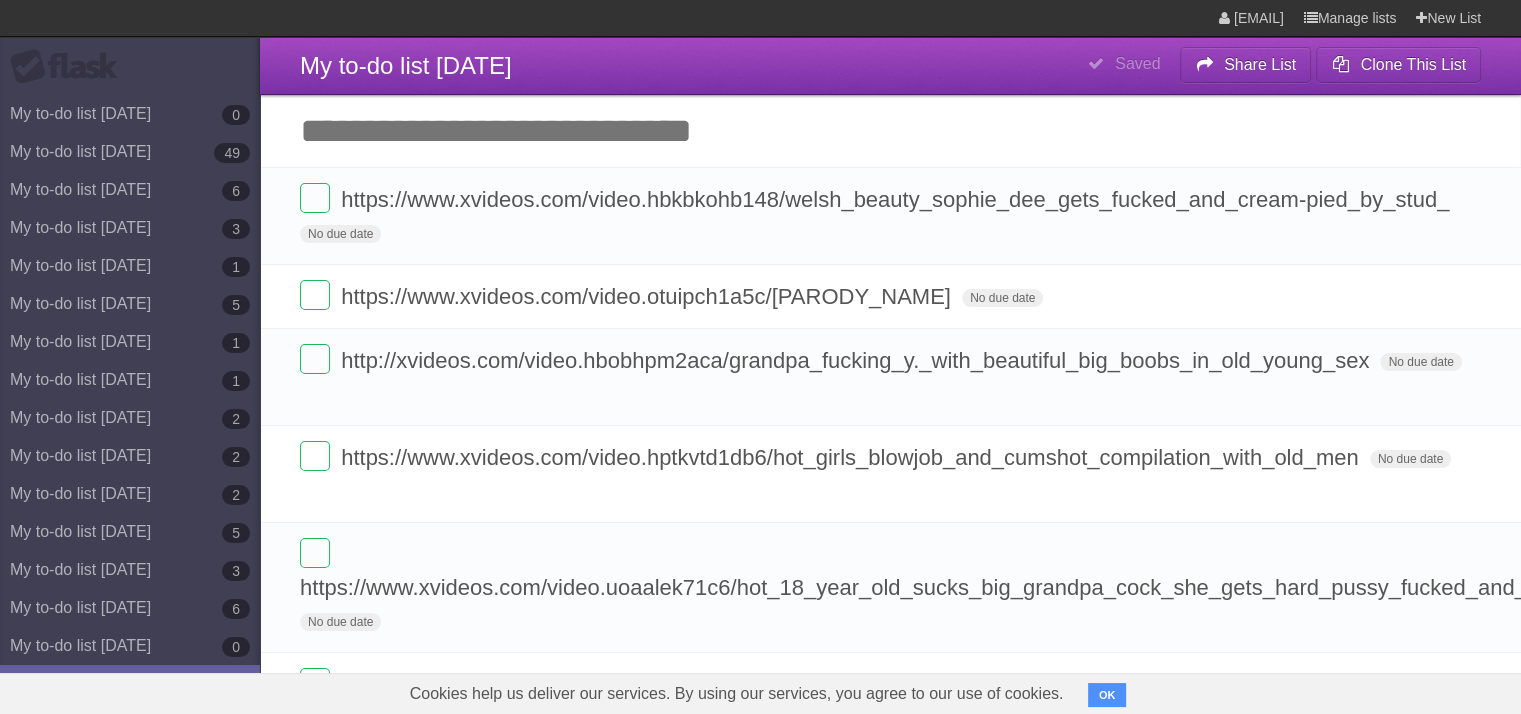 scroll, scrollTop: 0, scrollLeft: 0, axis: both 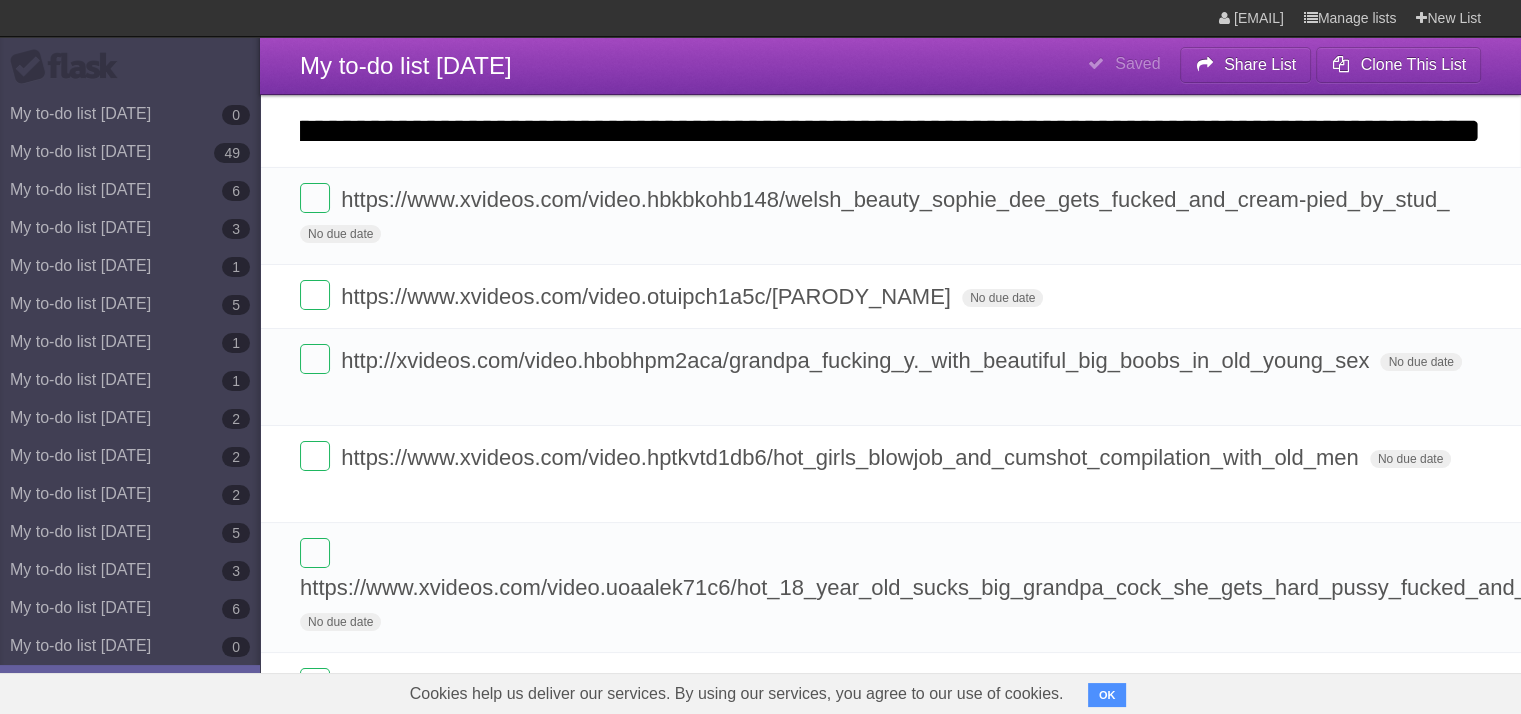 type on "**********" 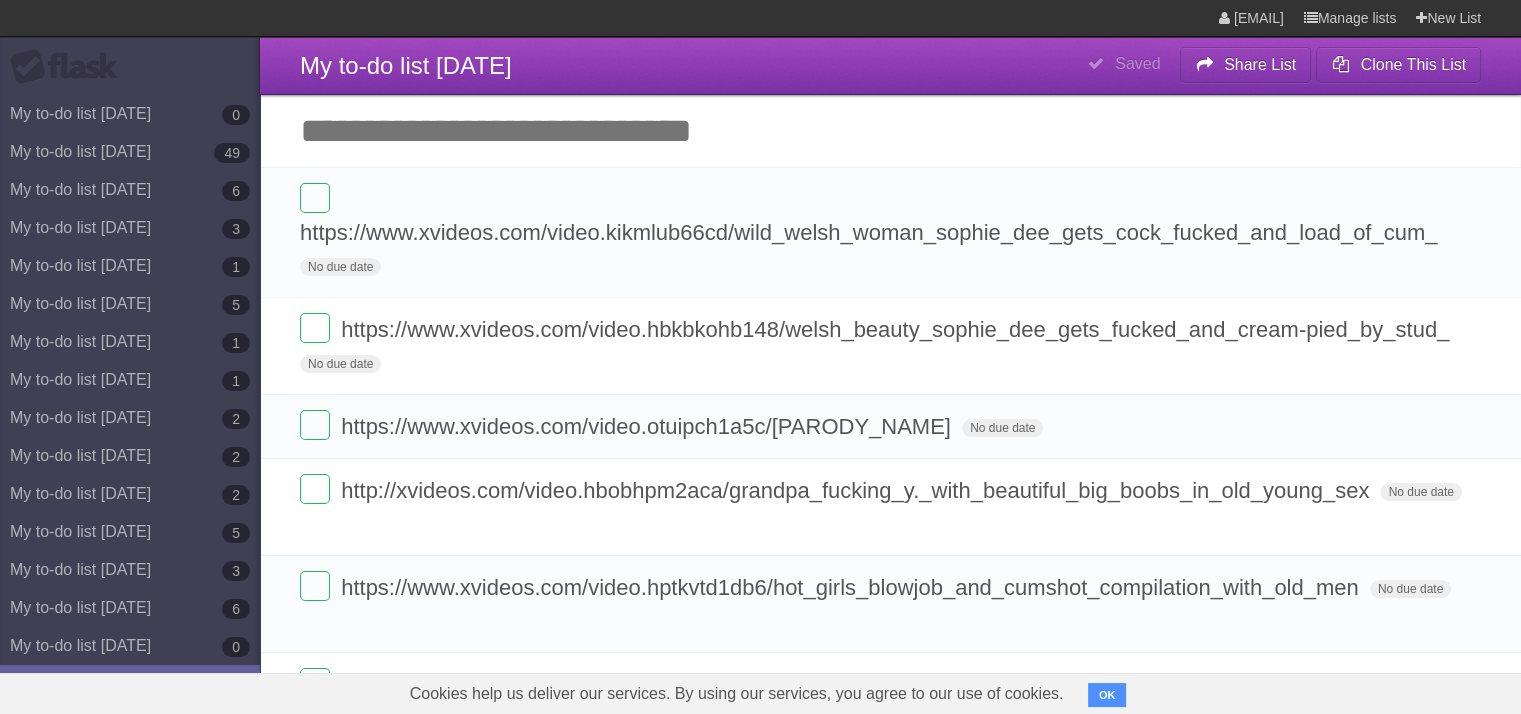 scroll, scrollTop: 0, scrollLeft: 0, axis: both 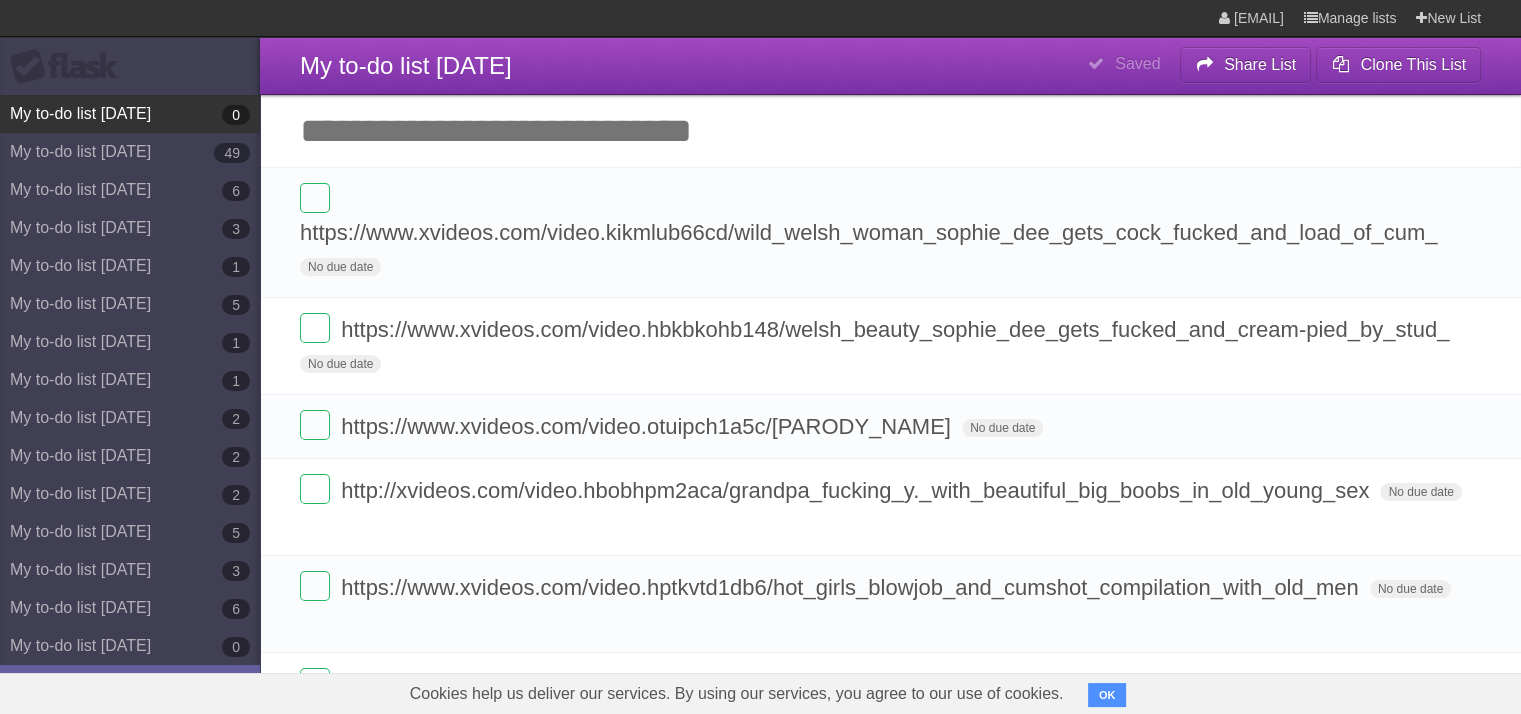 click on "My to-do list [DATE]" at bounding box center (130, 114) 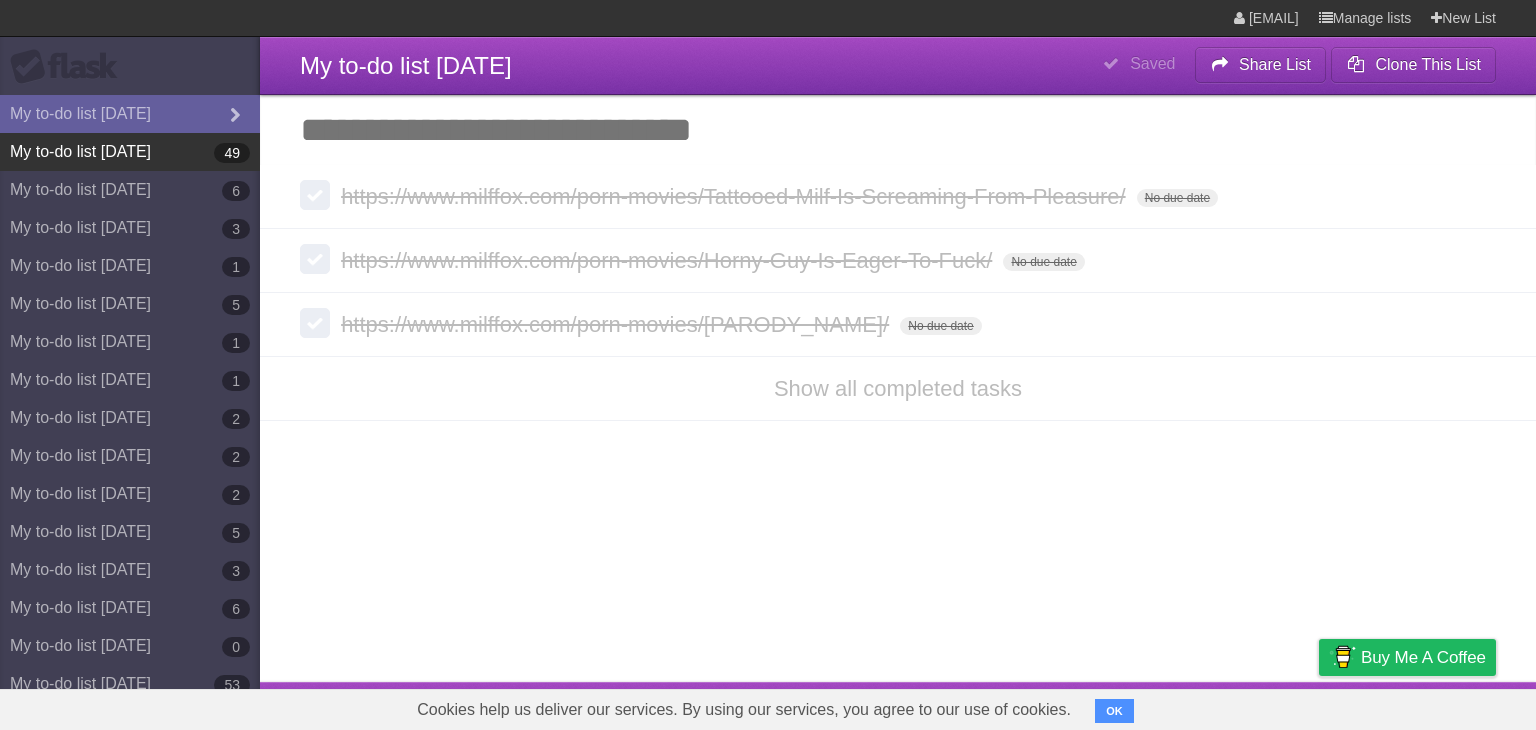 click on "My to-do list [DATE]" at bounding box center (130, 152) 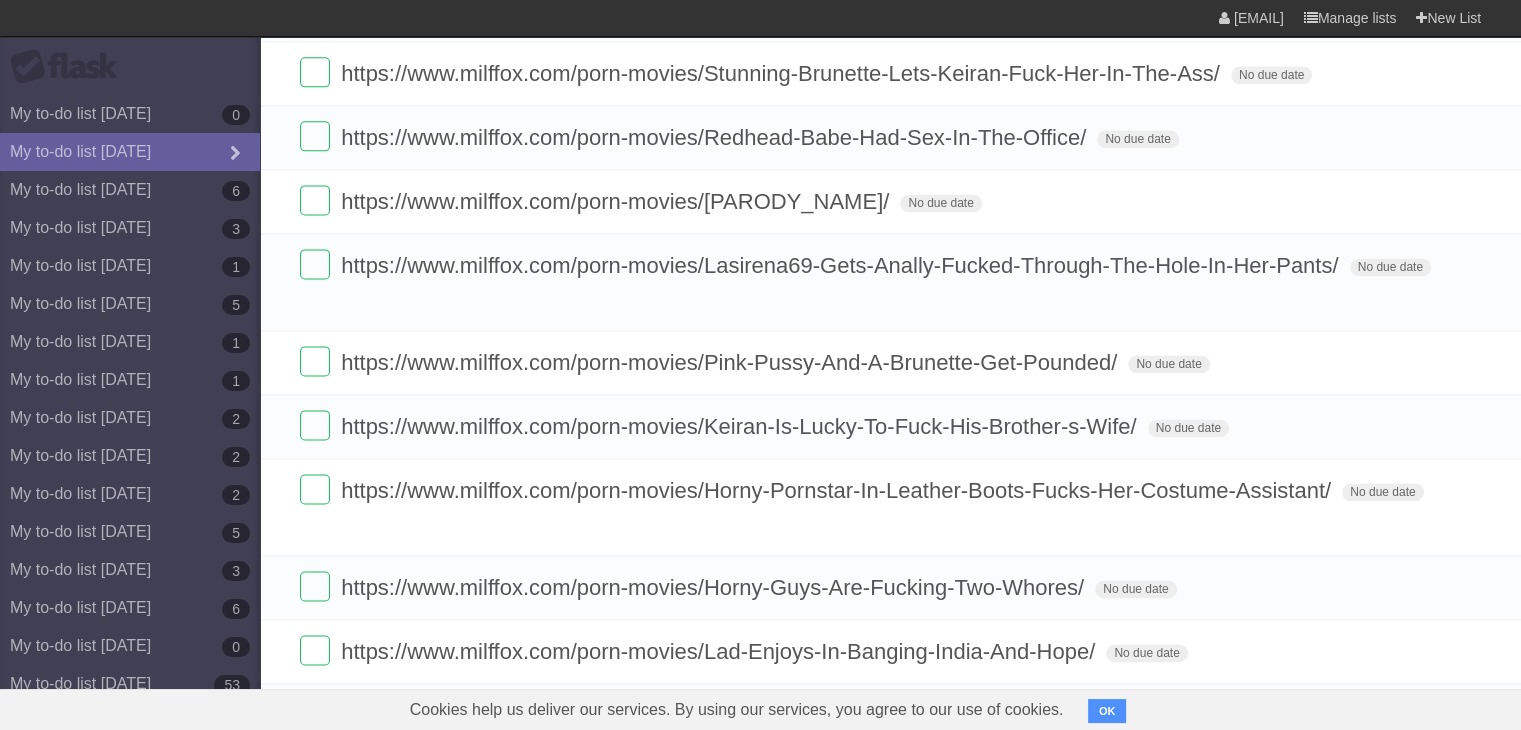 scroll, scrollTop: 3019, scrollLeft: 0, axis: vertical 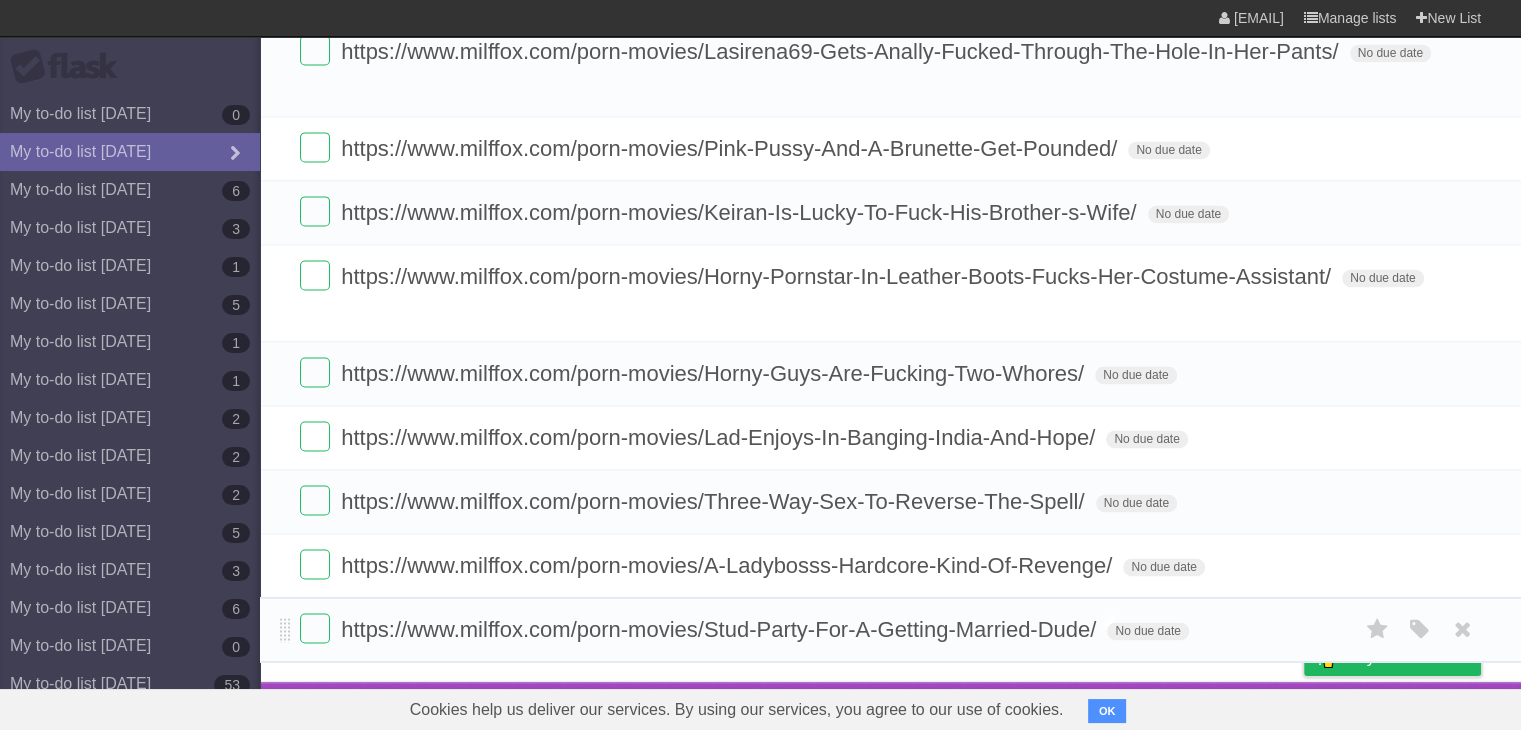 click on "https://www.milffox.com/porn-movies/Stud-Party-For-A-Getting-Married-Dude/" at bounding box center [721, 629] 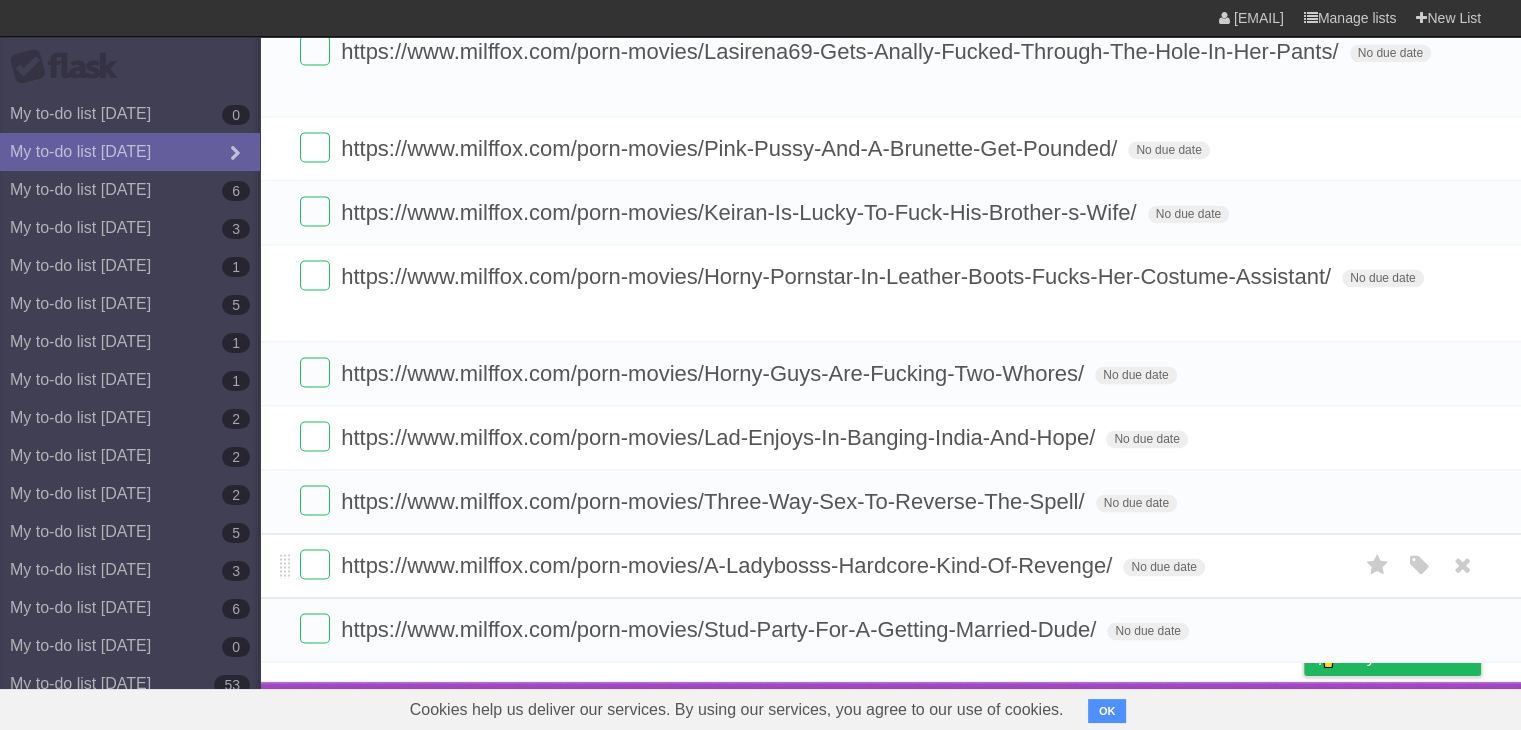 click on "https://www.milffox.com/porn-movies/A-Ladybosss-Hardcore-Kind-Of-Revenge/" at bounding box center [729, 565] 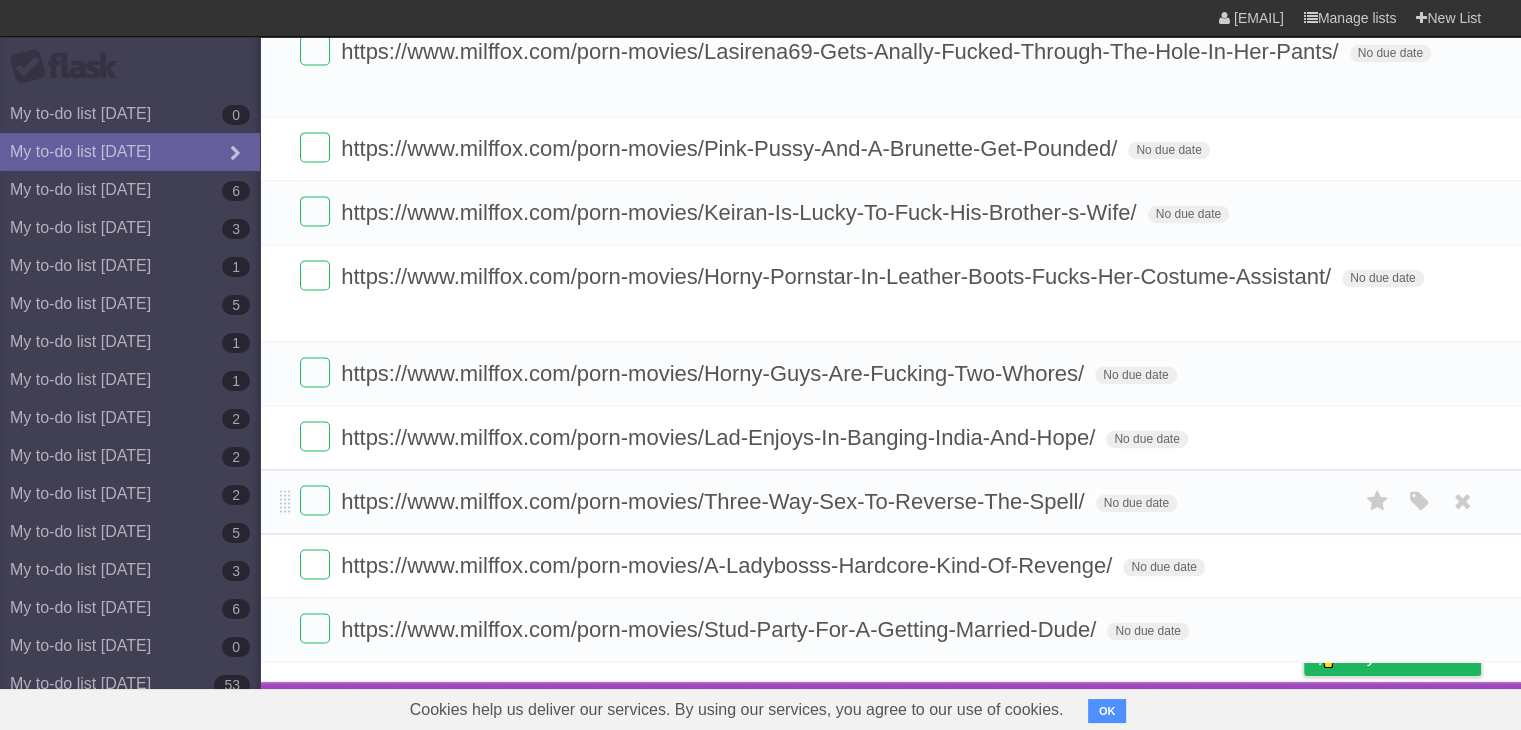 click on "https://www.milffox.com/porn-movies/Three-Way-Sex-To-Reverse-The-Spell/" at bounding box center [715, 501] 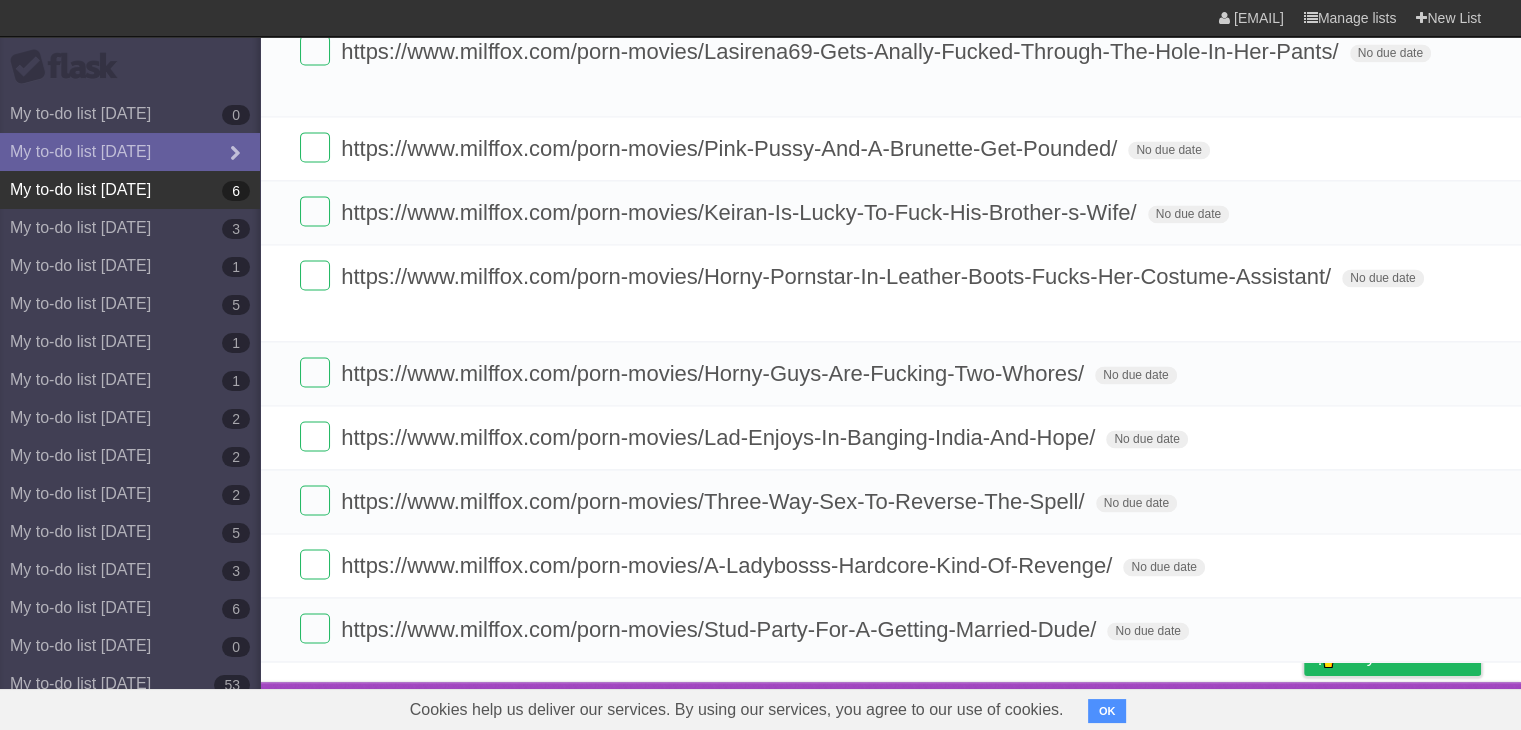 click on "My to-do list [DATE]" at bounding box center (130, 190) 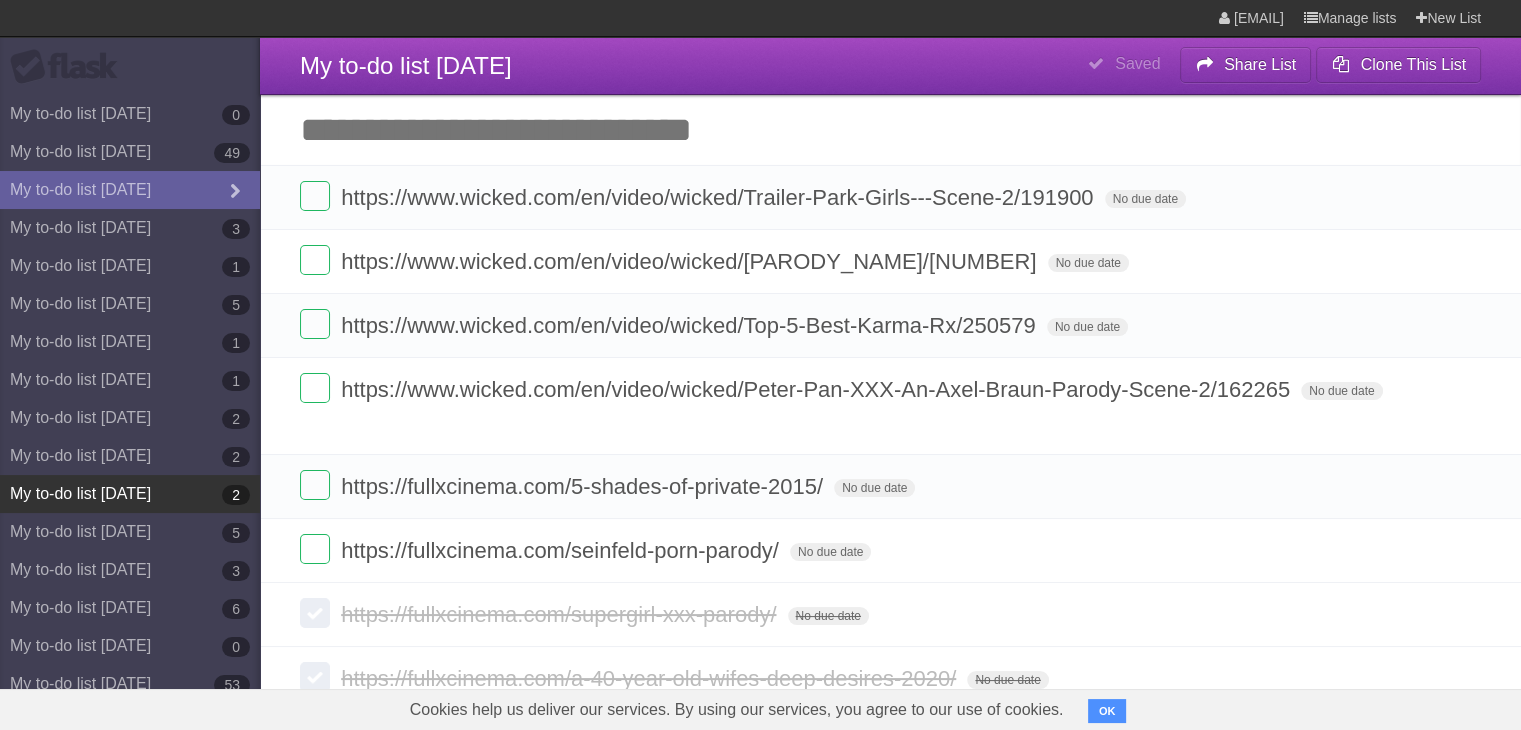 scroll, scrollTop: 112, scrollLeft: 0, axis: vertical 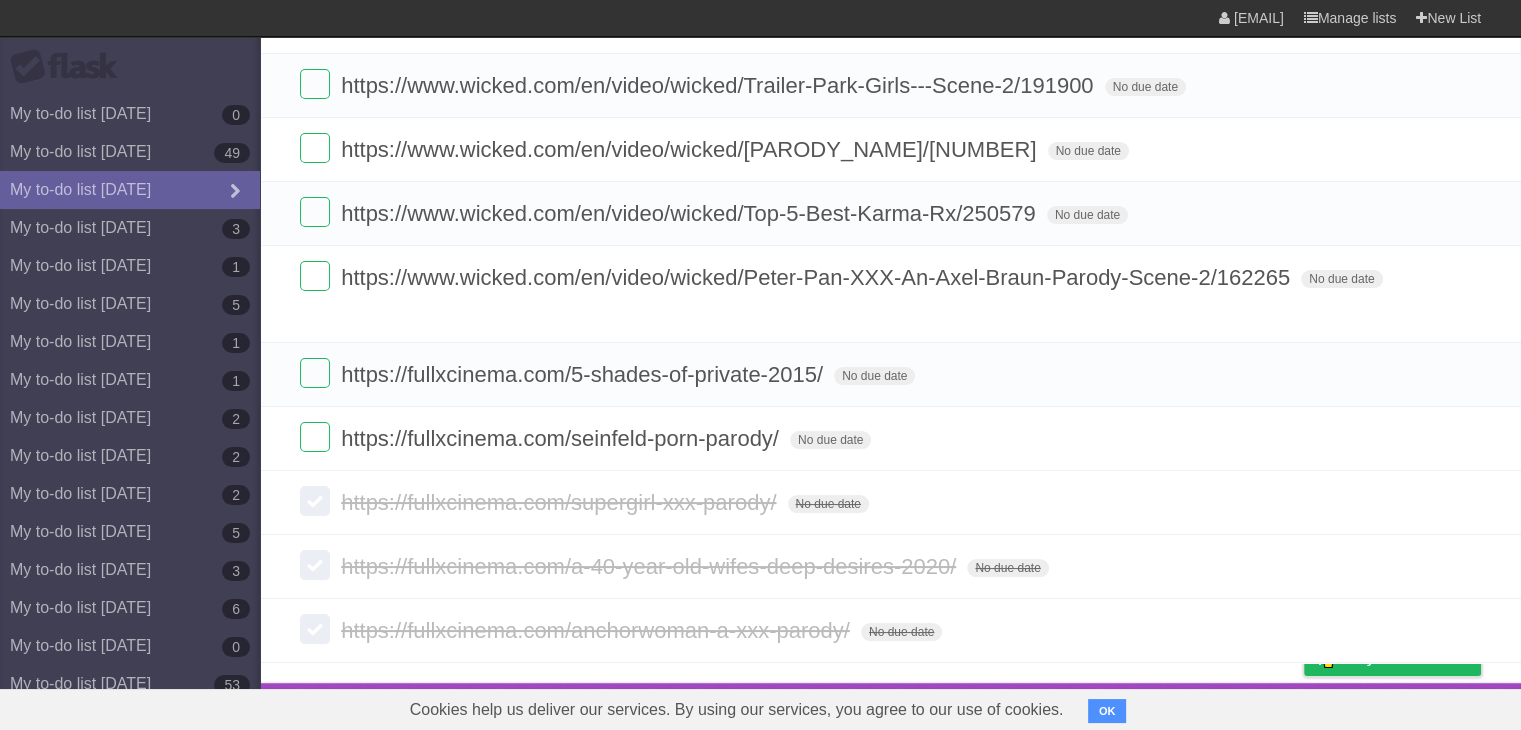 click on "OK" at bounding box center [1107, 711] 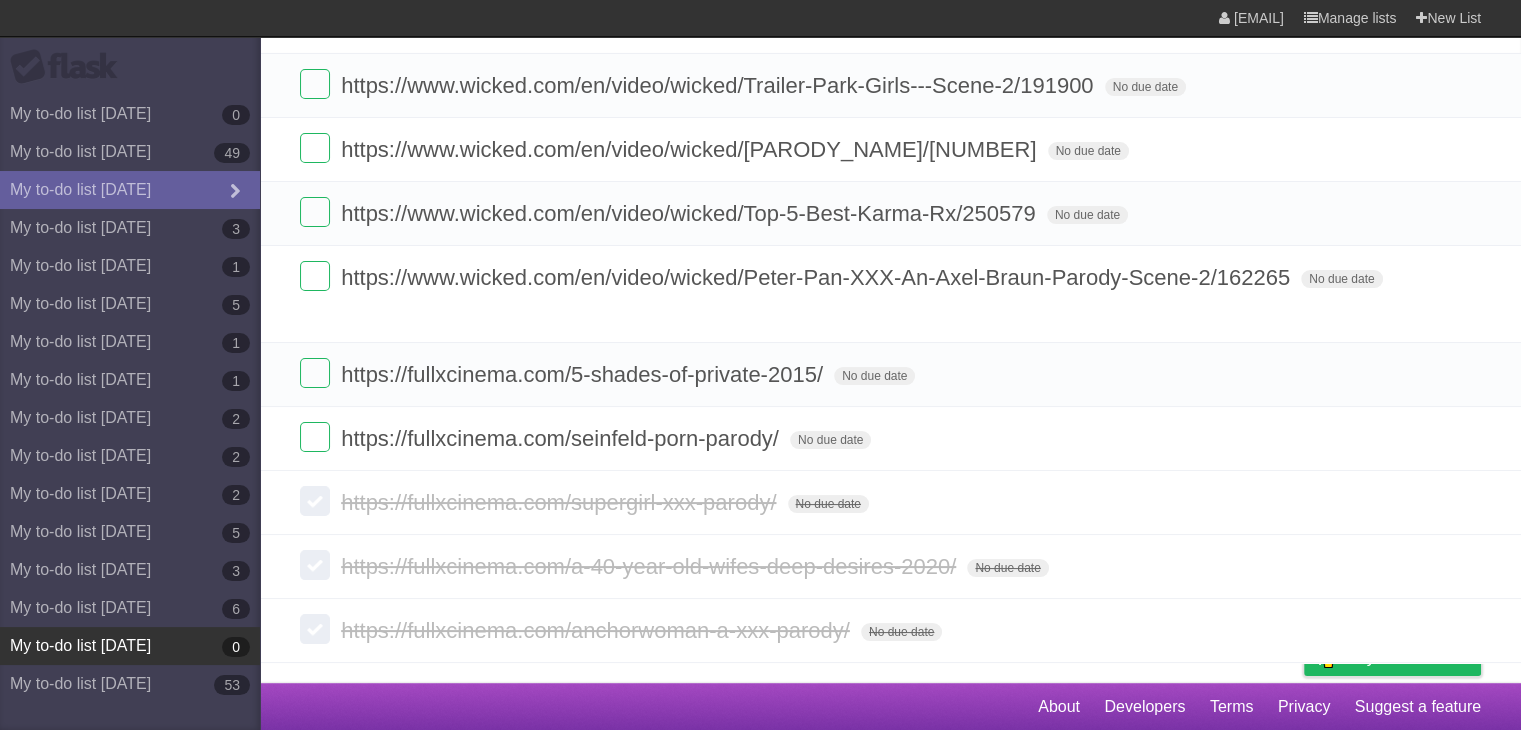 click on "My to-do list [DATE]" at bounding box center [130, 646] 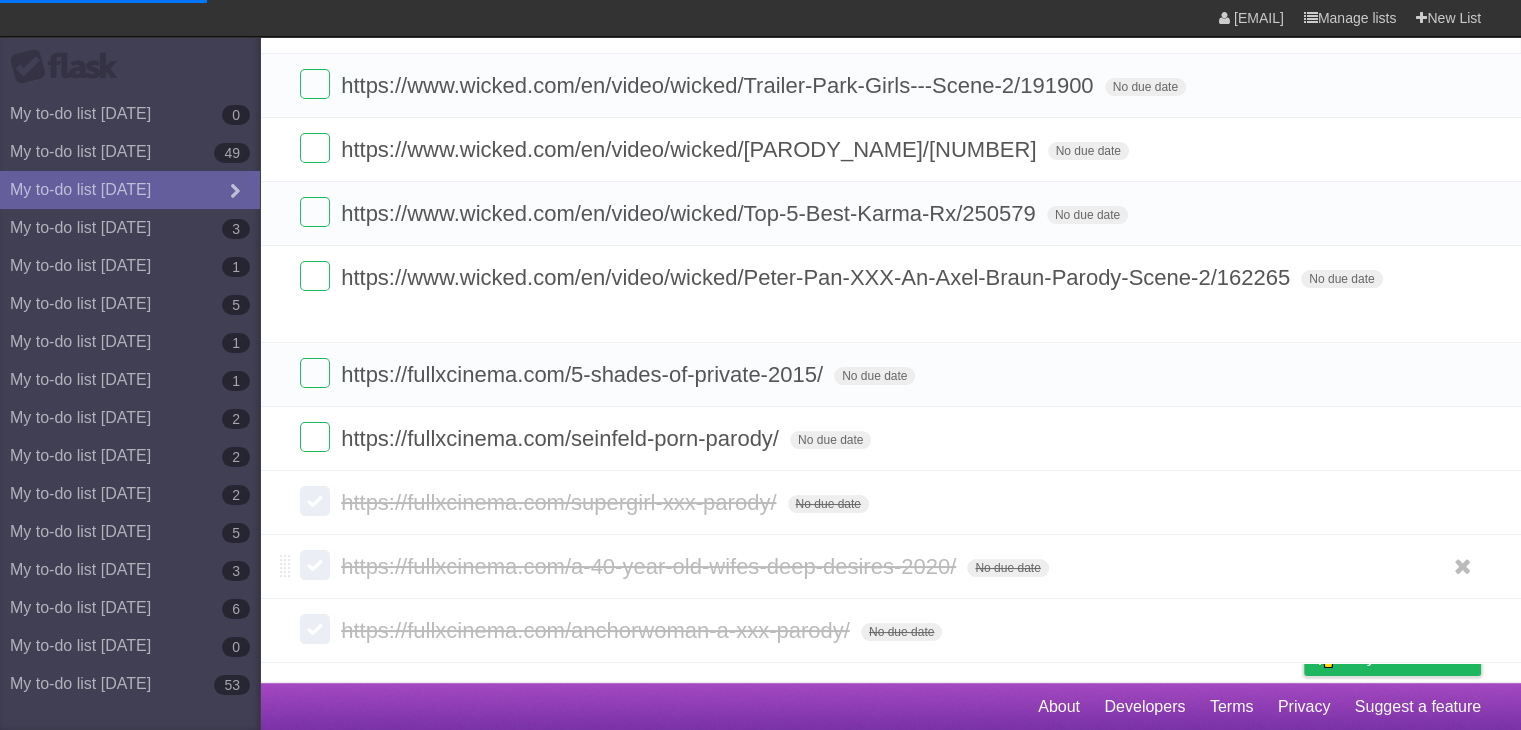 scroll, scrollTop: 0, scrollLeft: 0, axis: both 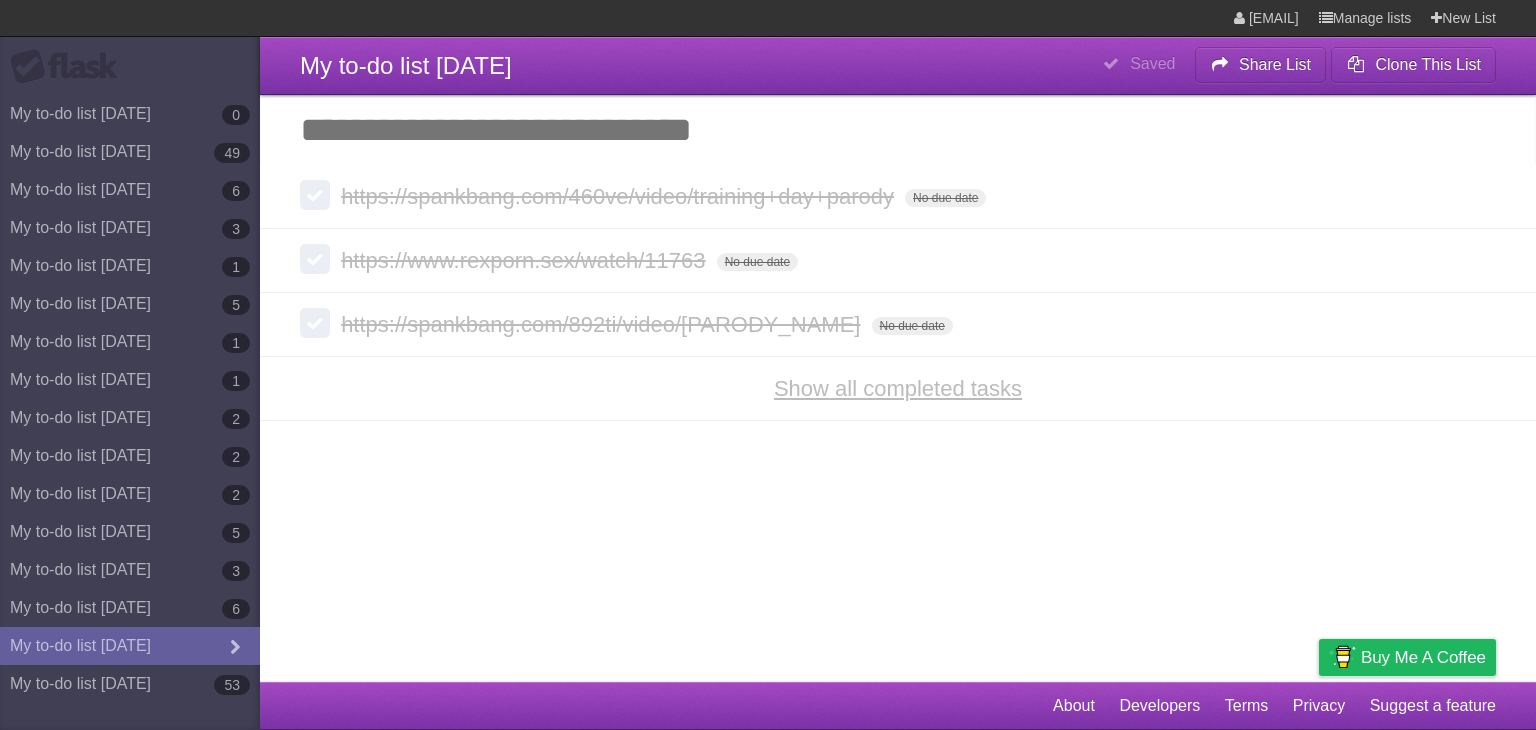 click on "Show all completed tasks" at bounding box center (898, 388) 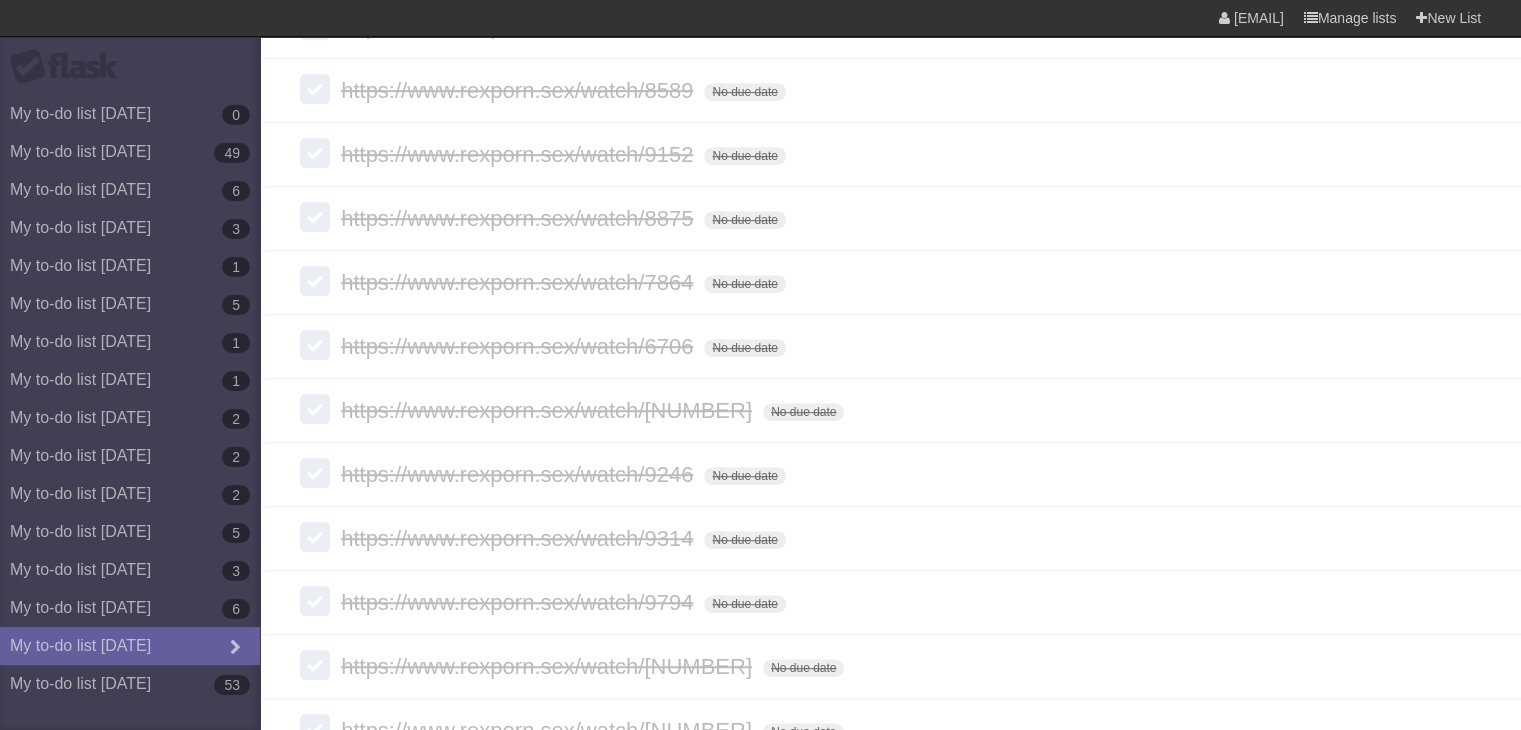scroll, scrollTop: 2179, scrollLeft: 0, axis: vertical 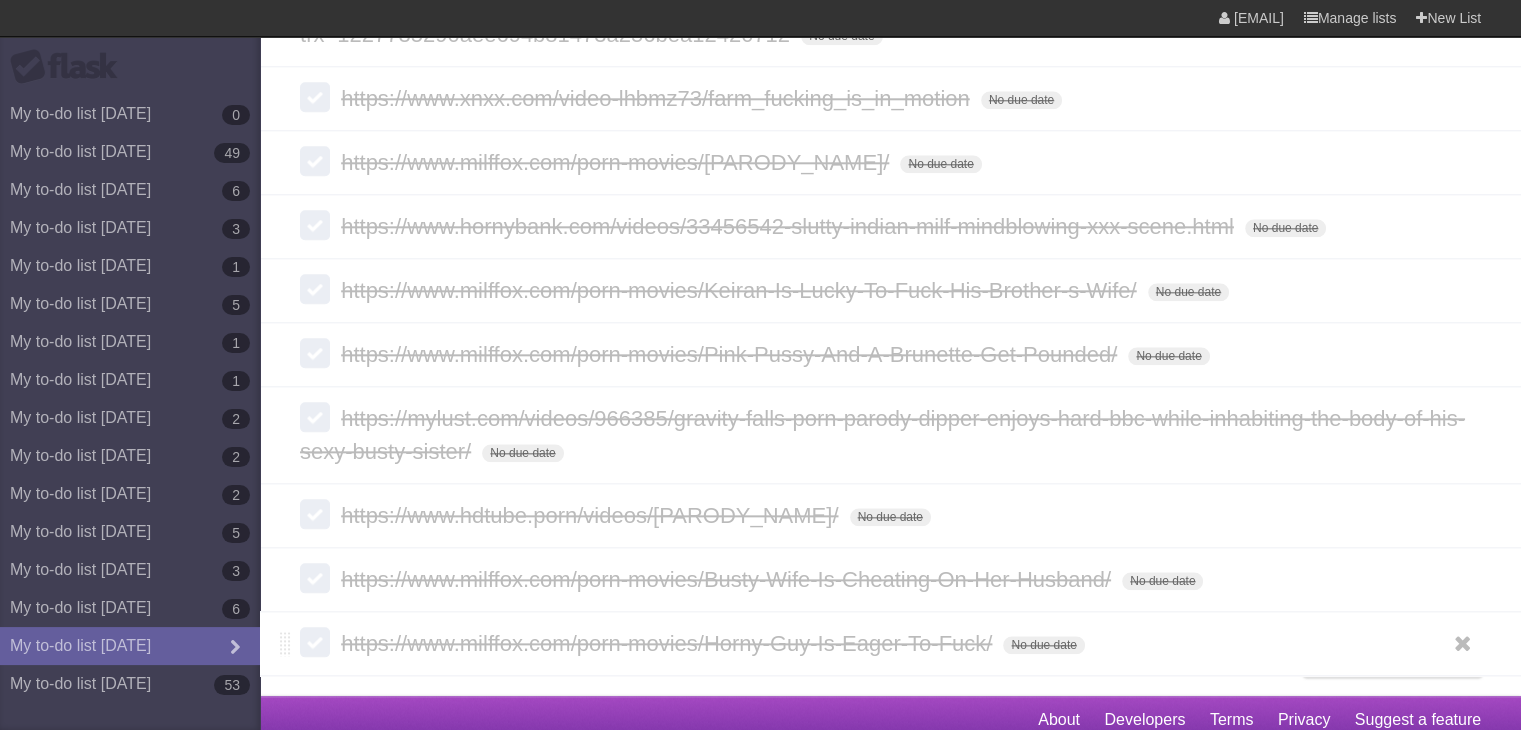 click on "https://www.milffox.com/porn-movies/Horny-Guy-Is-Eager-To-Fuck/" at bounding box center [669, 643] 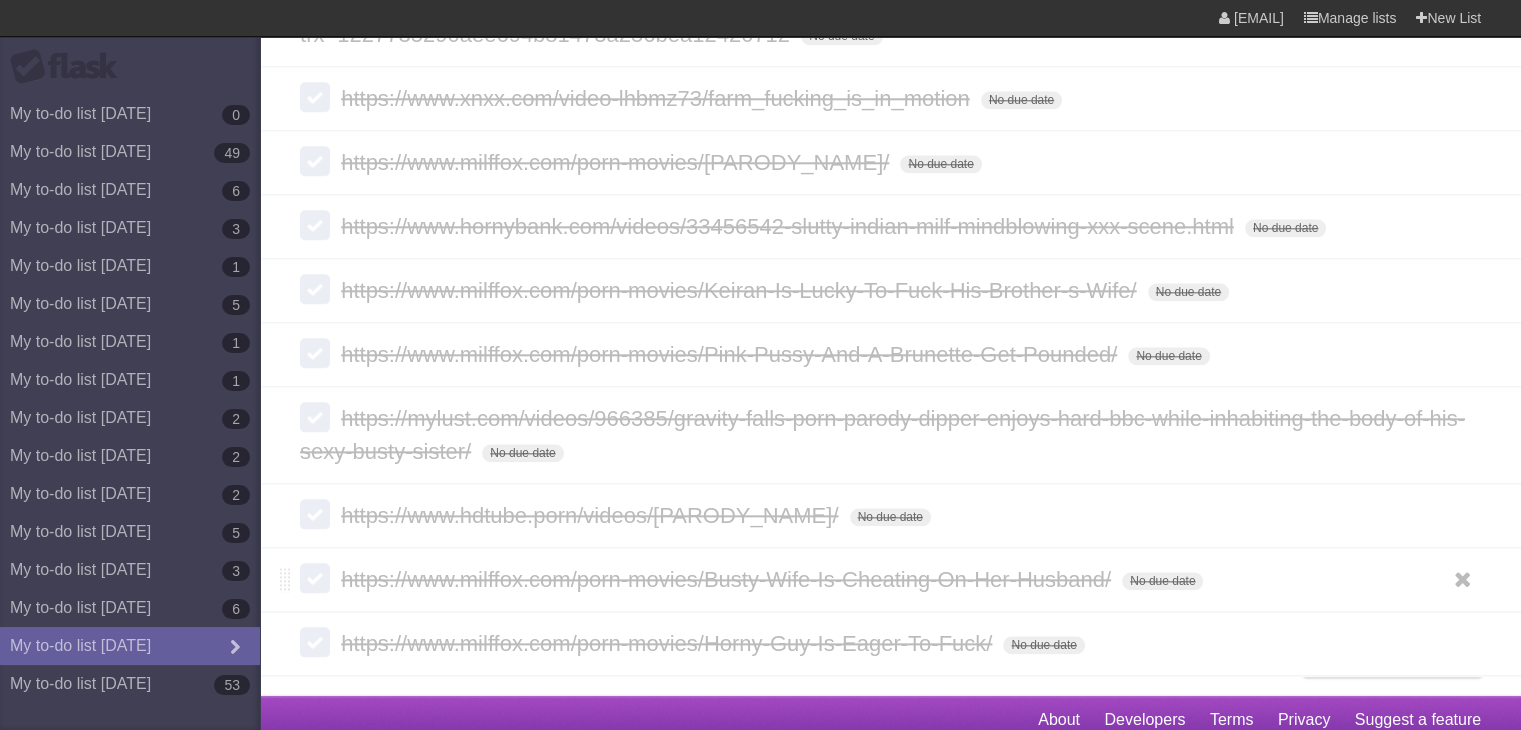 click on "https://www.milffox.com/porn-movies/Busty-Wife-Is-Cheating-On-Her-Husband/" at bounding box center (728, 579) 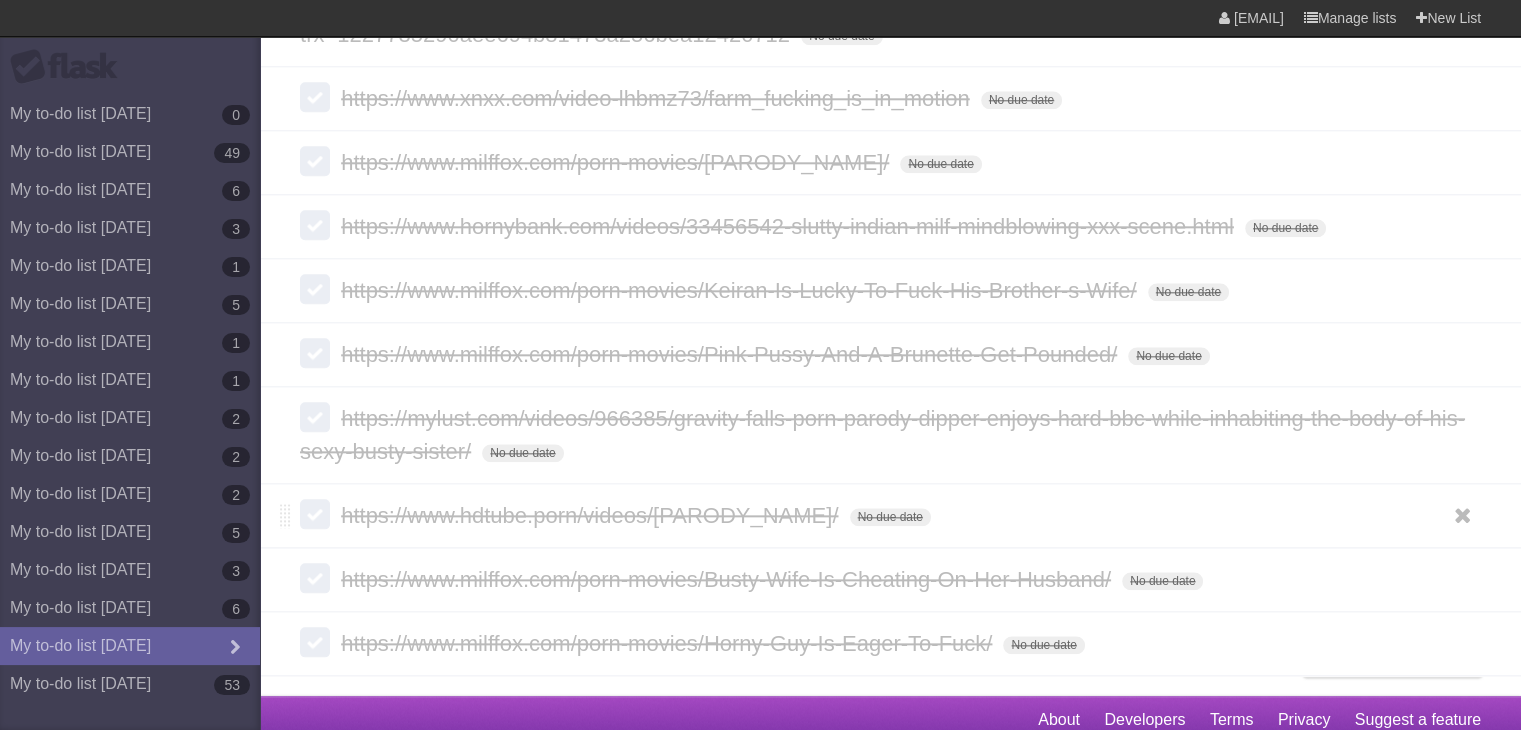 click on "https://www.hdtube.porn/videos/[PARODY_NAME]/" at bounding box center (592, 515) 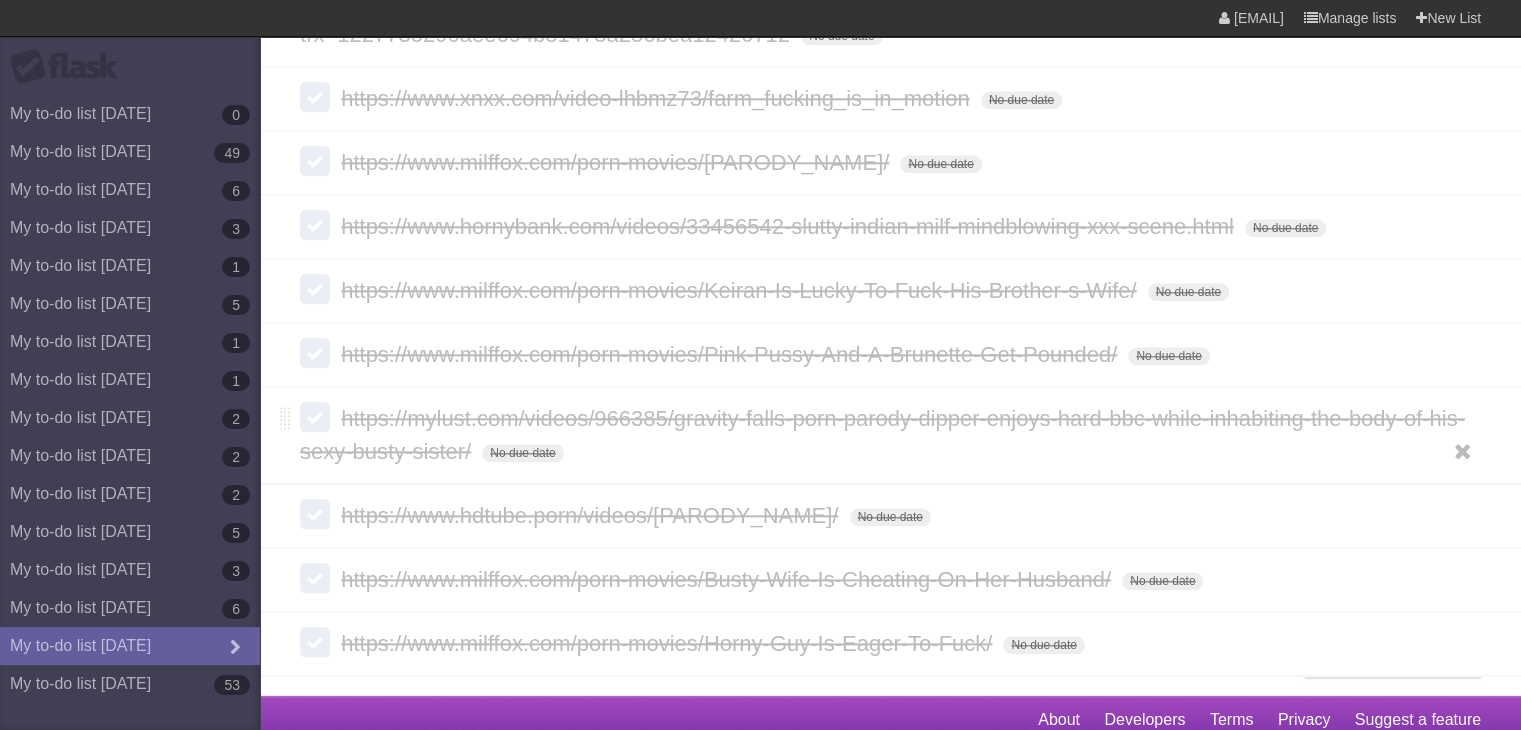 click on "https://mylust.com/videos/966385/gravity-falls-porn-parody-dipper-enjoys-hard-bbc-while-inhabiting-the-body-of-his-sexy-busty-sister/" at bounding box center (882, 435) 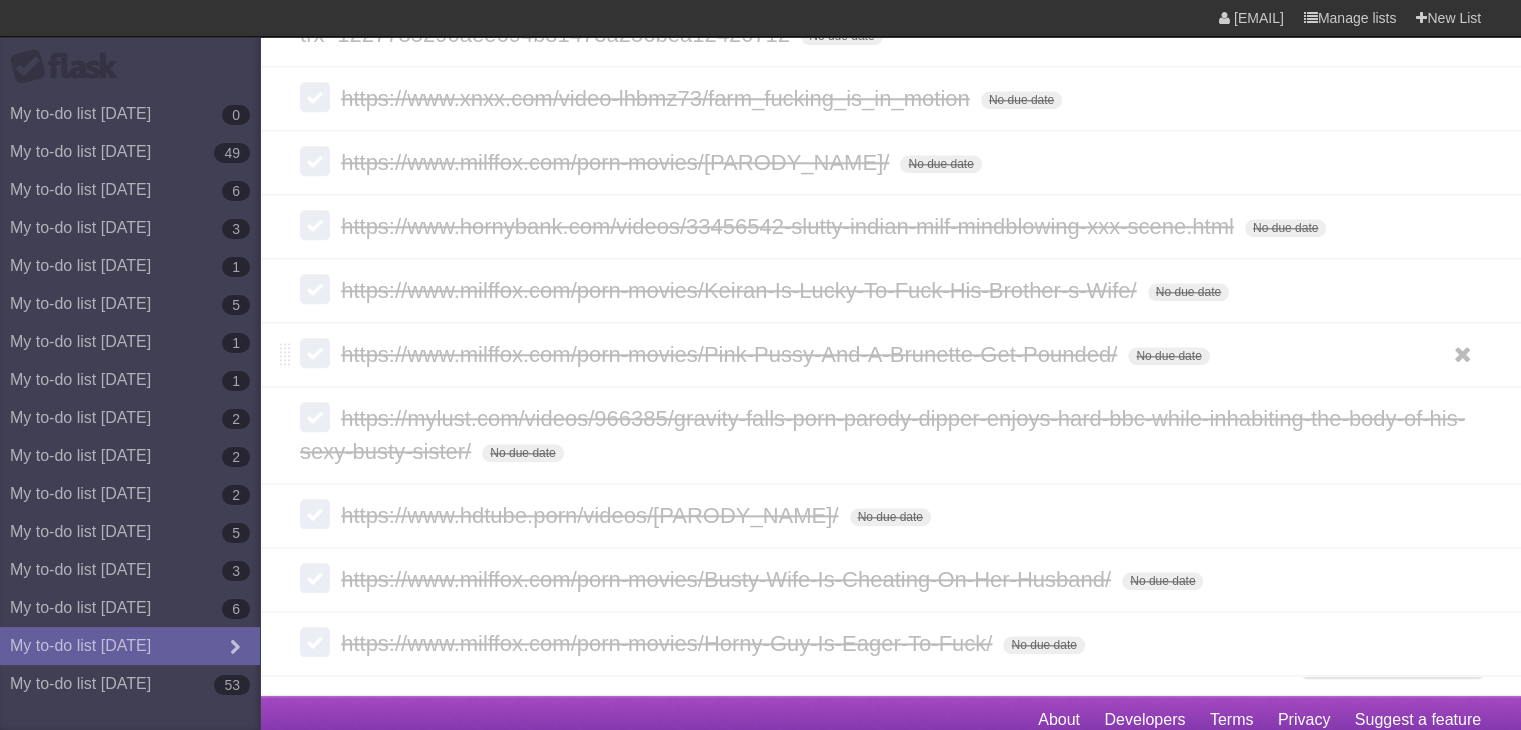 click on "https://www.milffox.com/porn-movies/Pink-Pussy-And-A-Brunette-Get-Pounded/" at bounding box center (731, 354) 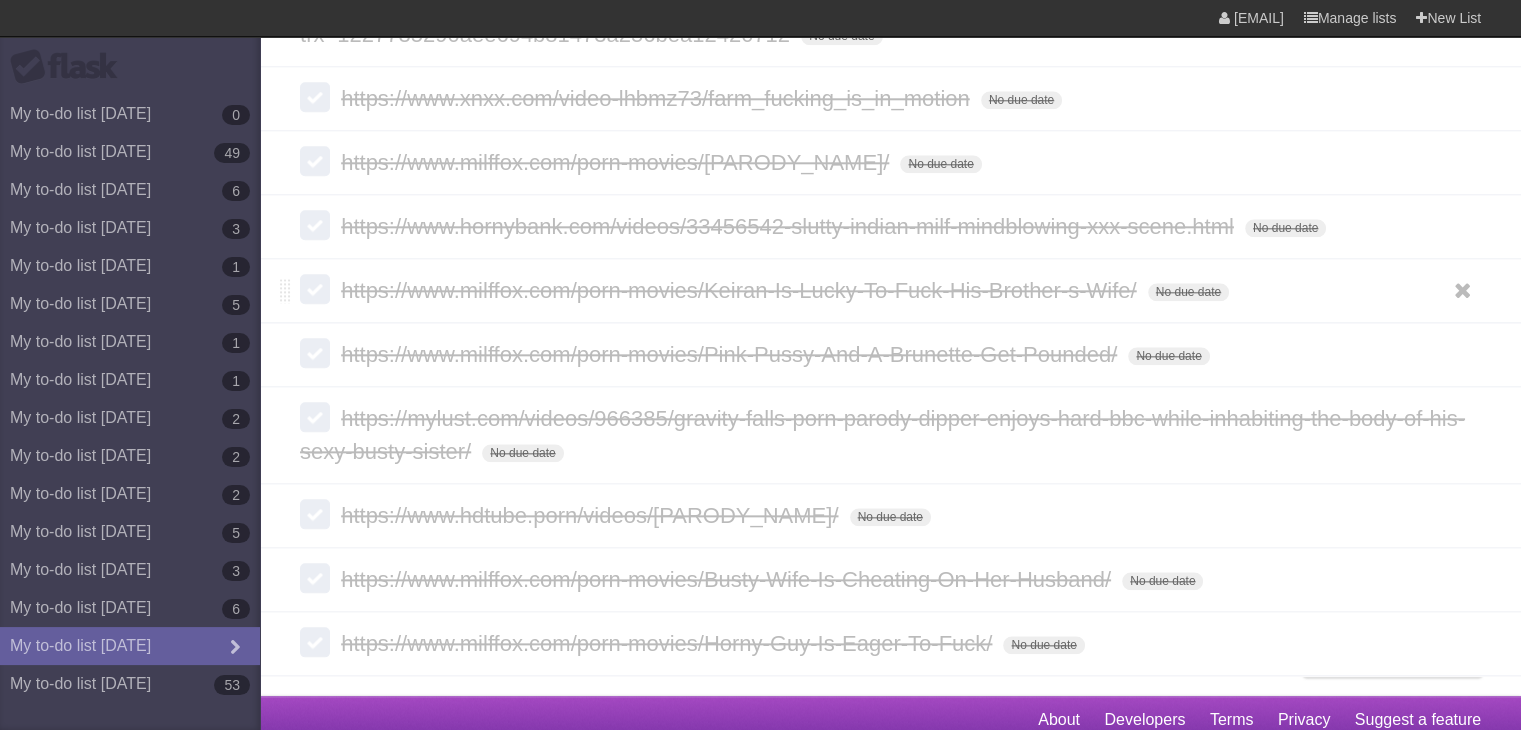 click on "https://www.milffox.com/porn-movies/Keiran-Is-Lucky-To-Fuck-His-Brother-s-Wife/
No due date
White
Red
Blue
Green
Purple
Orange" at bounding box center (890, 290) 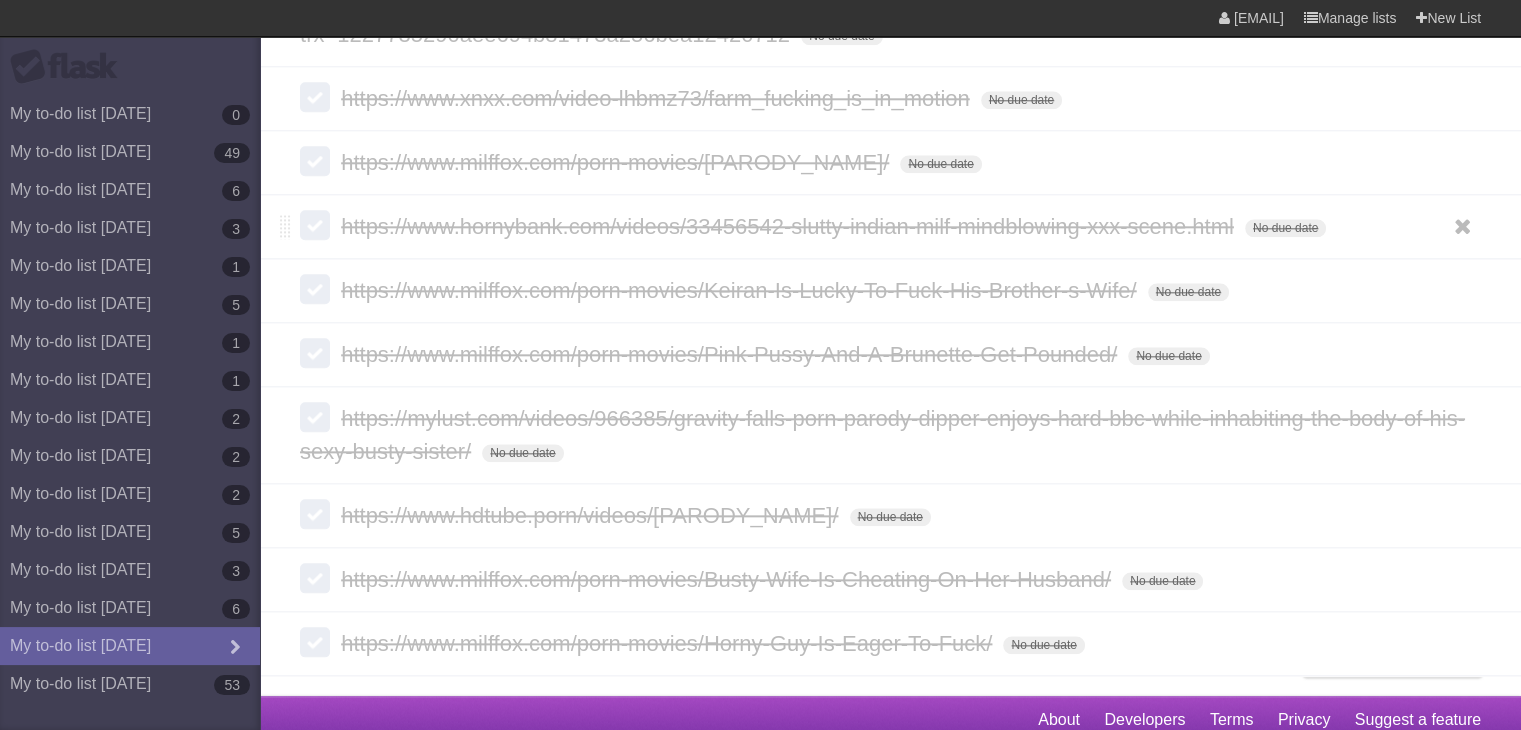 click on "https://www.hornybank.com/videos/33456542-slutty-indian-milf-mindblowing-xxx-scene.html" at bounding box center (790, 226) 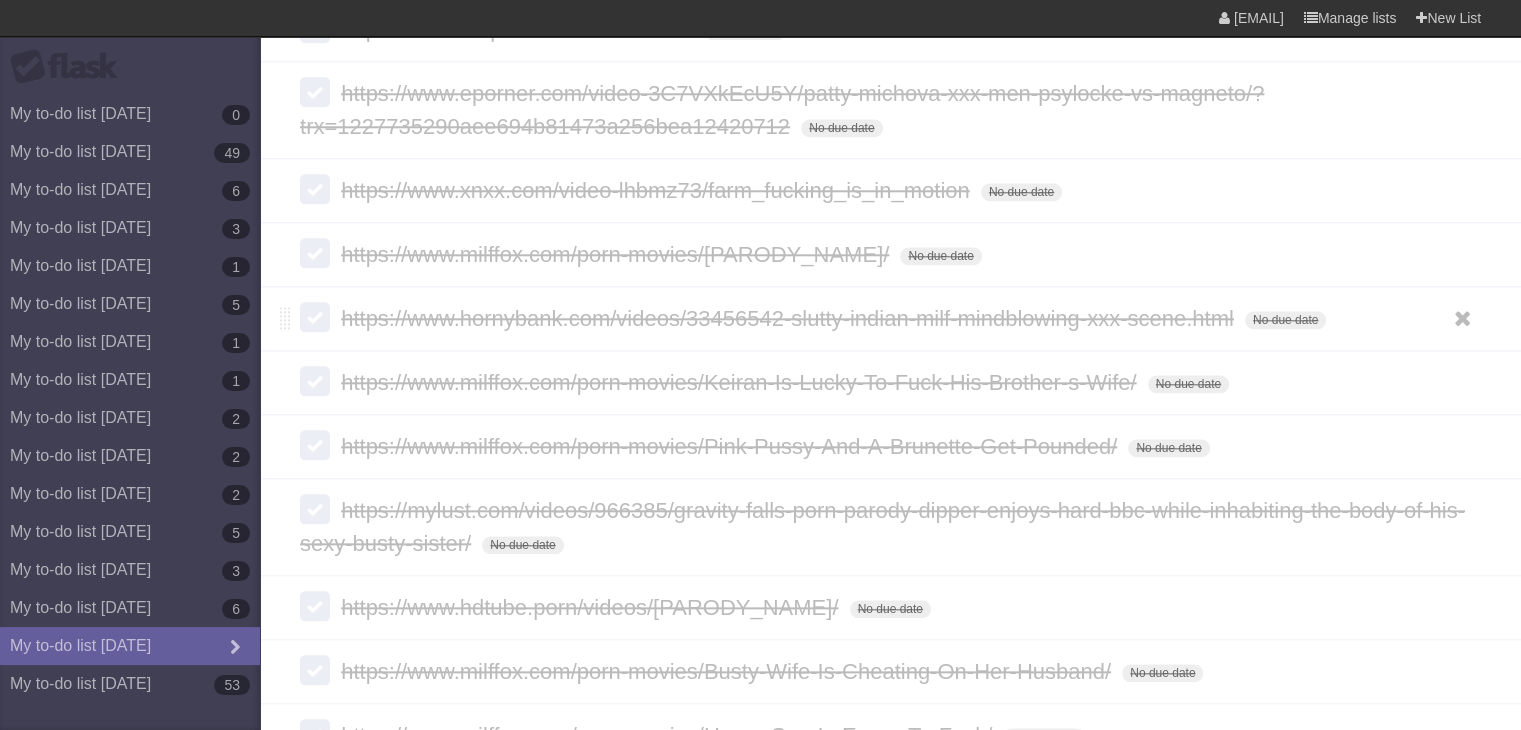 scroll, scrollTop: 2086, scrollLeft: 0, axis: vertical 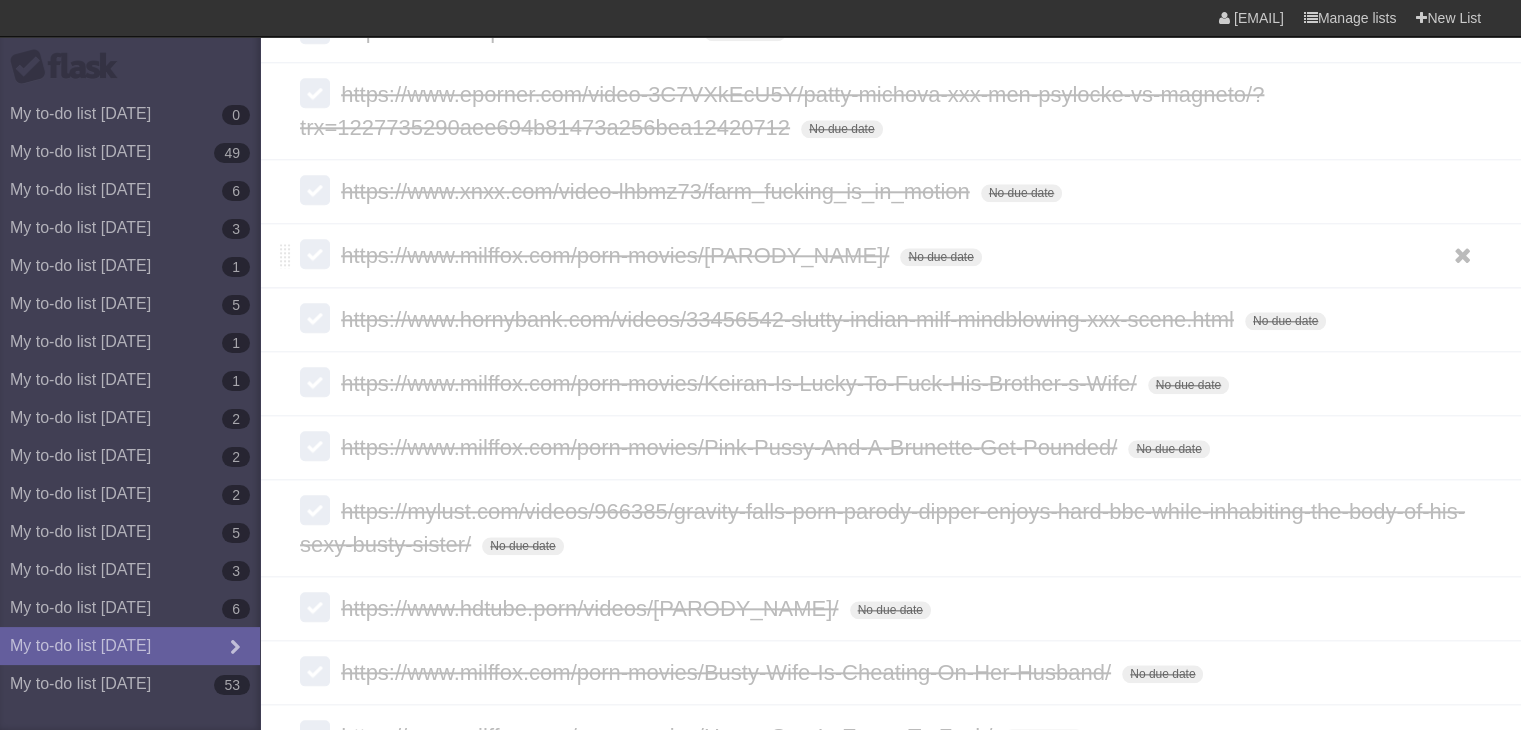 click on "https://www.milffox.com/porn-movies/[PARODY_NAME]/" at bounding box center (617, 255) 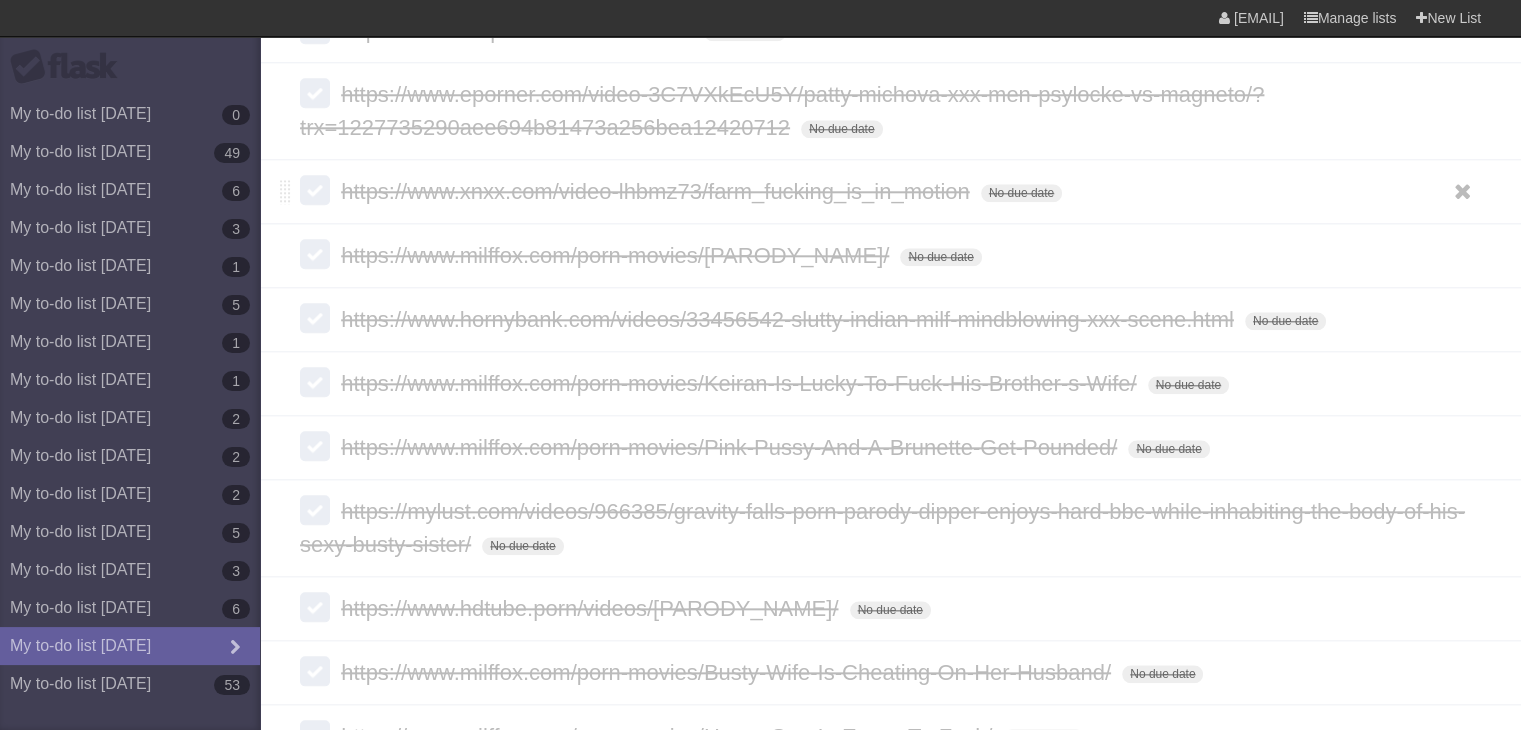 click on "https://www.xnxx.com/video-lhbmz73/farm_fucking_is_in_motion" at bounding box center [658, 191] 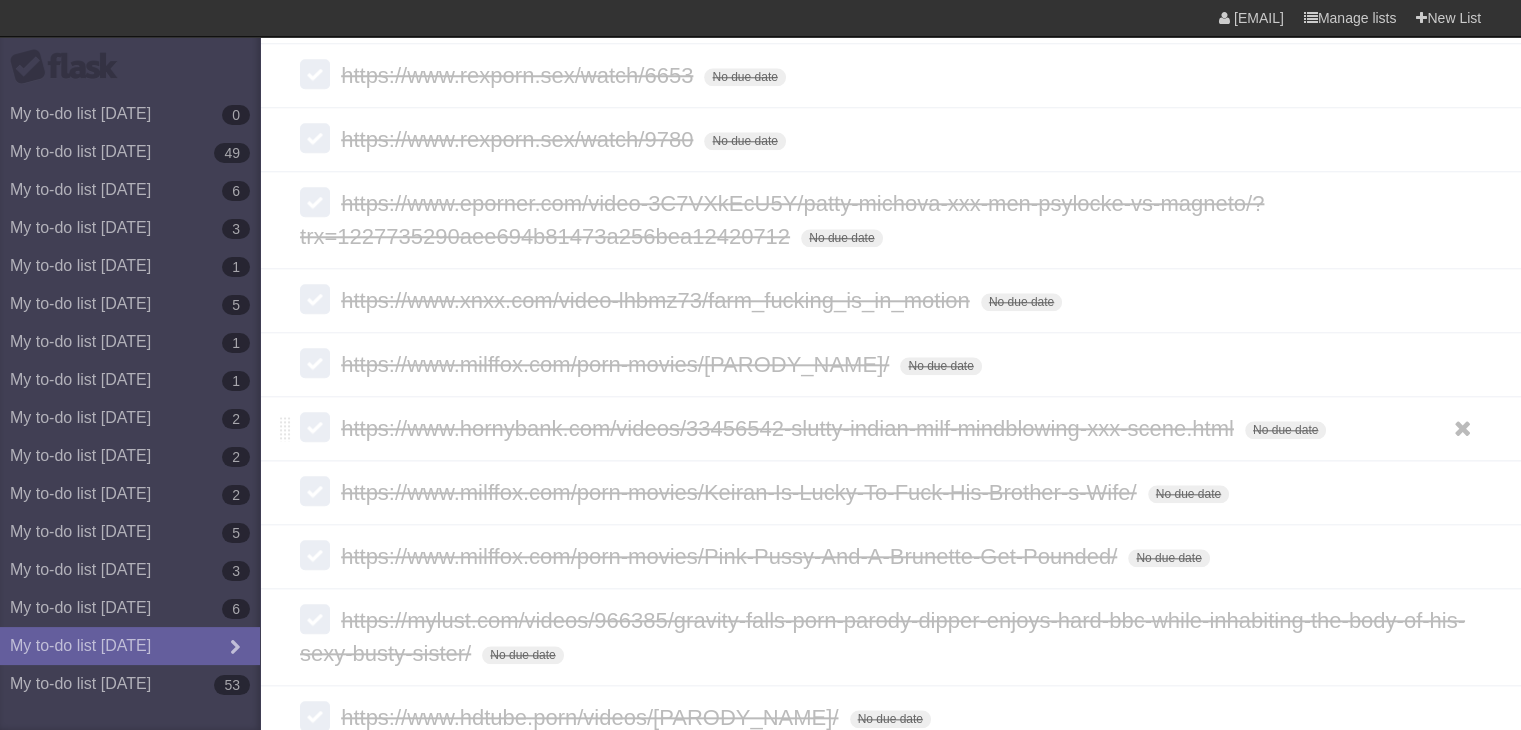 scroll, scrollTop: 1974, scrollLeft: 0, axis: vertical 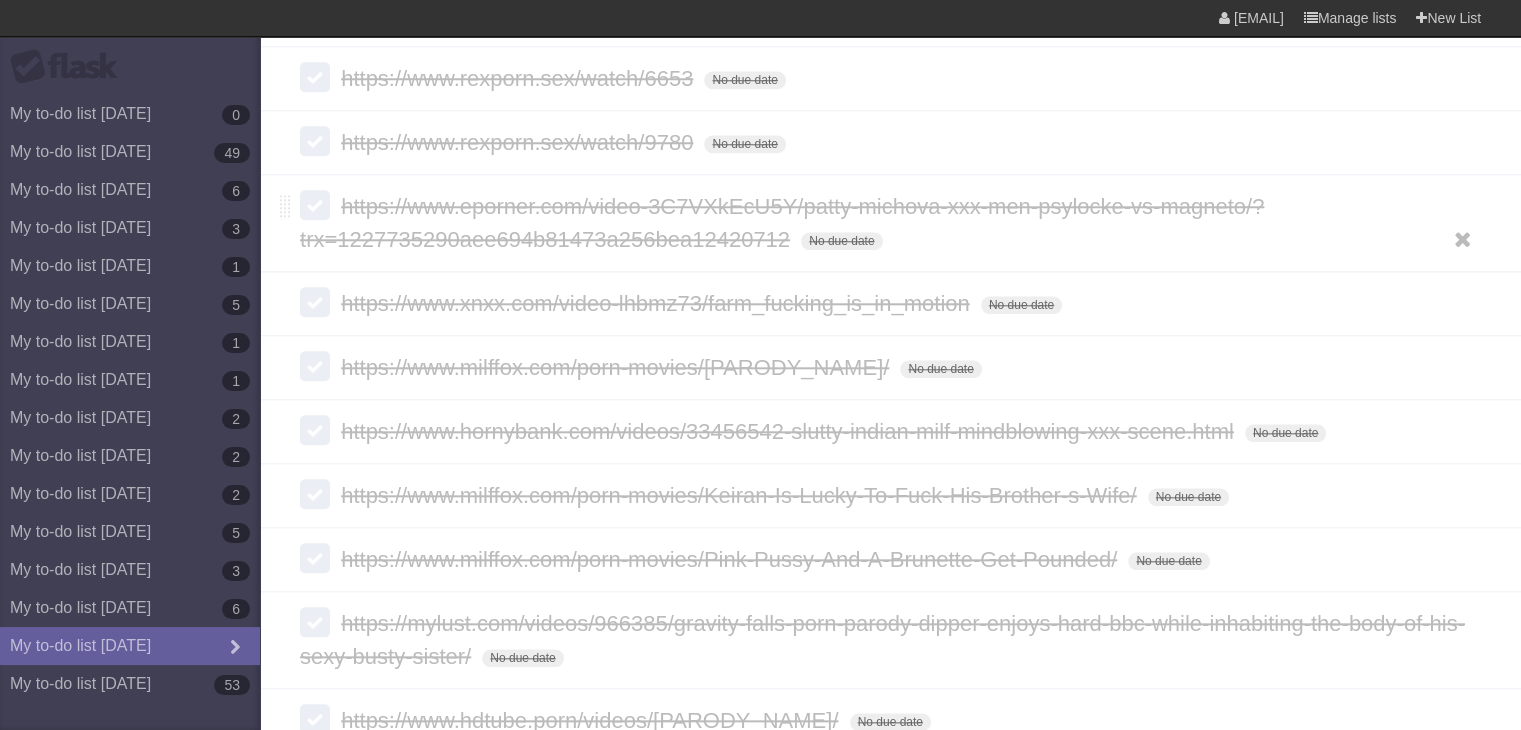 click on "https://www.eporner.com/video-3C7VXkEcU5Y/patty-michova-xxx-men-psylocke-vs-magneto/?trx=1227735290aee694b81473a256bea12420712" at bounding box center (782, 223) 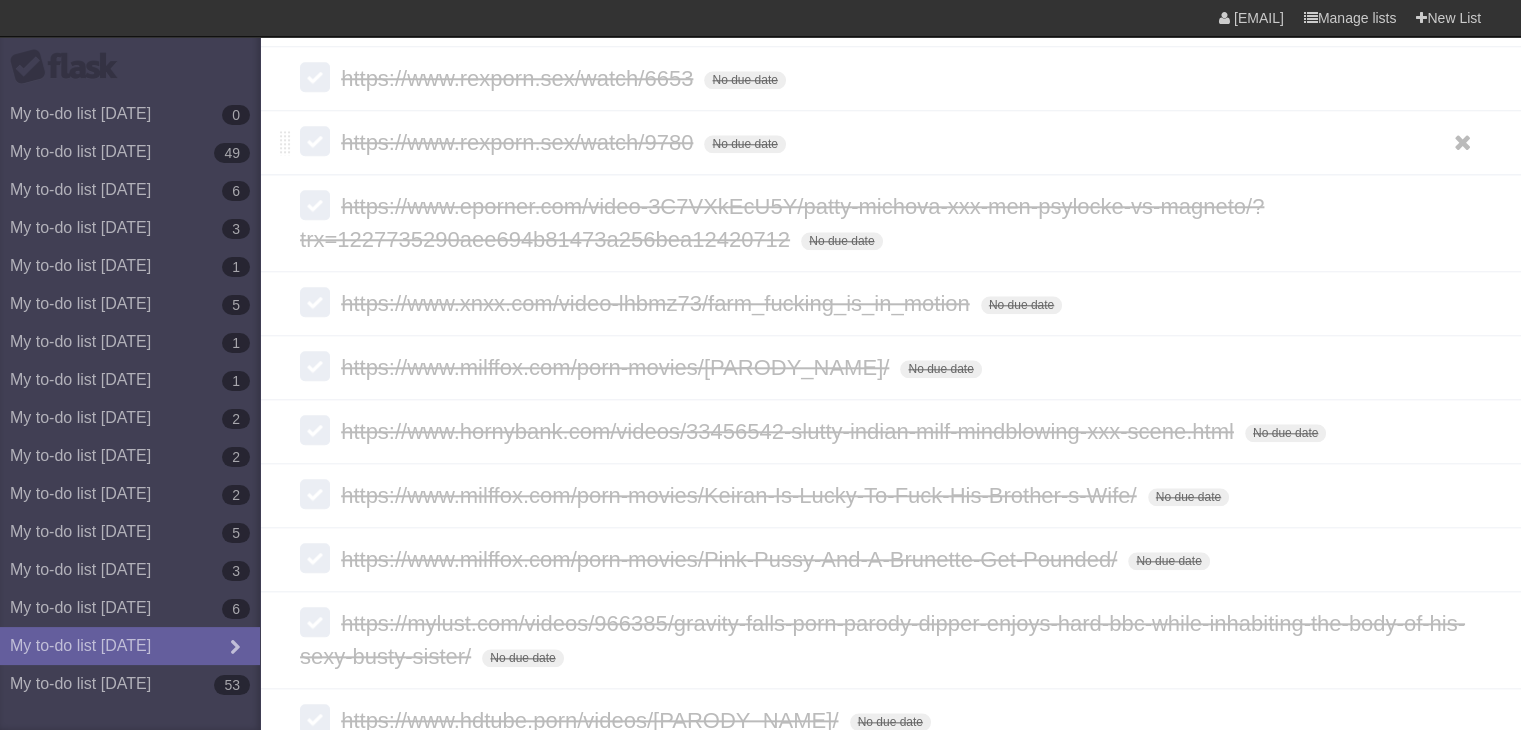 click on "https://www.rexporn.sex/watch/9780" at bounding box center (519, 142) 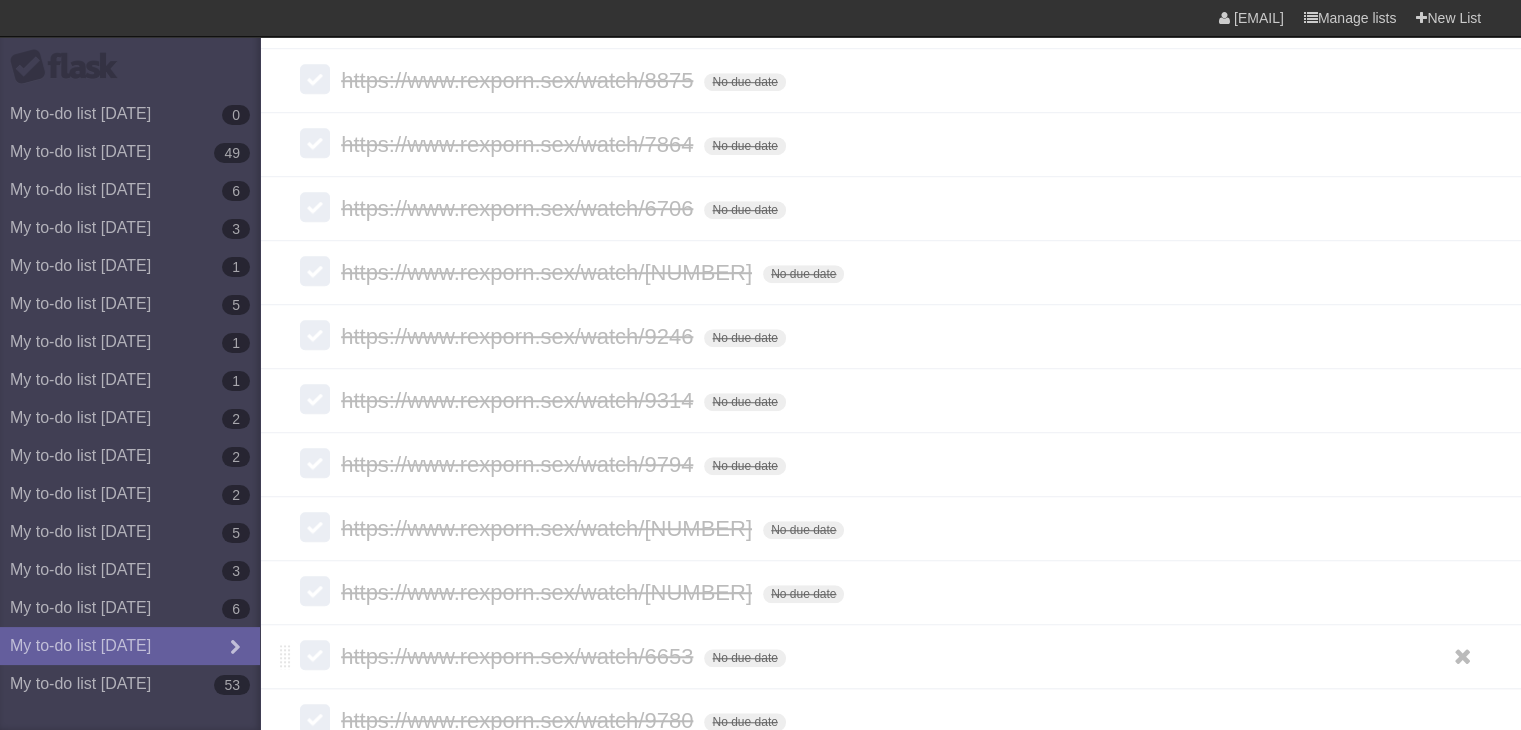 scroll, scrollTop: 1400, scrollLeft: 0, axis: vertical 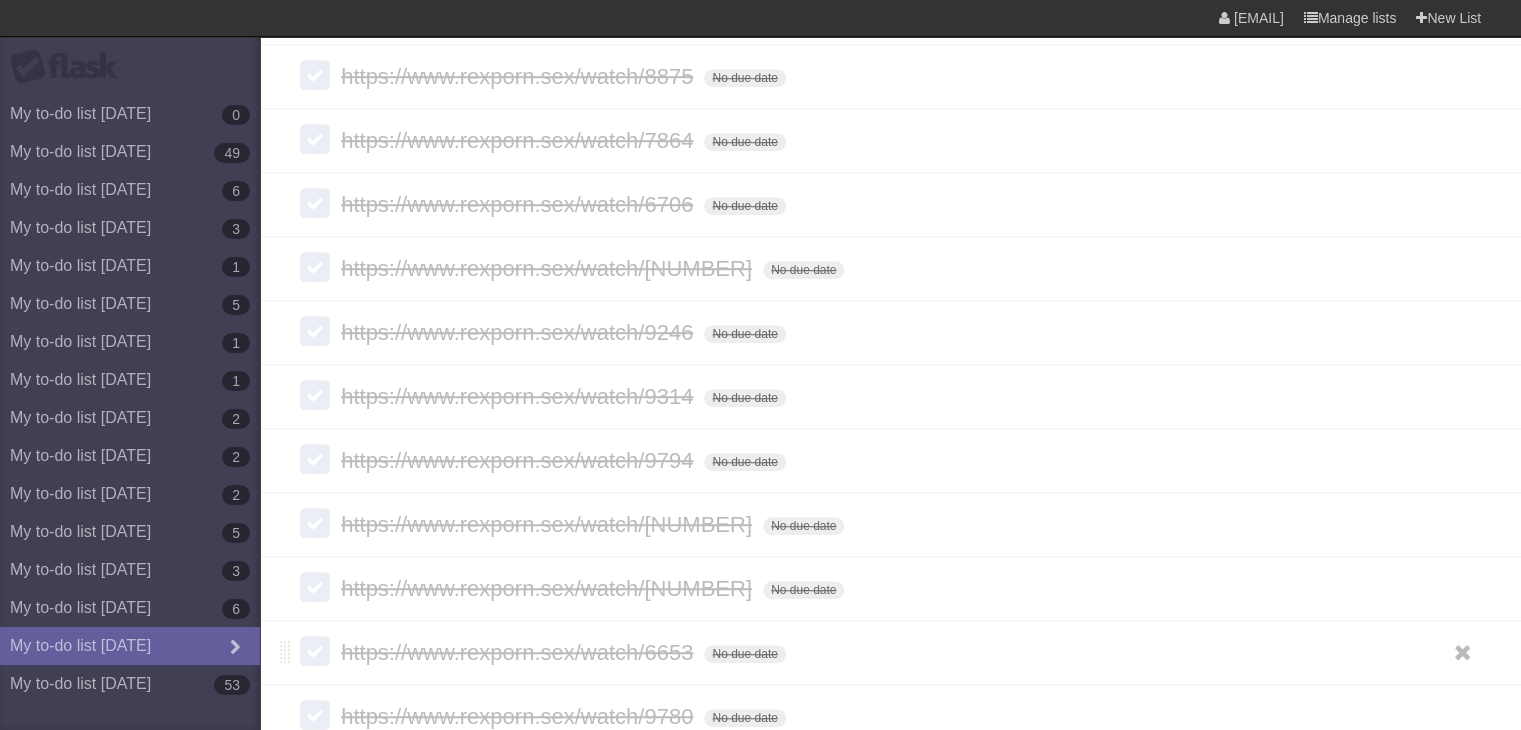 click on "https://www.rexporn.sex/watch/6653" at bounding box center (519, 652) 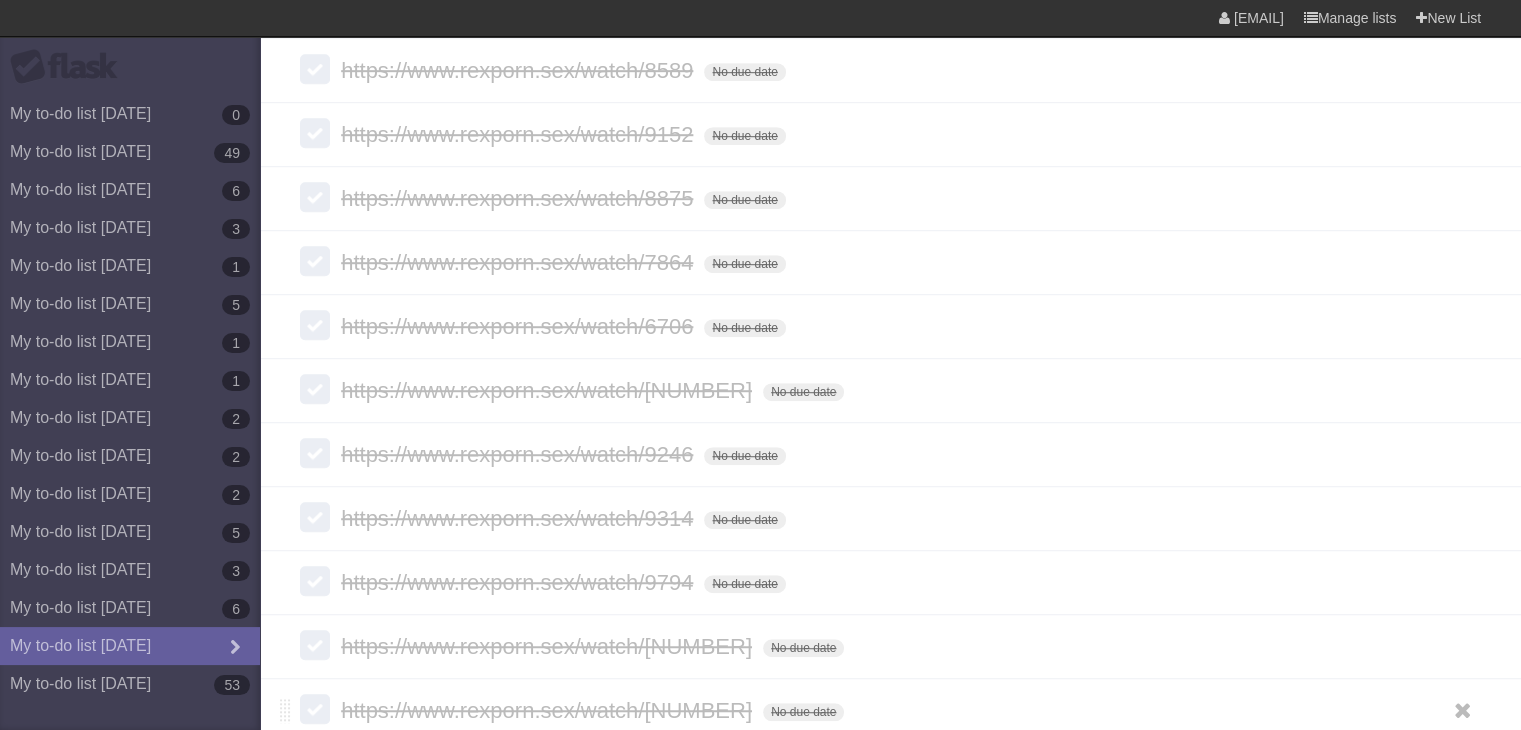 scroll, scrollTop: 1276, scrollLeft: 0, axis: vertical 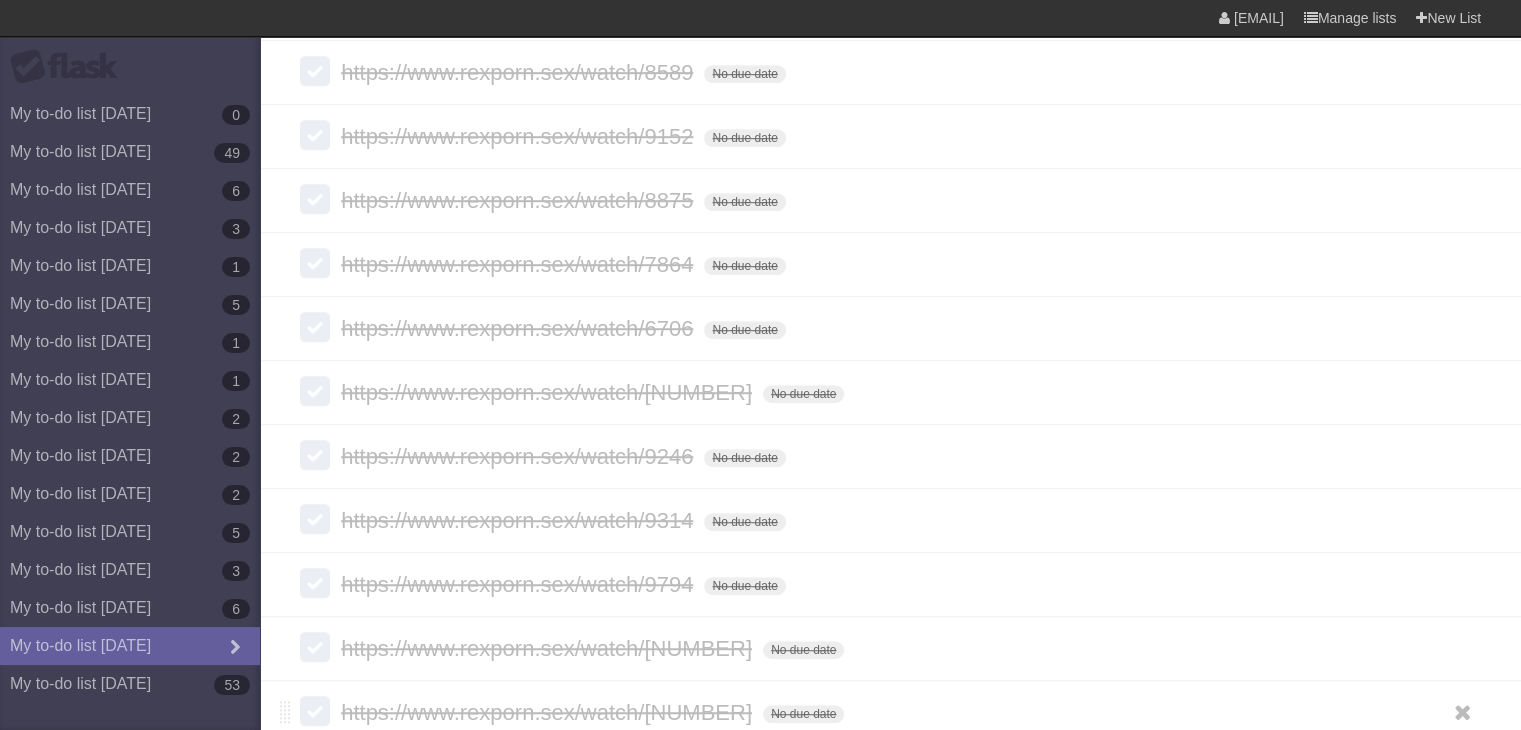 click on "https://www.rexporn.sex/watch/[NUMBER]" at bounding box center (549, 712) 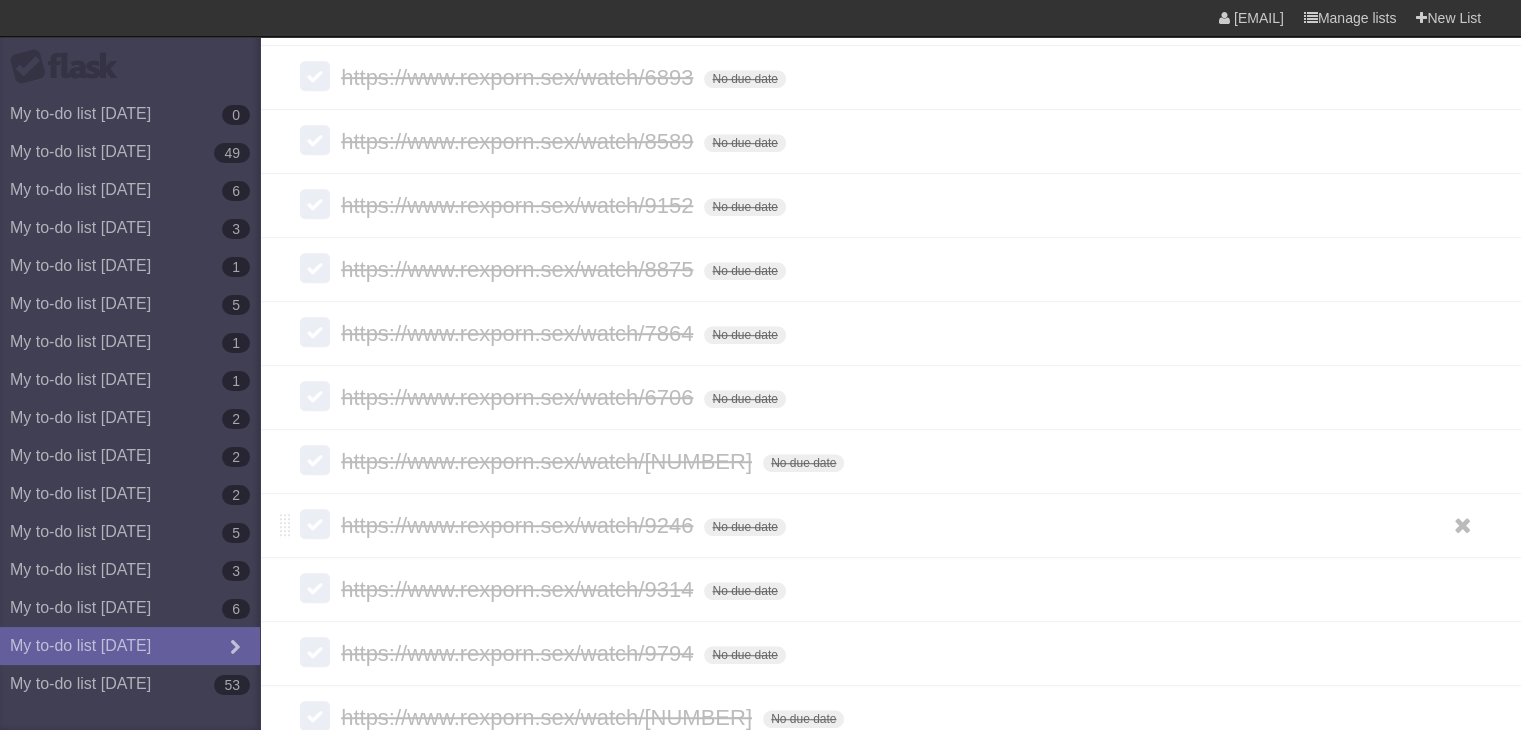 scroll, scrollTop: 1208, scrollLeft: 0, axis: vertical 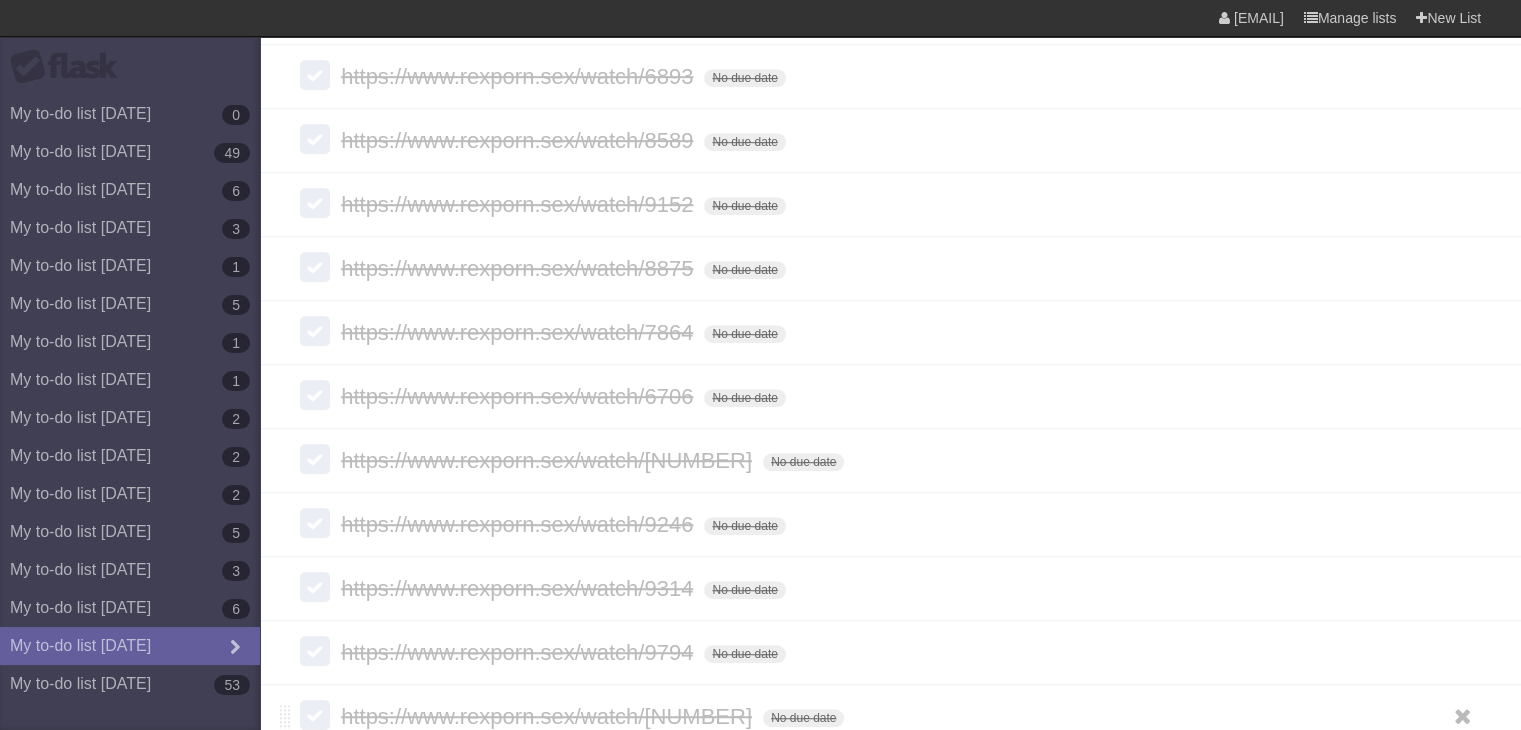 click on "https://www.rexporn.sex/watch/[NUMBER]" at bounding box center [549, 716] 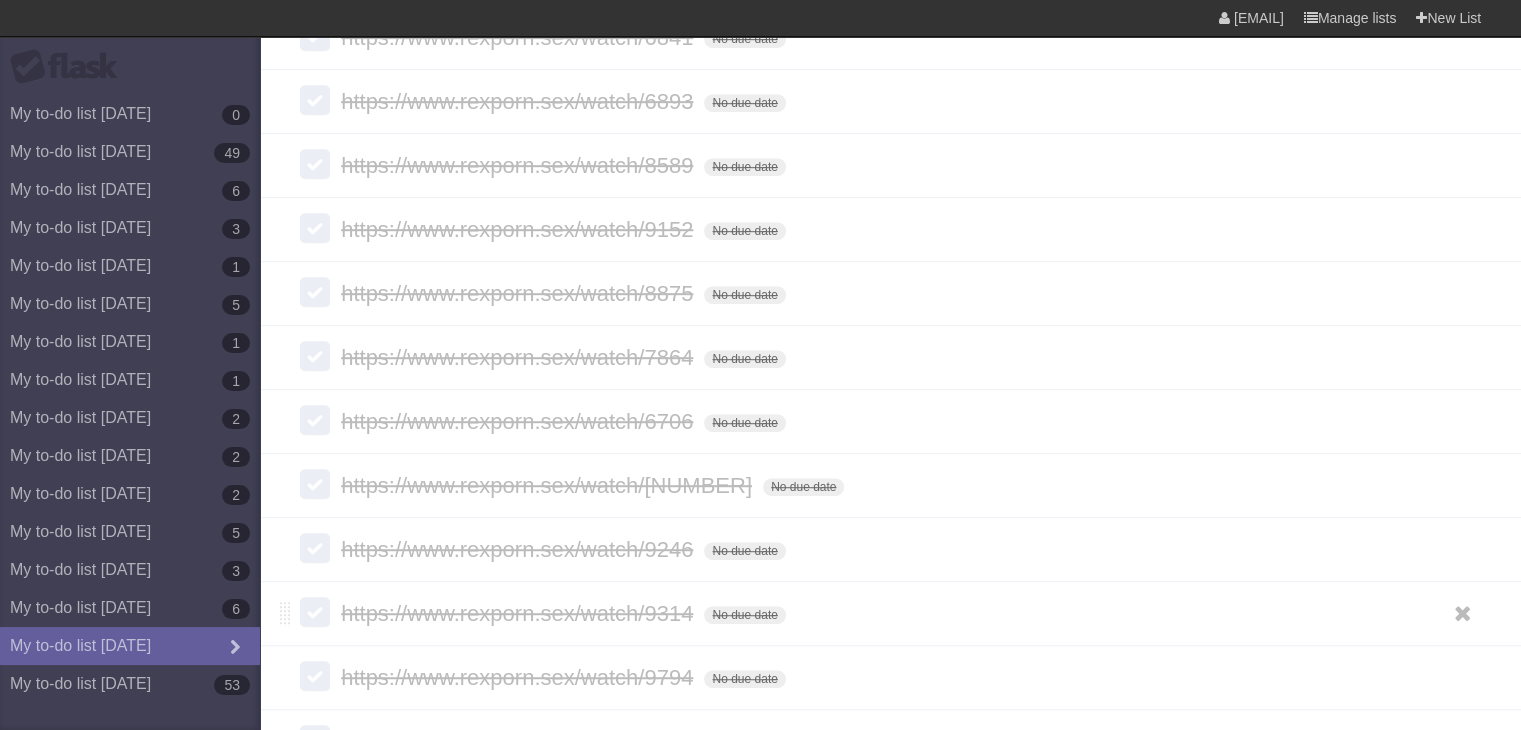 scroll, scrollTop: 1184, scrollLeft: 0, axis: vertical 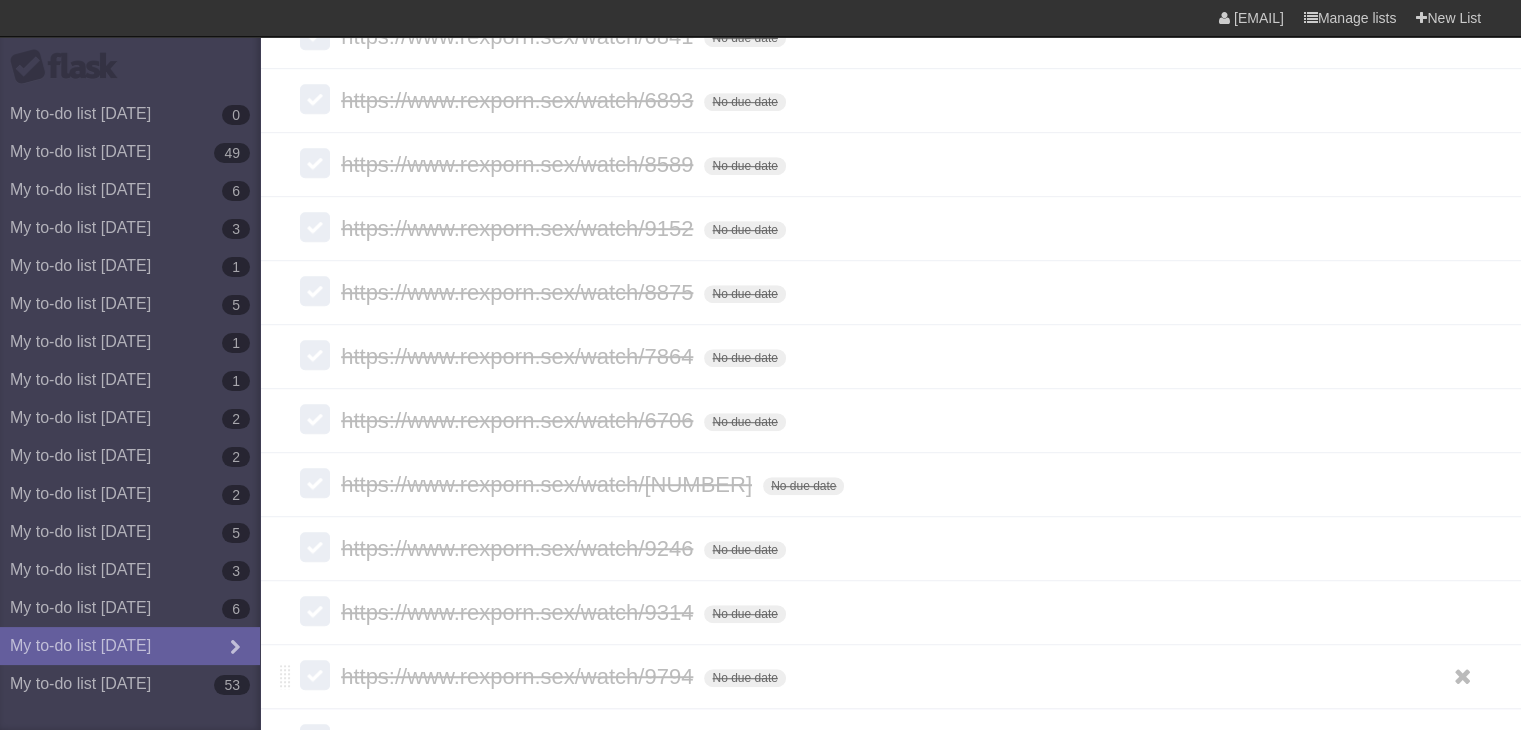 click on "https://www.rexporn.sex/watch/9794" at bounding box center [519, 676] 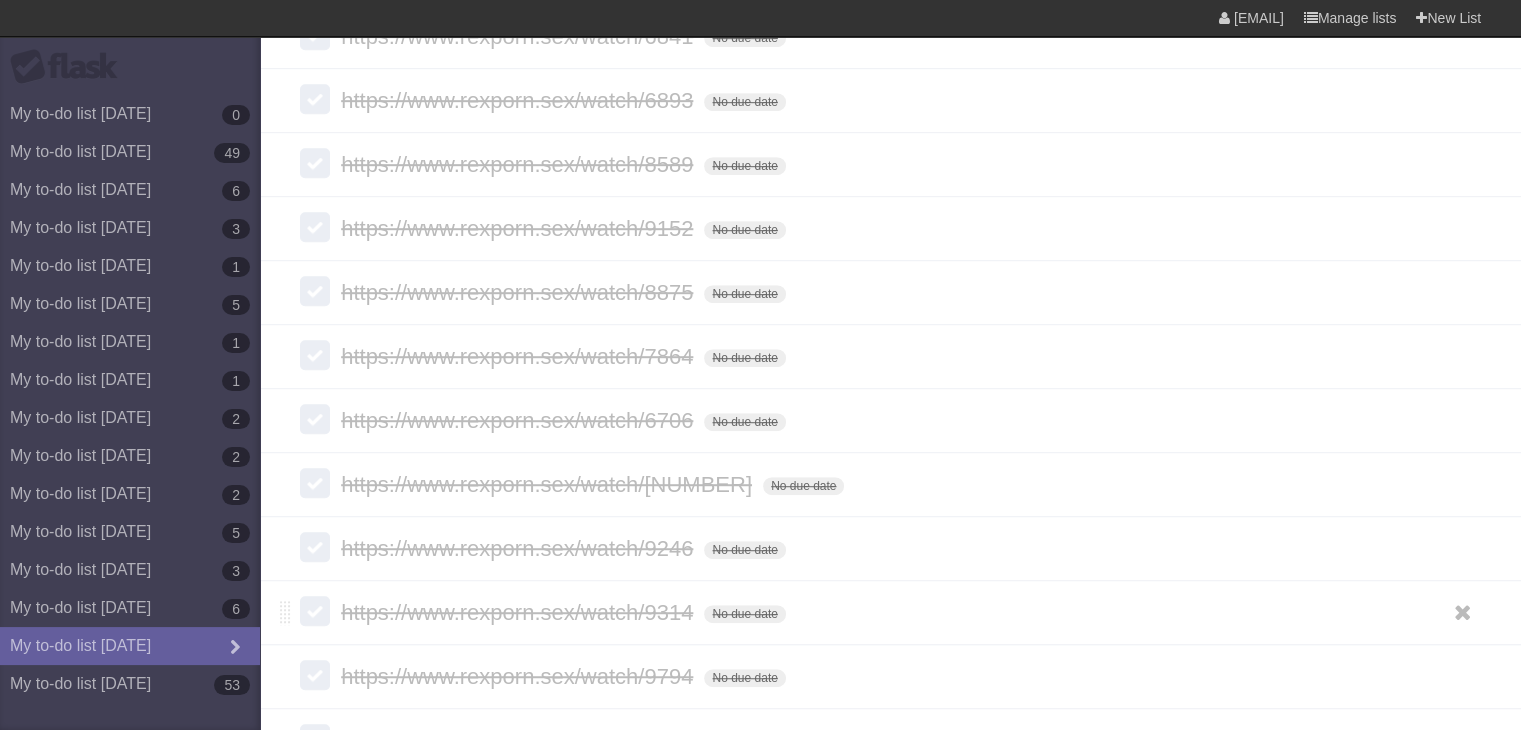 scroll, scrollTop: 1112, scrollLeft: 0, axis: vertical 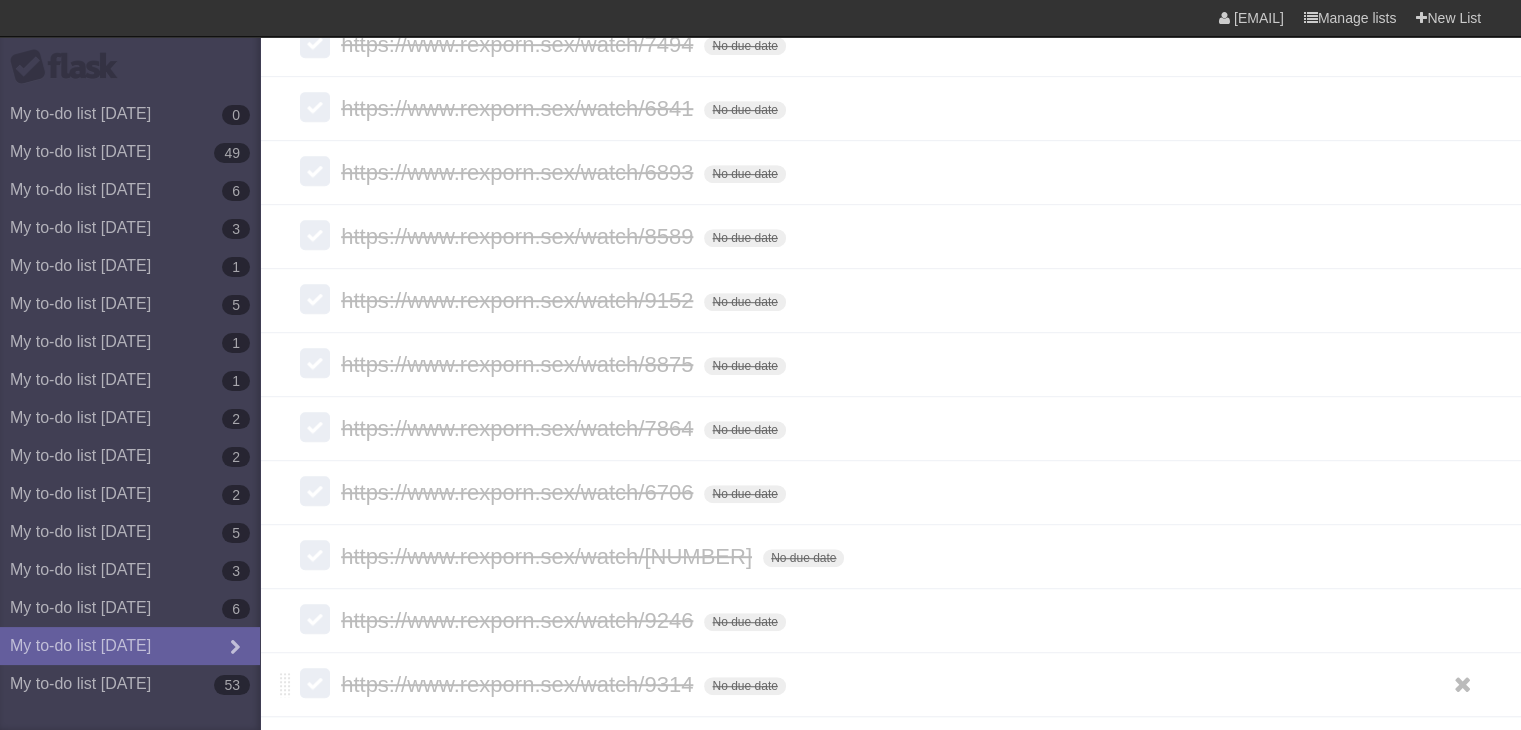 click on "https://www.rexporn.sex/watch/9314" at bounding box center (519, 684) 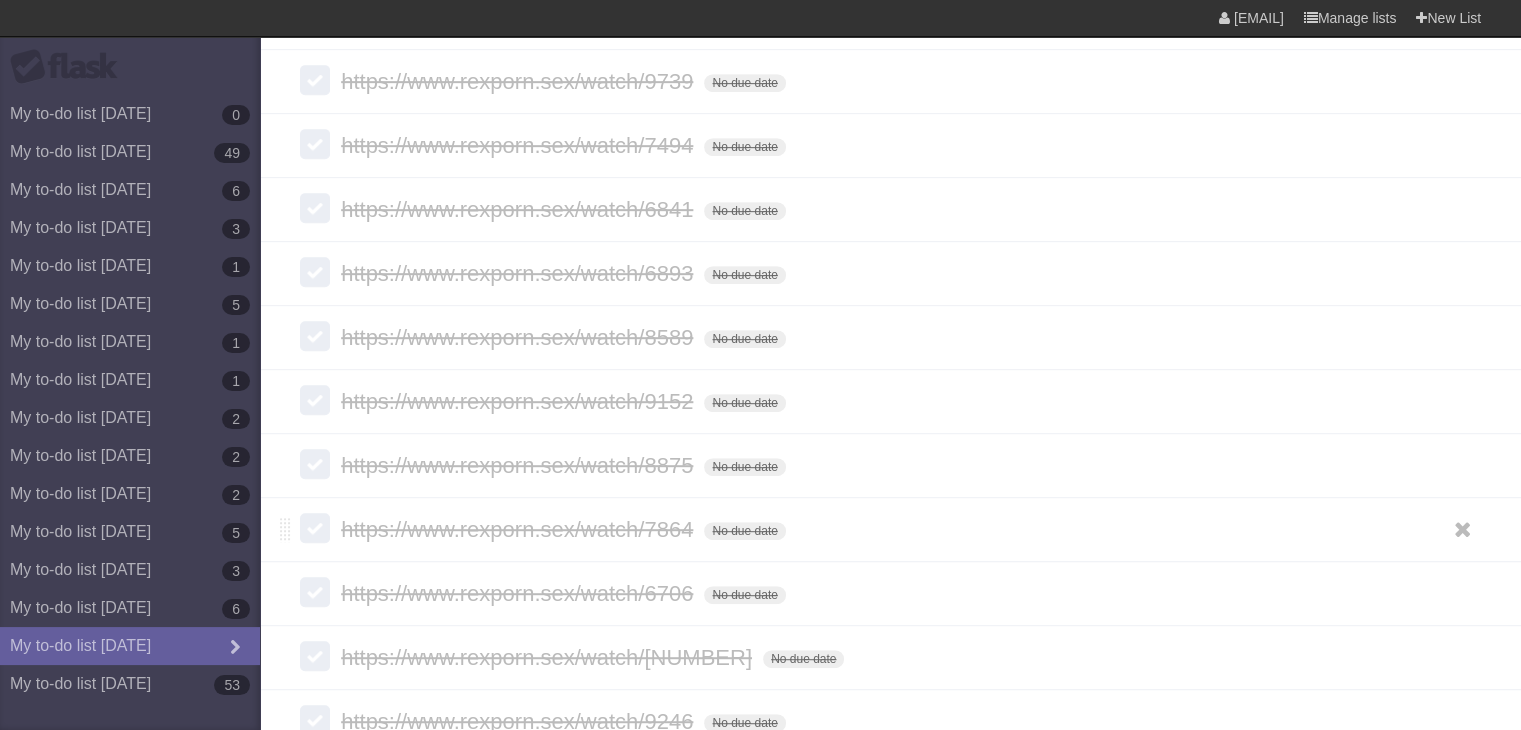 scroll, scrollTop: 1012, scrollLeft: 0, axis: vertical 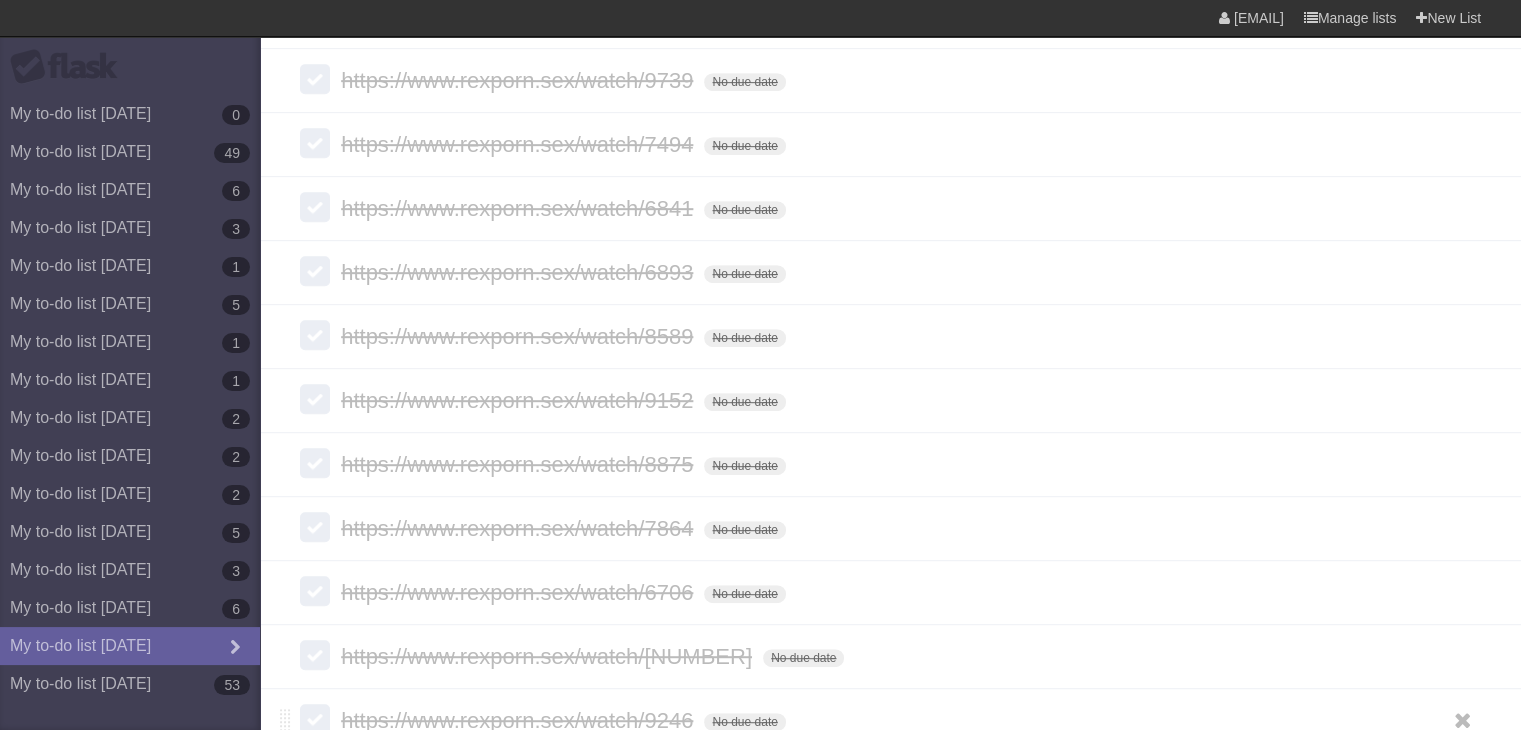 click on "https://www.rexporn.sex/watch/9246" at bounding box center [519, 720] 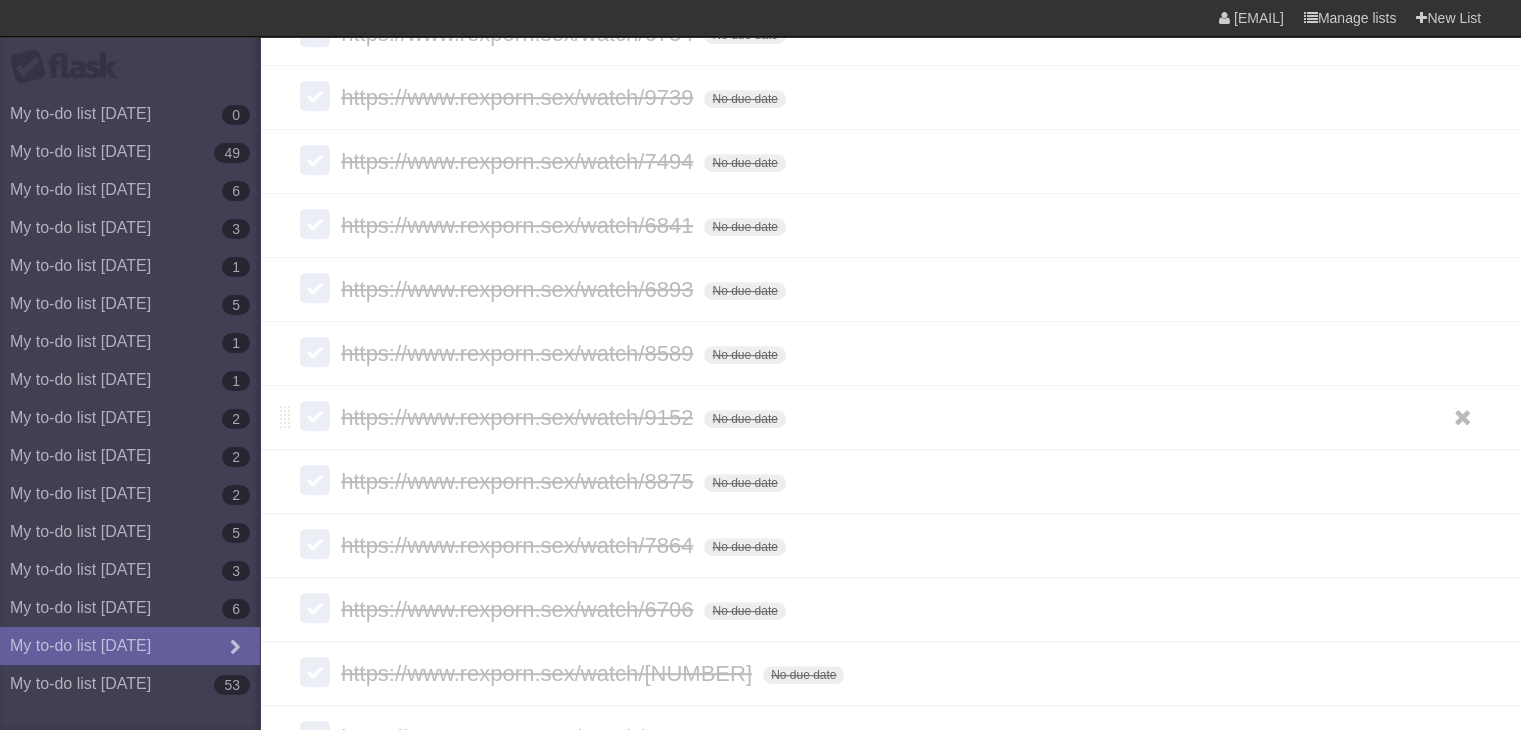 scroll, scrollTop: 981, scrollLeft: 0, axis: vertical 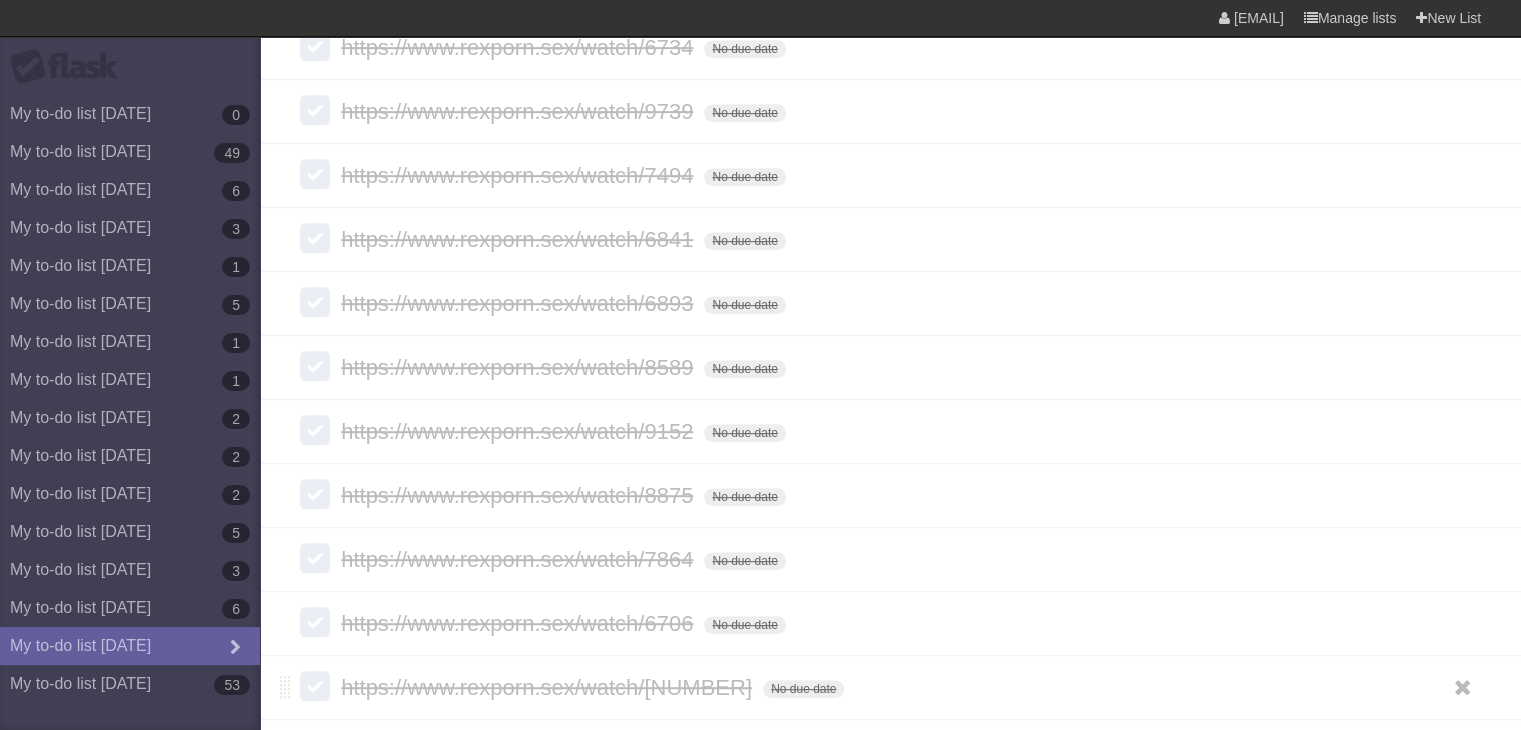 click on "https://www.rexporn.sex/watch/[NUMBER]" at bounding box center [549, 687] 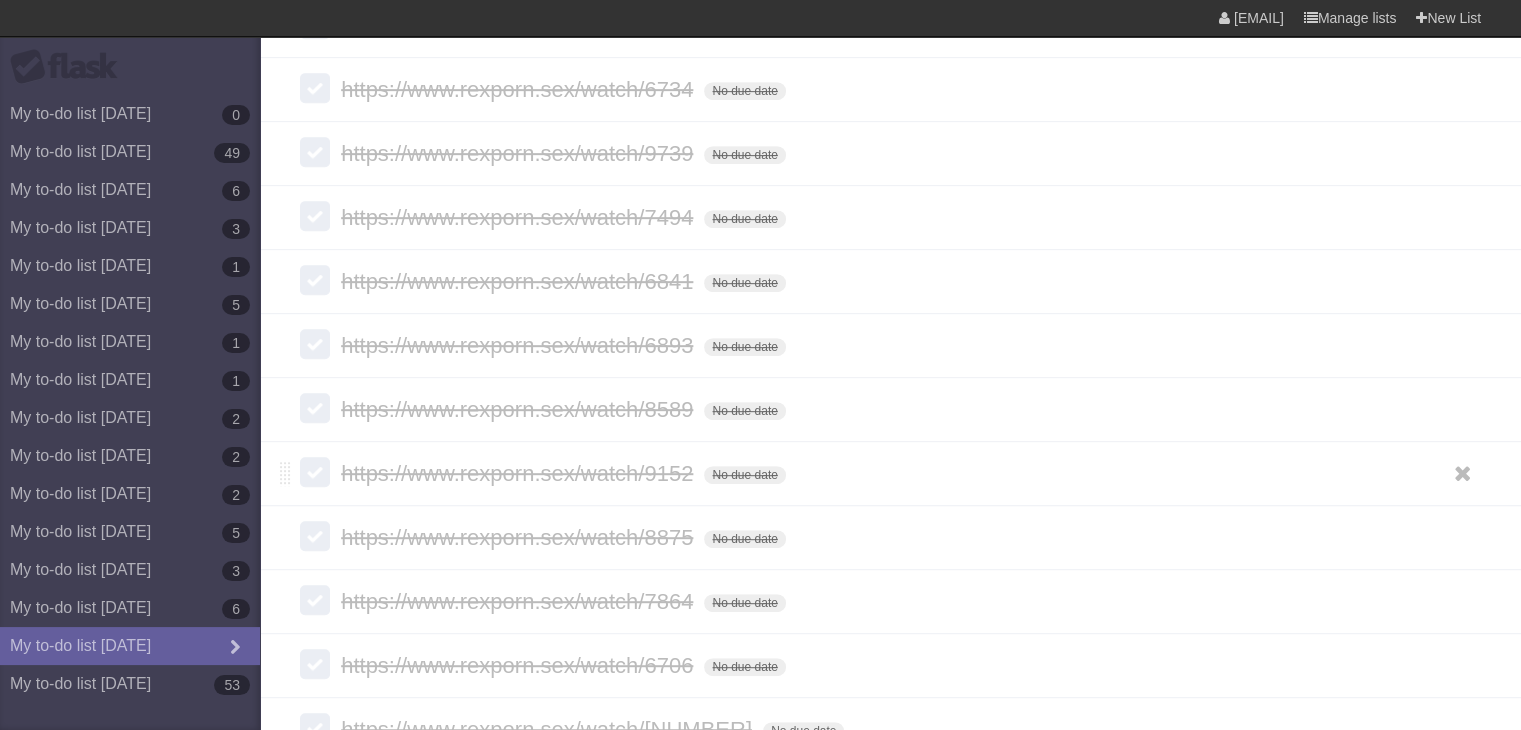 scroll, scrollTop: 937, scrollLeft: 0, axis: vertical 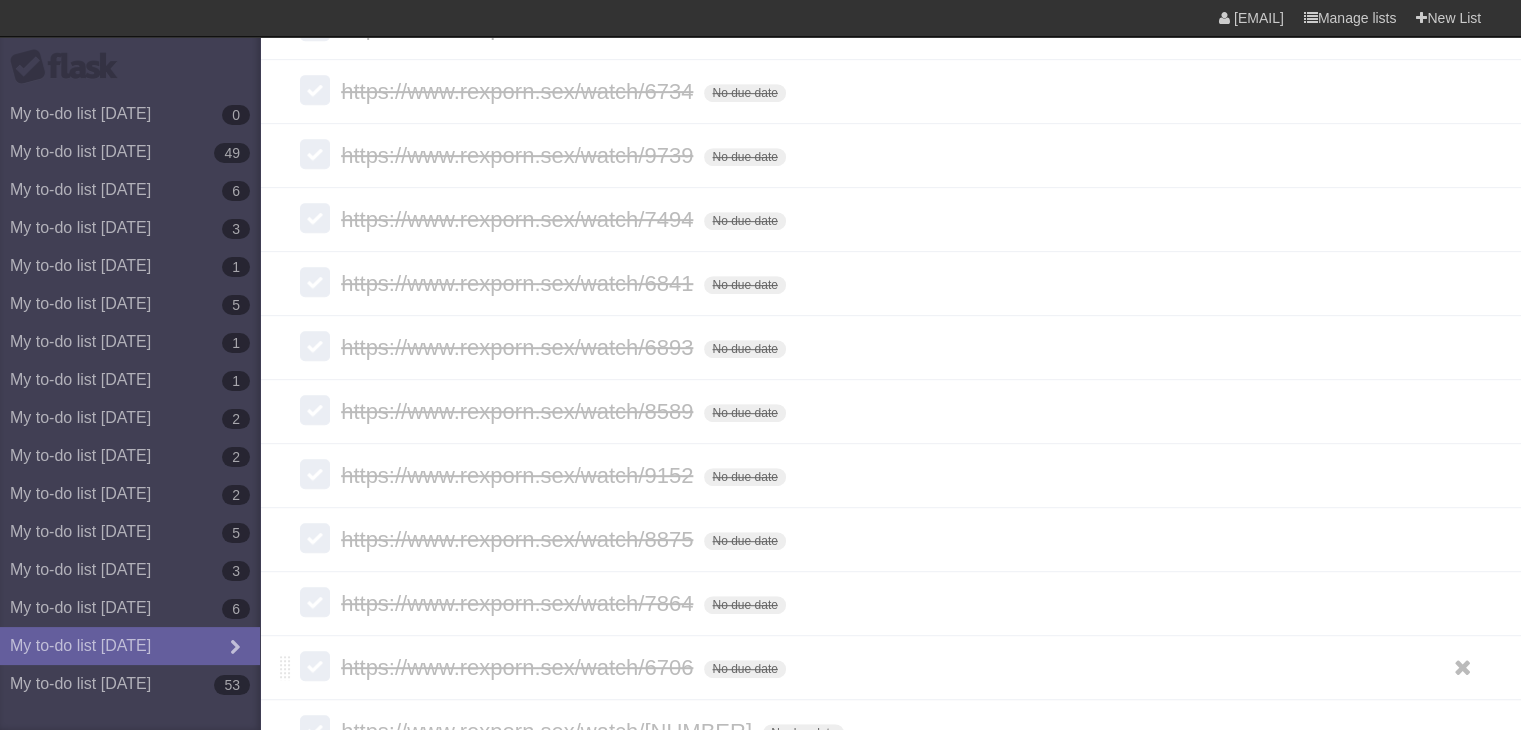 click on "https://www.rexporn.sex/watch/6706" at bounding box center [519, 667] 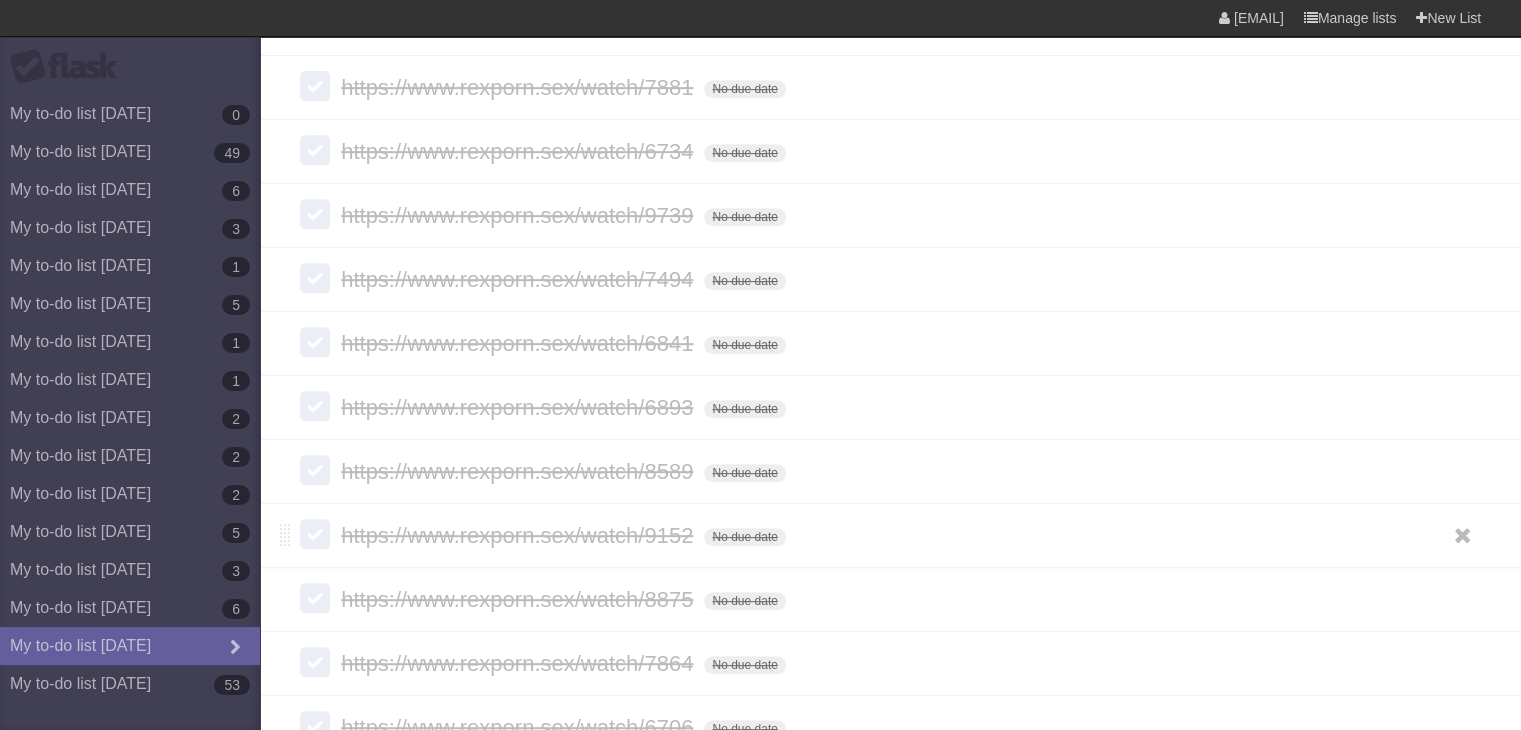 scroll, scrollTop: 876, scrollLeft: 0, axis: vertical 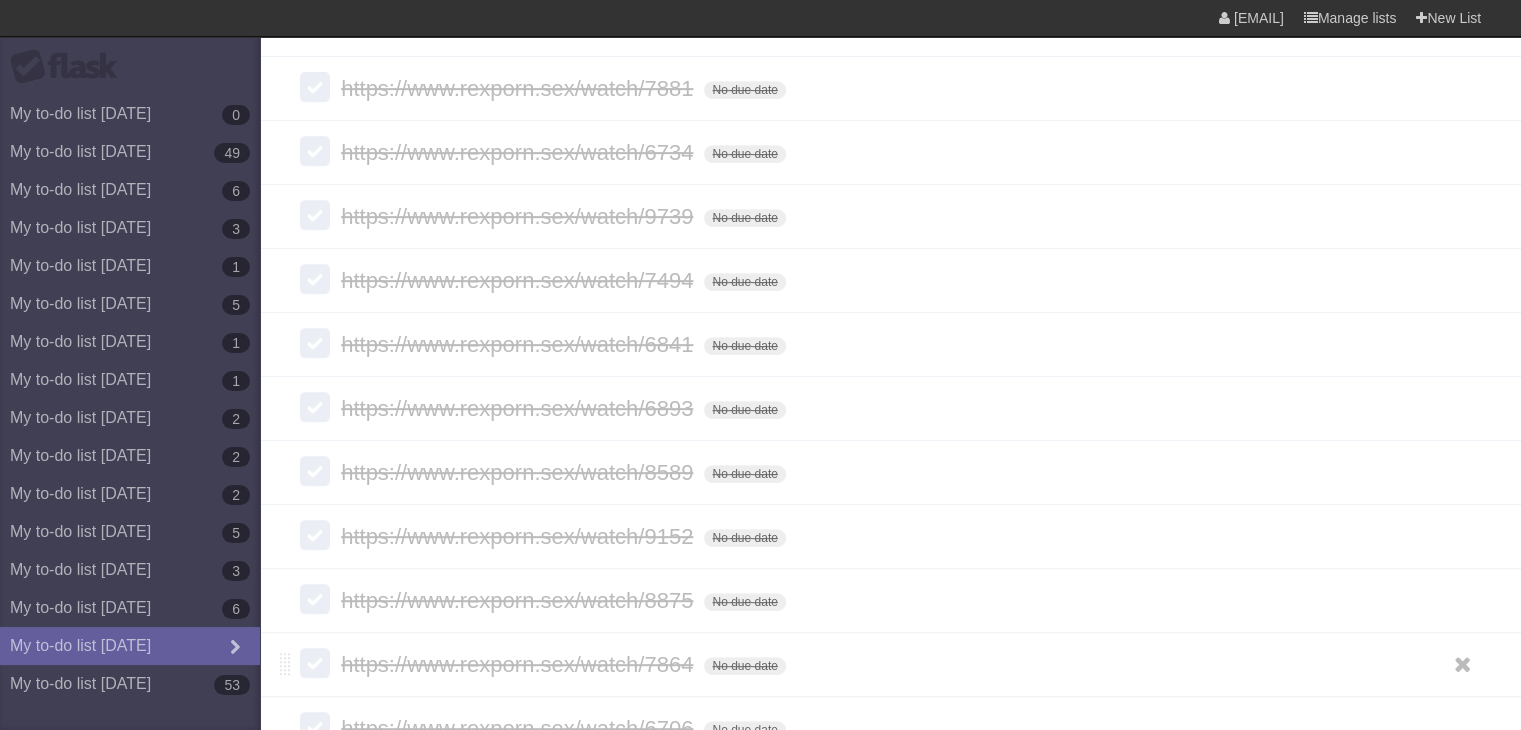 click on "https://www.rexporn.sex/watch/7864" at bounding box center (519, 664) 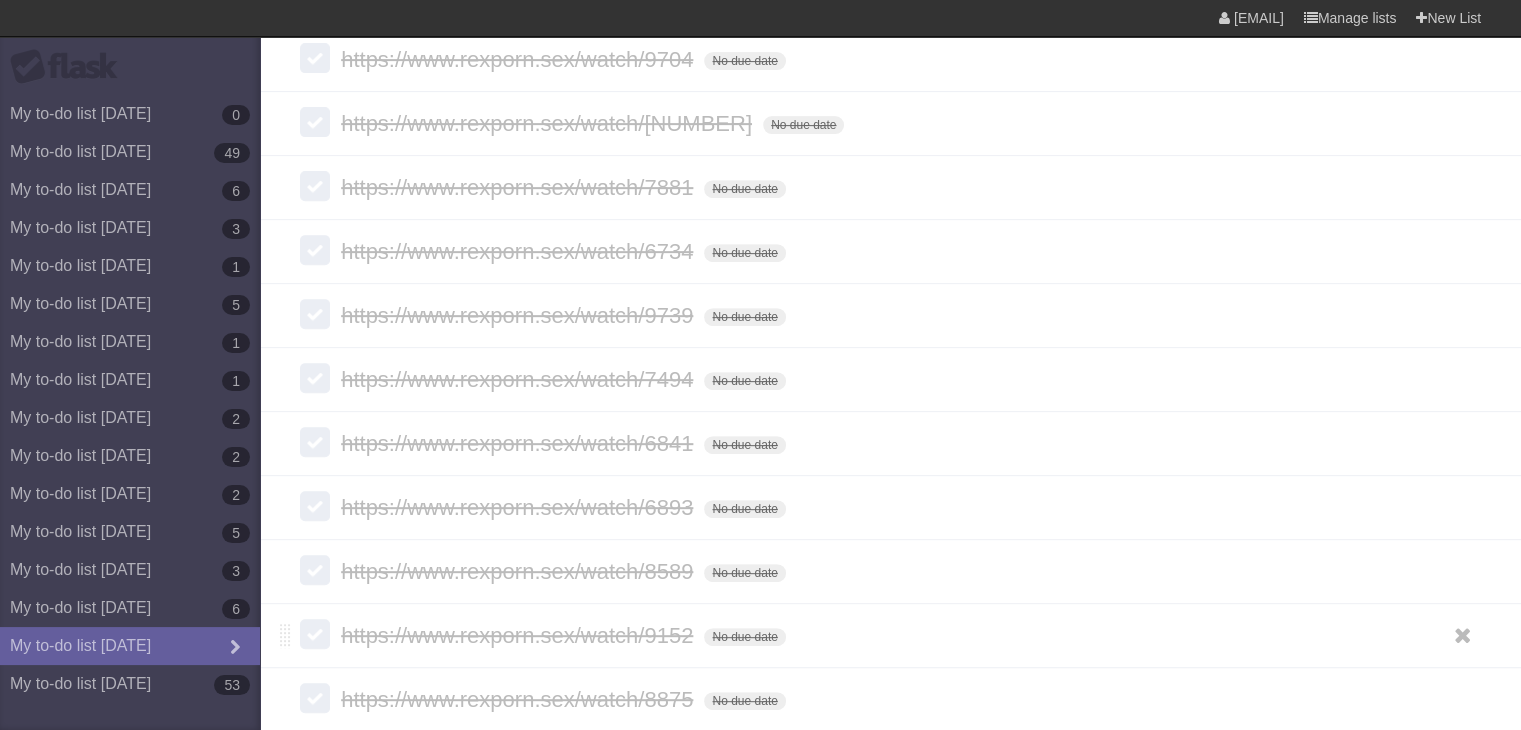 scroll, scrollTop: 776, scrollLeft: 0, axis: vertical 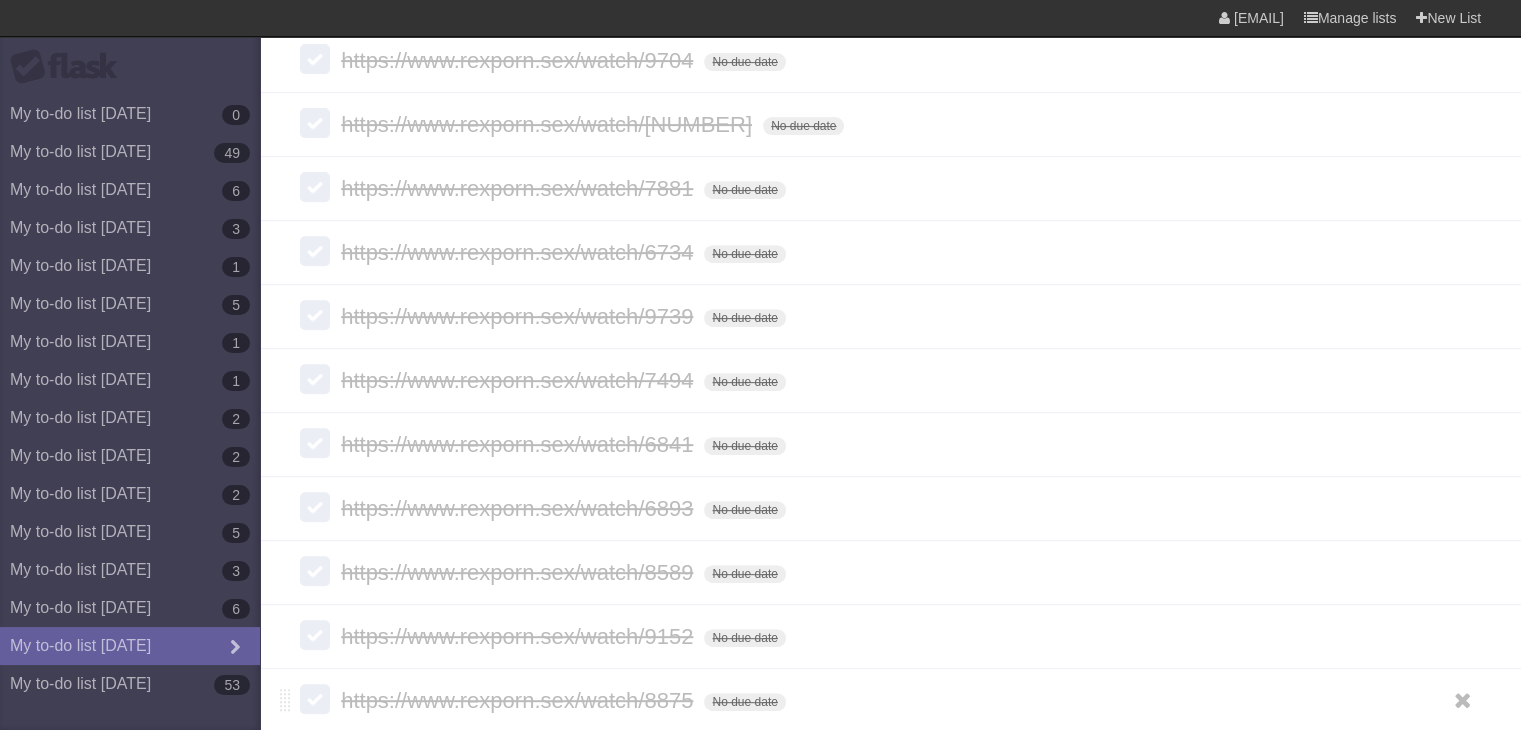 click on "https://www.rexporn.sex/watch/8875" at bounding box center (519, 700) 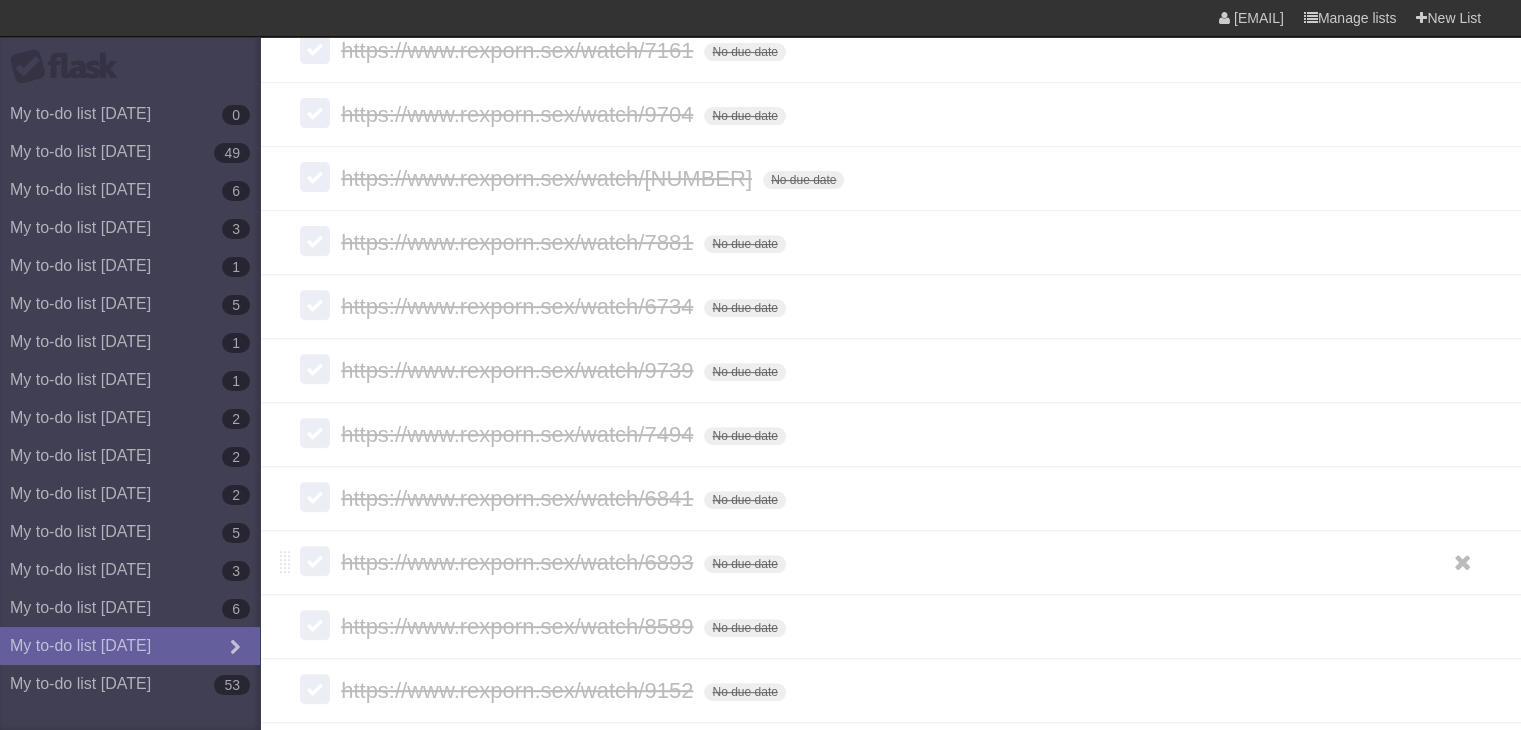 scroll, scrollTop: 721, scrollLeft: 0, axis: vertical 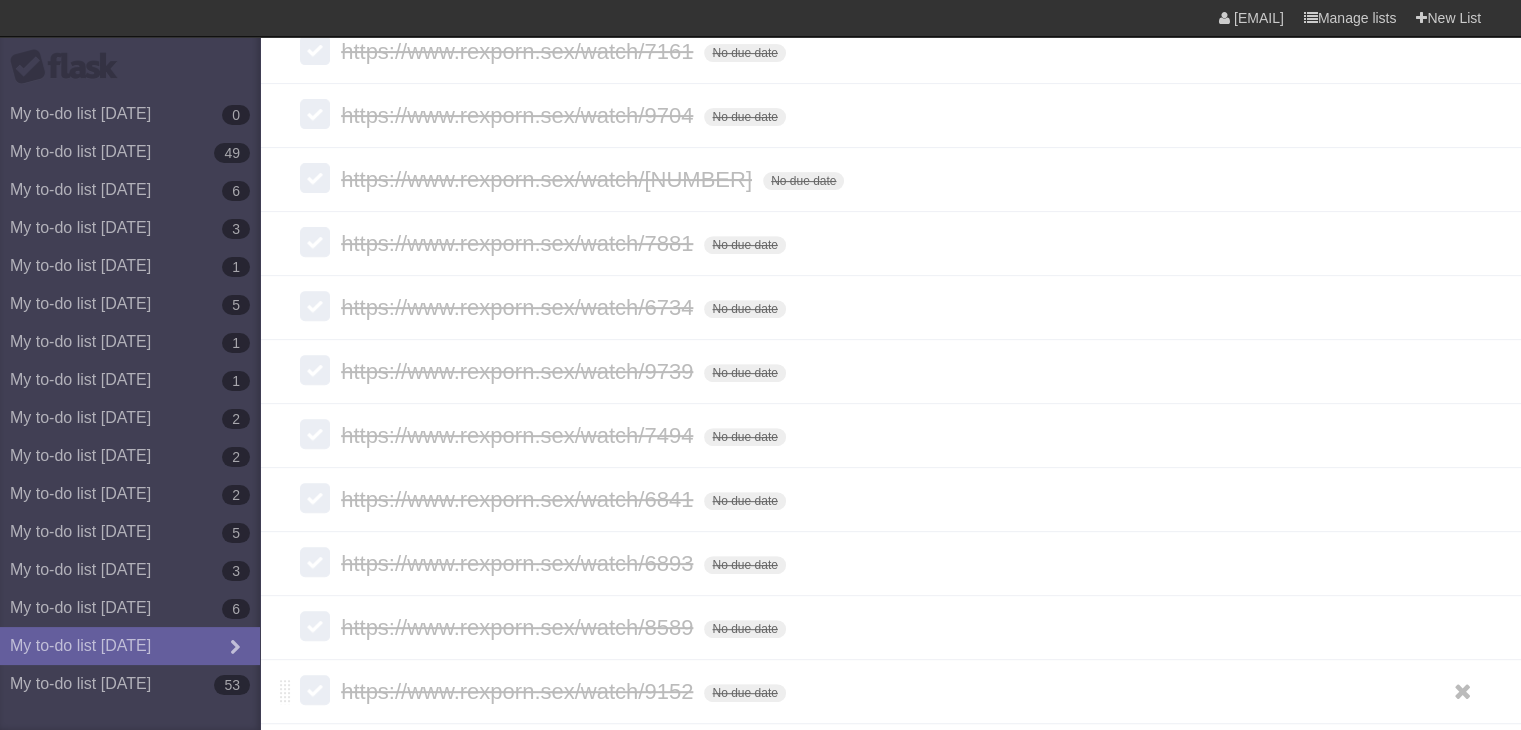 click on "https://www.rexporn.sex/watch/9152" at bounding box center [519, 691] 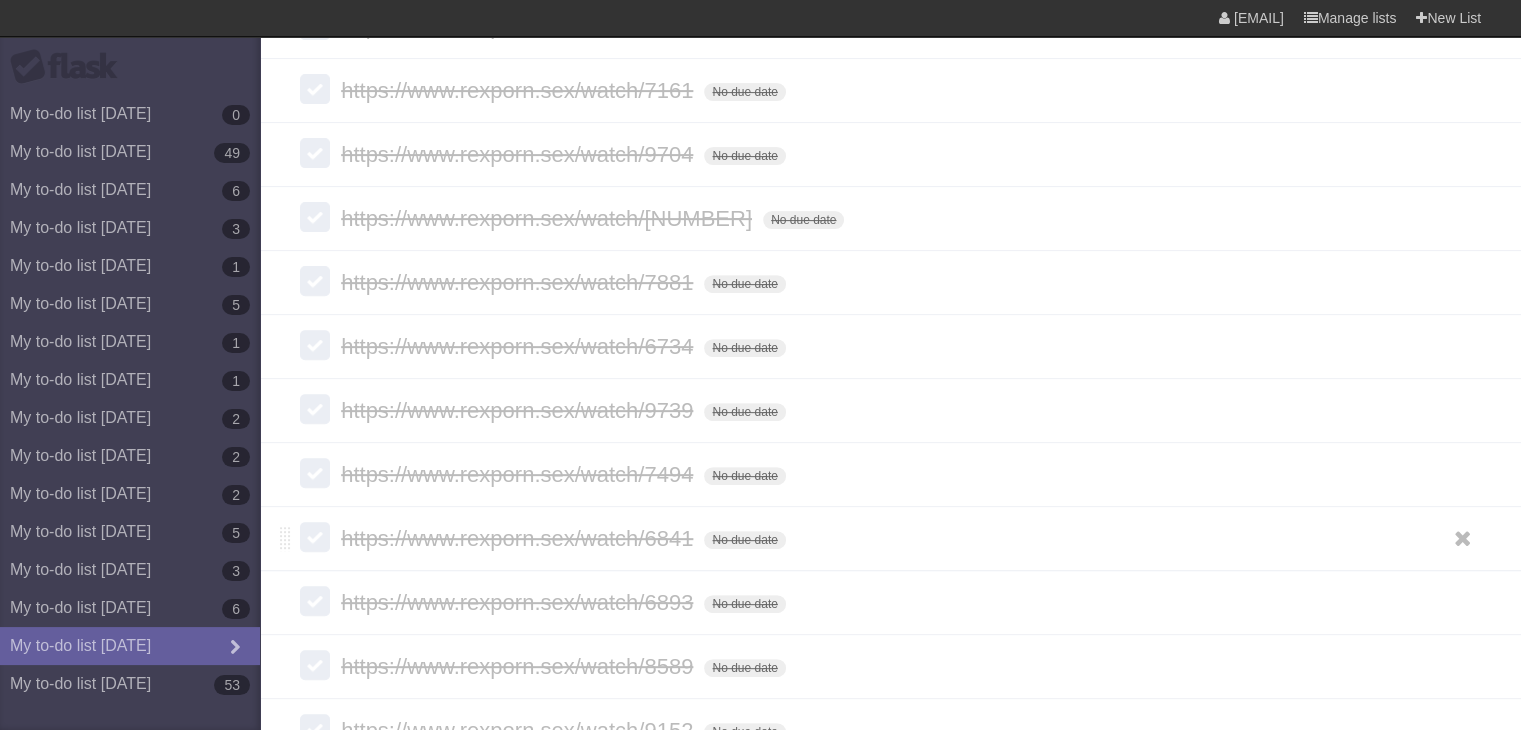 scroll, scrollTop: 681, scrollLeft: 0, axis: vertical 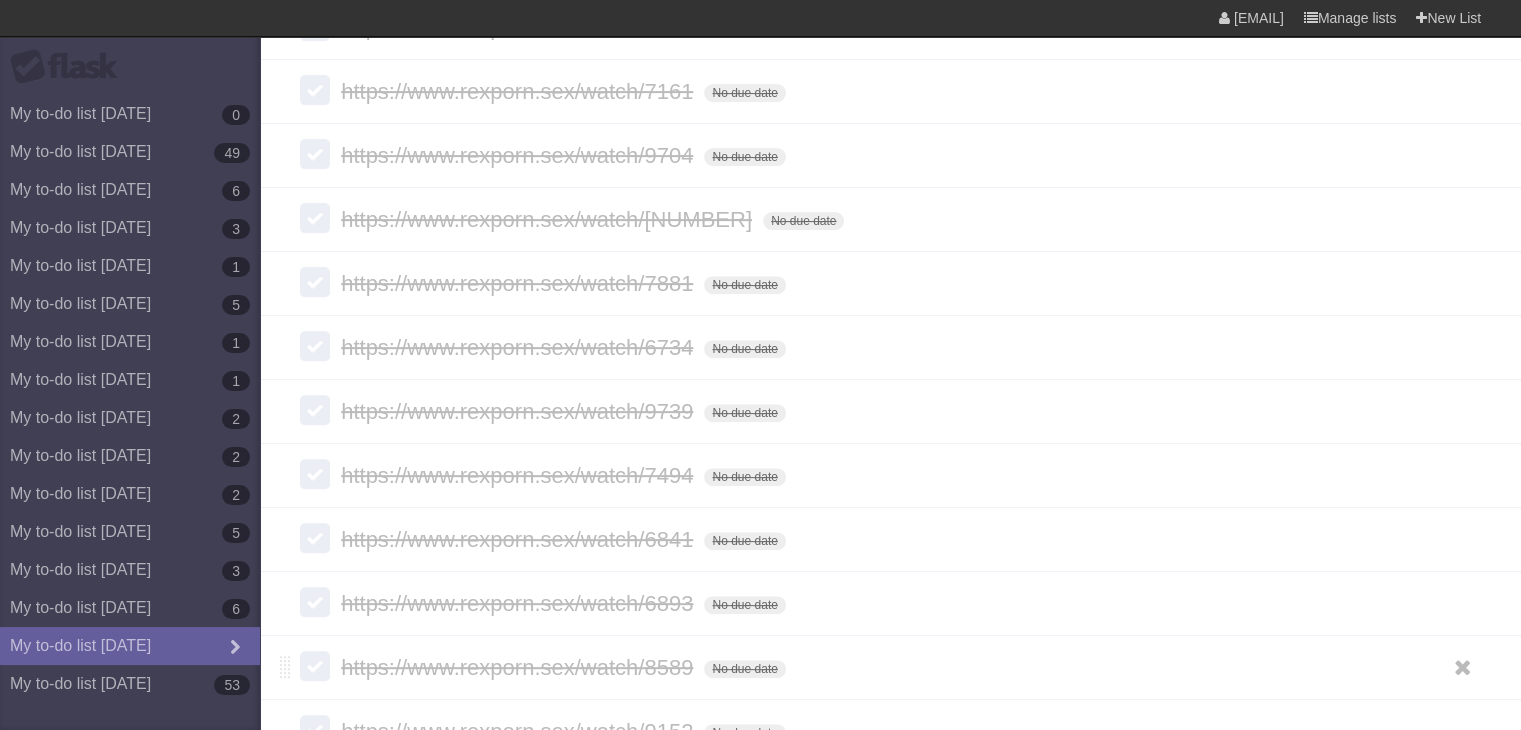 click on "https://www.rexporn.sex/watch/8589" at bounding box center [519, 667] 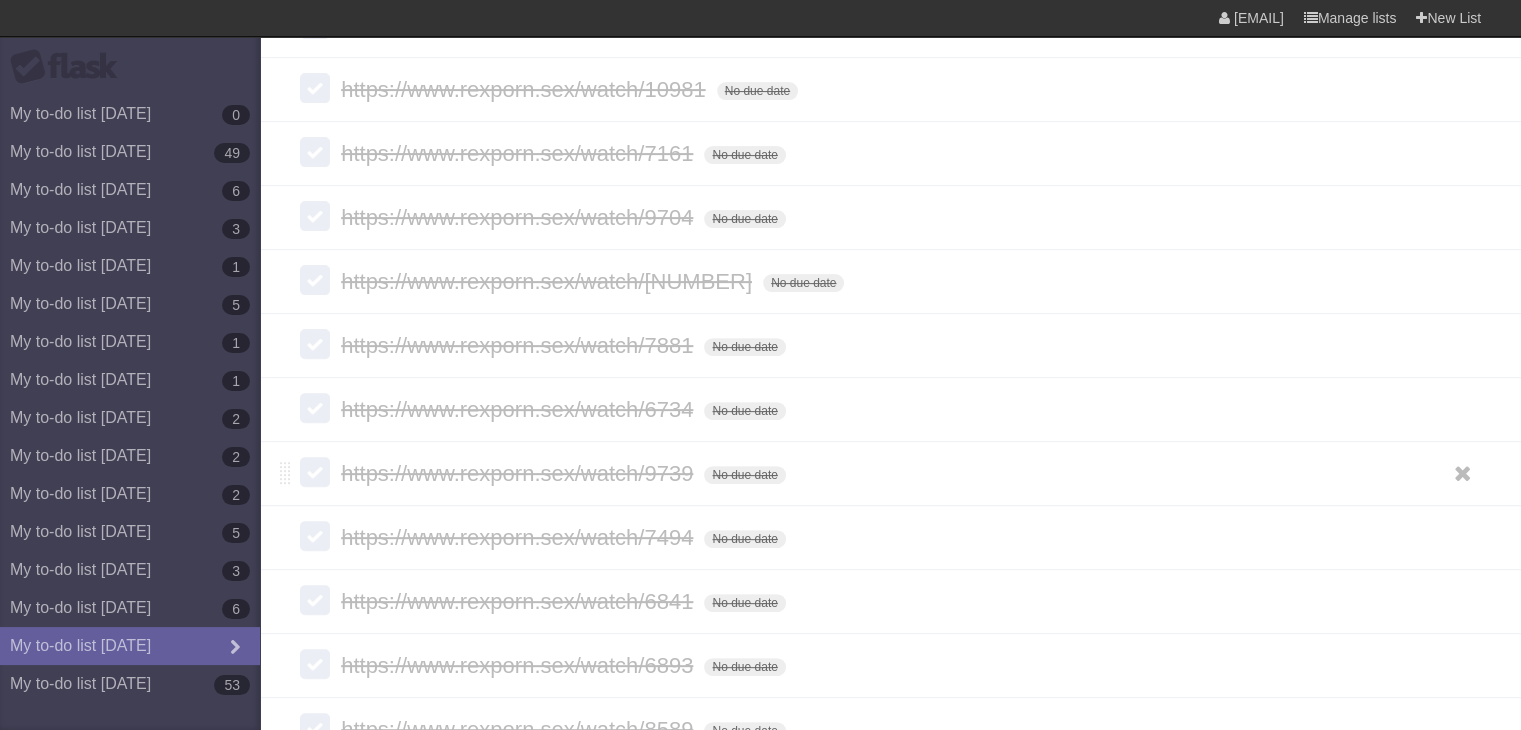 scroll, scrollTop: 591, scrollLeft: 0, axis: vertical 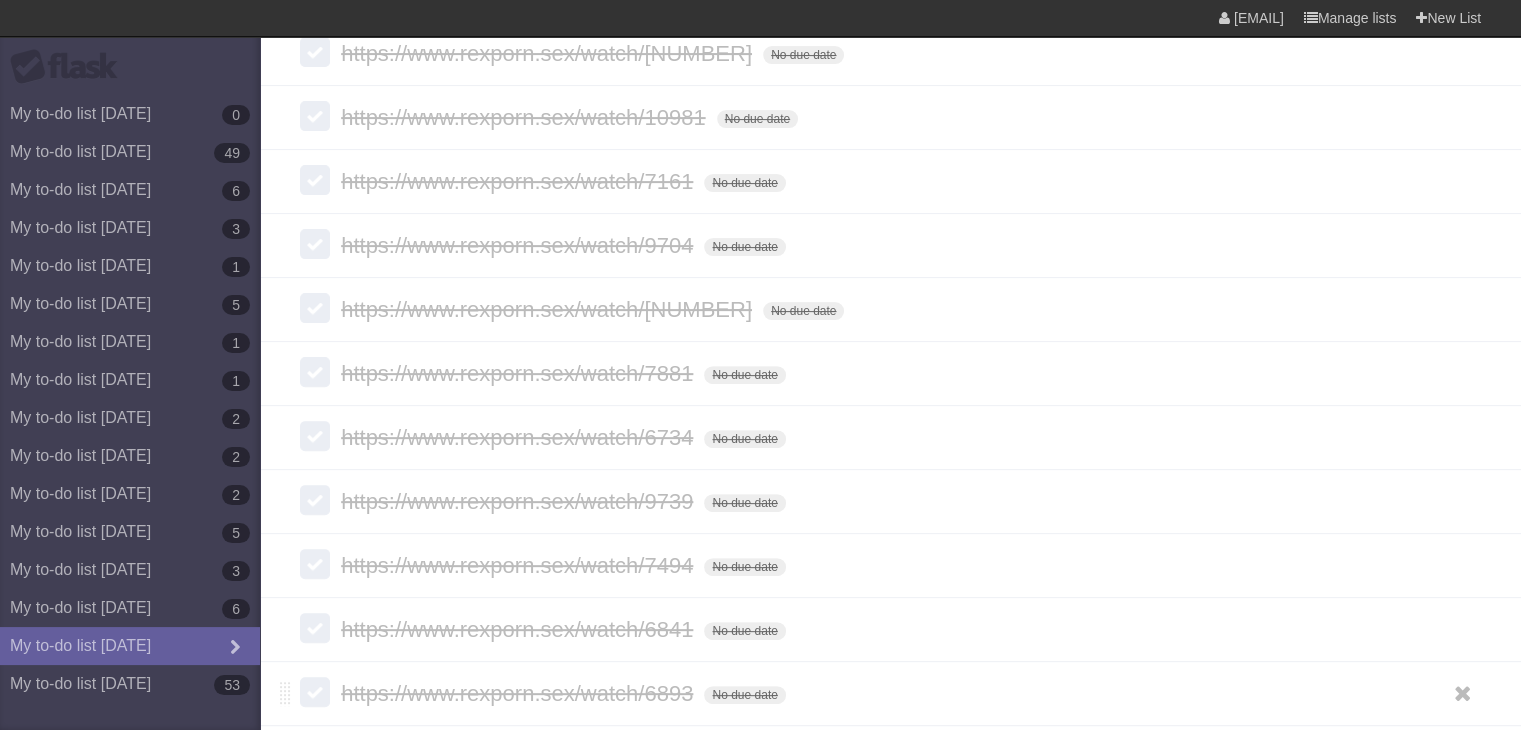 click on "https://www.rexporn.sex/watch/6893" at bounding box center (519, 693) 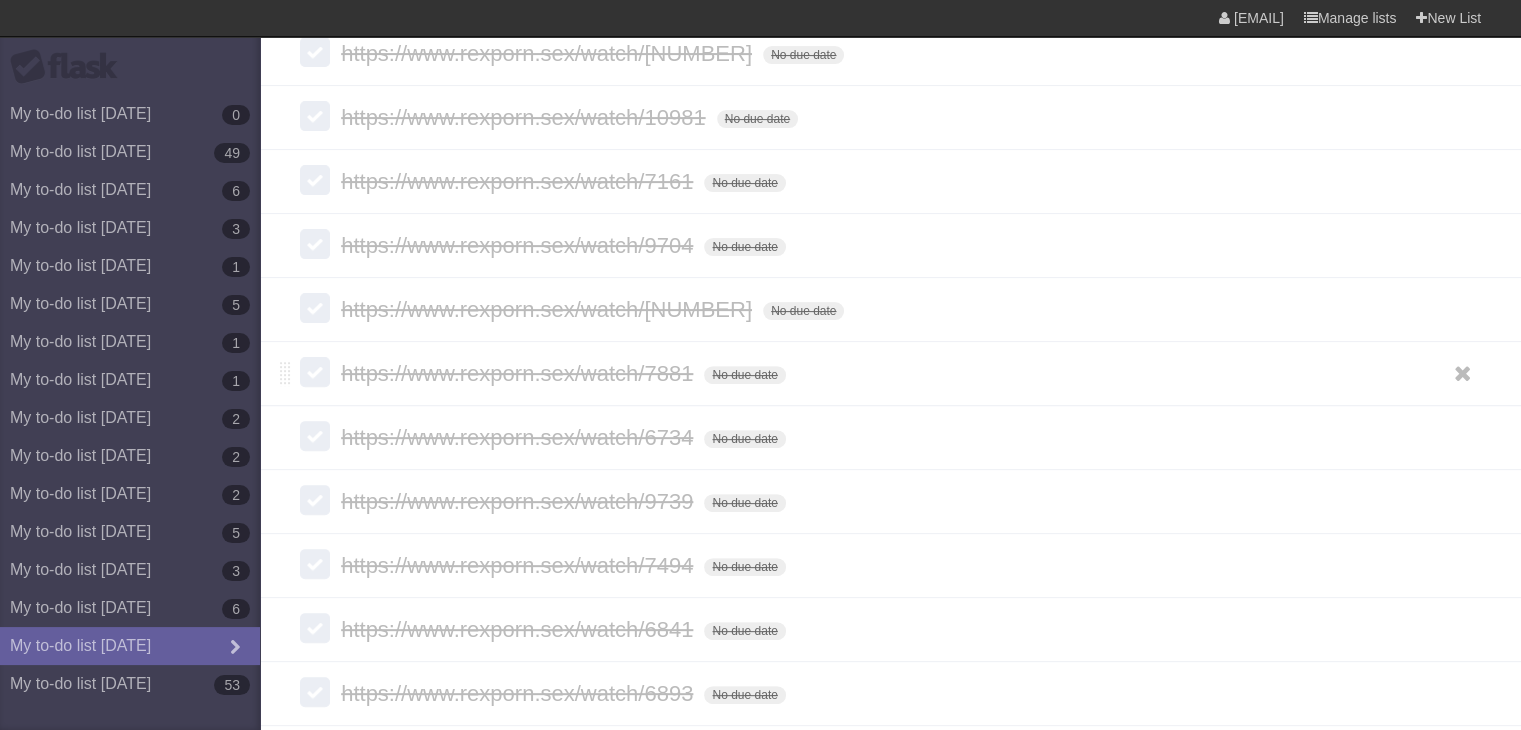 scroll, scrollTop: 498, scrollLeft: 0, axis: vertical 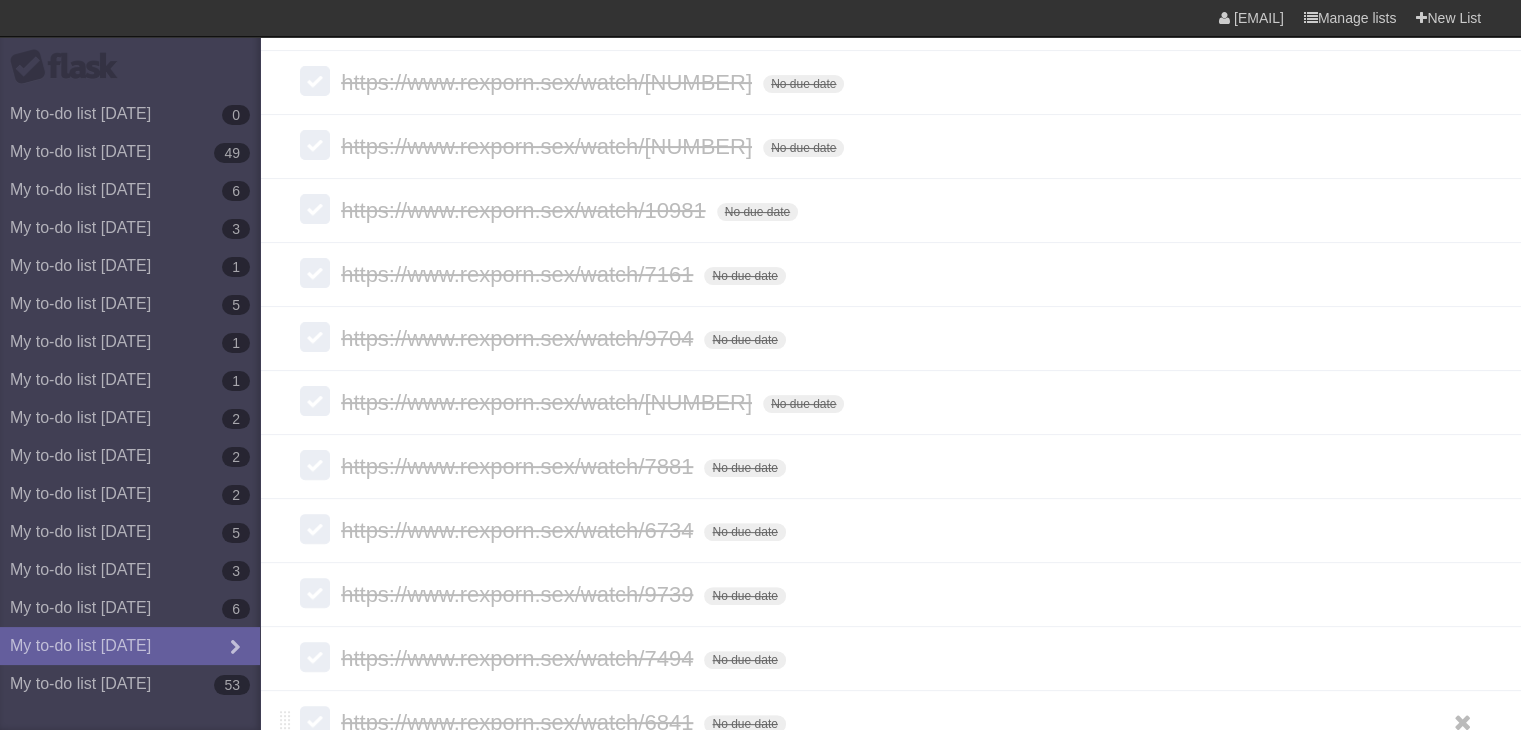 click on "https://www.rexporn.sex/watch/6841" at bounding box center (519, 722) 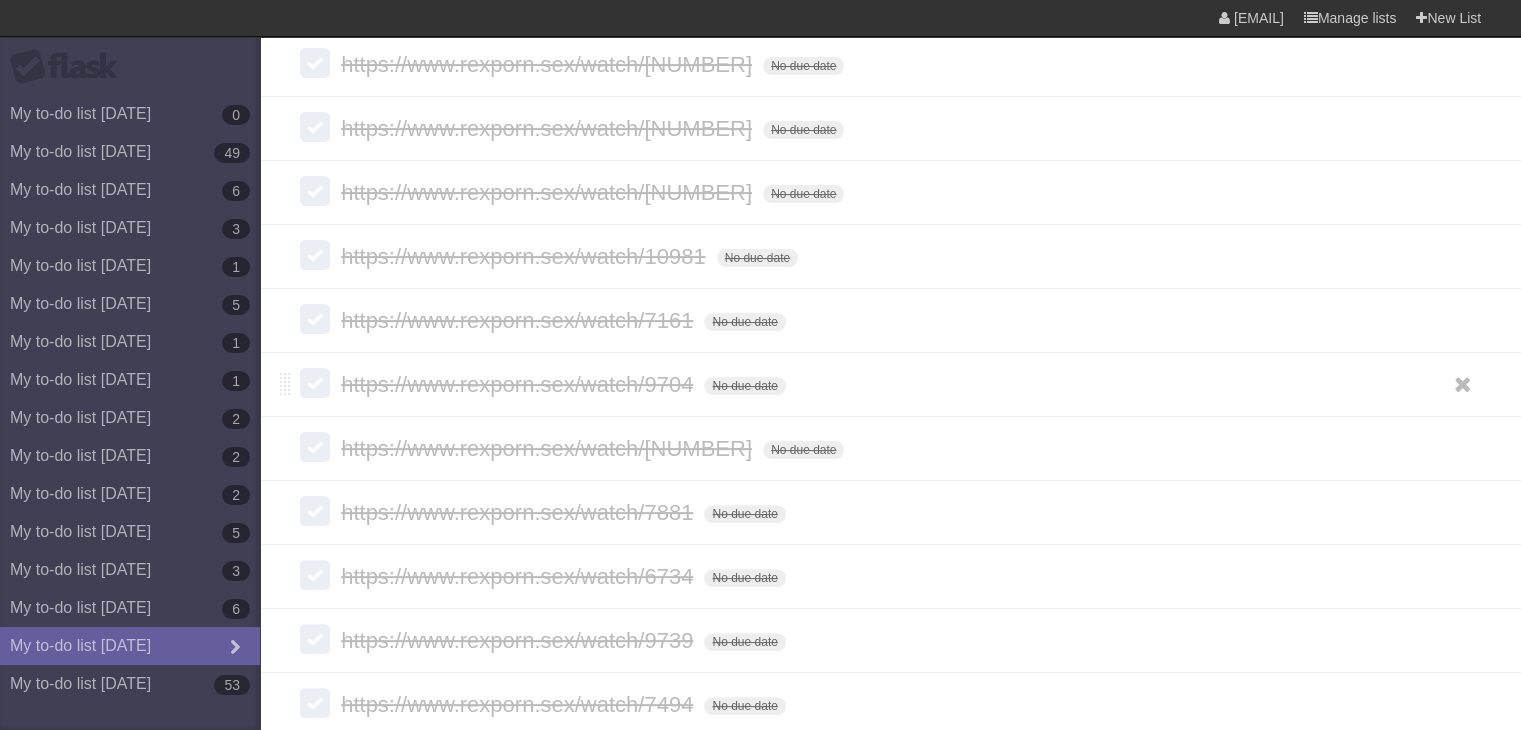 scroll, scrollTop: 451, scrollLeft: 0, axis: vertical 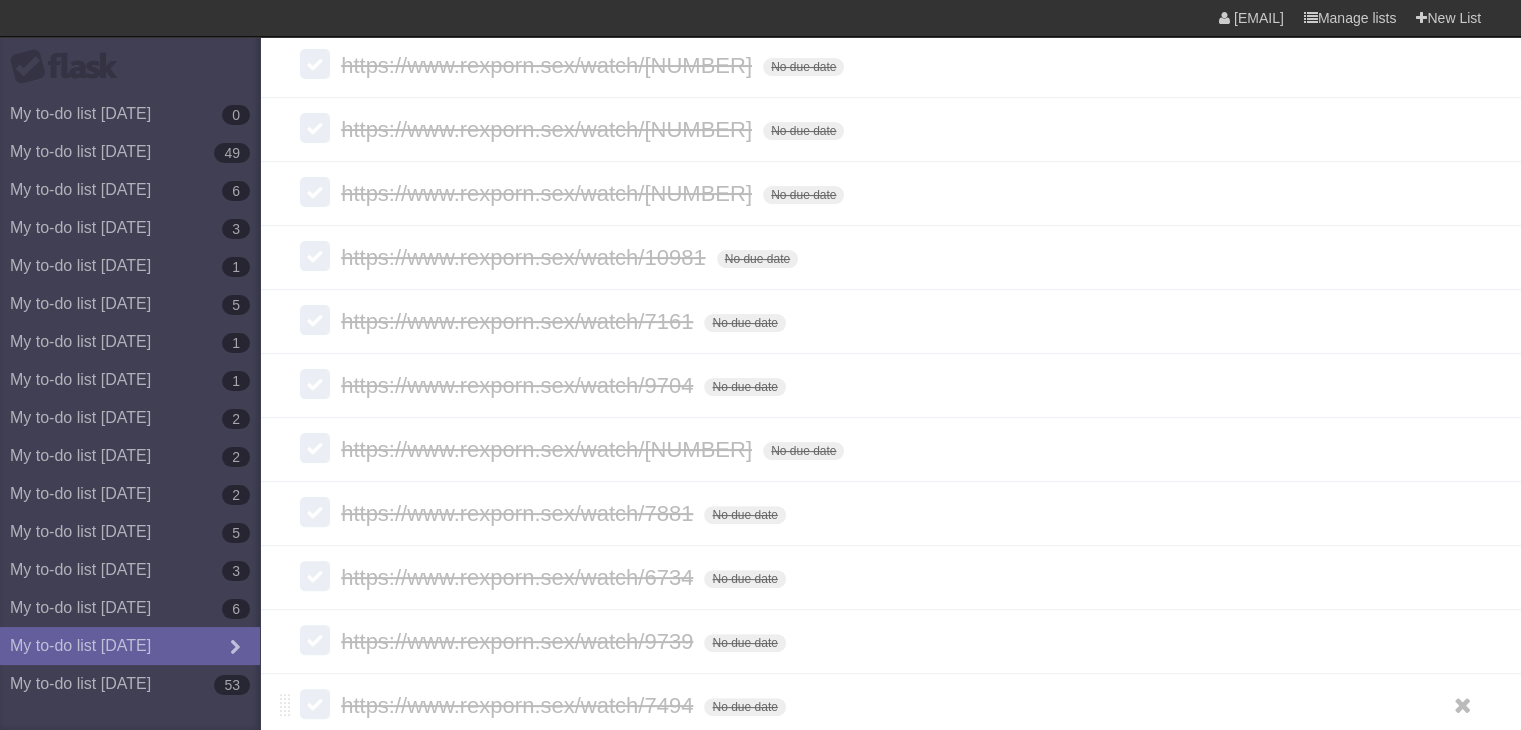 click on "https://www.rexporn.sex/watch/7494" at bounding box center (519, 705) 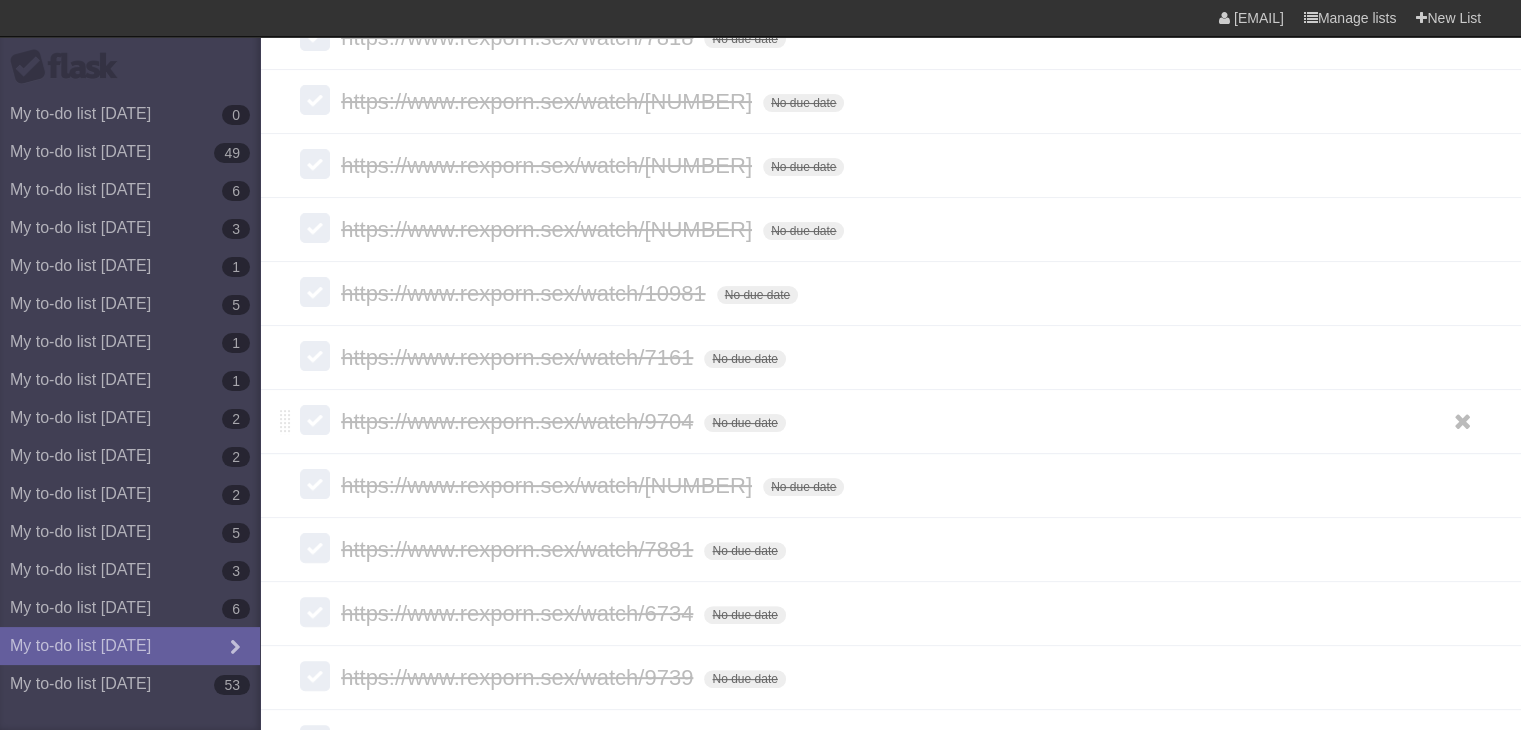 scroll, scrollTop: 414, scrollLeft: 0, axis: vertical 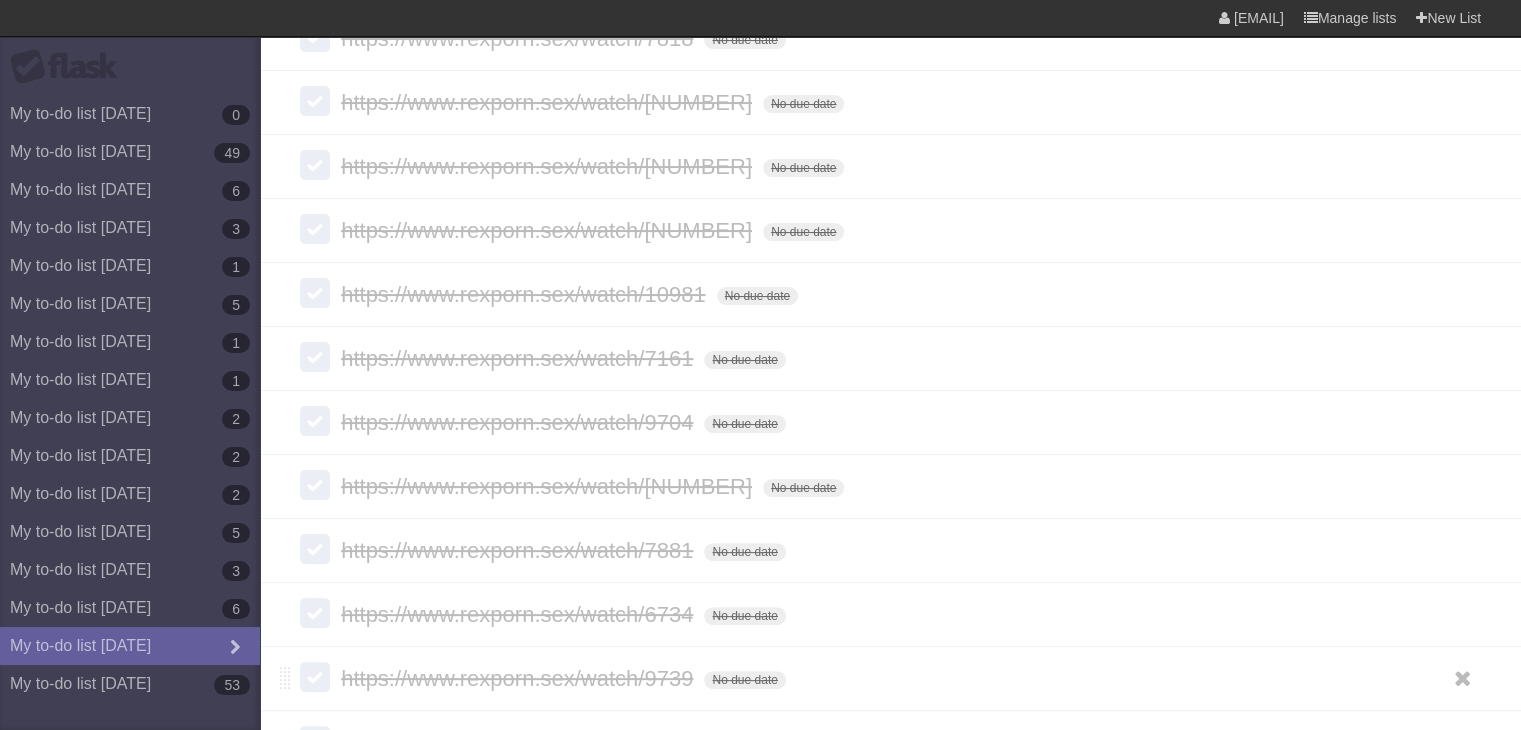 click on "https://www.rexporn.sex/watch/9739" at bounding box center [519, 678] 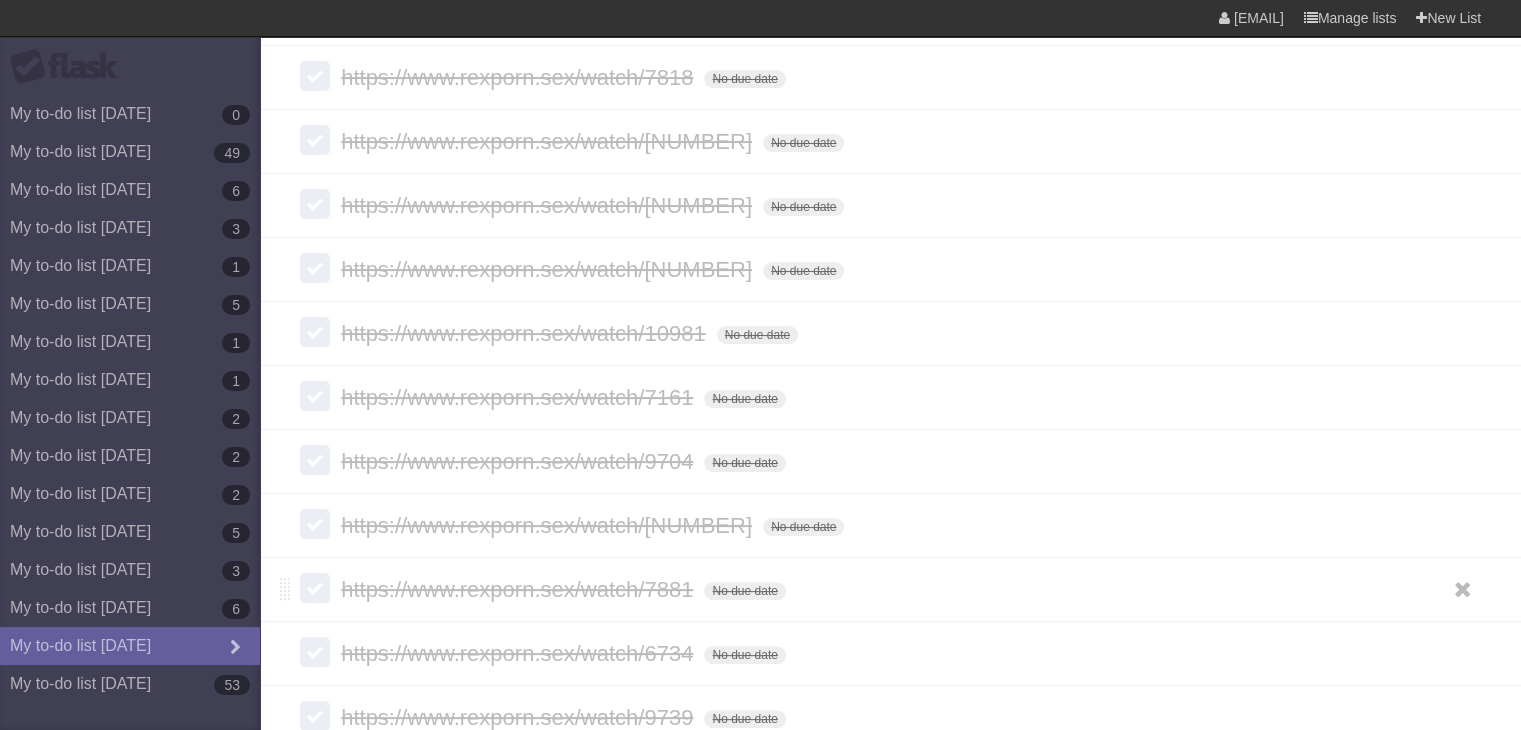scroll, scrollTop: 374, scrollLeft: 0, axis: vertical 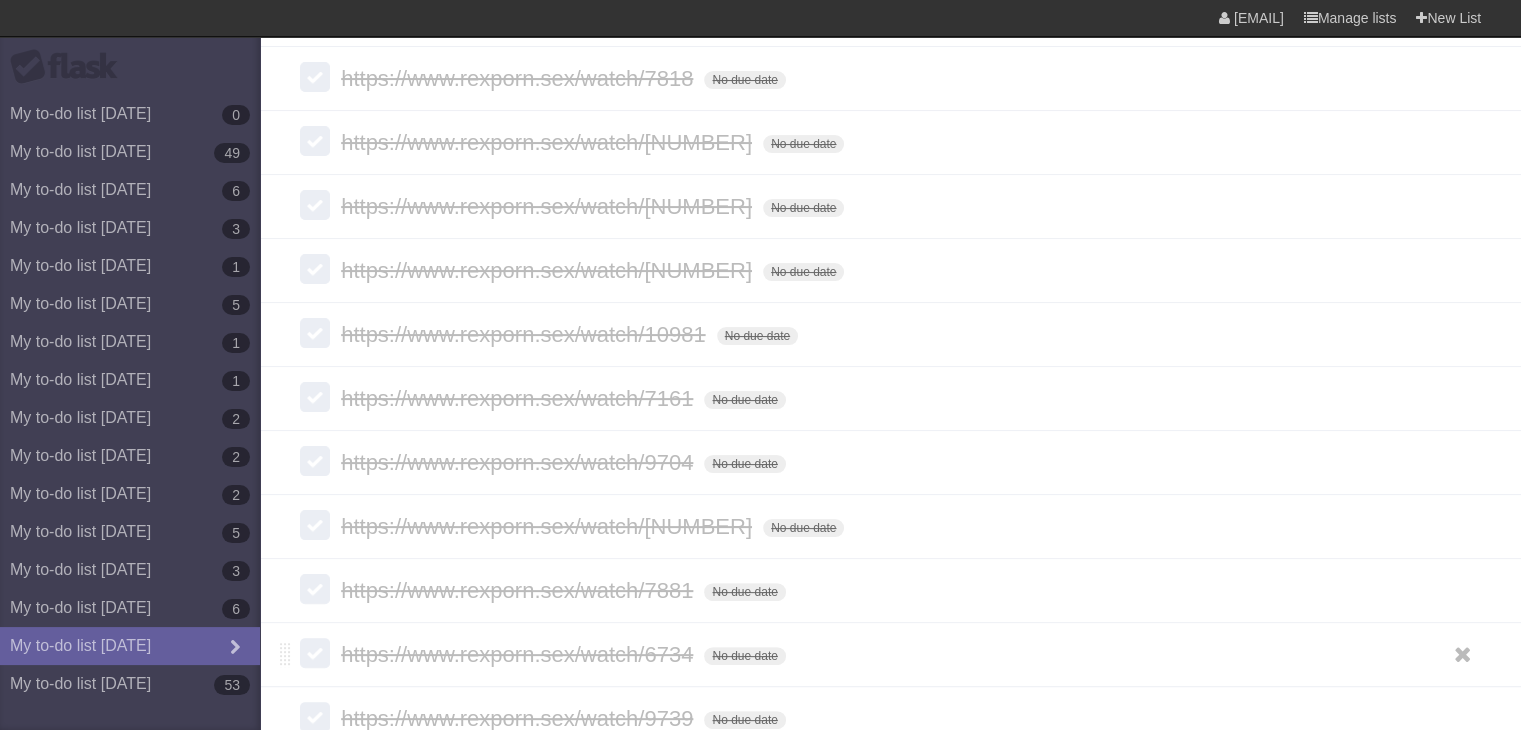 drag, startPoint x: 608, startPoint y: 634, endPoint x: 610, endPoint y: 655, distance: 21.095022 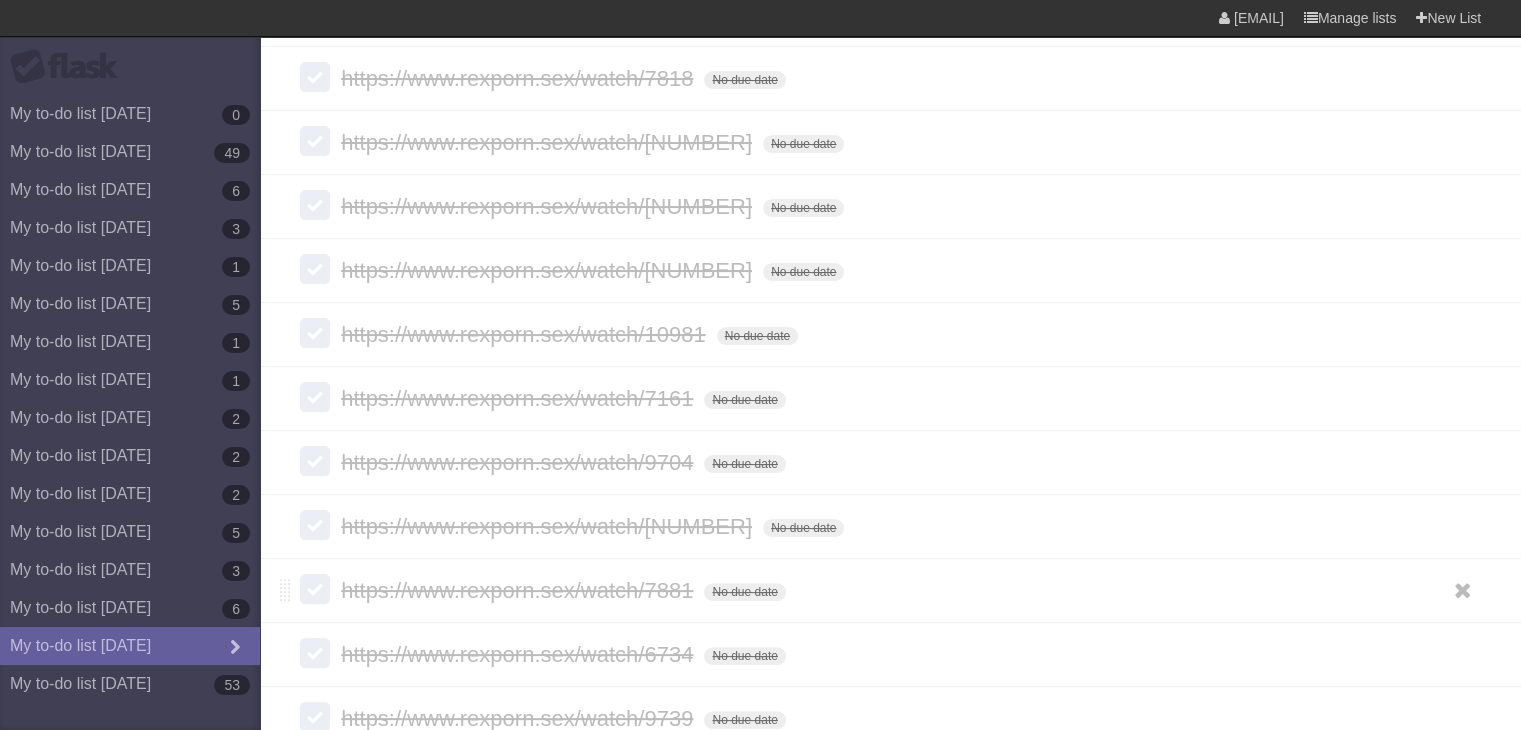 scroll, scrollTop: 323, scrollLeft: 0, axis: vertical 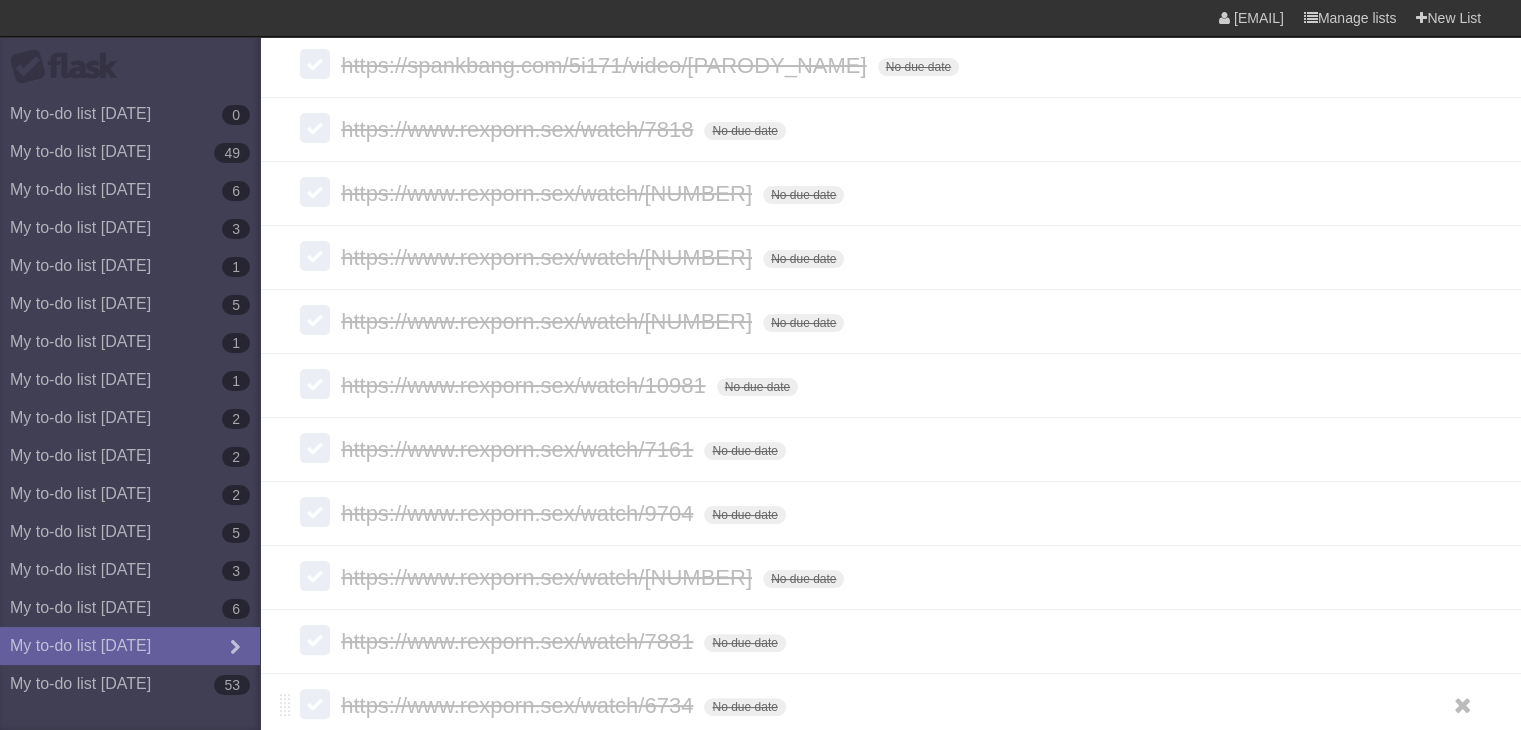 click on "https://www.rexporn.sex/watch/6734" at bounding box center (519, 705) 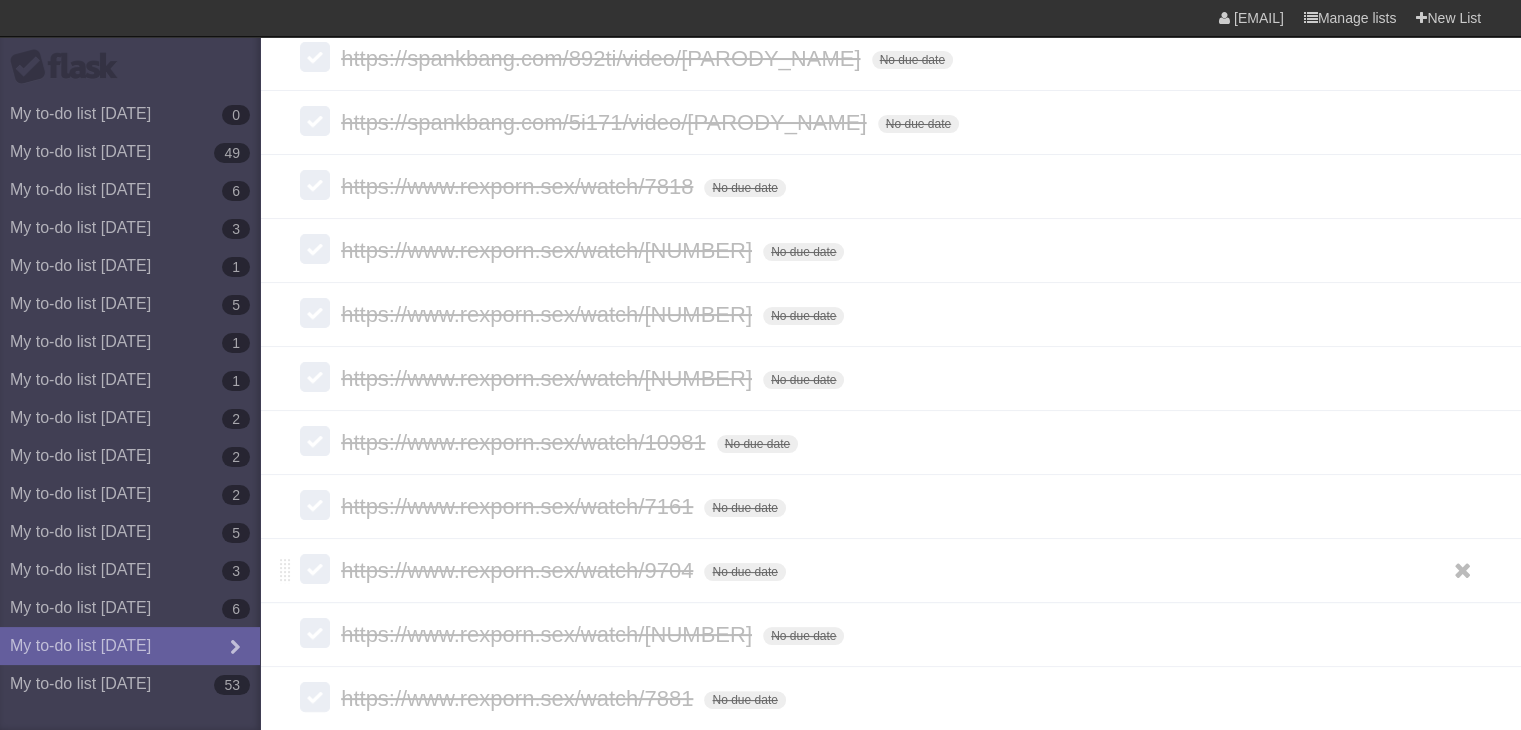 scroll, scrollTop: 264, scrollLeft: 0, axis: vertical 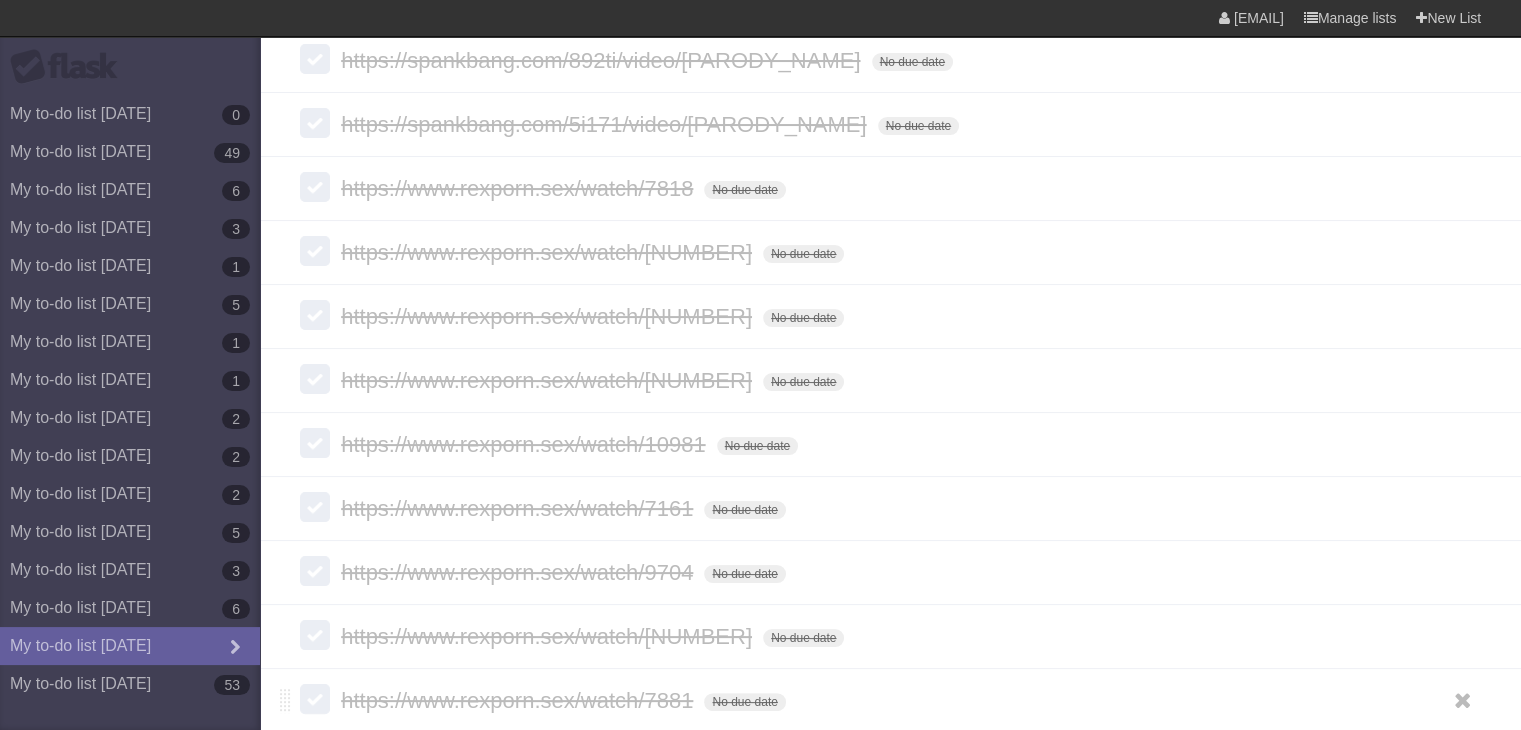 click on "https://www.rexporn.sex/watch/7881
No due date
White
Red
Blue
Green
Purple
Orange" at bounding box center (890, 700) 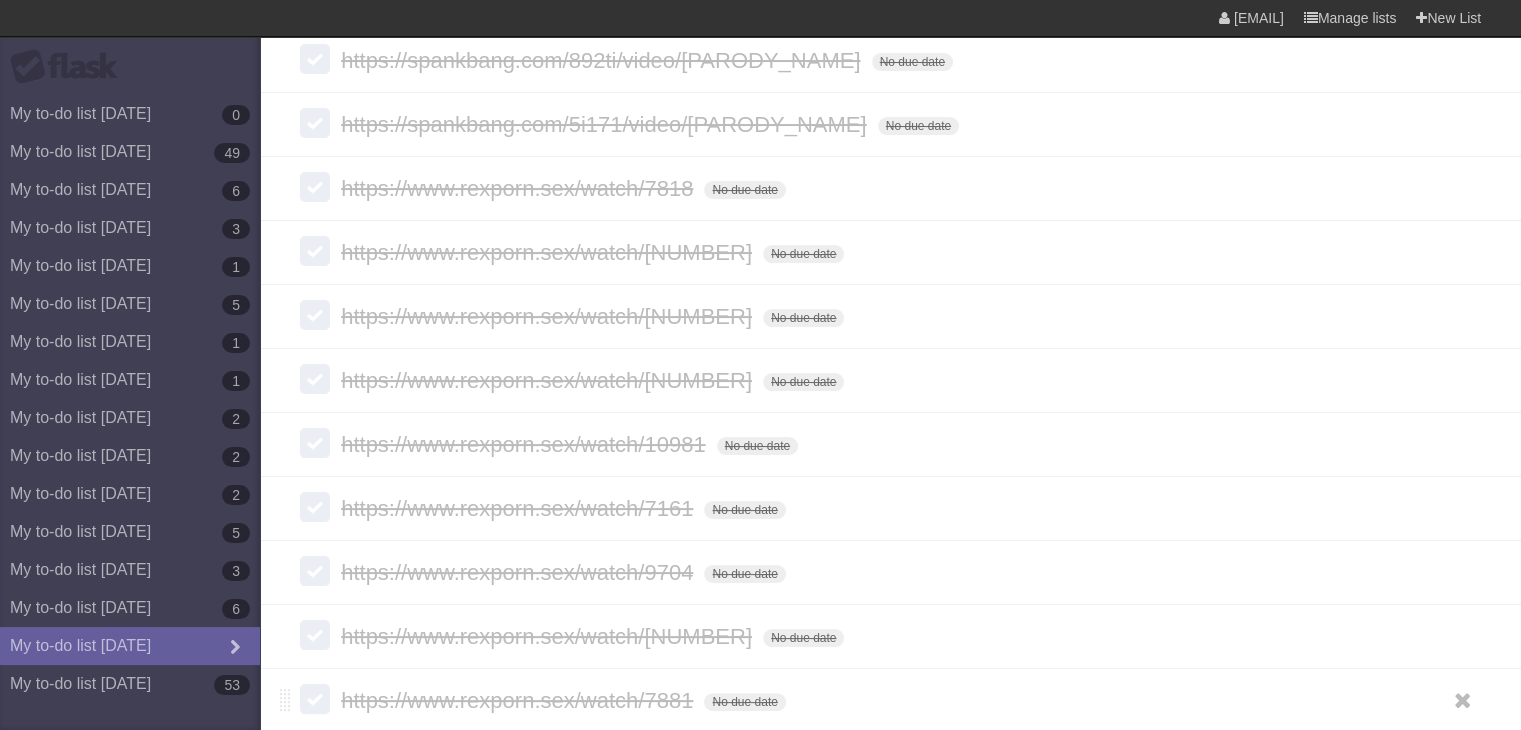click on "https://www.rexporn.sex/watch/7881" at bounding box center [519, 700] 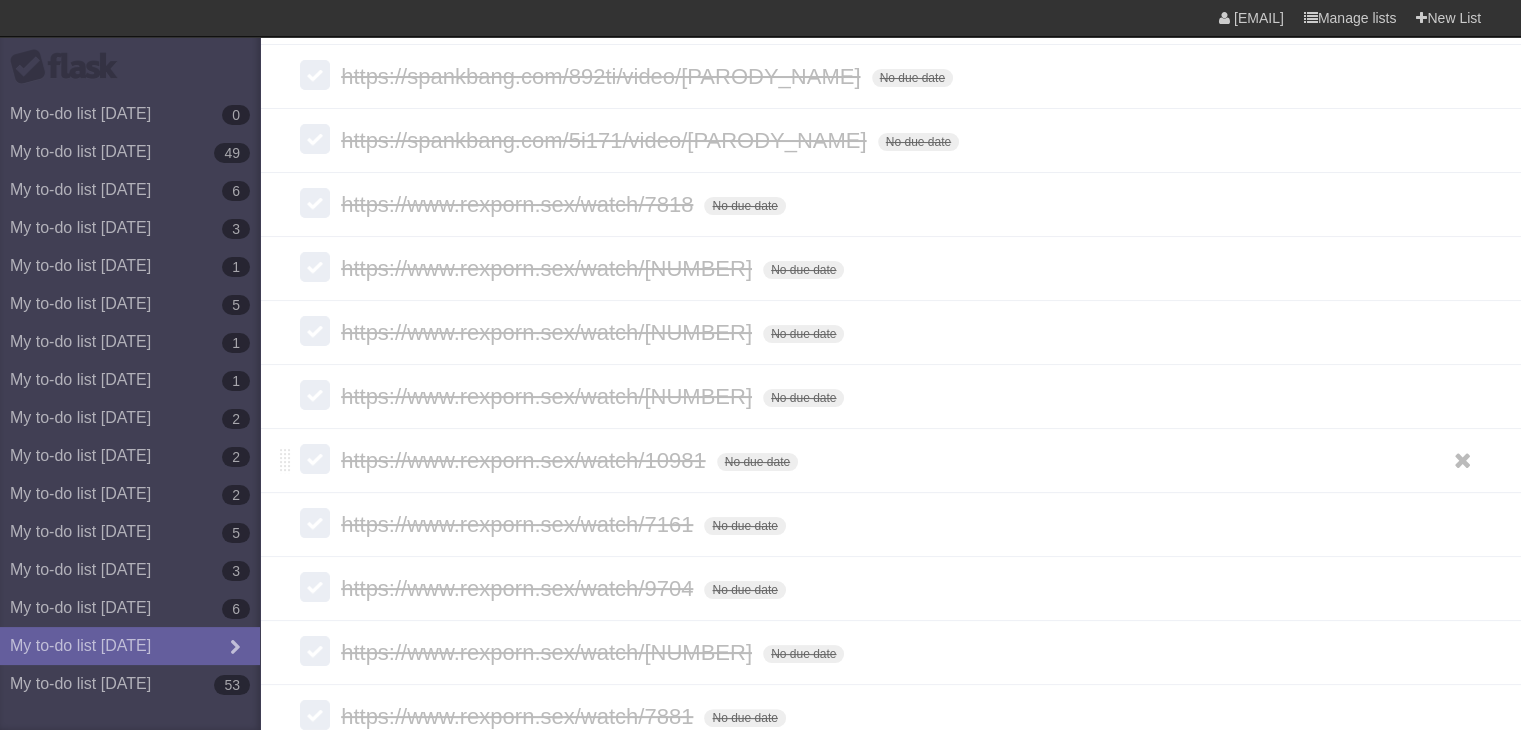 scroll, scrollTop: 209, scrollLeft: 0, axis: vertical 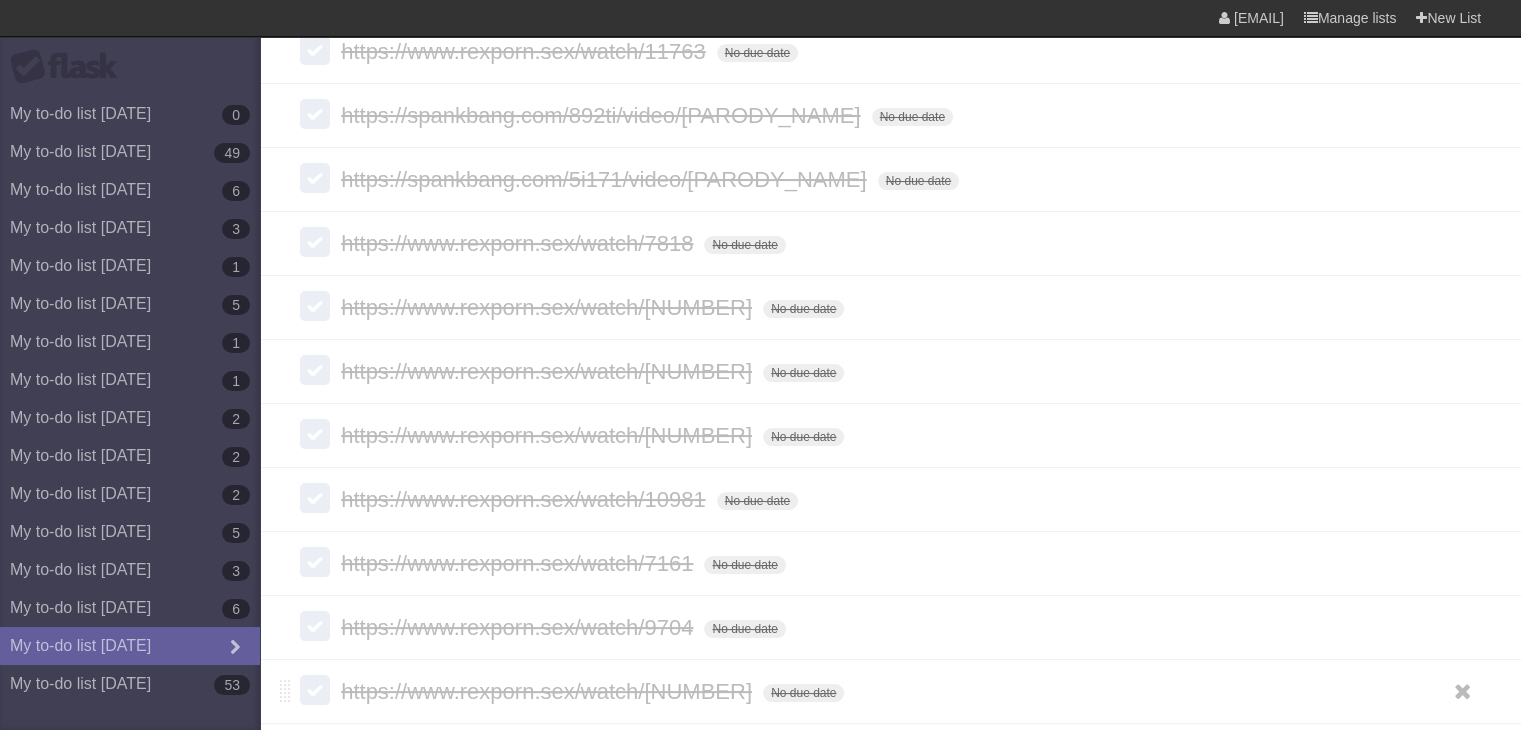 click on "https://www.rexporn.sex/watch/[NUMBER]" at bounding box center (549, 691) 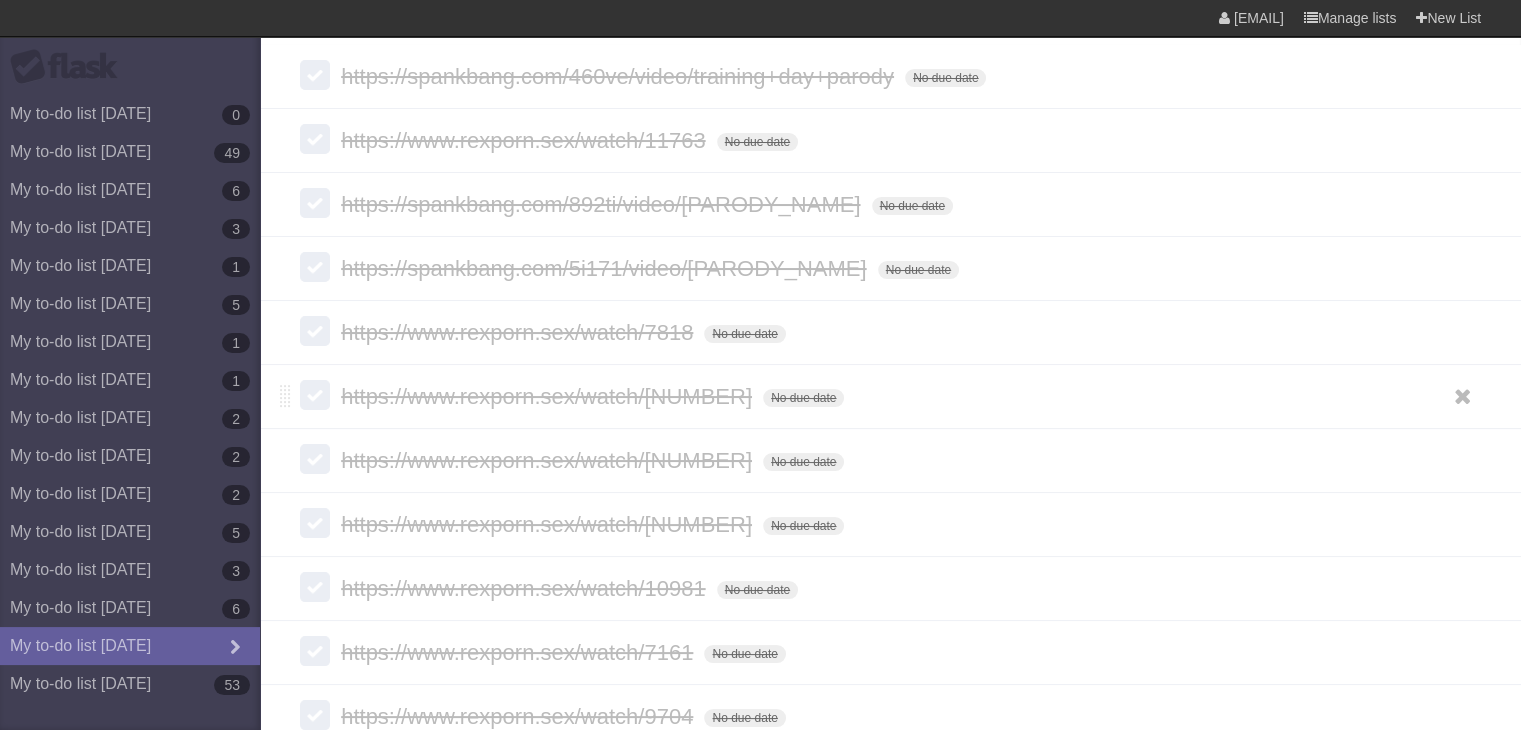 scroll, scrollTop: 123, scrollLeft: 0, axis: vertical 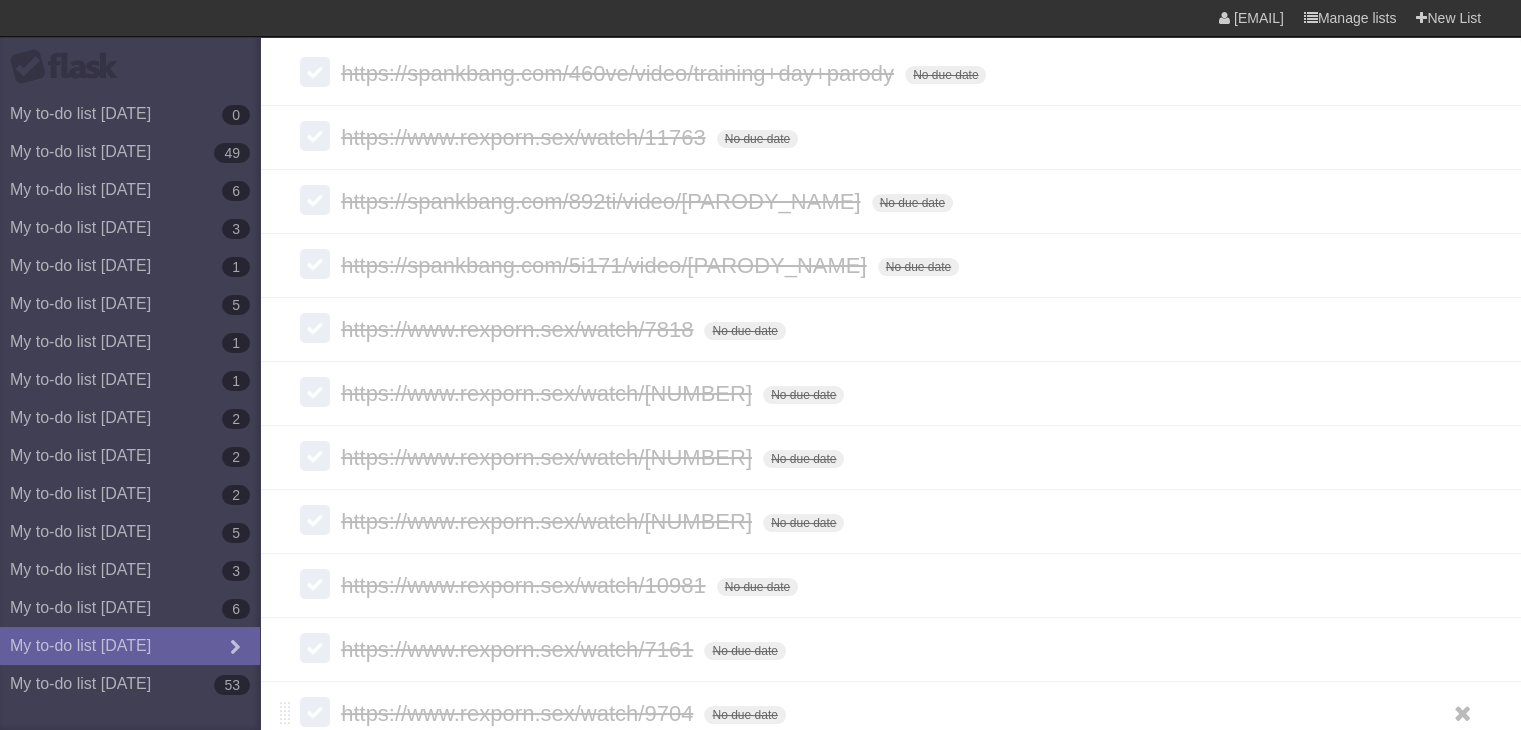 click on "https://www.rexporn.sex/watch/9704" at bounding box center [519, 713] 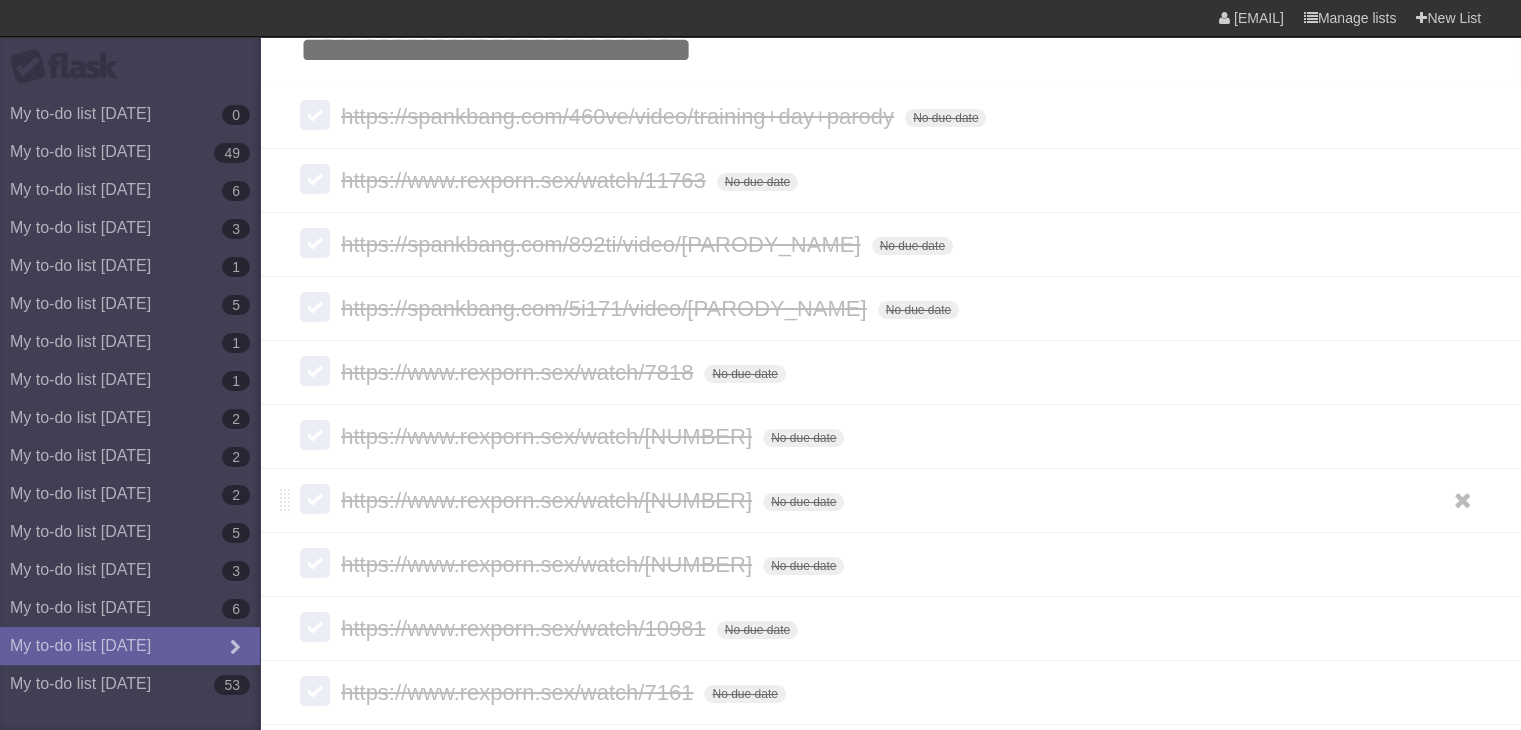 scroll, scrollTop: 79, scrollLeft: 0, axis: vertical 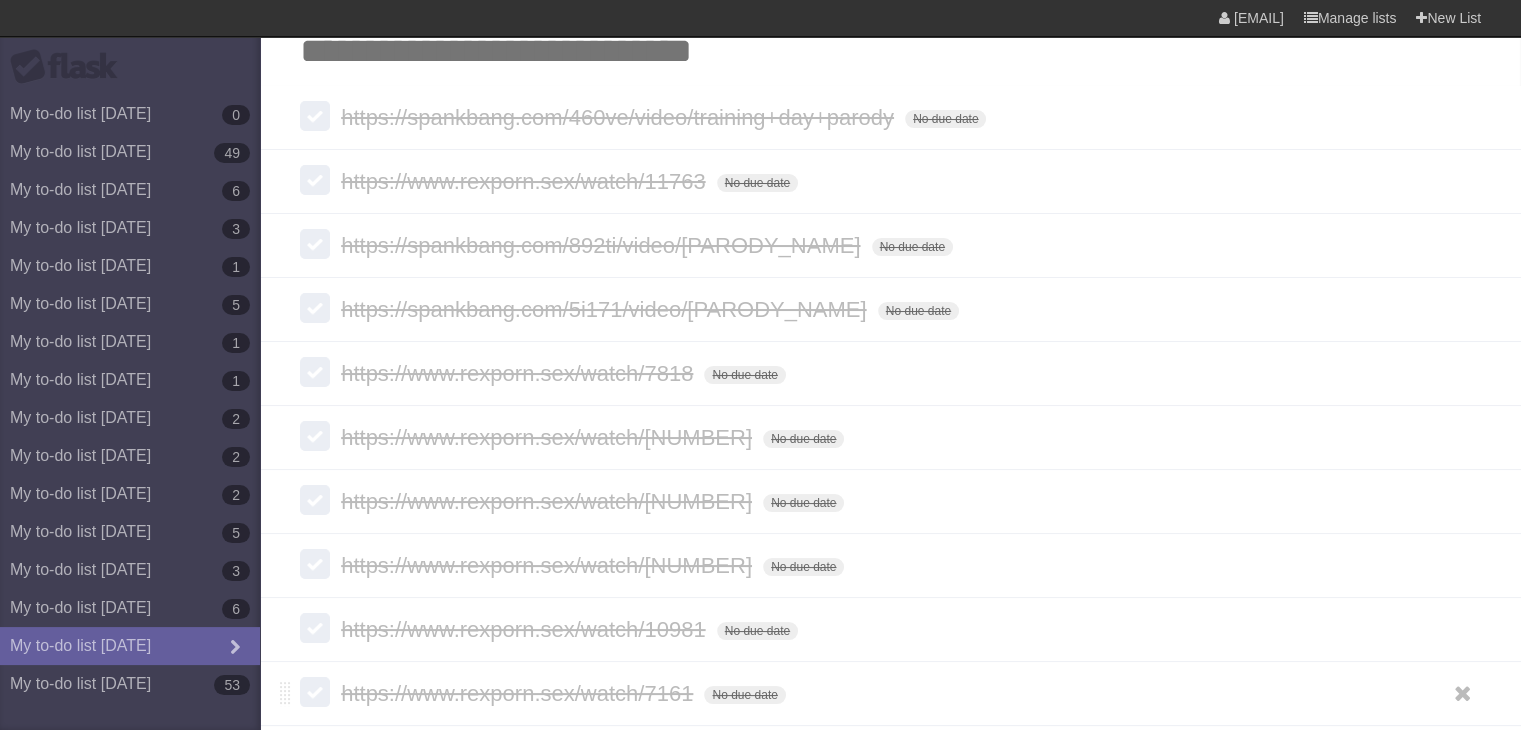 click on "https://www.rexporn.sex/watch/7161
No due date
White
Red
Blue
Green
Purple
Orange" at bounding box center [890, 693] 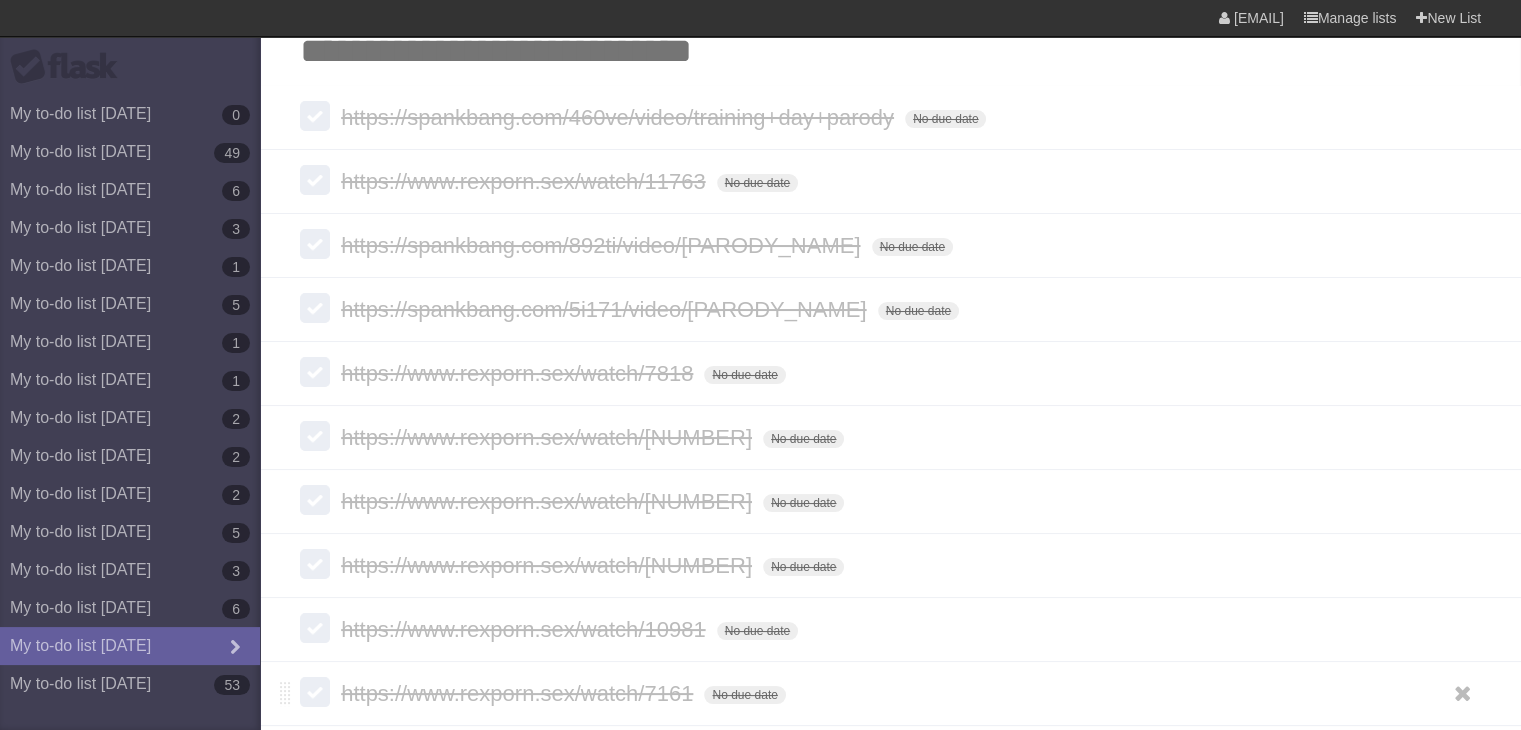 click on "https://www.rexporn.sex/watch/7161" at bounding box center (519, 693) 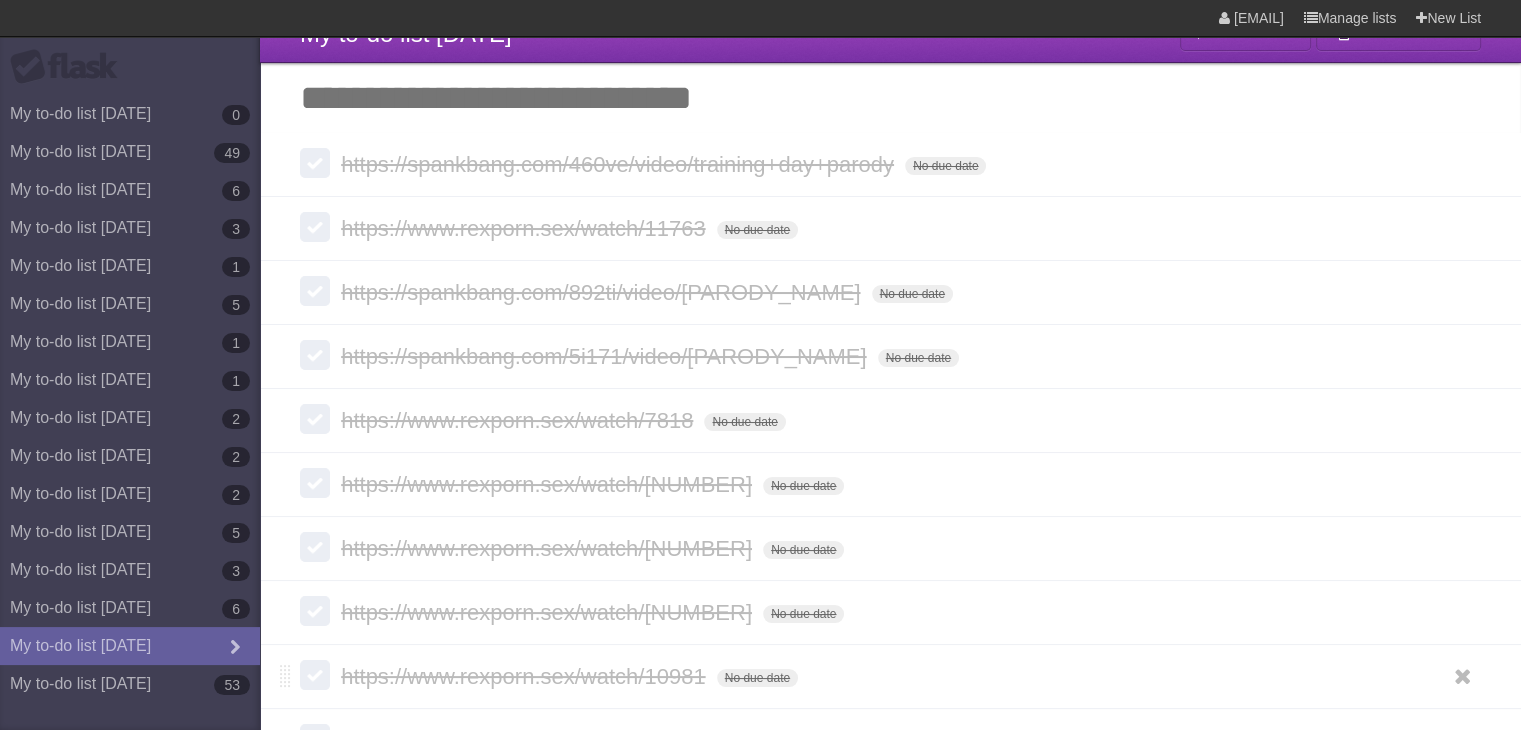 scroll, scrollTop: 31, scrollLeft: 0, axis: vertical 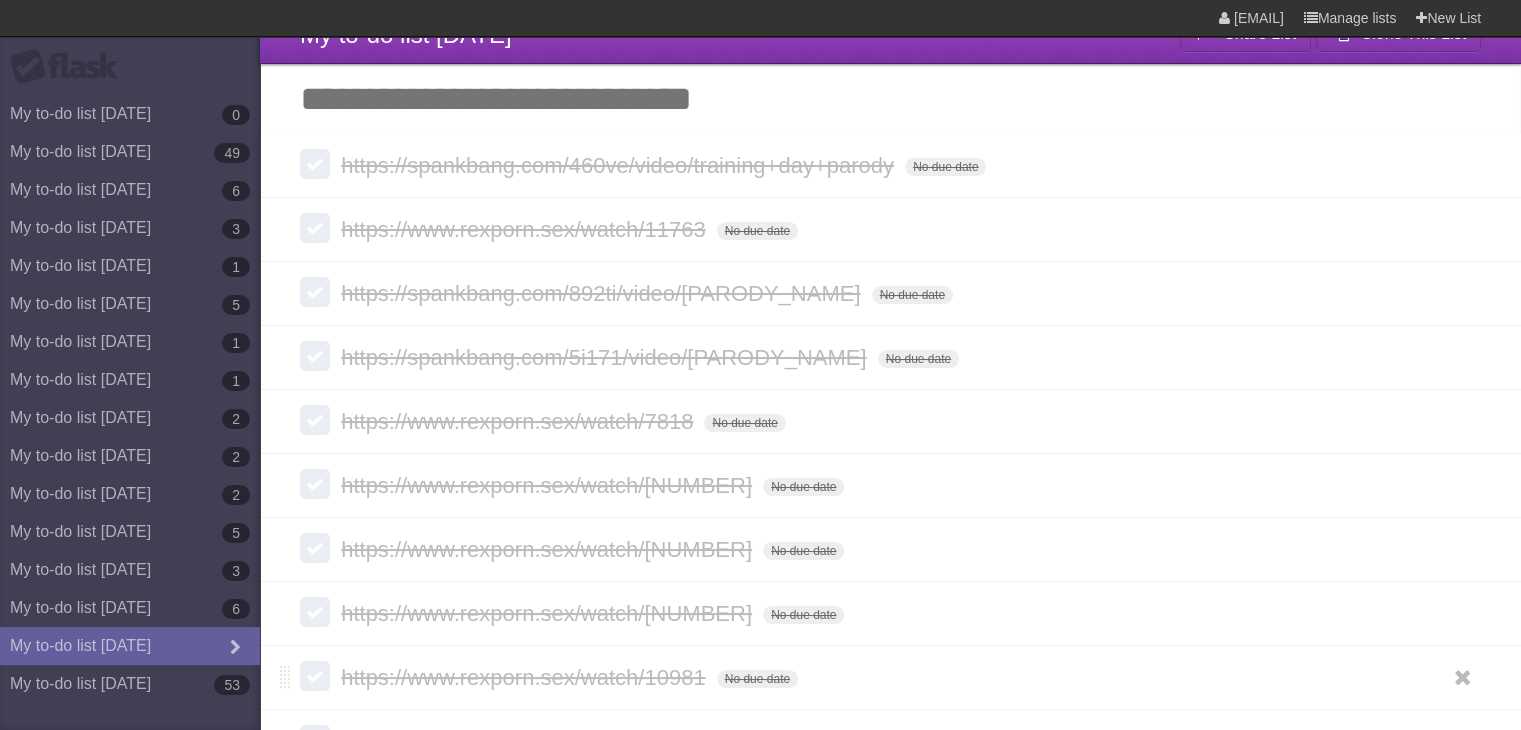 click on "https://www.rexporn.sex/watch/10981" at bounding box center (525, 677) 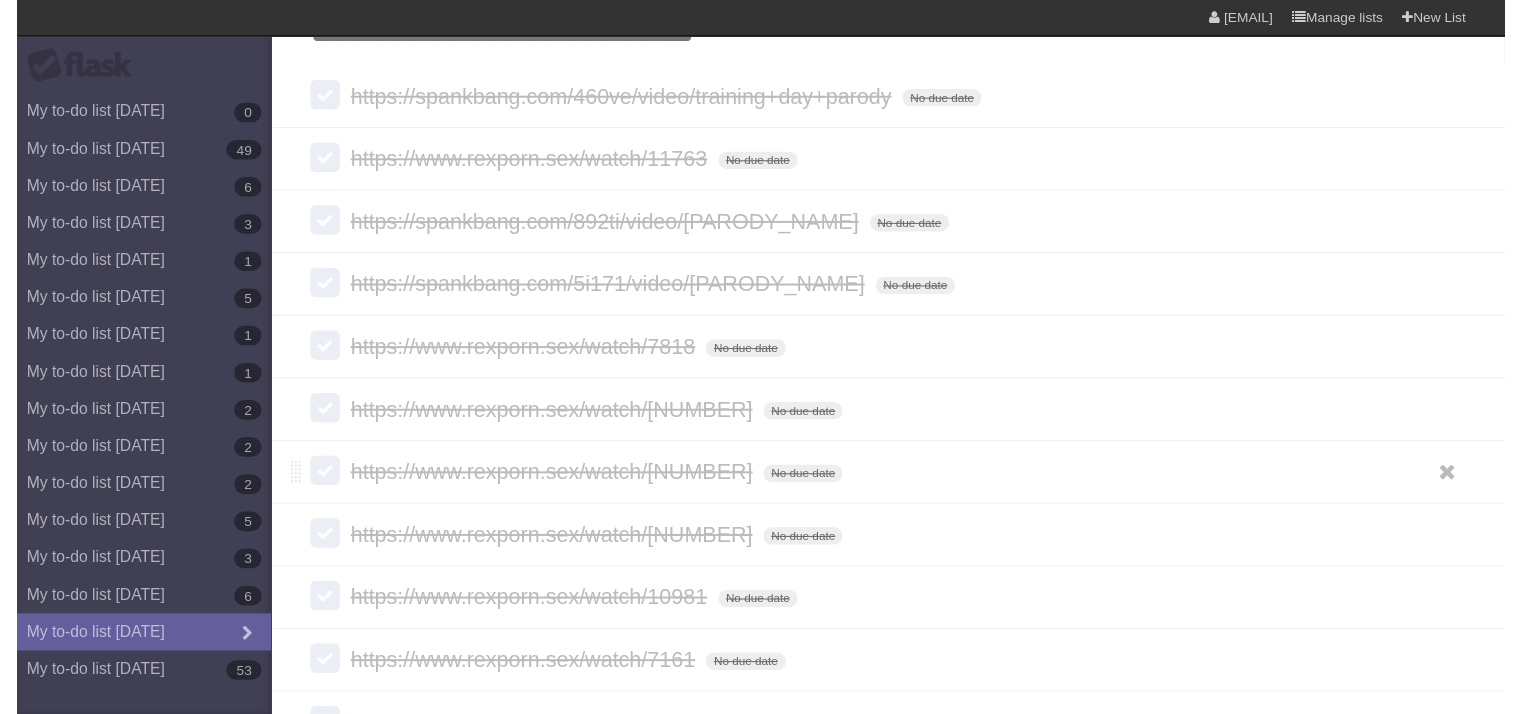 scroll, scrollTop: 0, scrollLeft: 0, axis: both 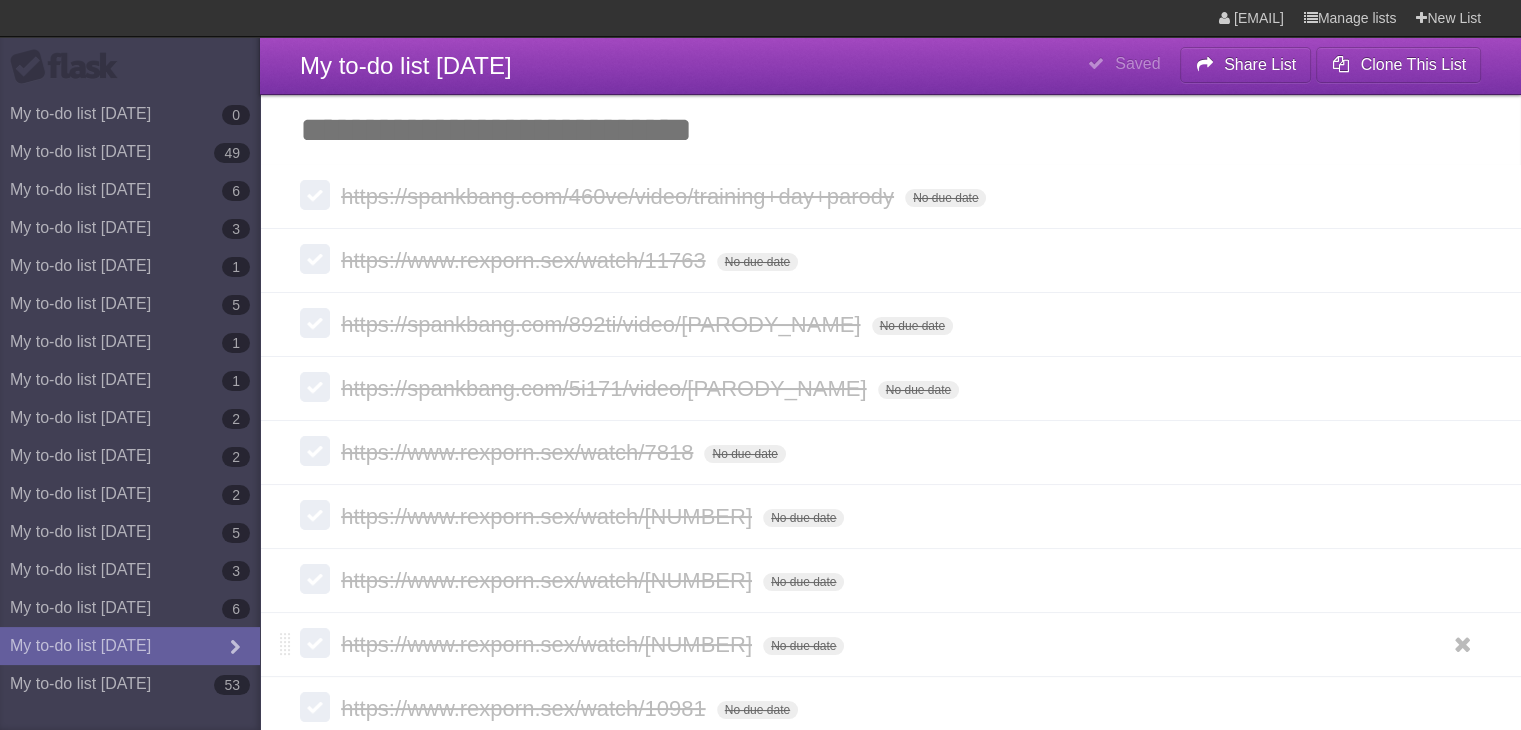 click on "https://www.rexporn.sex/watch/[NUMBER]" at bounding box center [549, 644] 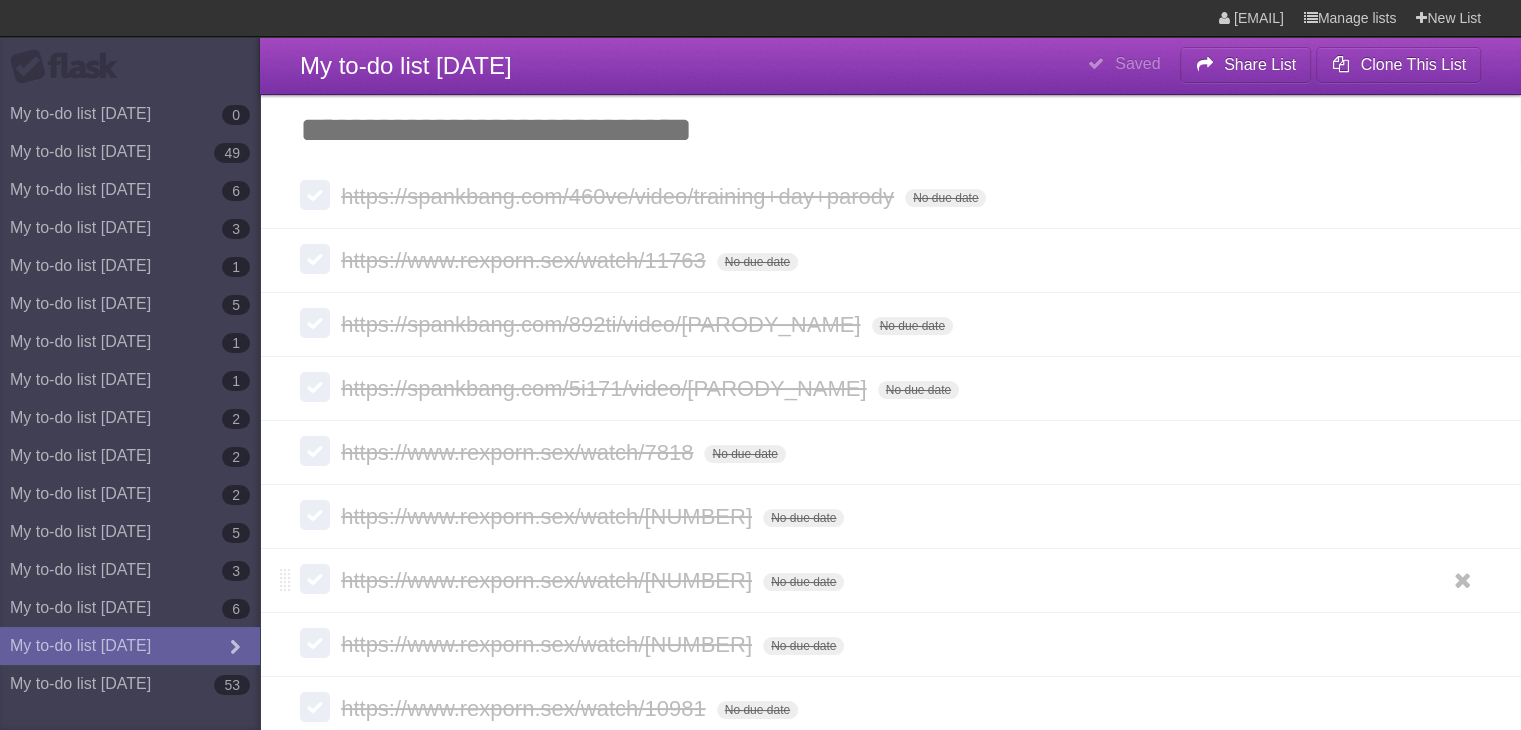 click on "https://www.rexporn.sex/watch/[NUMBER]" at bounding box center (549, 580) 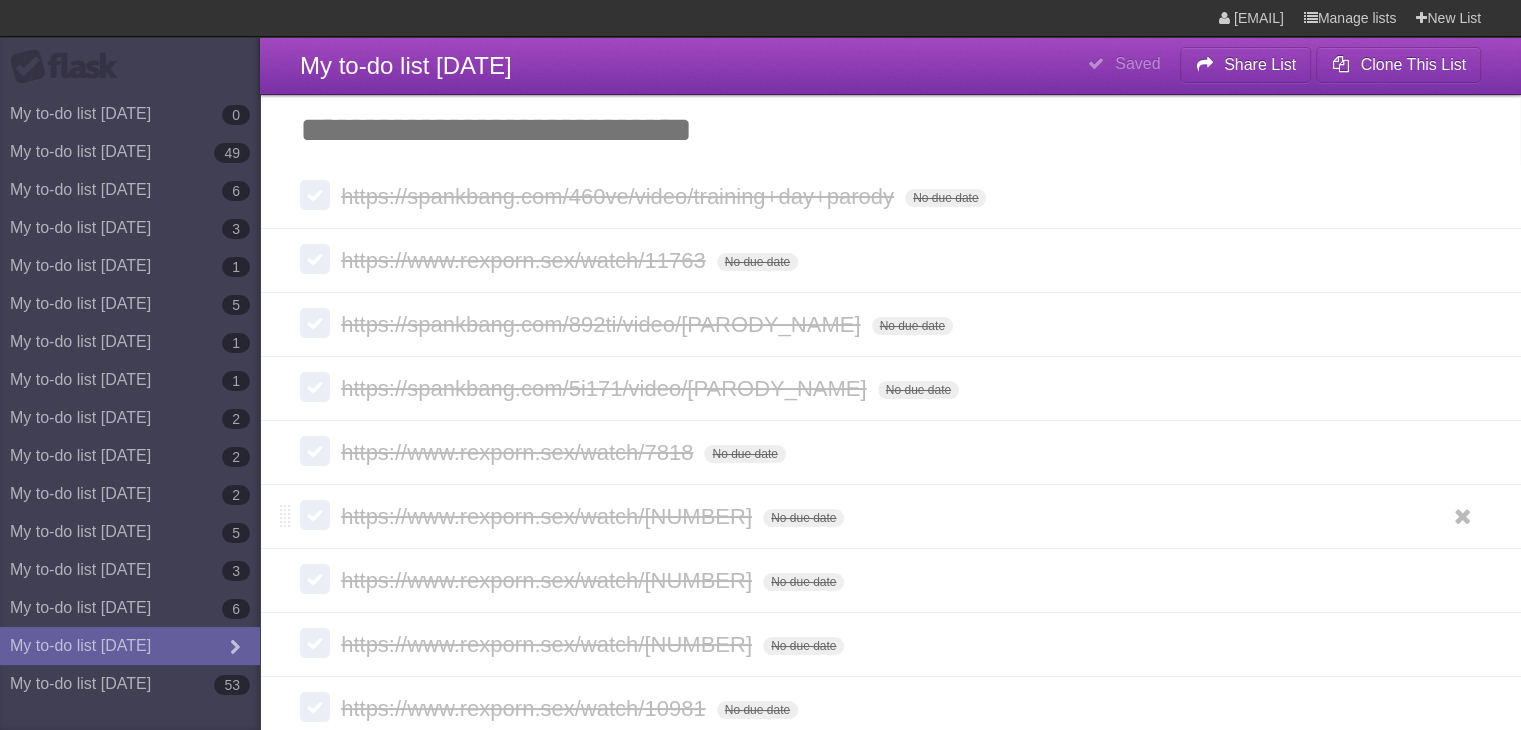 click on "https://www.rexporn.sex/watch/[NUMBER]" at bounding box center [549, 516] 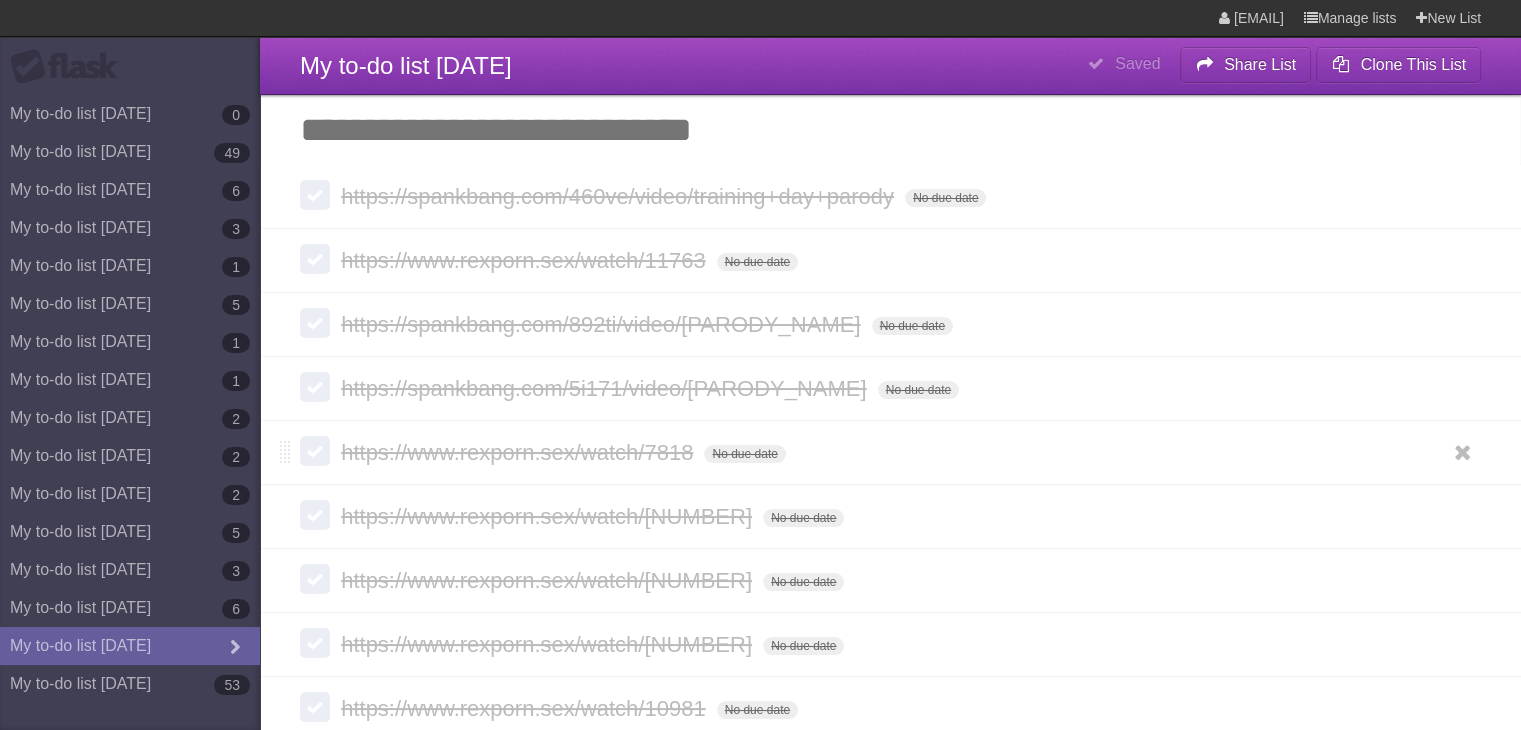 click on "https://www.rexporn.sex/watch/7818" at bounding box center (519, 452) 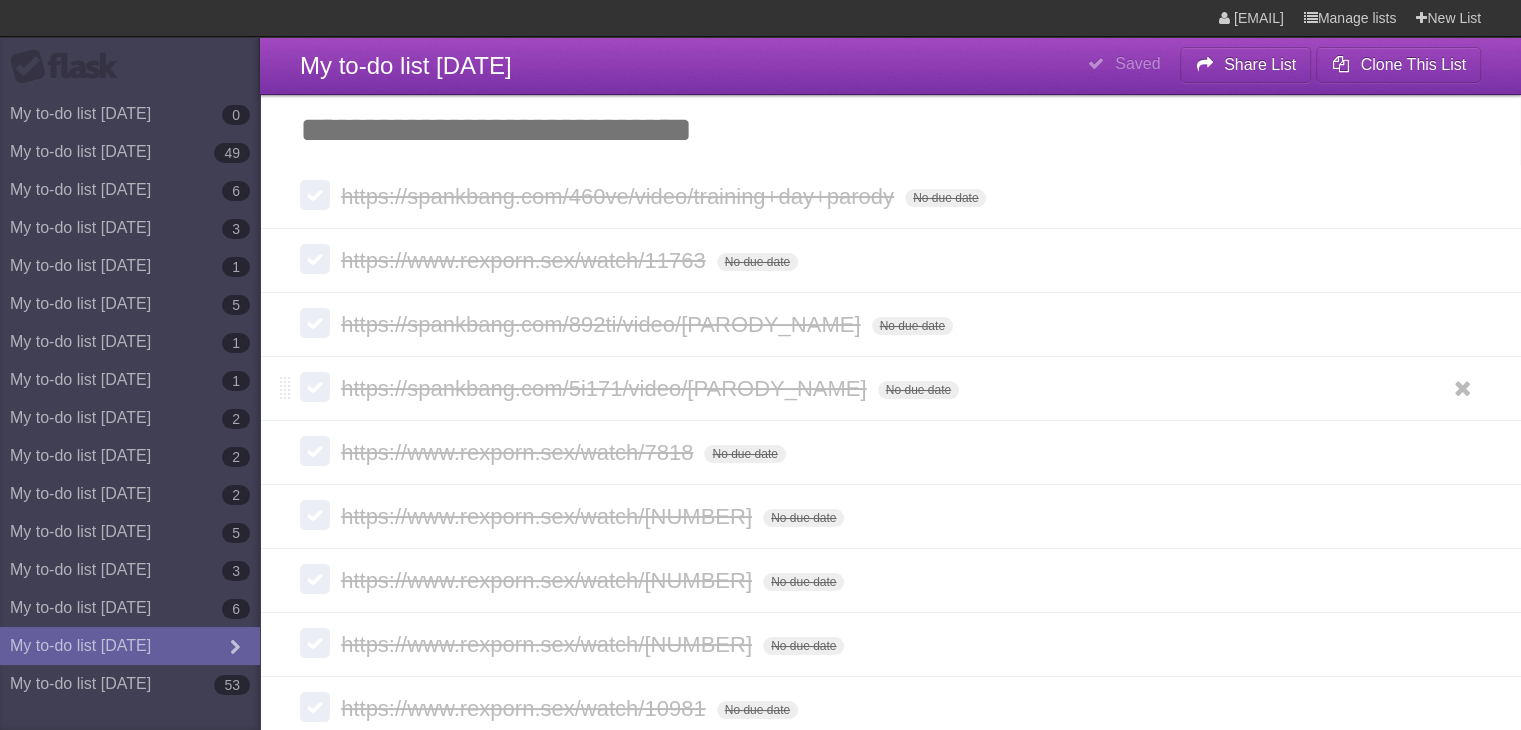 click on "https://spankbang.com/5i171/video/[PARODY_NAME]" at bounding box center (606, 388) 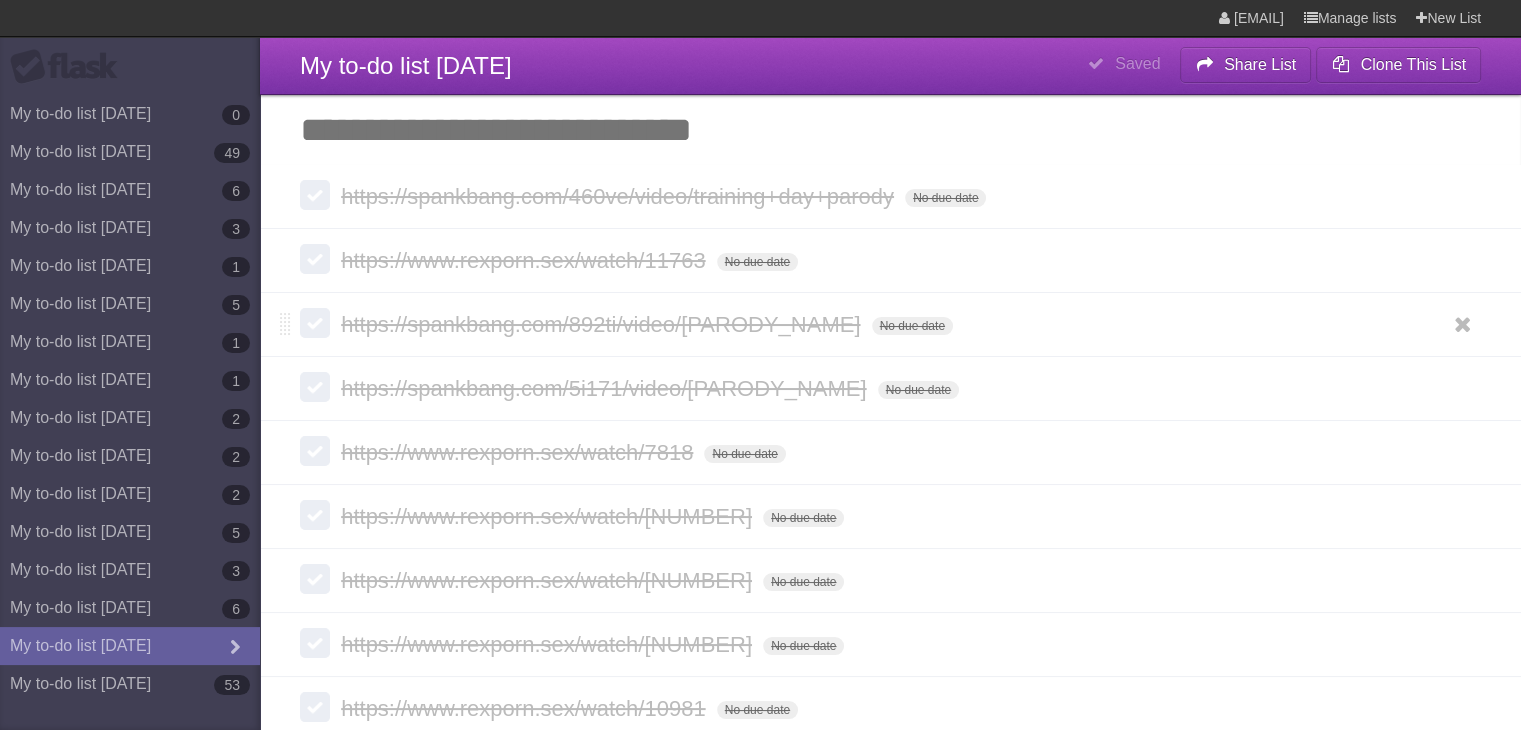 click on "https://spankbang.com/892ti/video/[PARODY_NAME]" at bounding box center [603, 324] 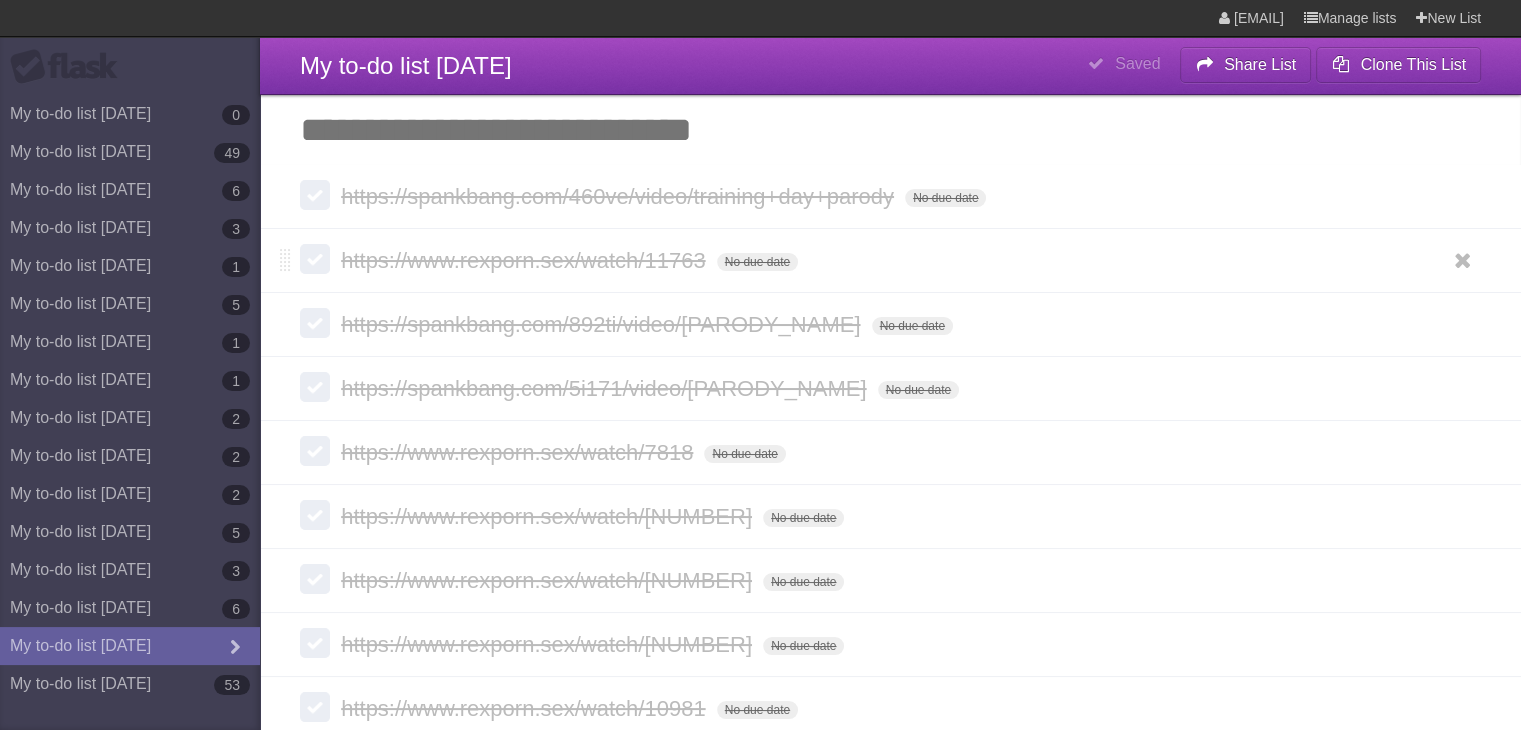 click on "https://www.rexporn.sex/watch/11763" at bounding box center [525, 260] 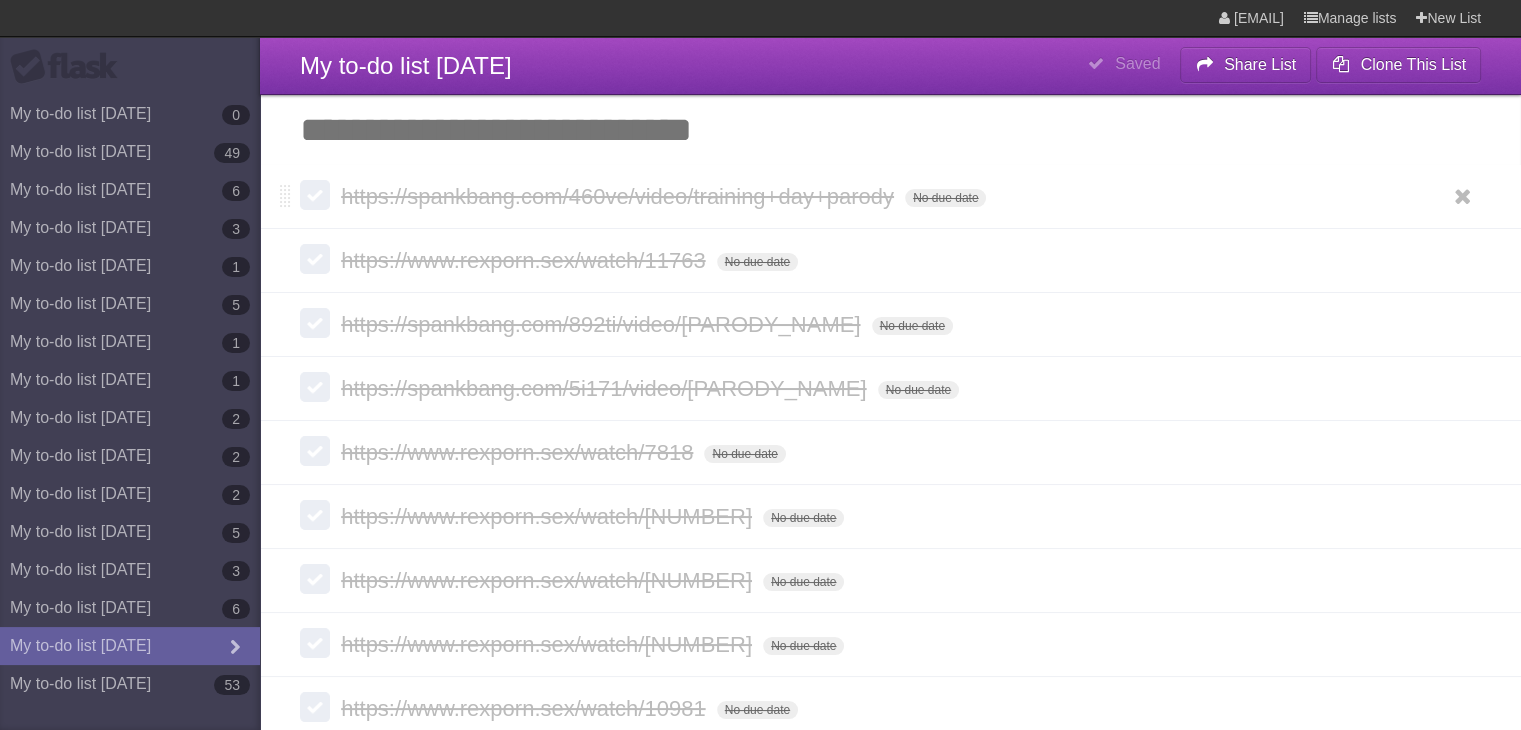 click on "https://spankbang.com/460ve/video/training+day+parody" at bounding box center [620, 196] 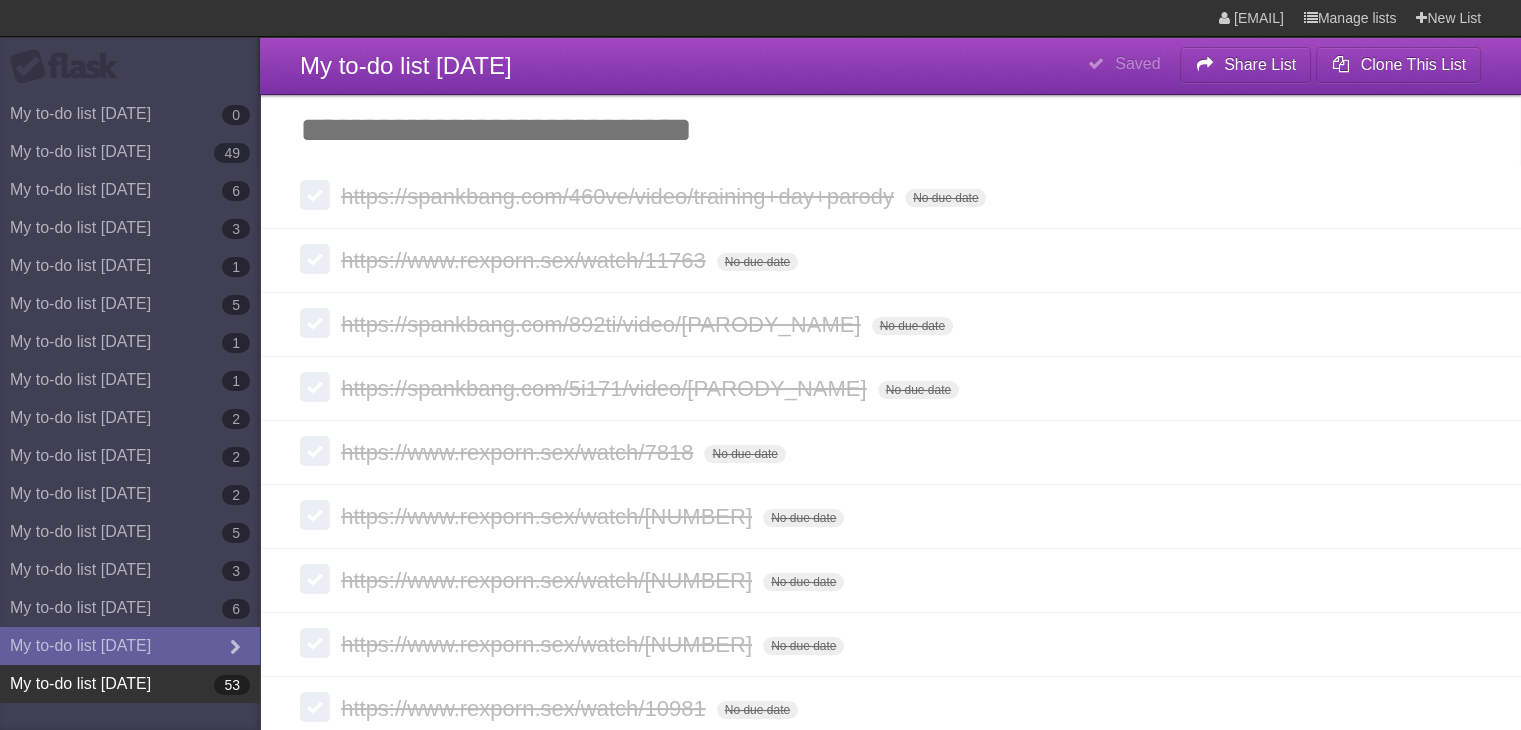click on "My to-do list [DATE]" at bounding box center [130, 684] 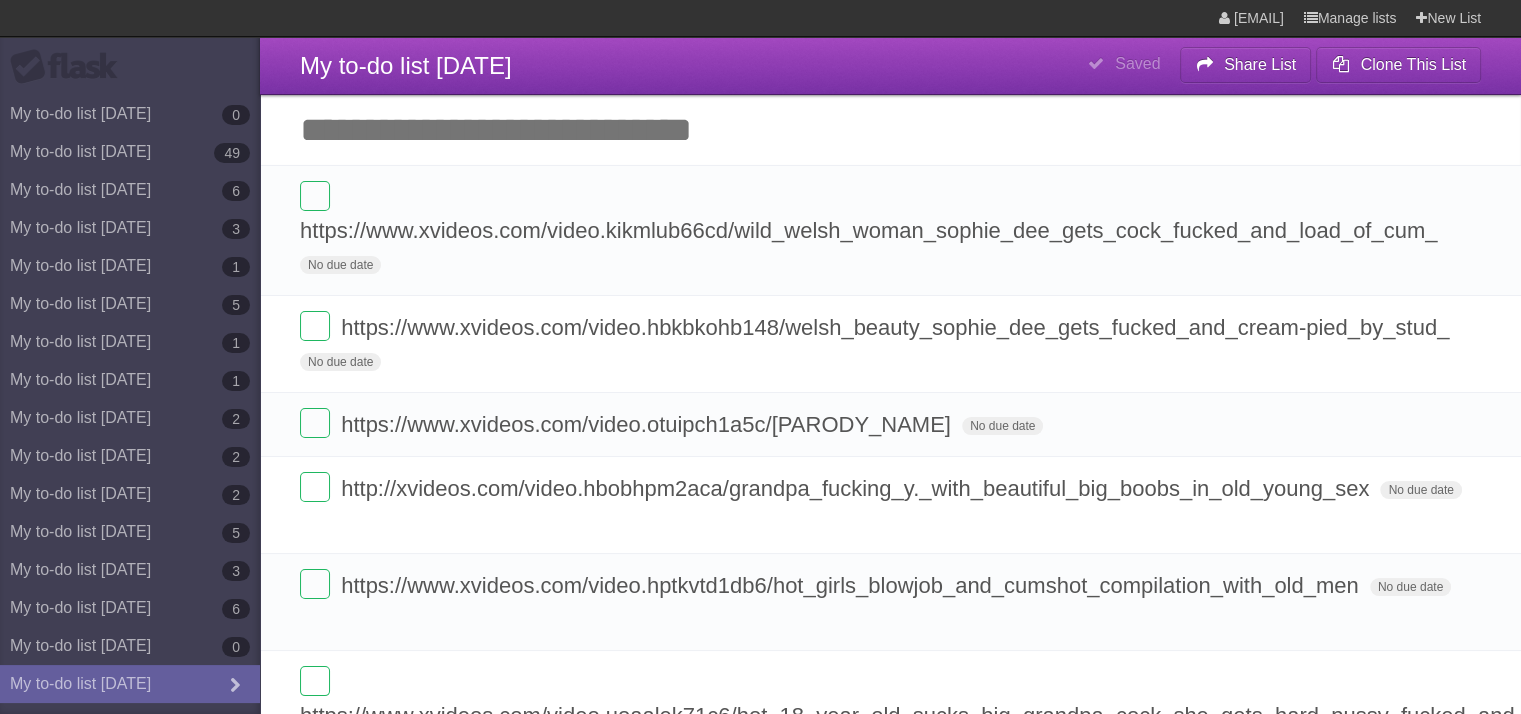 scroll, scrollTop: 0, scrollLeft: 0, axis: both 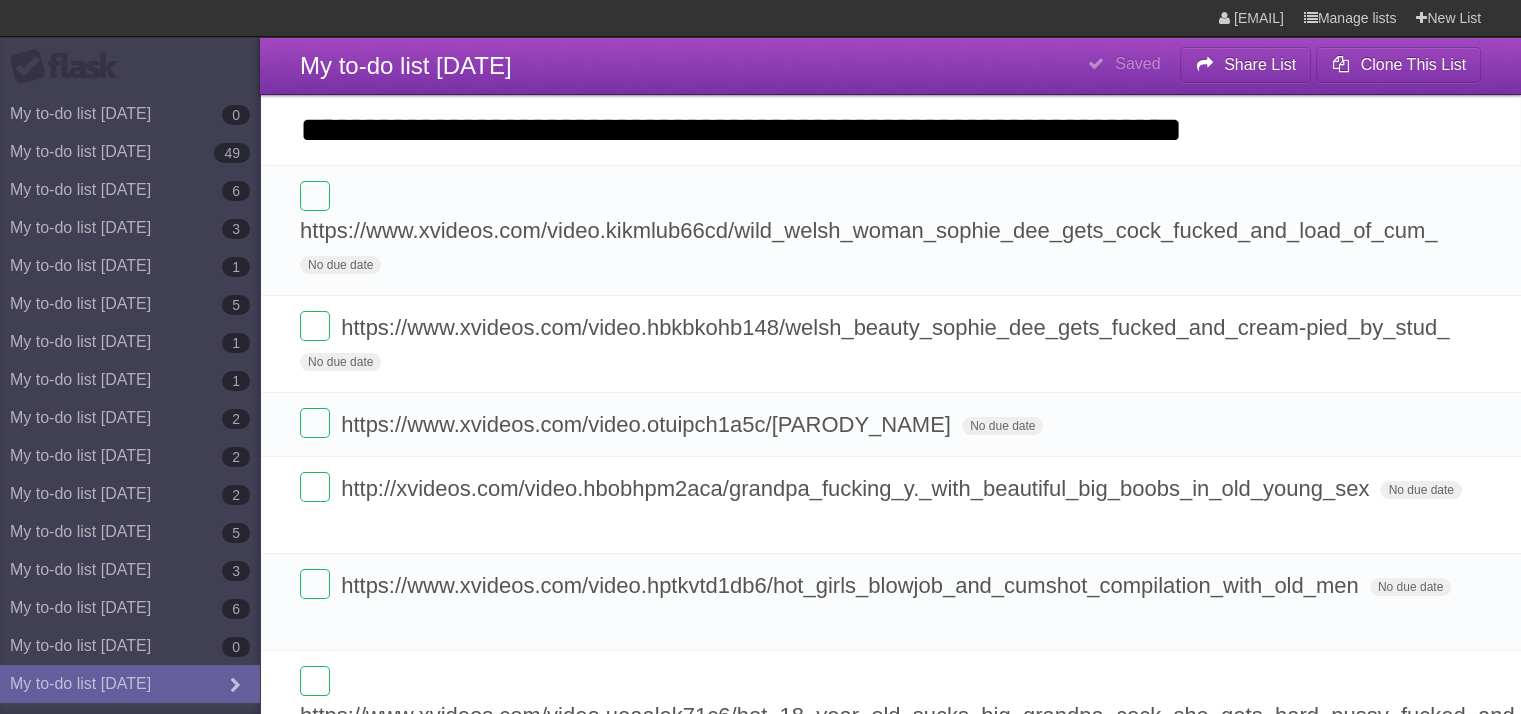click on "*********" at bounding box center [0, 0] 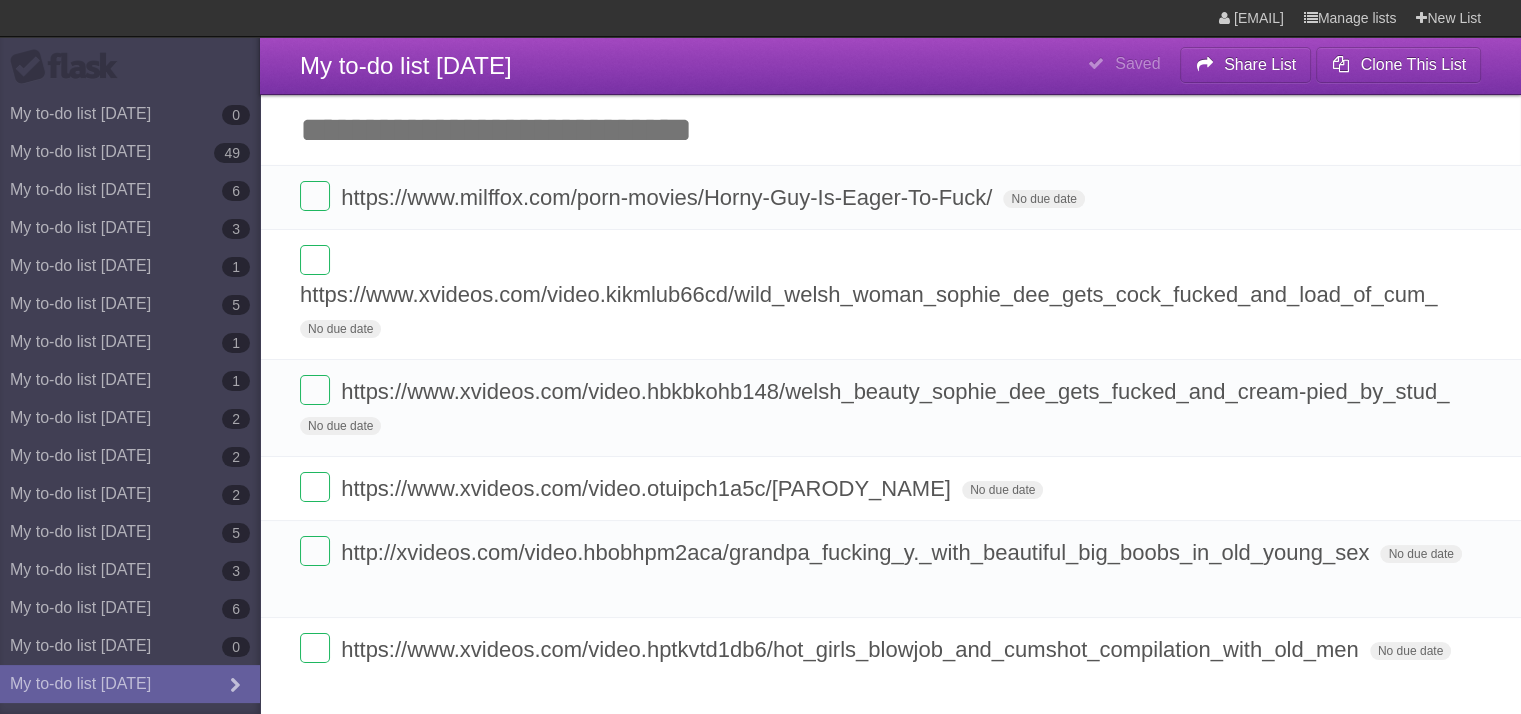 paste on "**********" 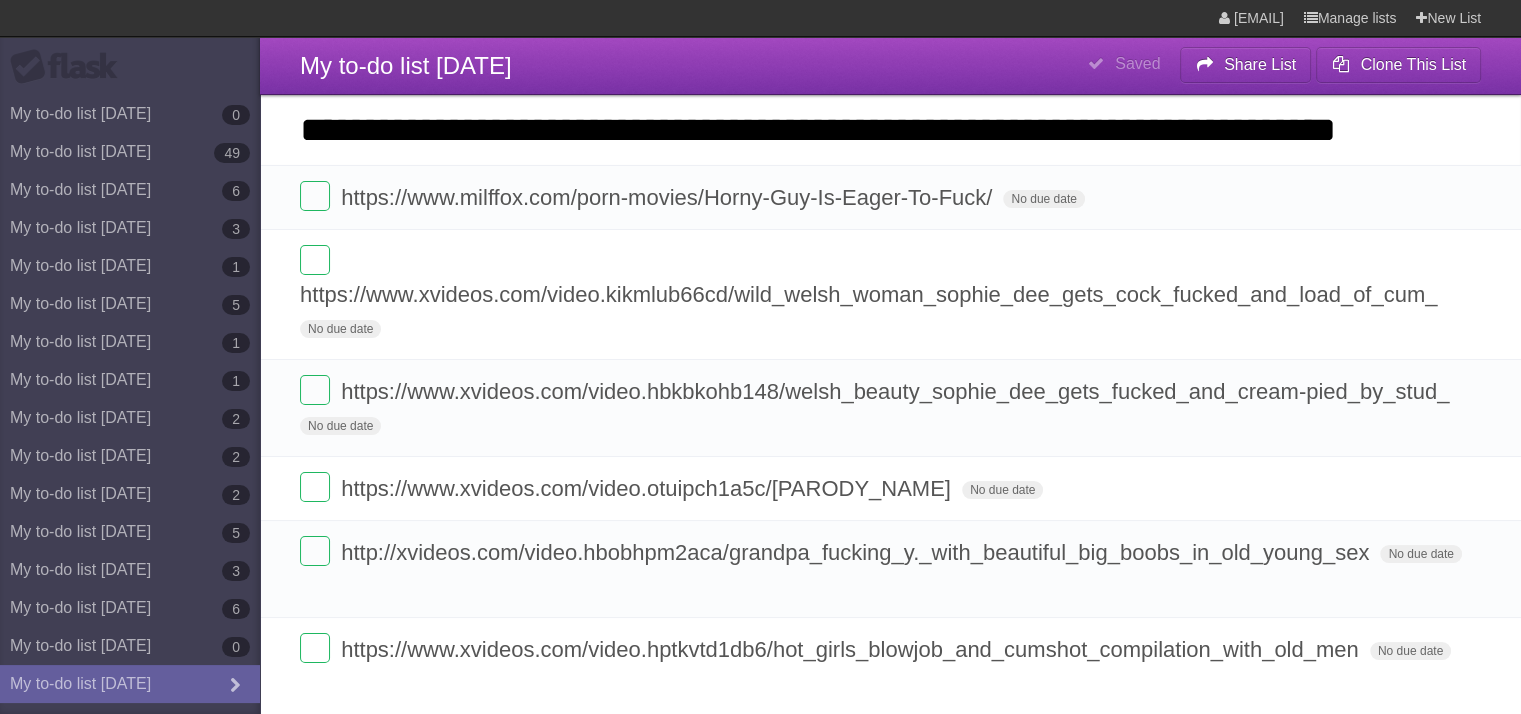scroll, scrollTop: 0, scrollLeft: 79, axis: horizontal 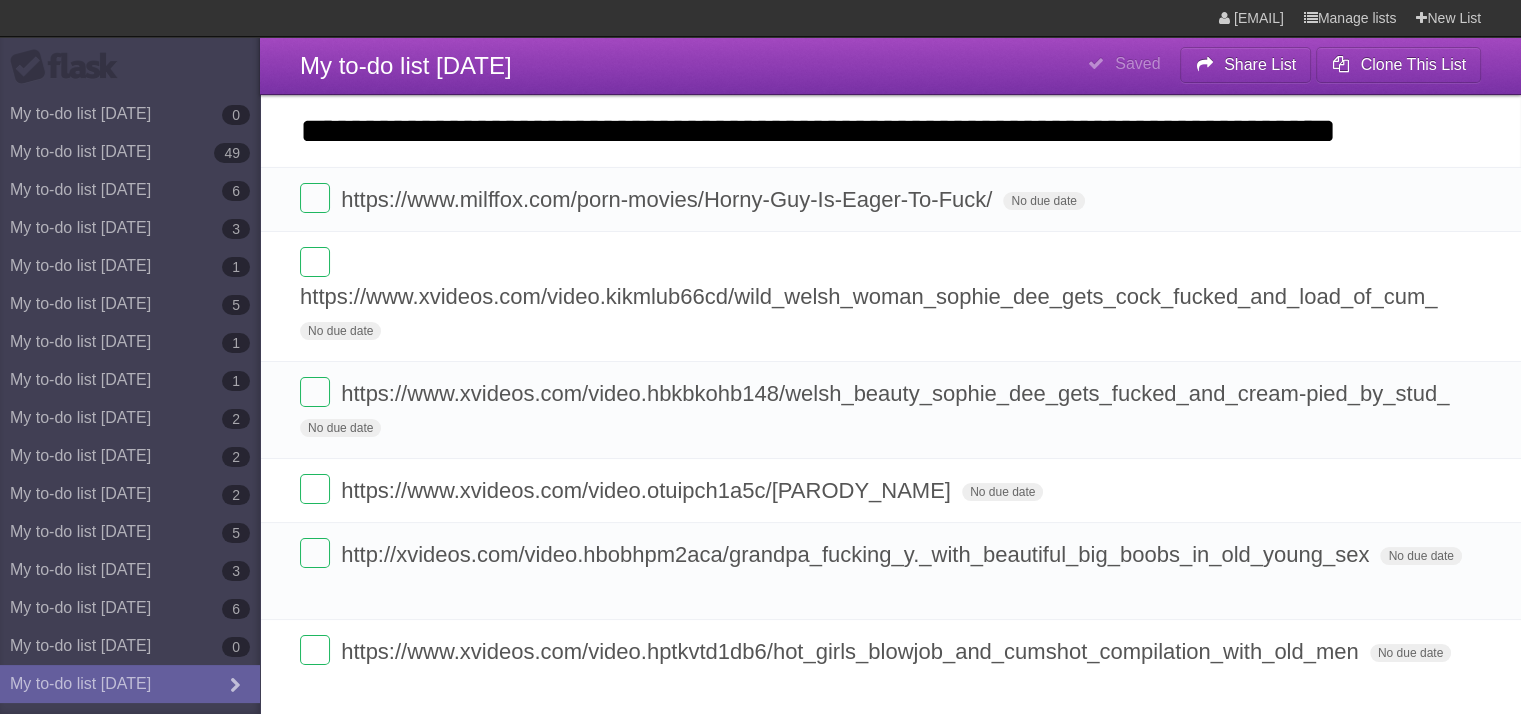 click on "*********" at bounding box center [0, 0] 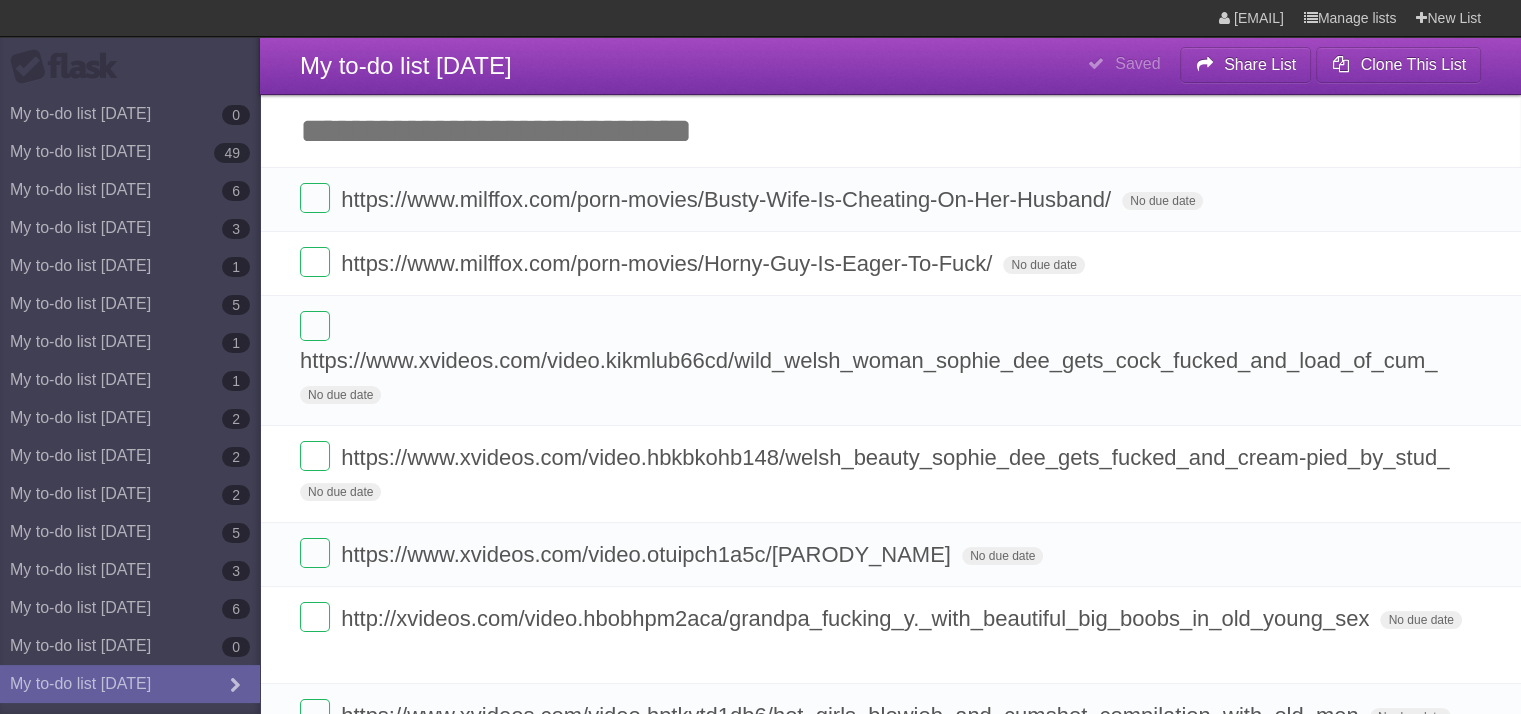 scroll, scrollTop: 0, scrollLeft: 0, axis: both 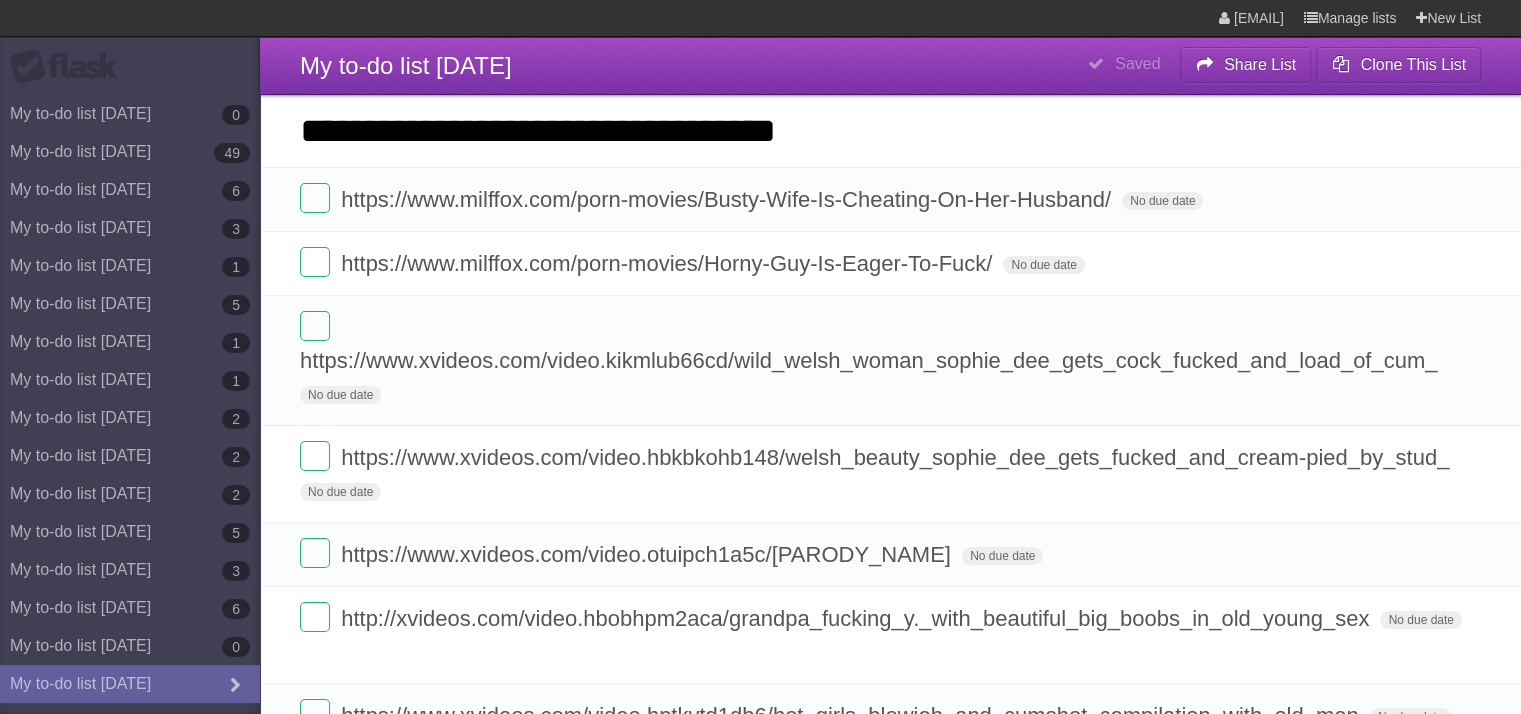 click on "*********" at bounding box center [0, 0] 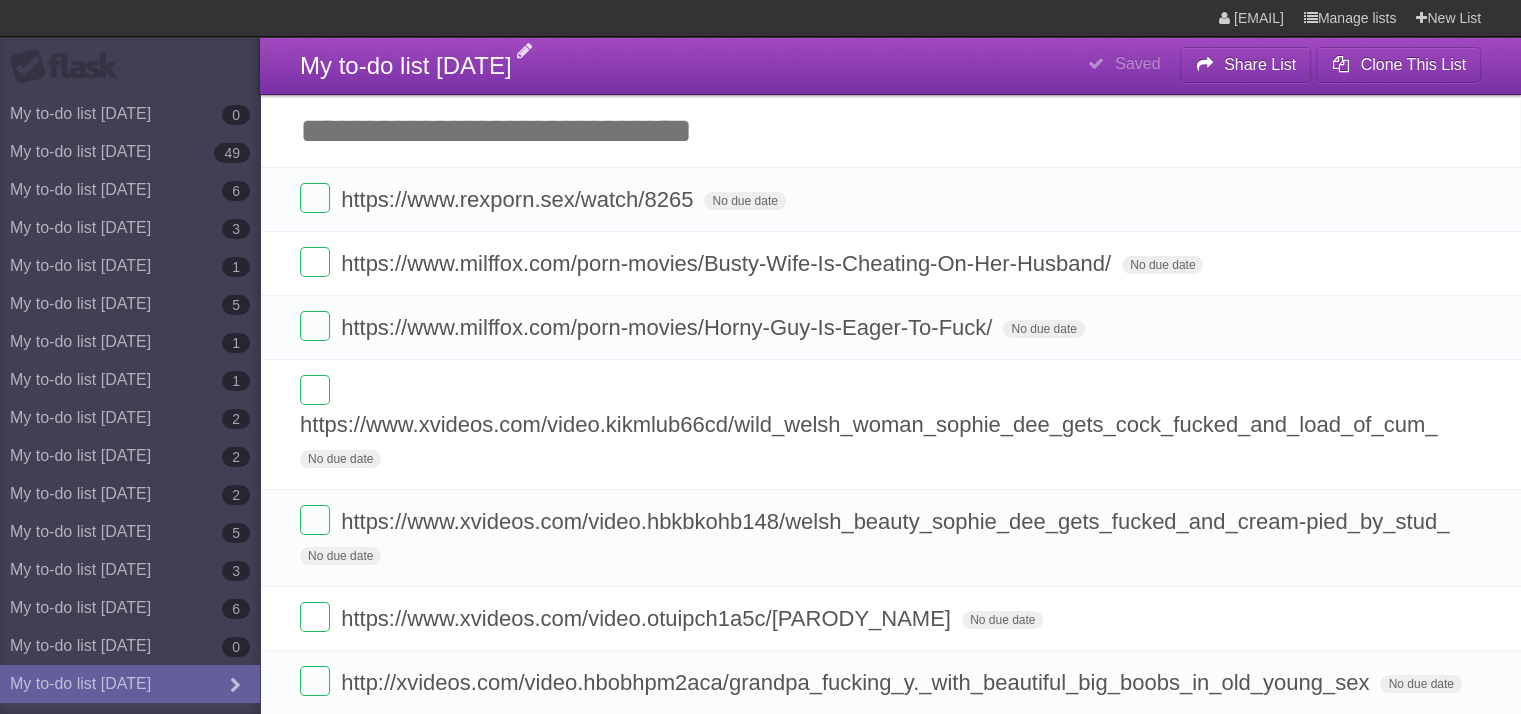 paste on "**********" 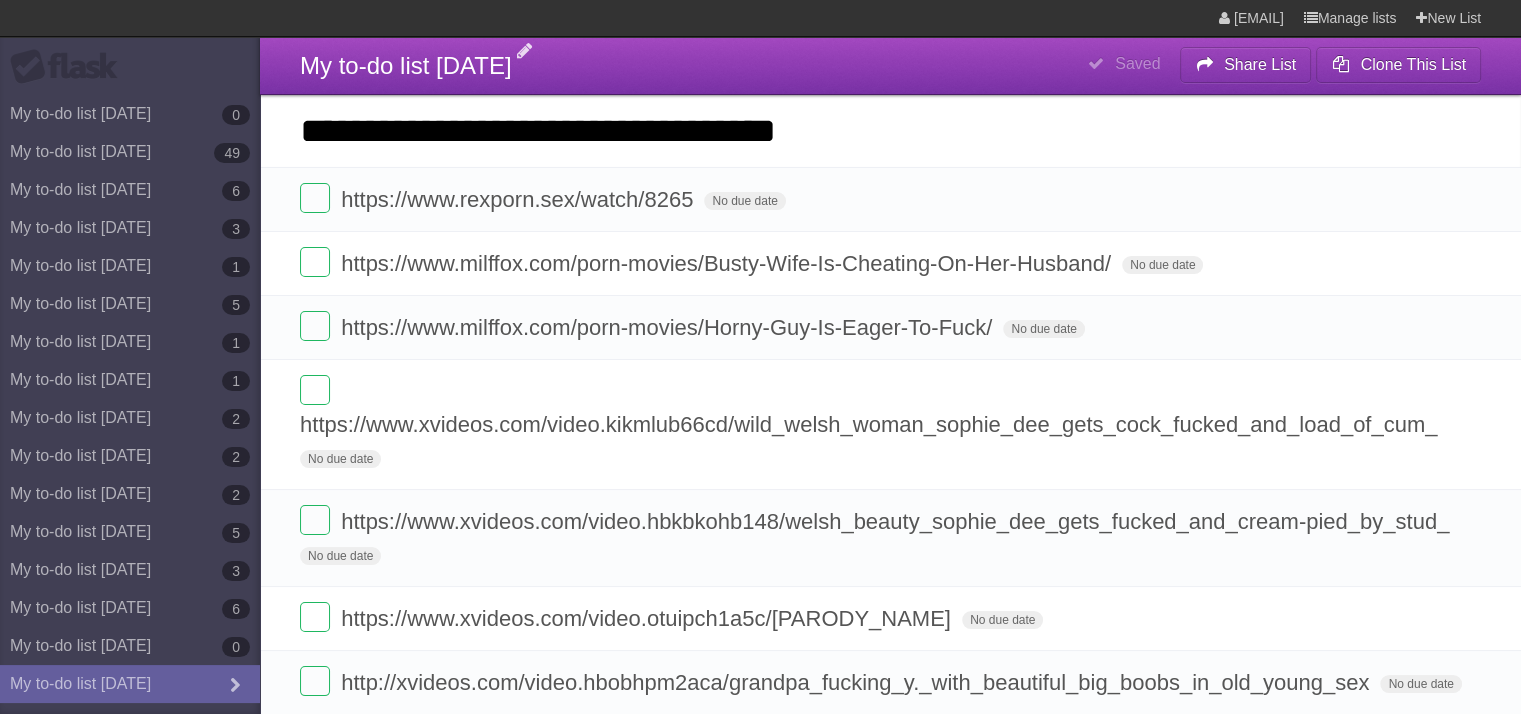click on "*********" at bounding box center [0, 0] 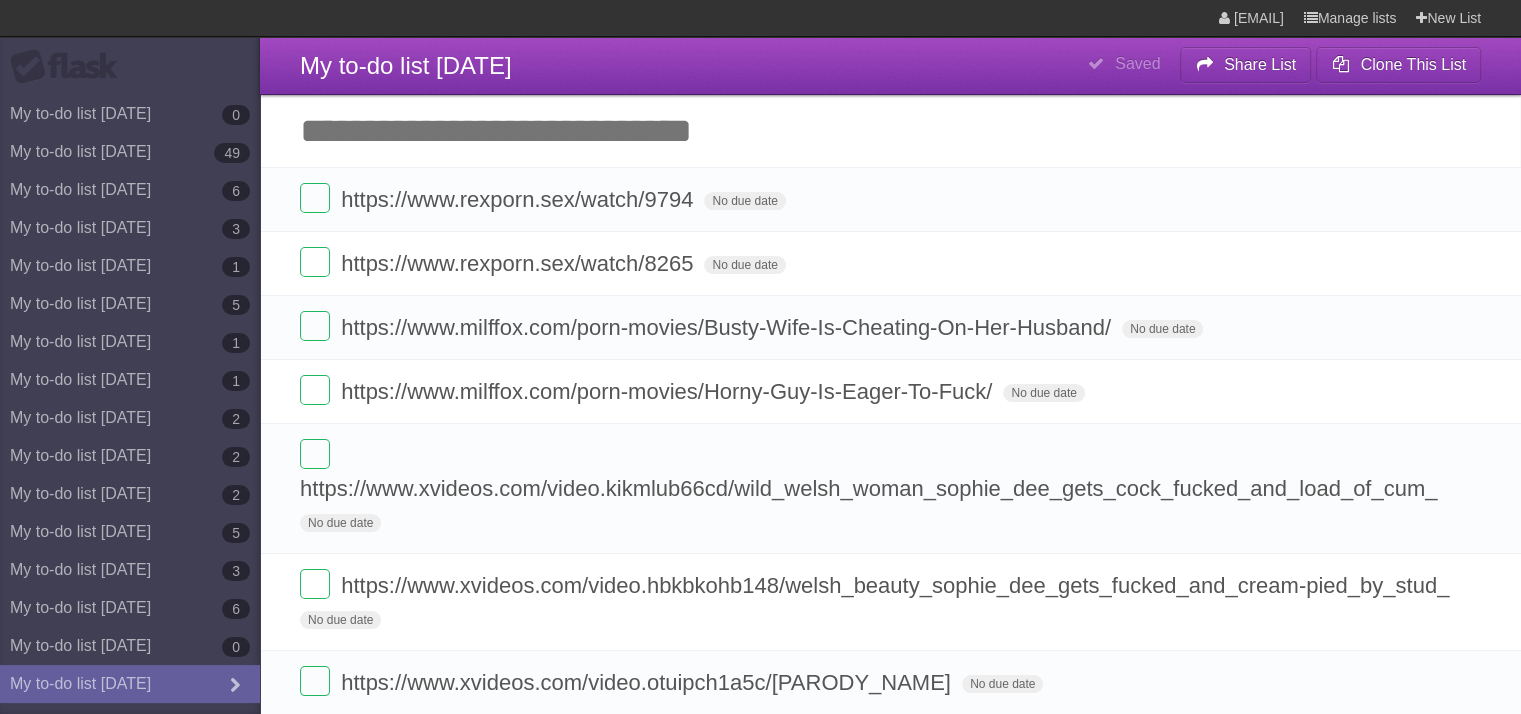 paste on "**********" 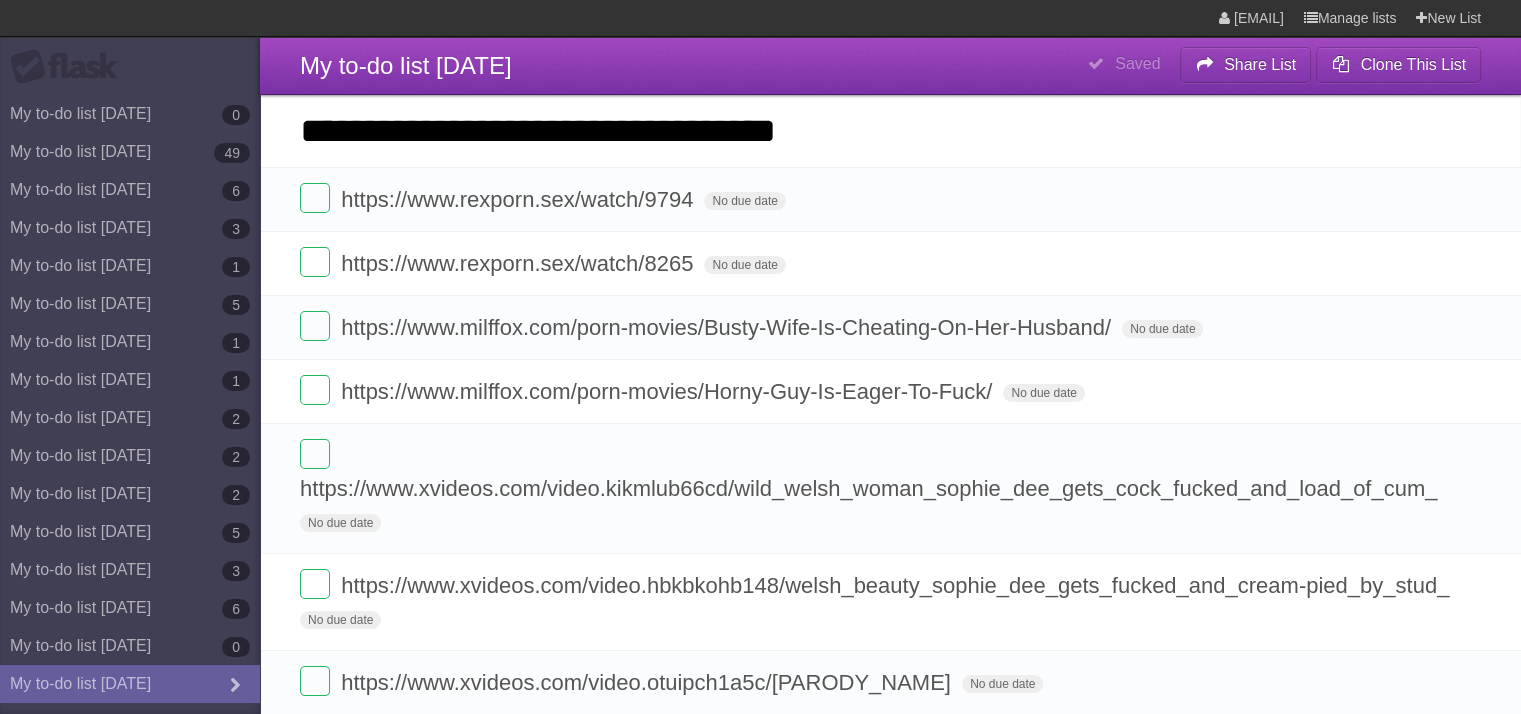 click on "*********" at bounding box center [0, 0] 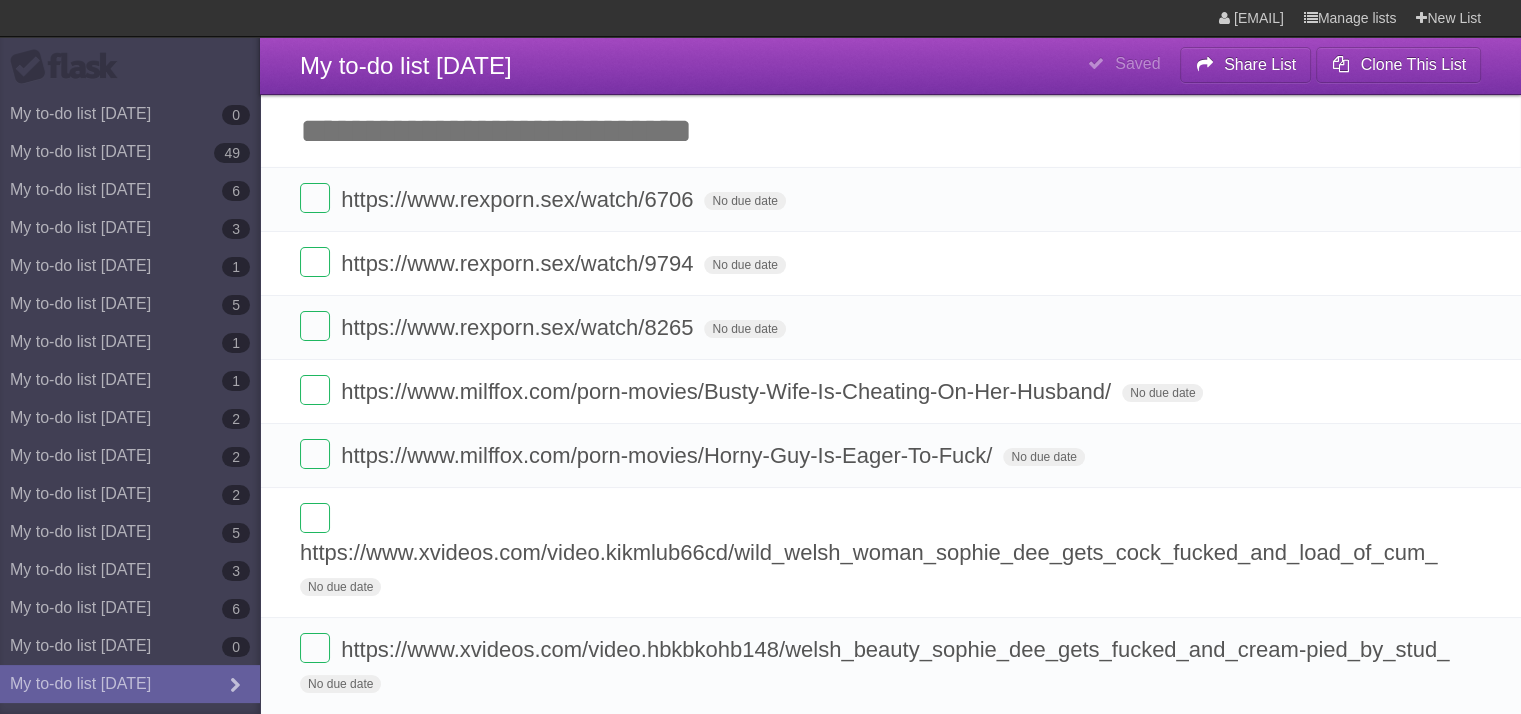 paste on "**********" 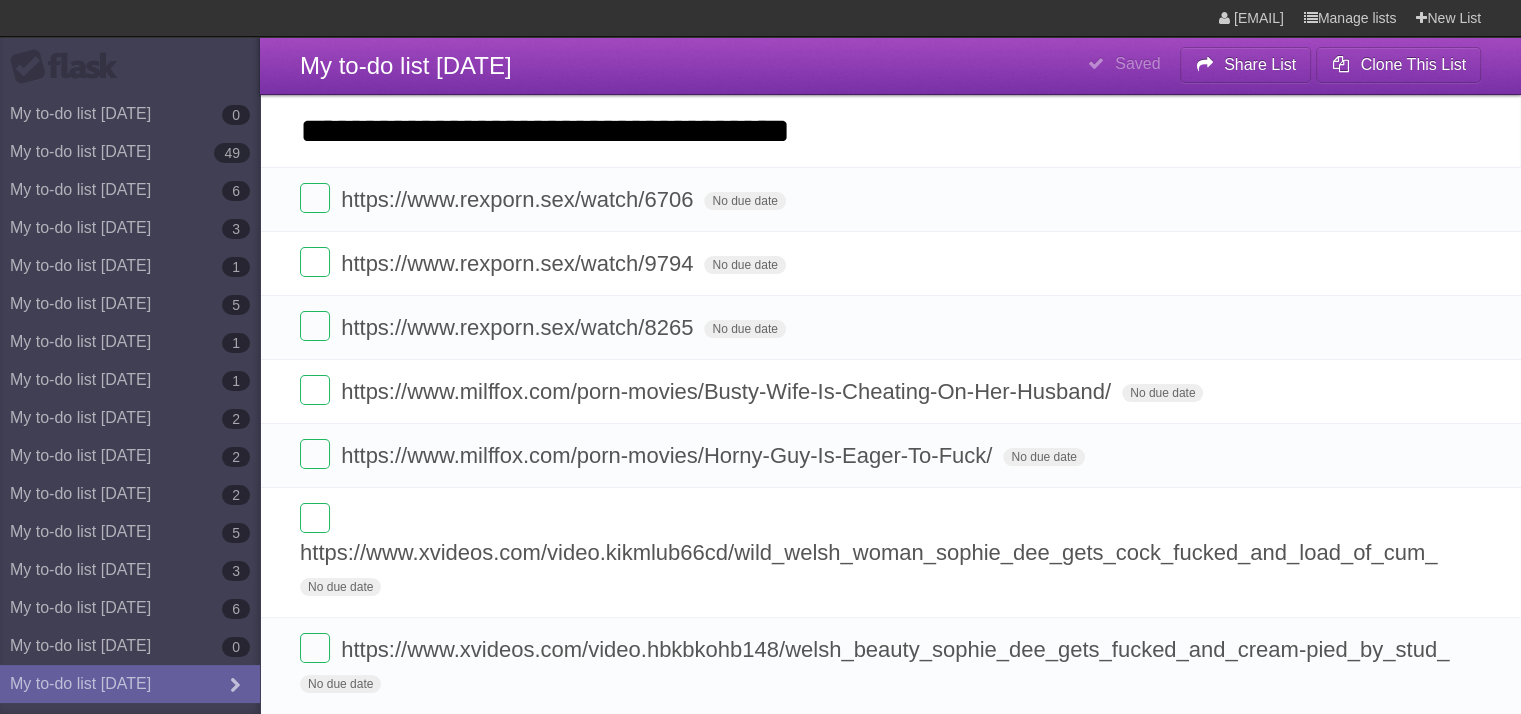 click on "*********" at bounding box center (0, 0) 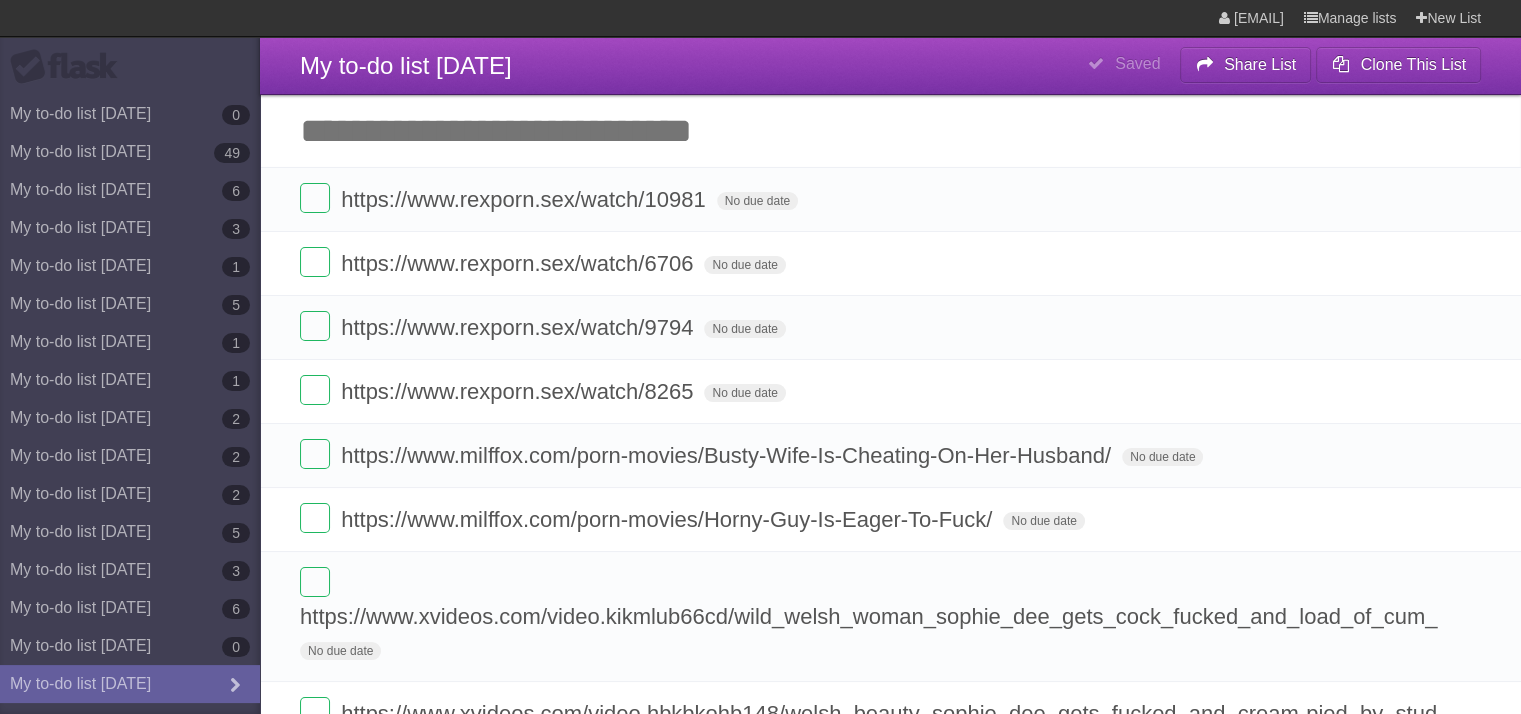paste on "**********" 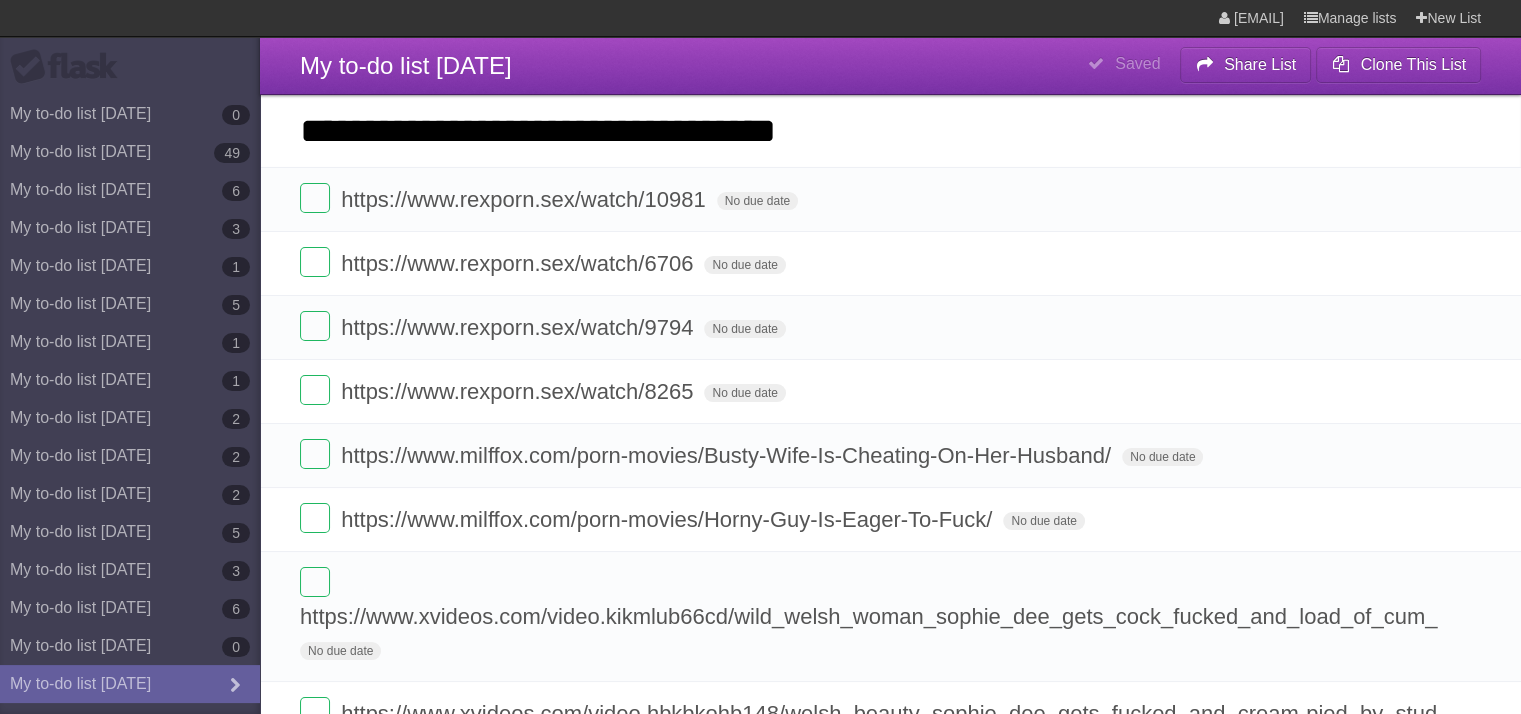 click on "*********" at bounding box center (0, 0) 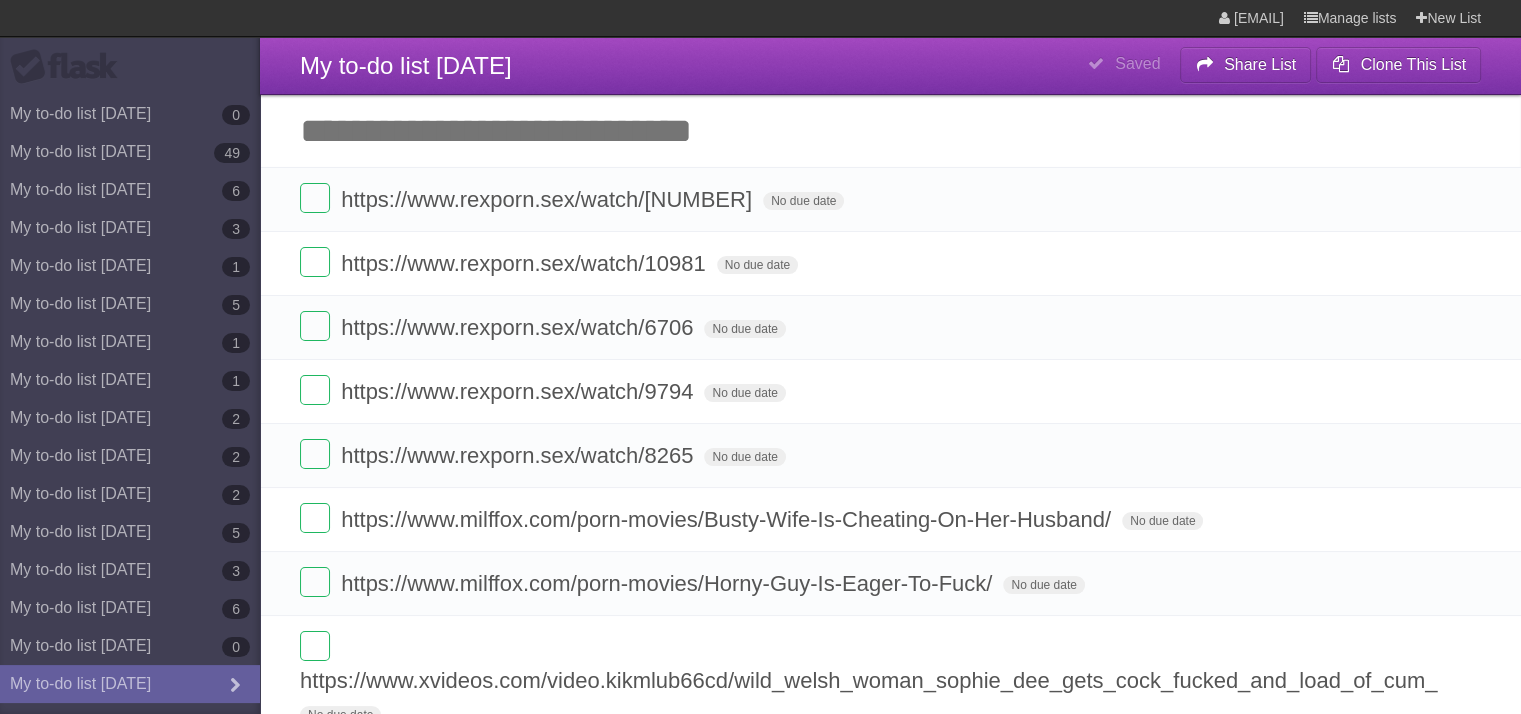 paste on "**********" 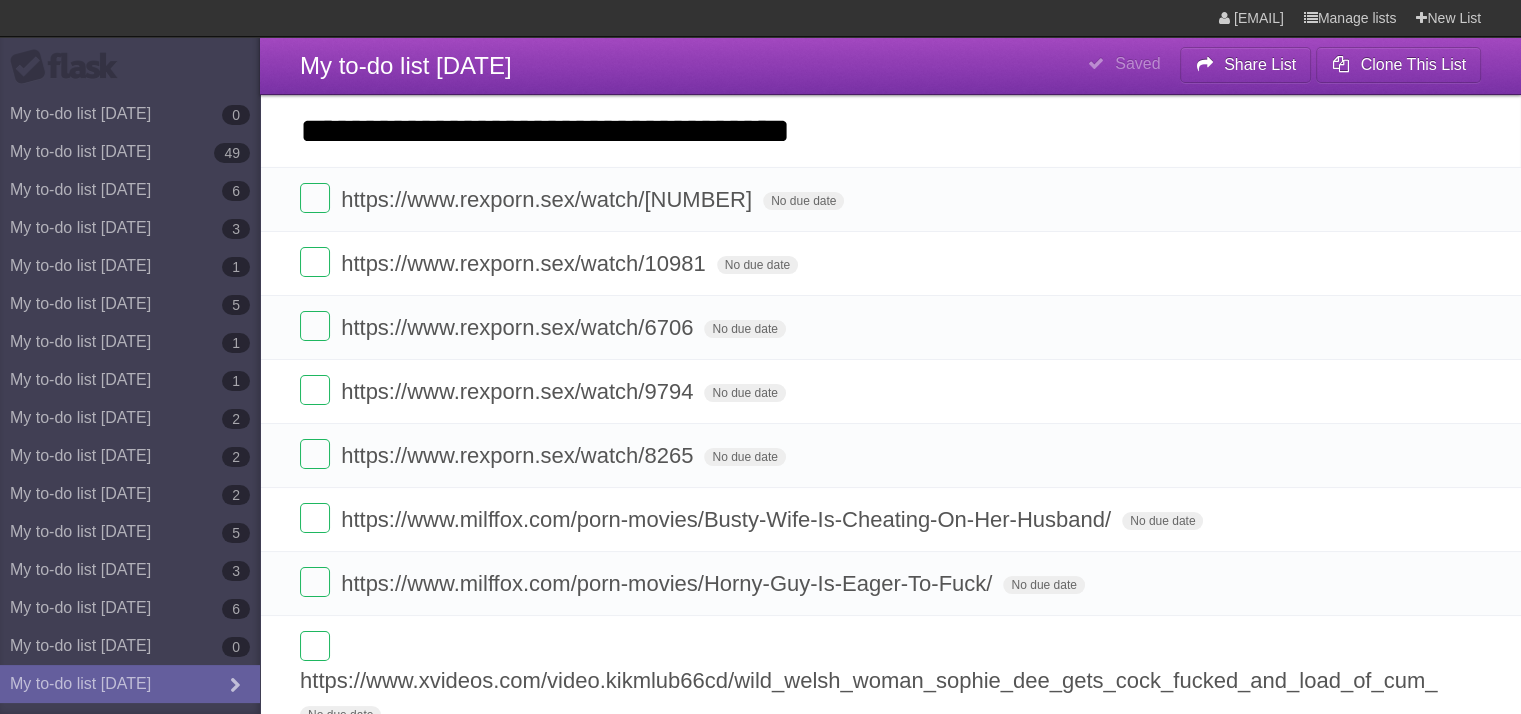 click on "*********" at bounding box center (0, 0) 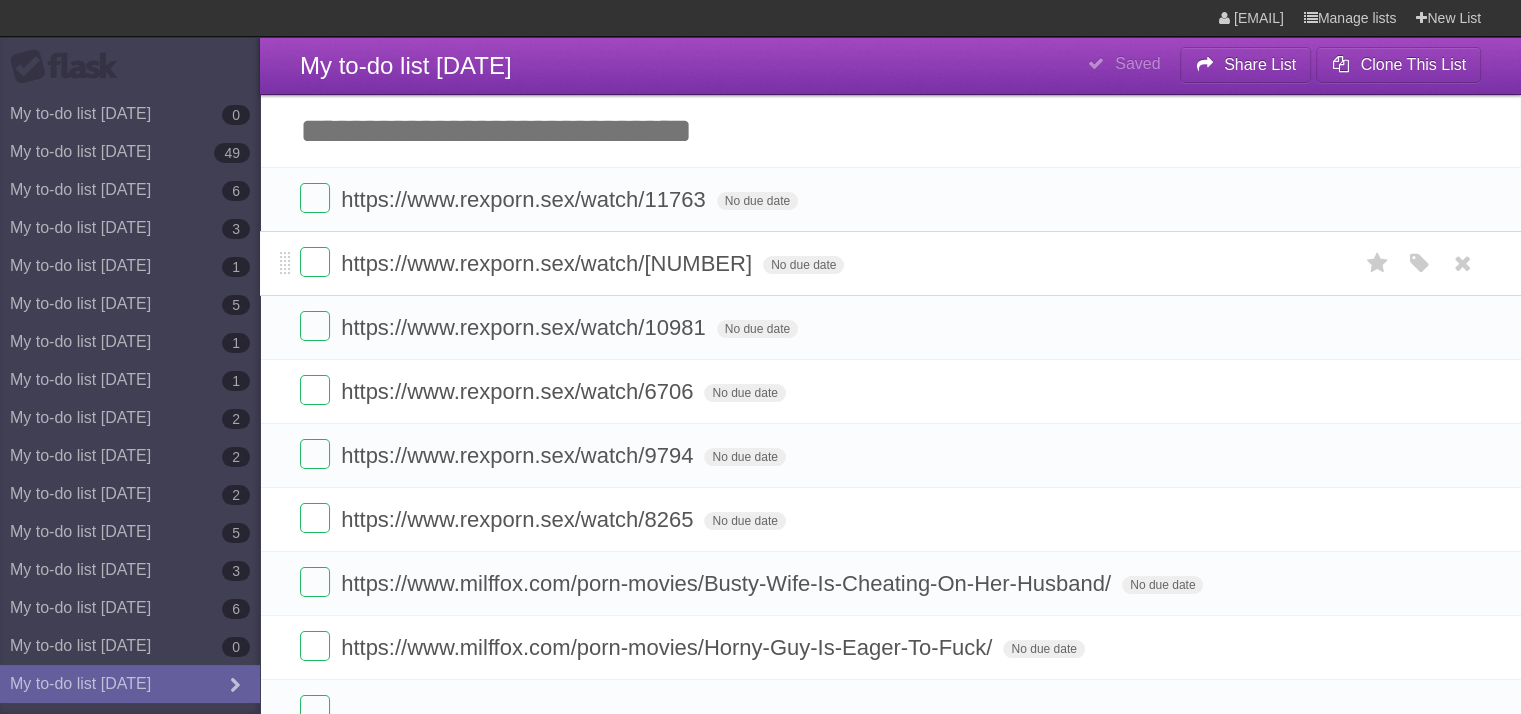 click on "https://www.rexporn.sex/watch/[NUMBER]" at bounding box center [549, 263] 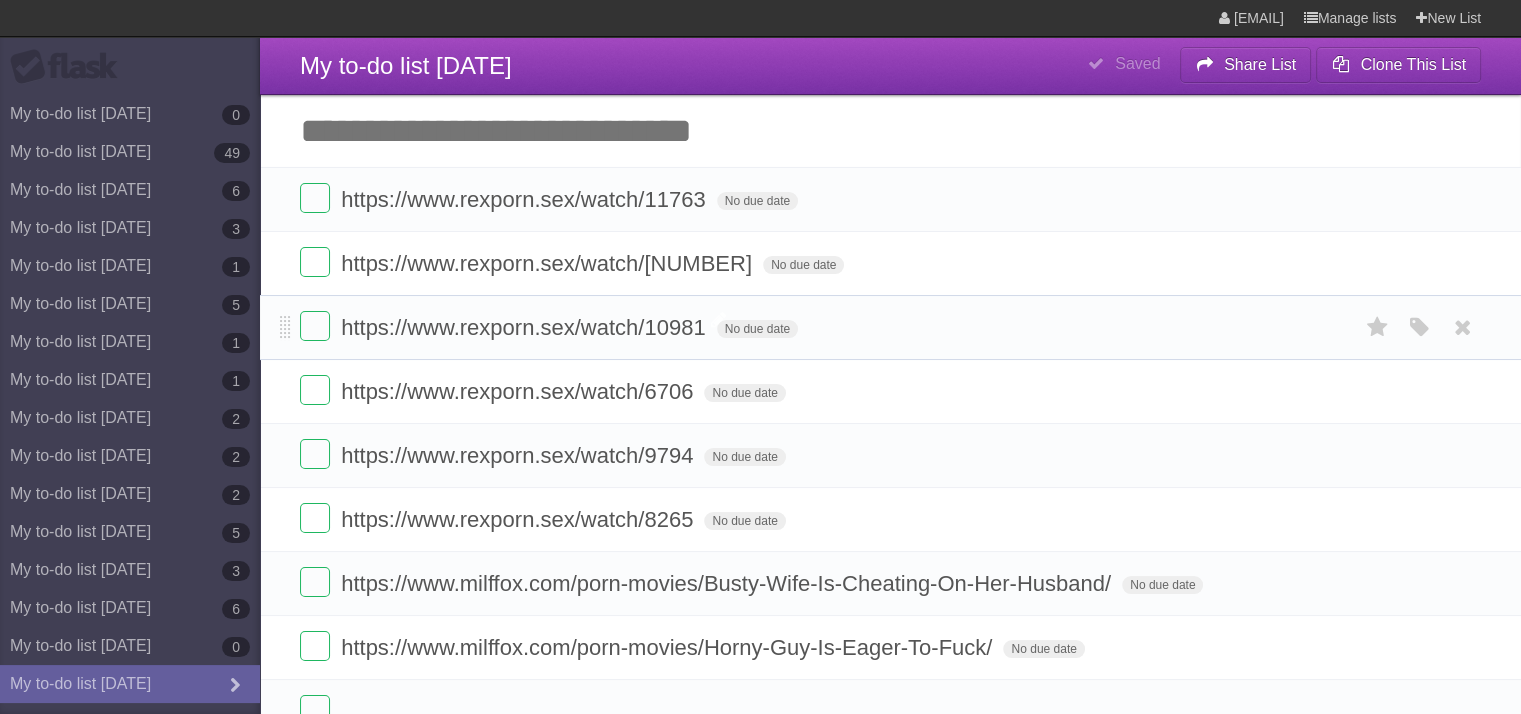 click on "https://www.rexporn.sex/watch/10981" at bounding box center (525, 327) 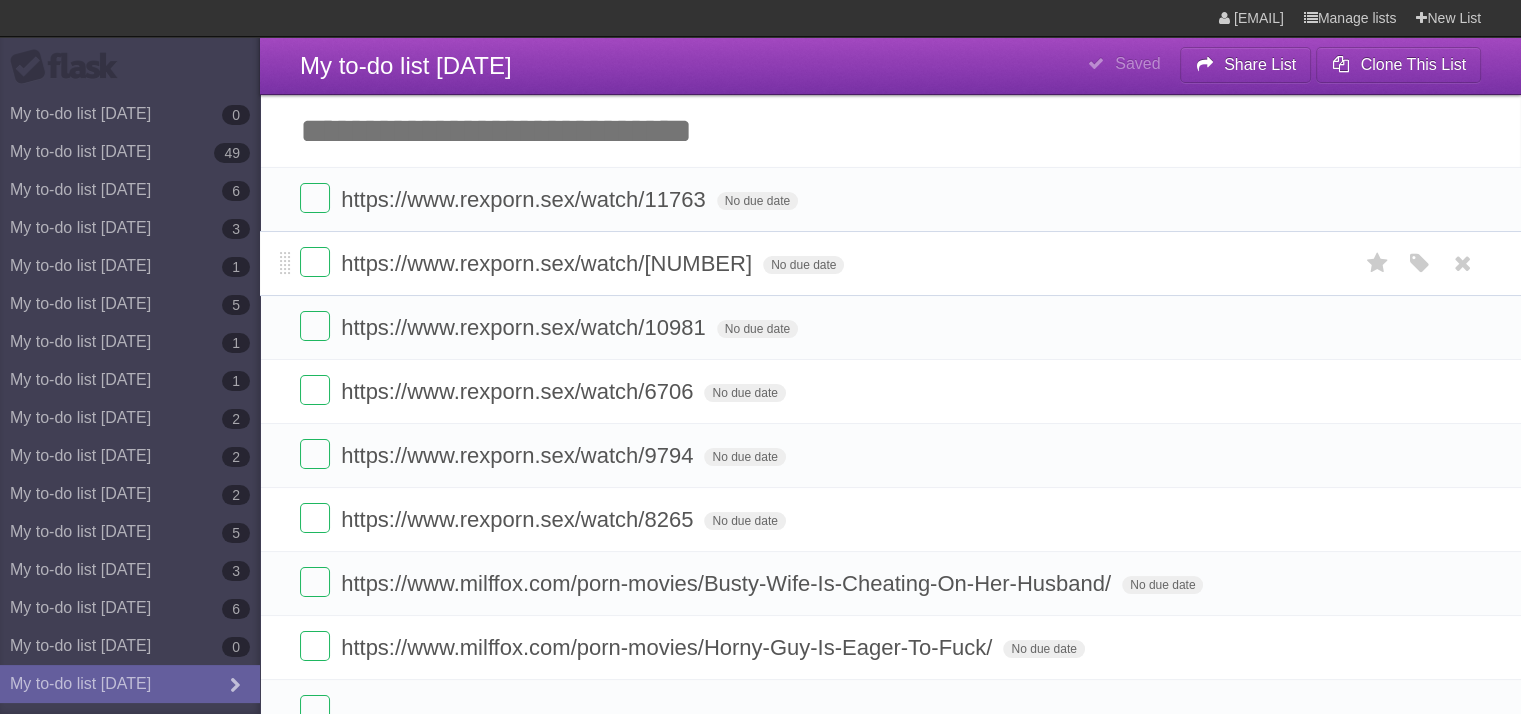 click on "https://www.rexporn.sex/watch/[NUMBER]" at bounding box center (549, 263) 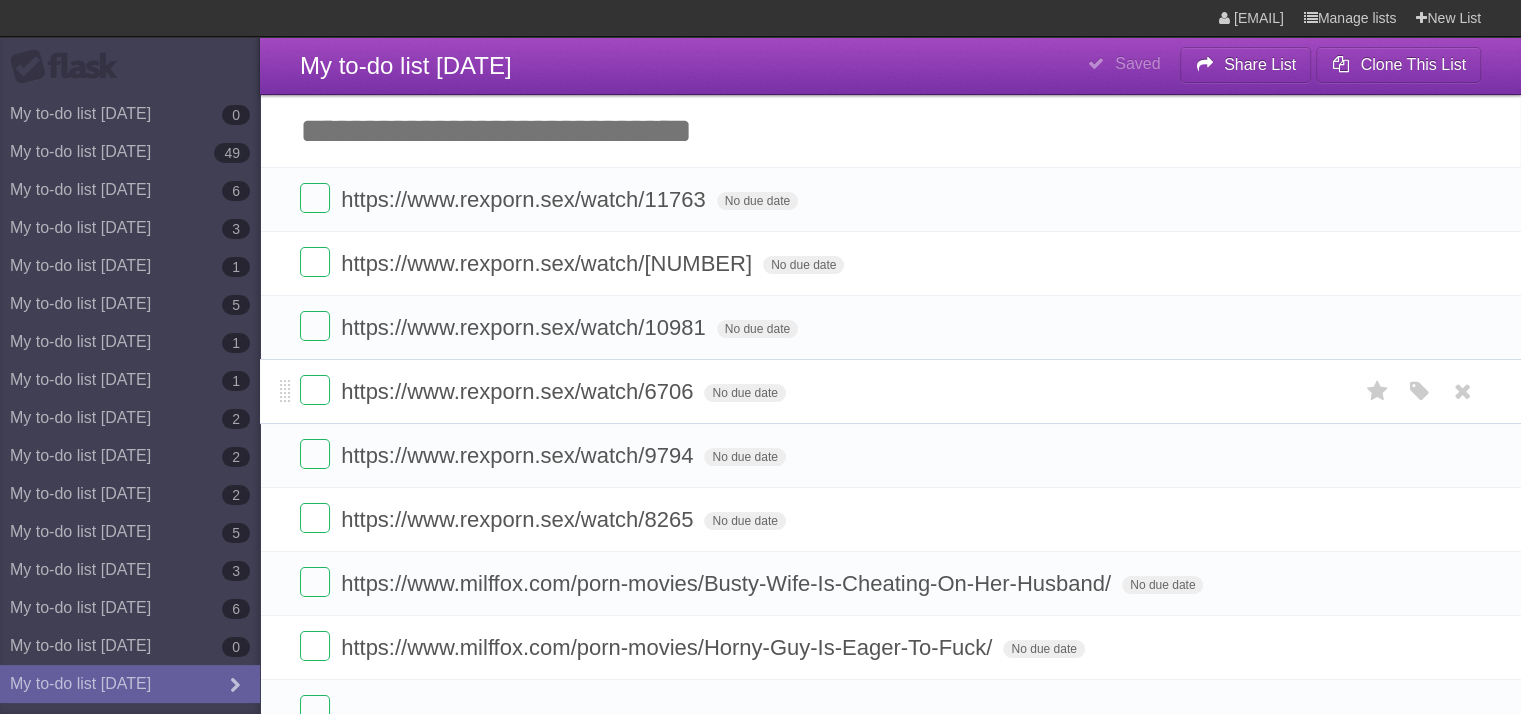 click on "https://www.rexporn.sex/watch/6706" at bounding box center [519, 391] 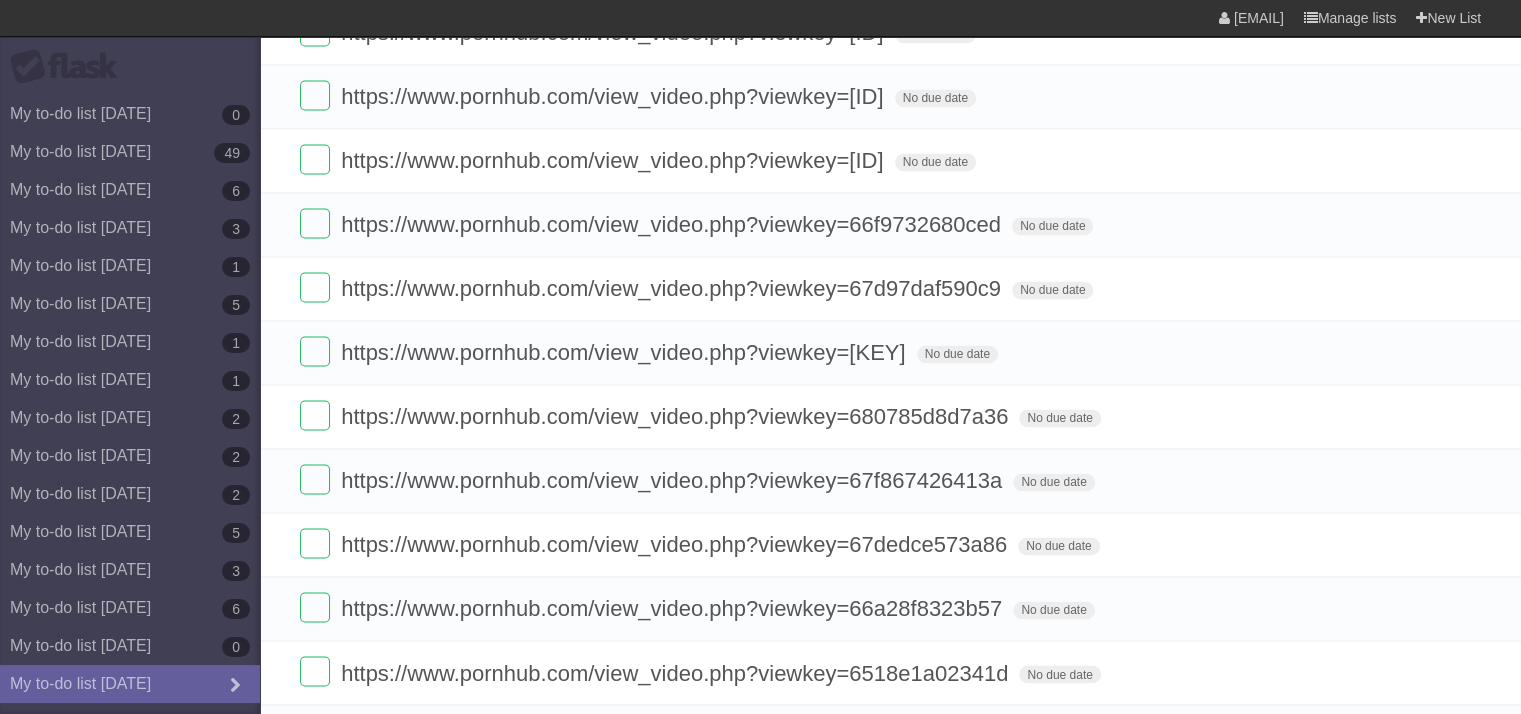scroll, scrollTop: 3665, scrollLeft: 0, axis: vertical 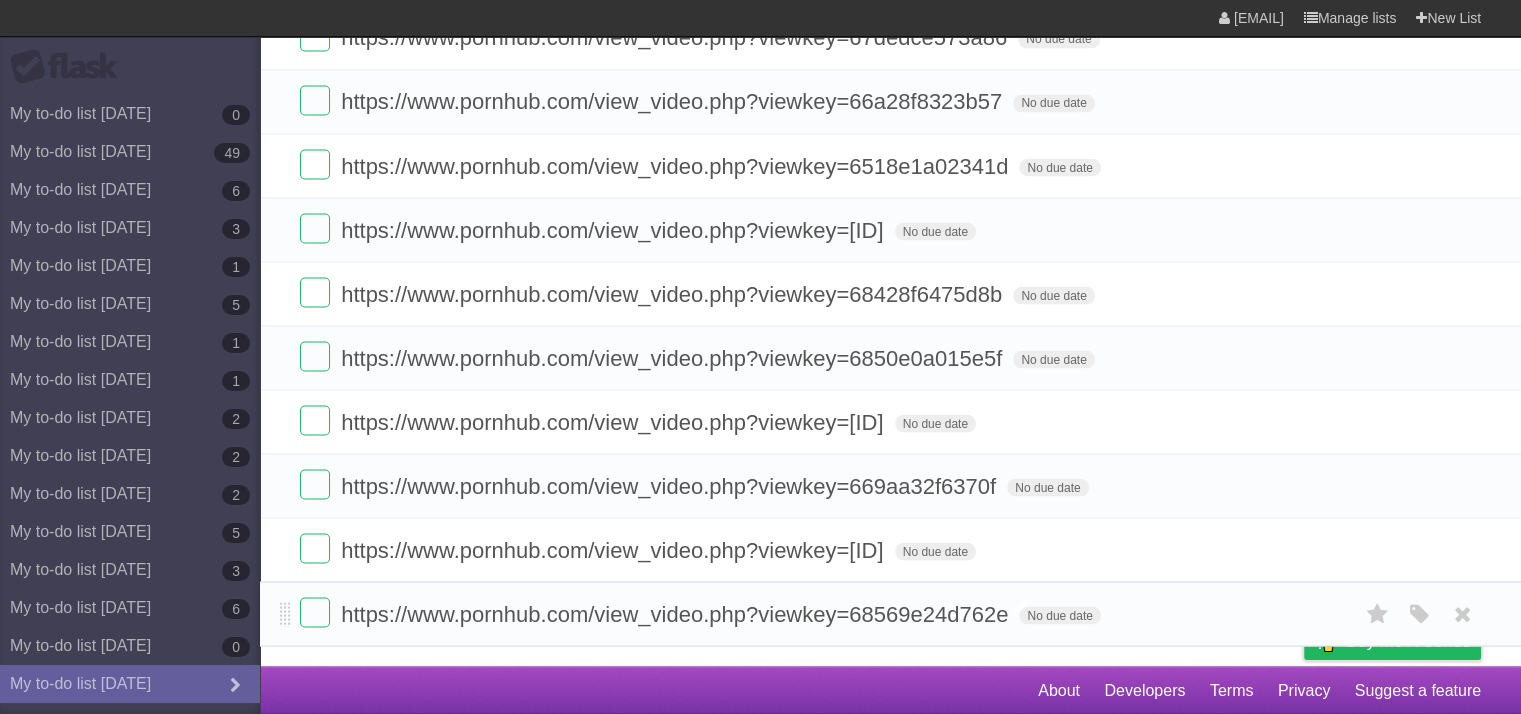 click on "https://www.pornhub.com/view_video.php?viewkey=68569e24d762e" at bounding box center (677, 613) 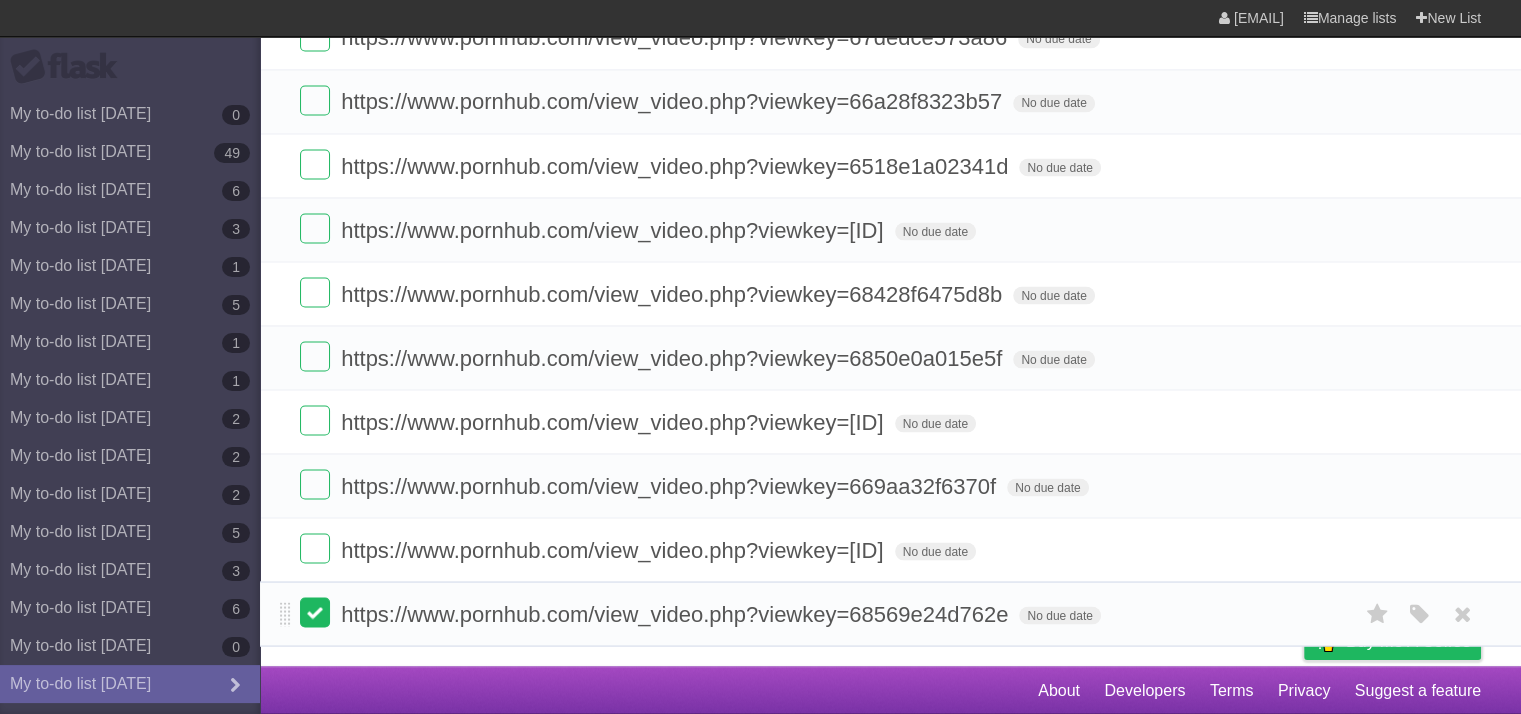 click at bounding box center [315, 612] 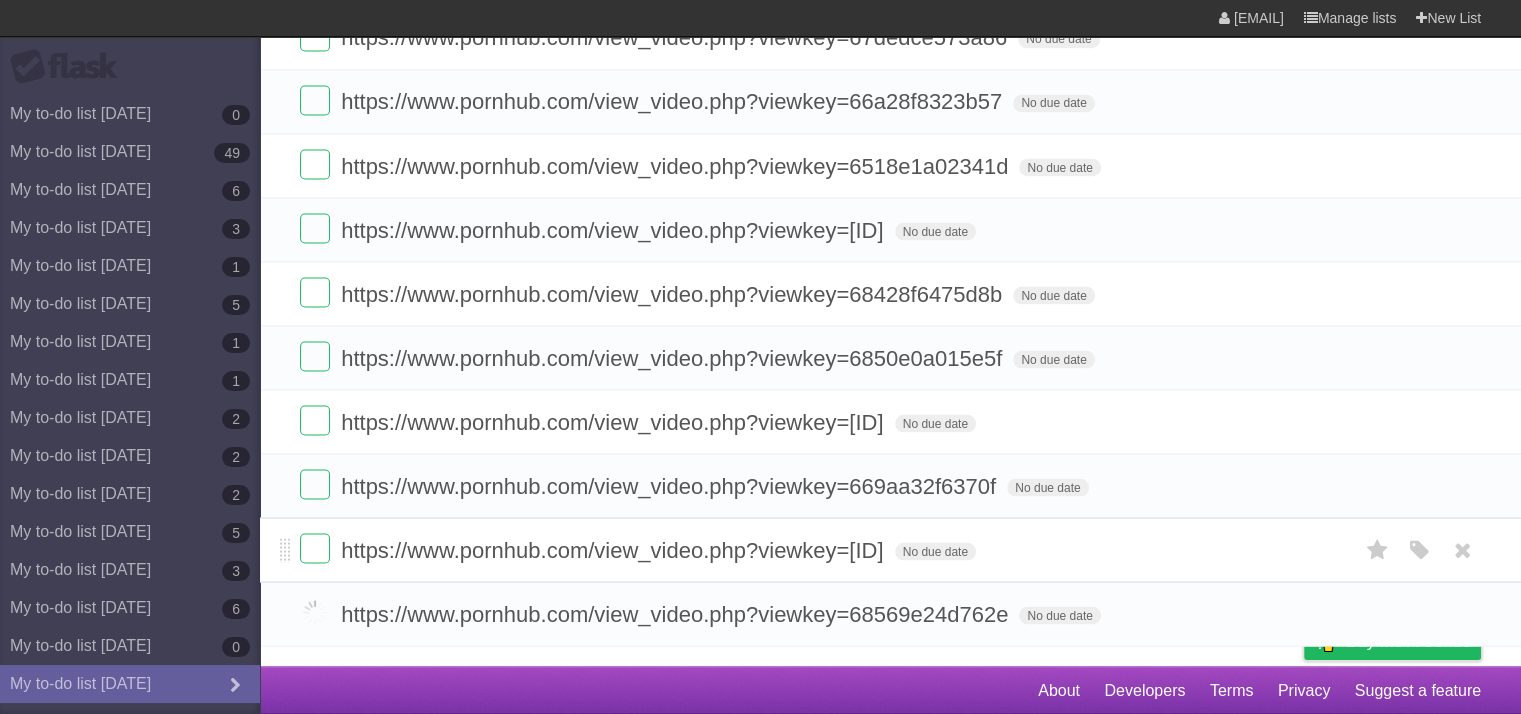 click on "https://www.pornhub.com/view_video.php?viewkey=[ID]" at bounding box center [614, 549] 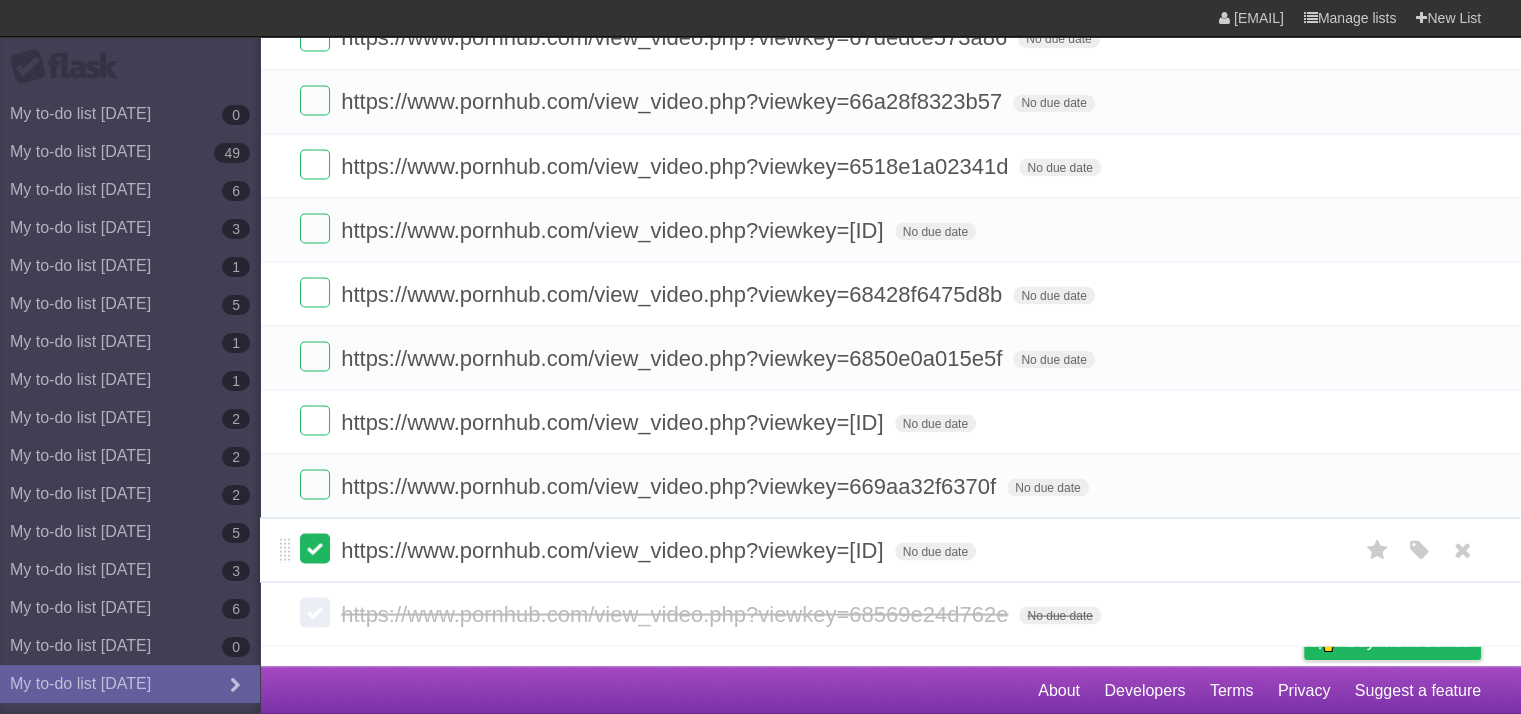 click at bounding box center [315, 548] 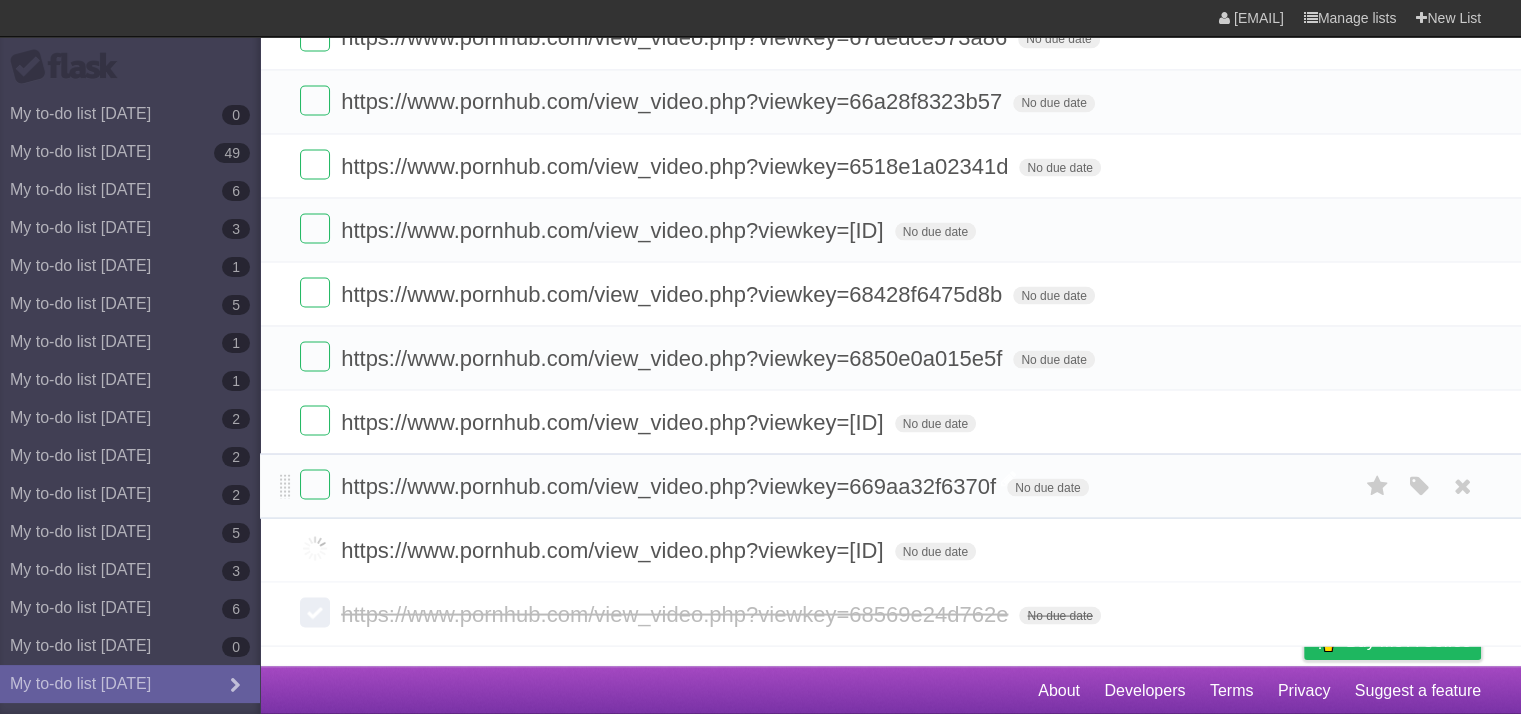 click on "https://www.pornhub.com/view_video.php?viewkey=669aa32f6370f" at bounding box center (671, 485) 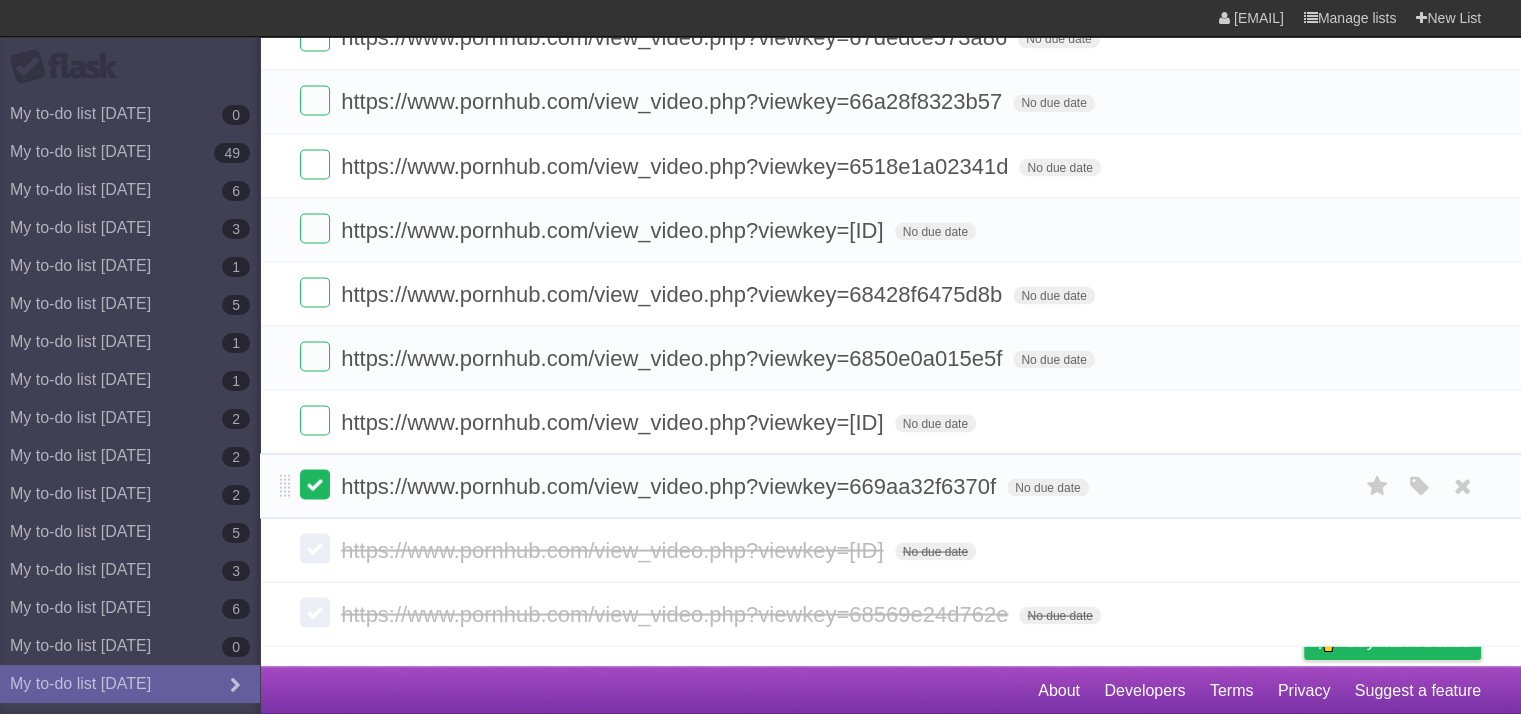 click at bounding box center (315, 484) 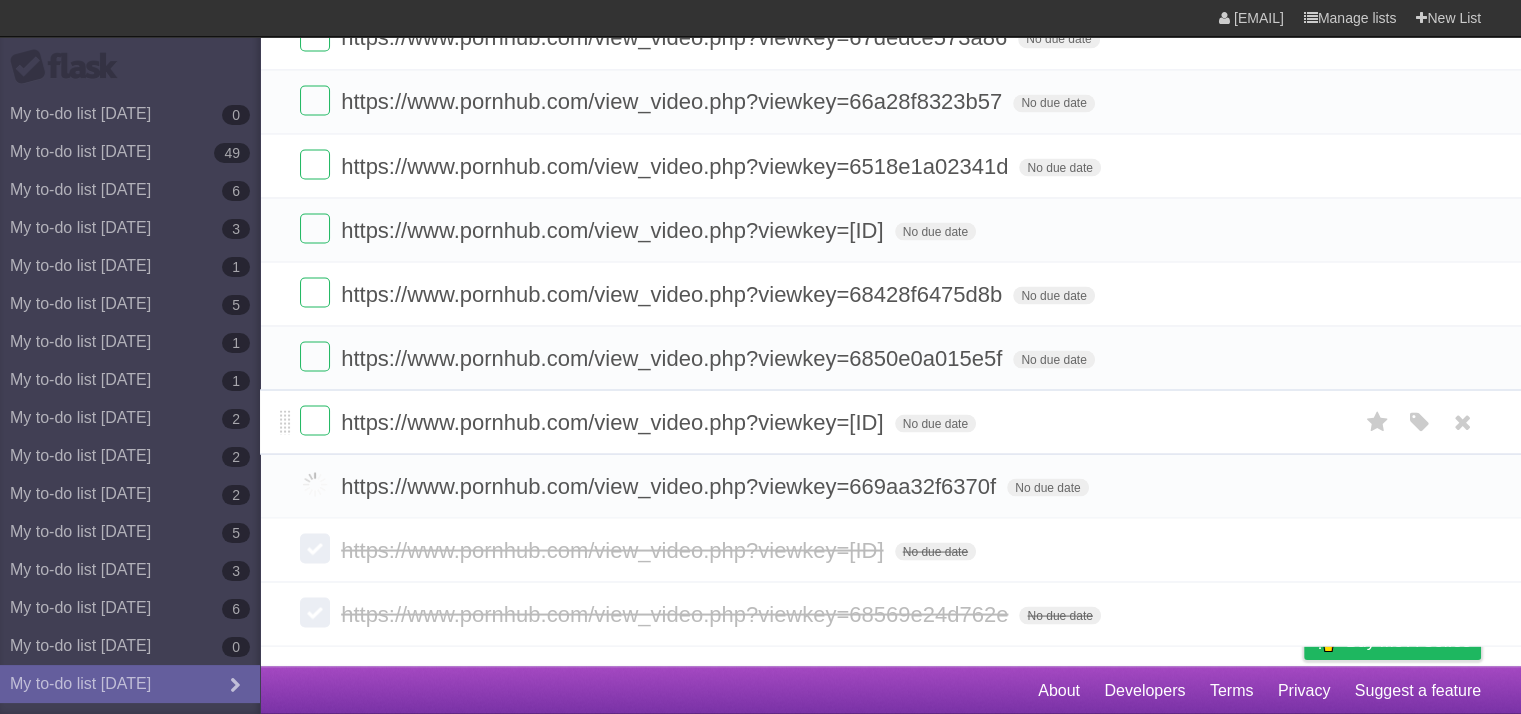 click on "https://www.pornhub.com/view_video.php?viewkey=[ID]" at bounding box center (614, 421) 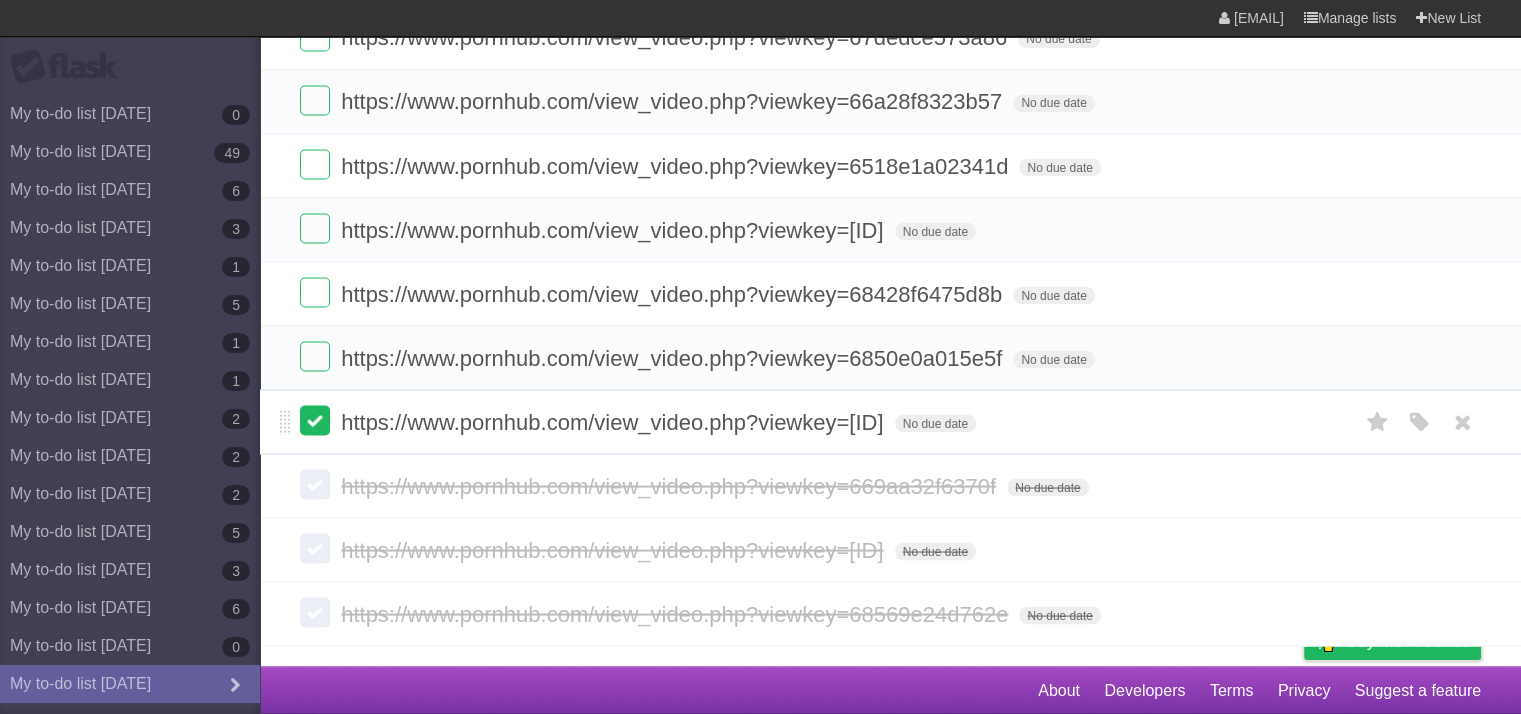 click at bounding box center [315, 420] 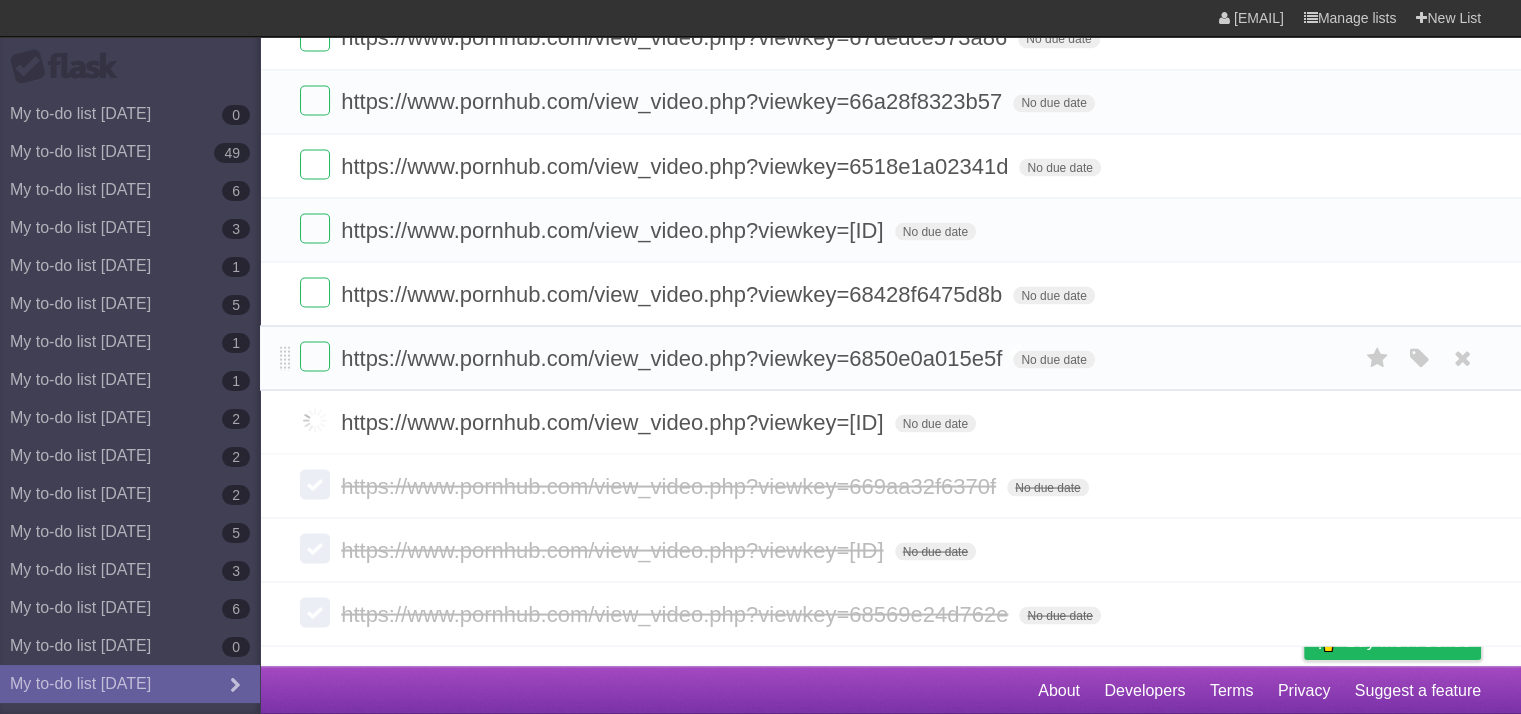 click on "https://www.pornhub.com/view_video.php?viewkey=6850e0a015e5f" at bounding box center (674, 357) 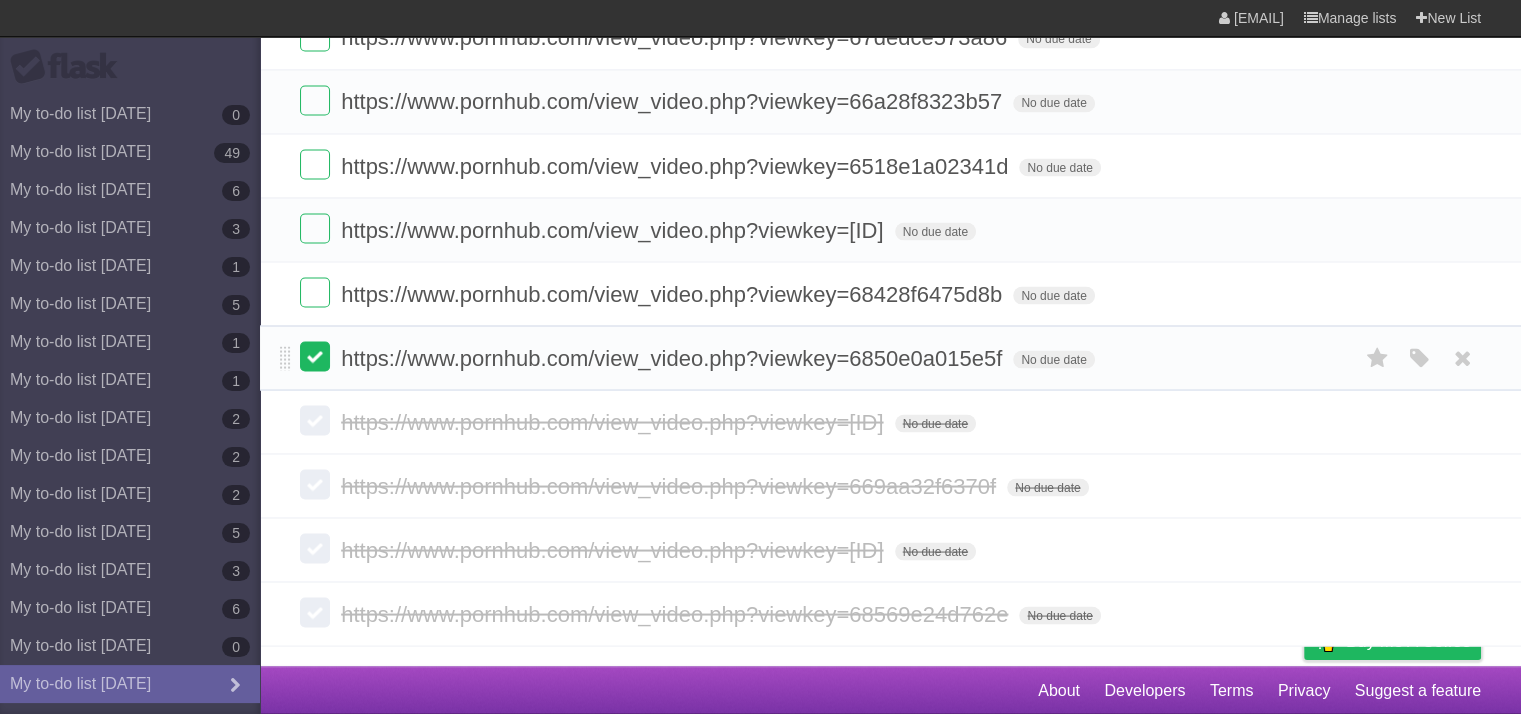 click at bounding box center [315, 356] 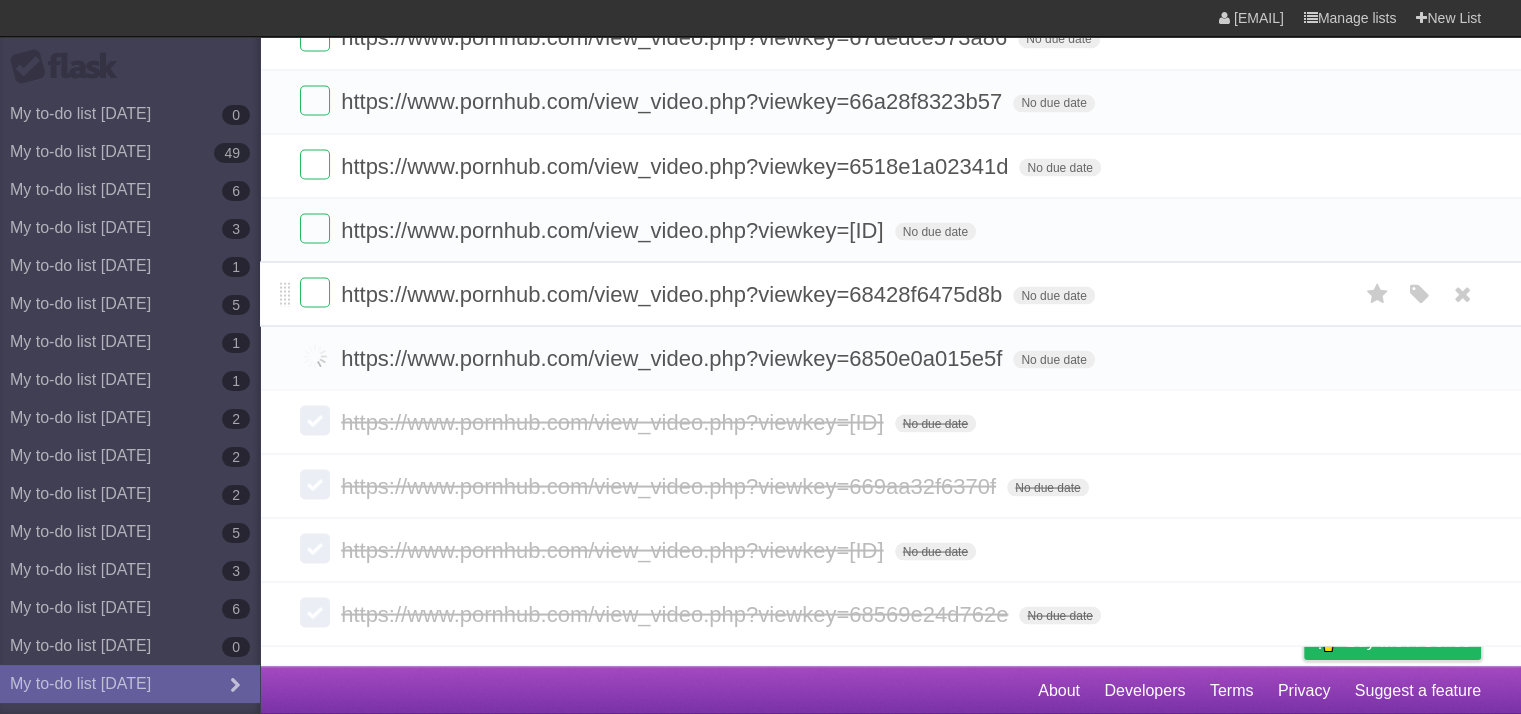 click on "https://www.pornhub.com/view_video.php?viewkey=68428f6475d8b" at bounding box center (674, 293) 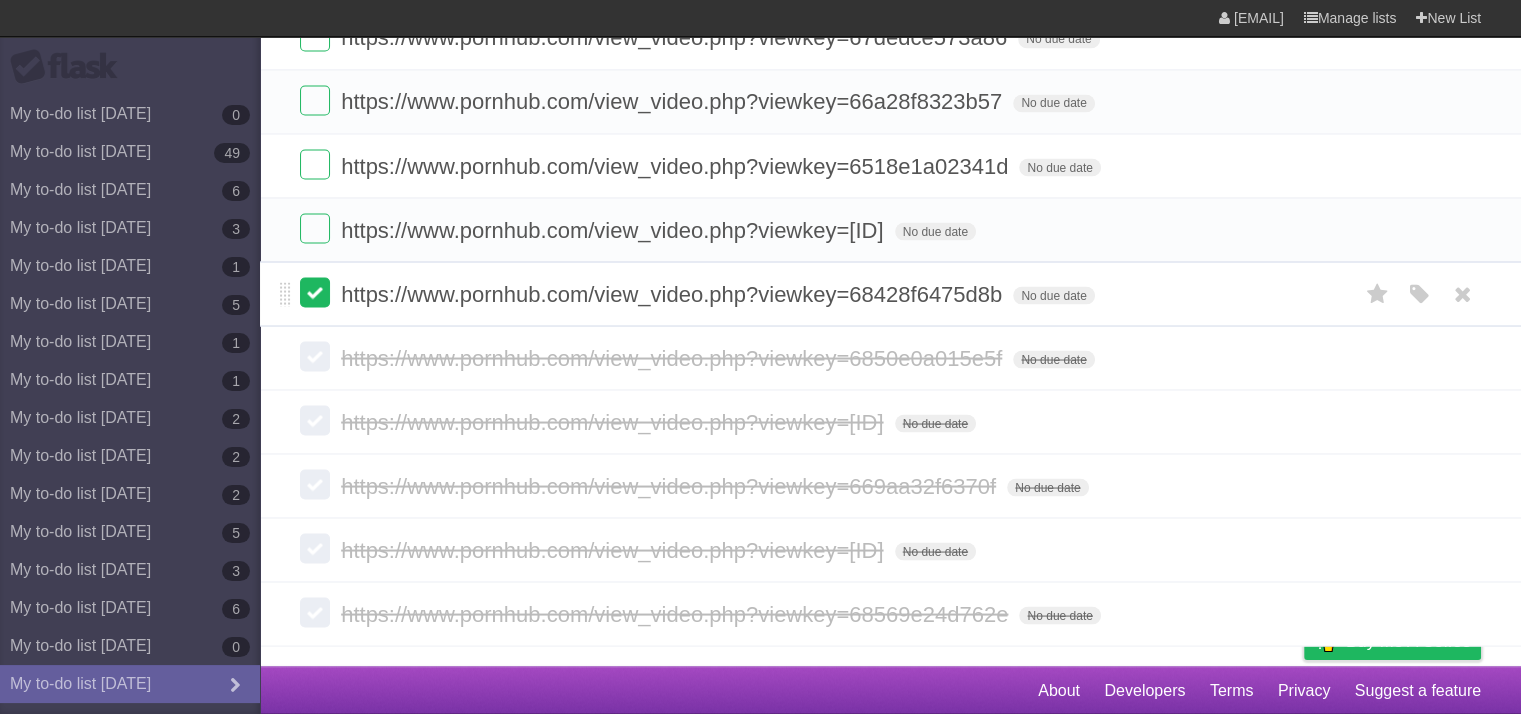 click at bounding box center [315, 292] 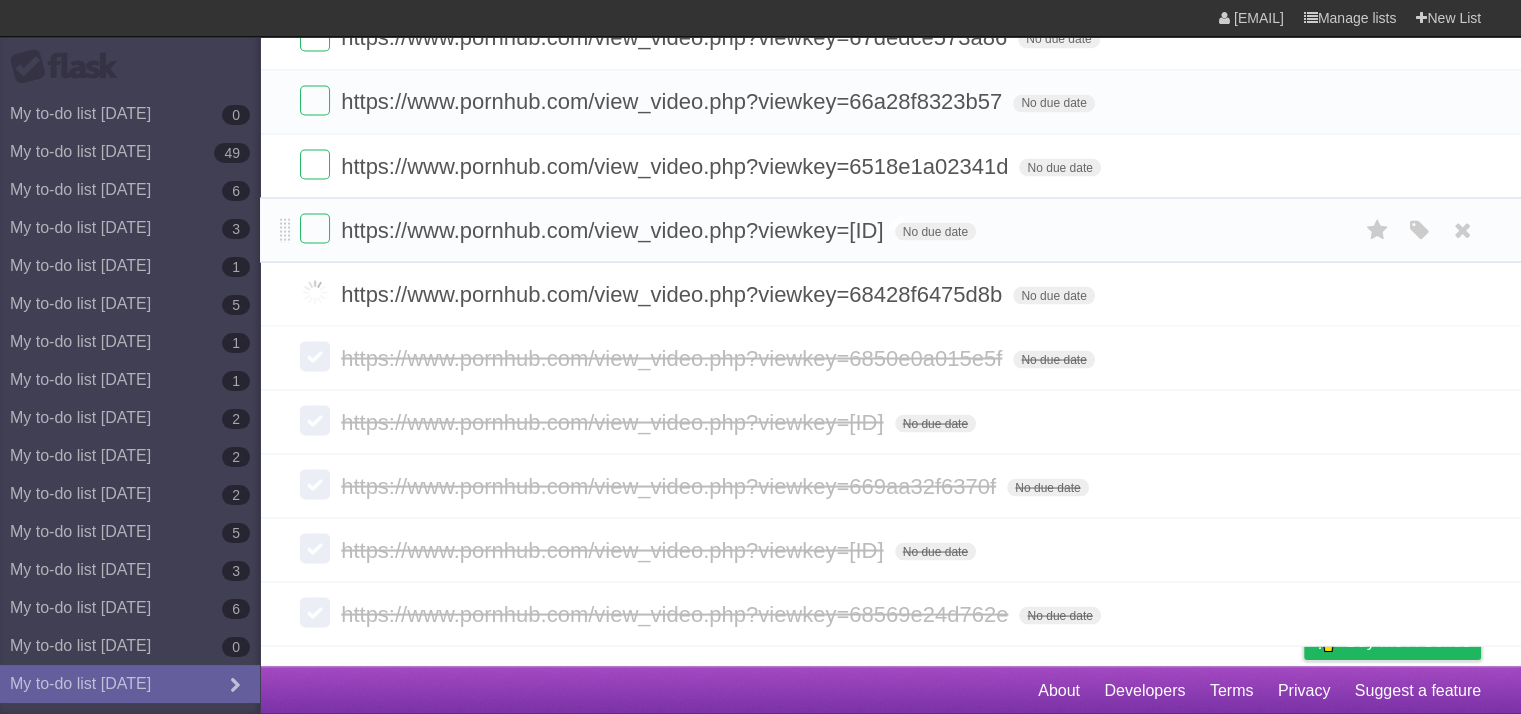 click on "https://www.pornhub.com/view_video.php?viewkey=[ID]" at bounding box center [614, 229] 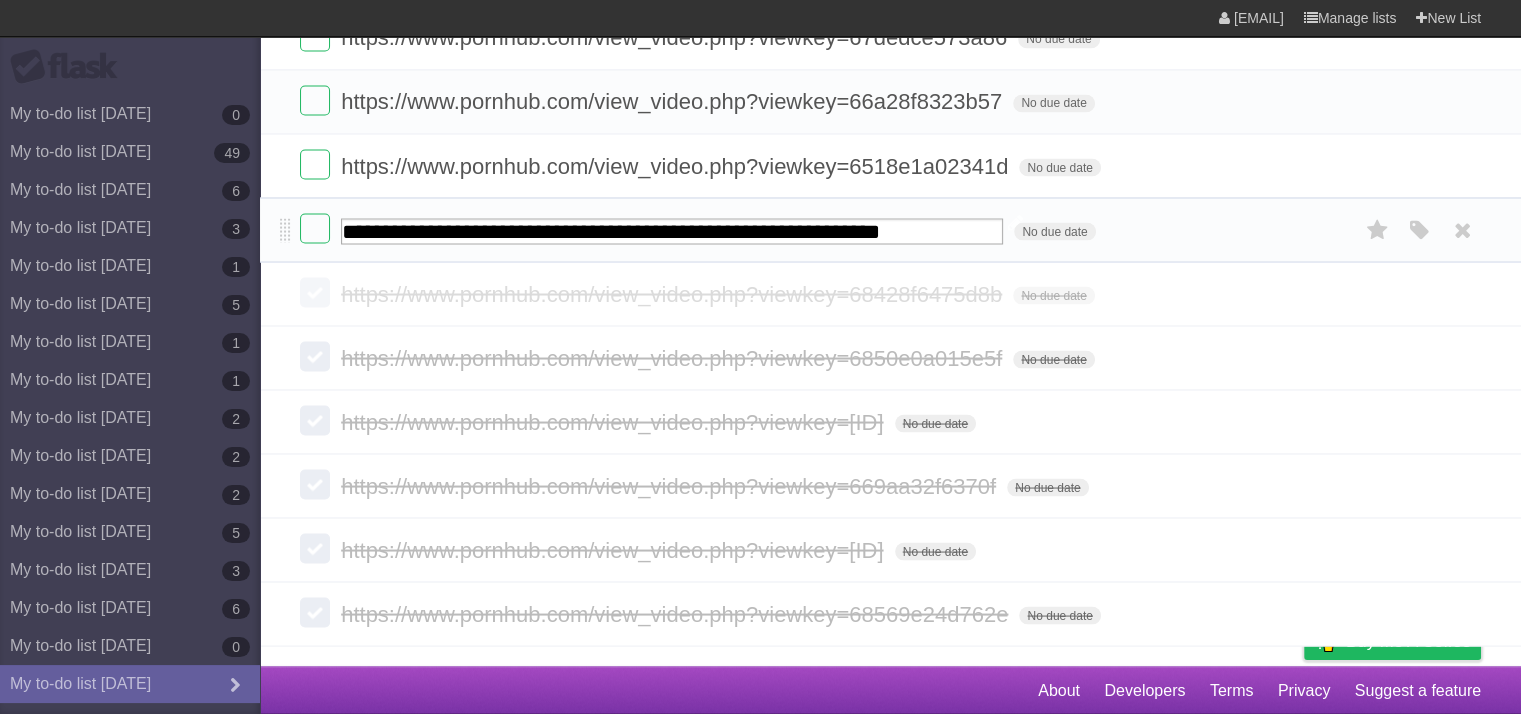 click on "**********" at bounding box center [672, 231] 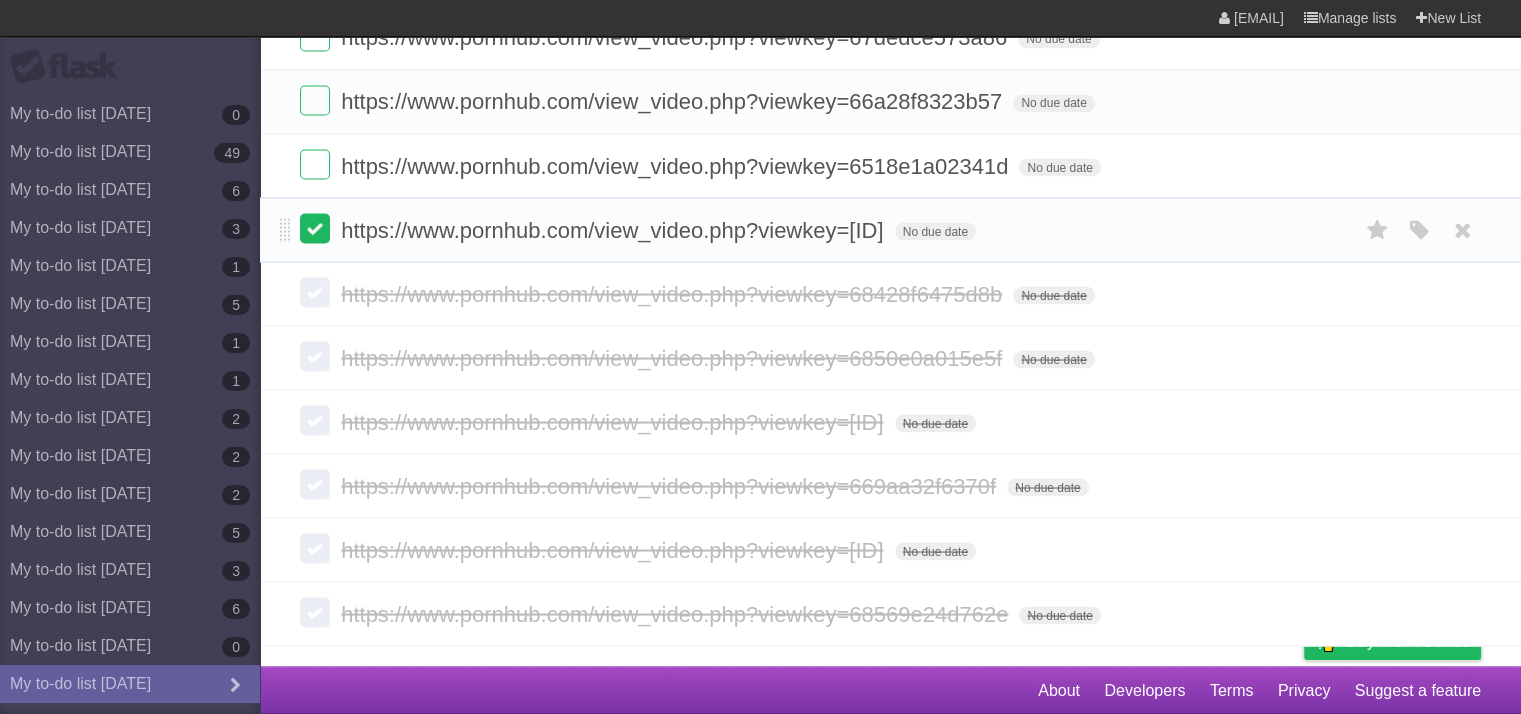click at bounding box center (315, 228) 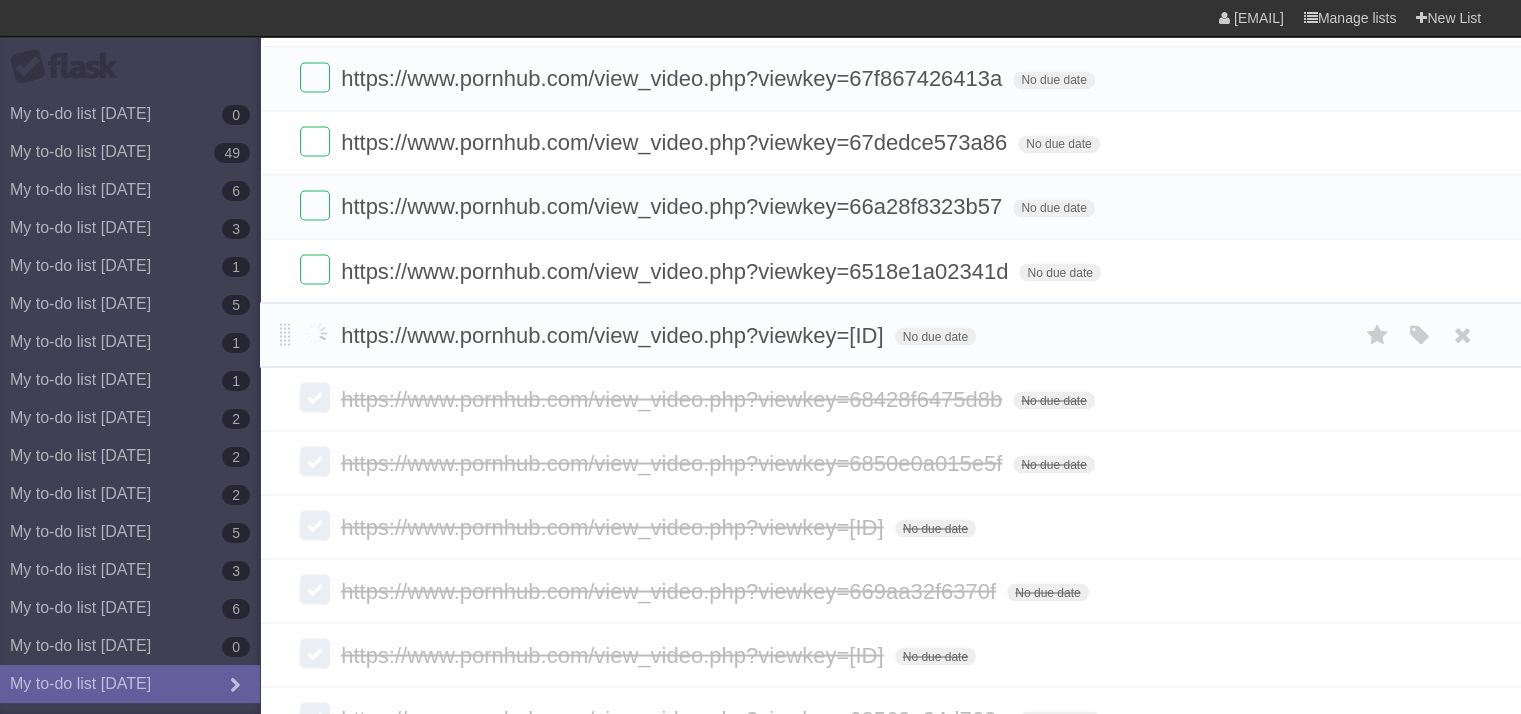 scroll, scrollTop: 3552, scrollLeft: 0, axis: vertical 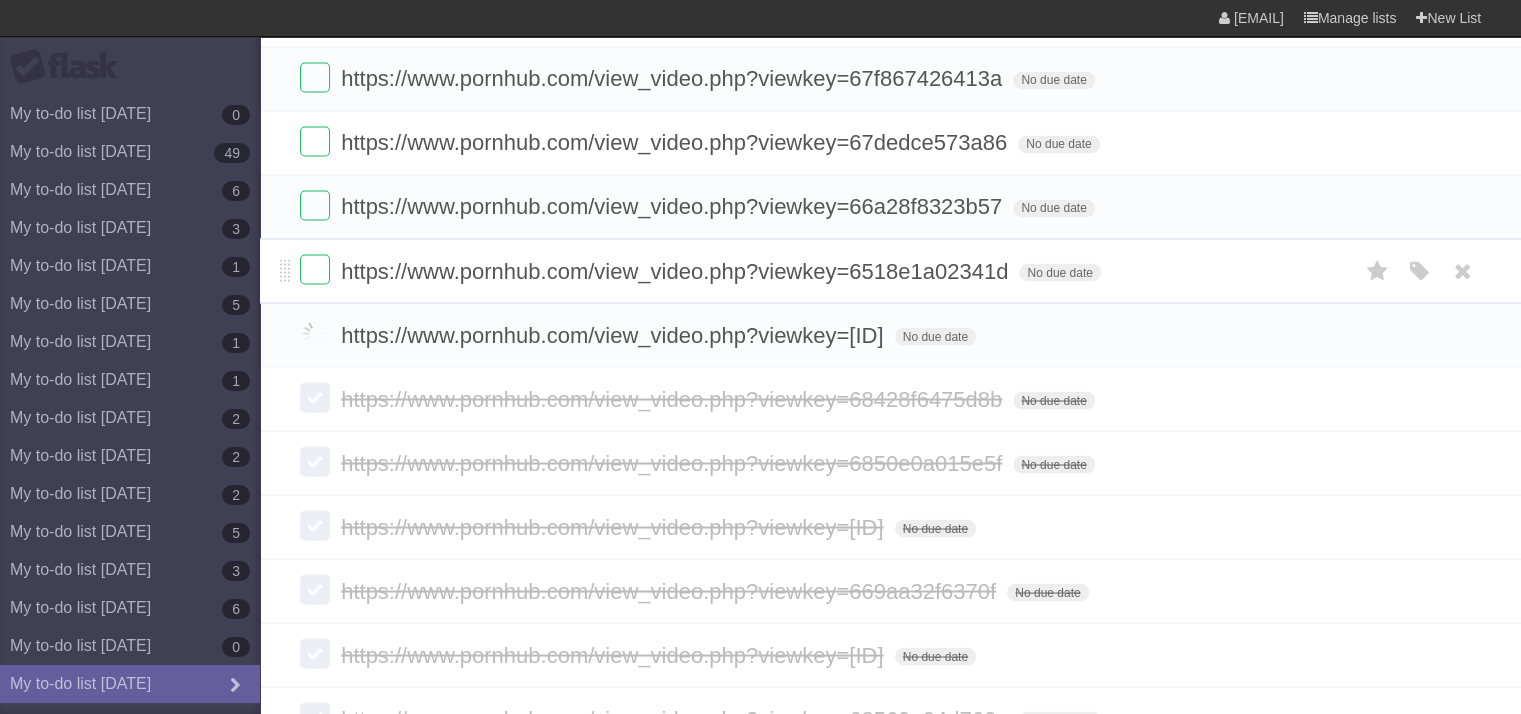 click on "https://www.pornhub.com/view_video.php?viewkey=6518e1a02341d" at bounding box center [677, 270] 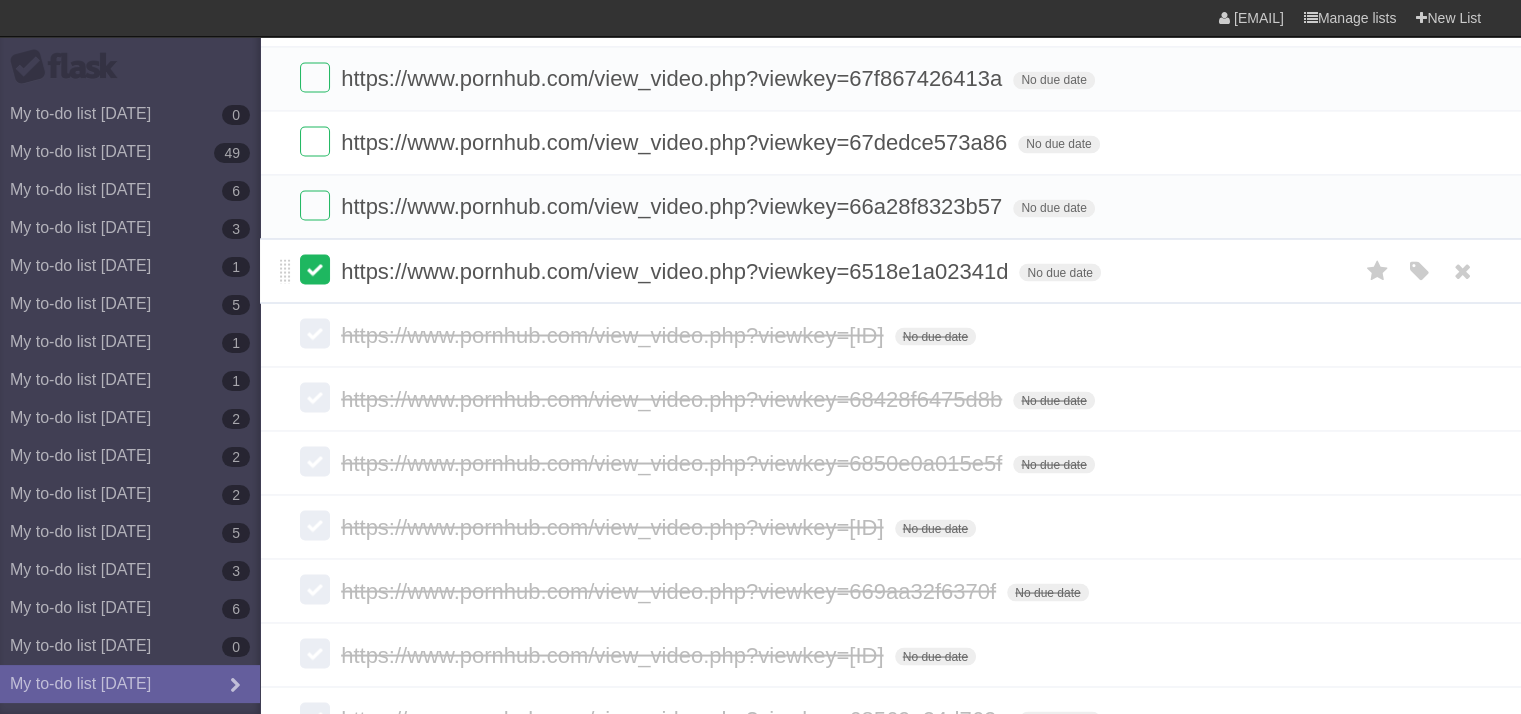 click at bounding box center (315, 269) 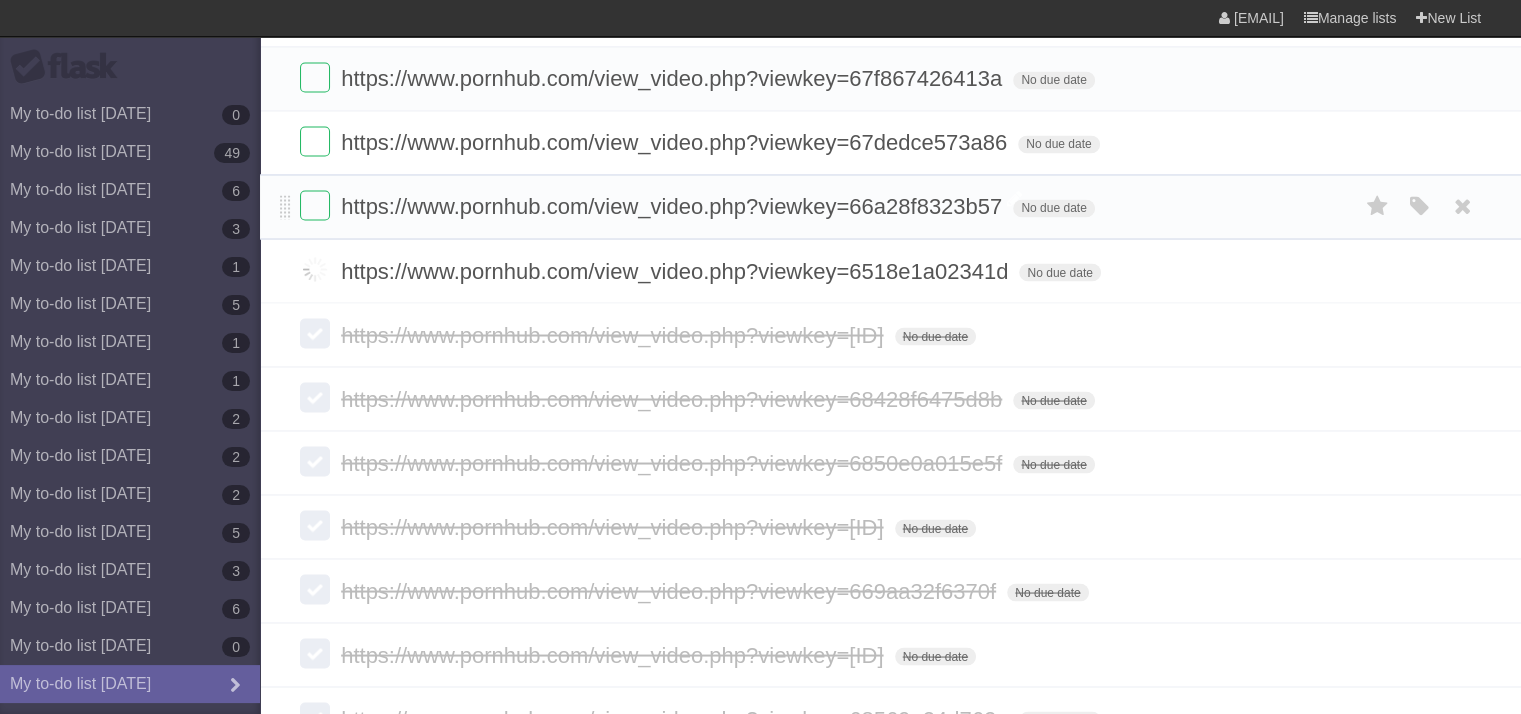click on "https://www.pornhub.com/view_video.php?viewkey=66a28f8323b57" at bounding box center (674, 206) 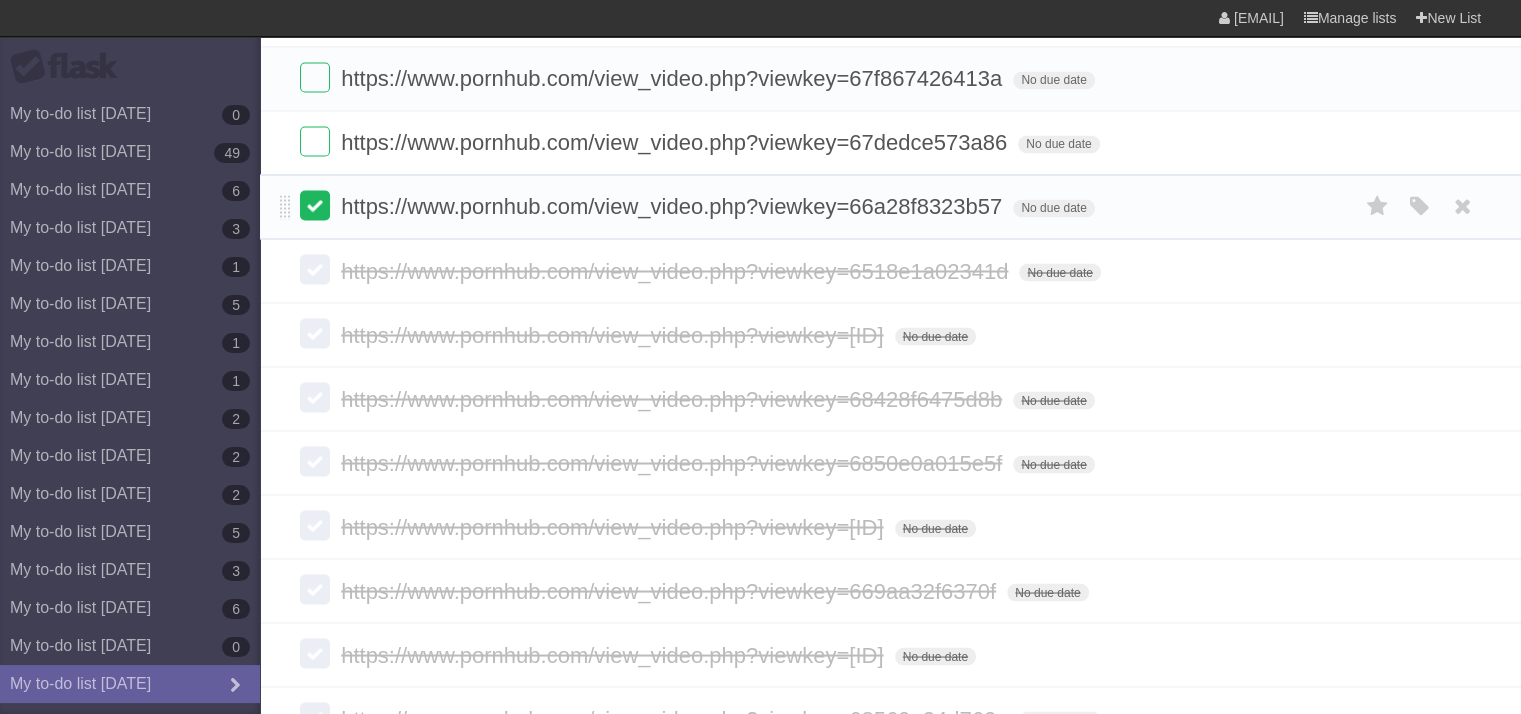 click at bounding box center (315, 205) 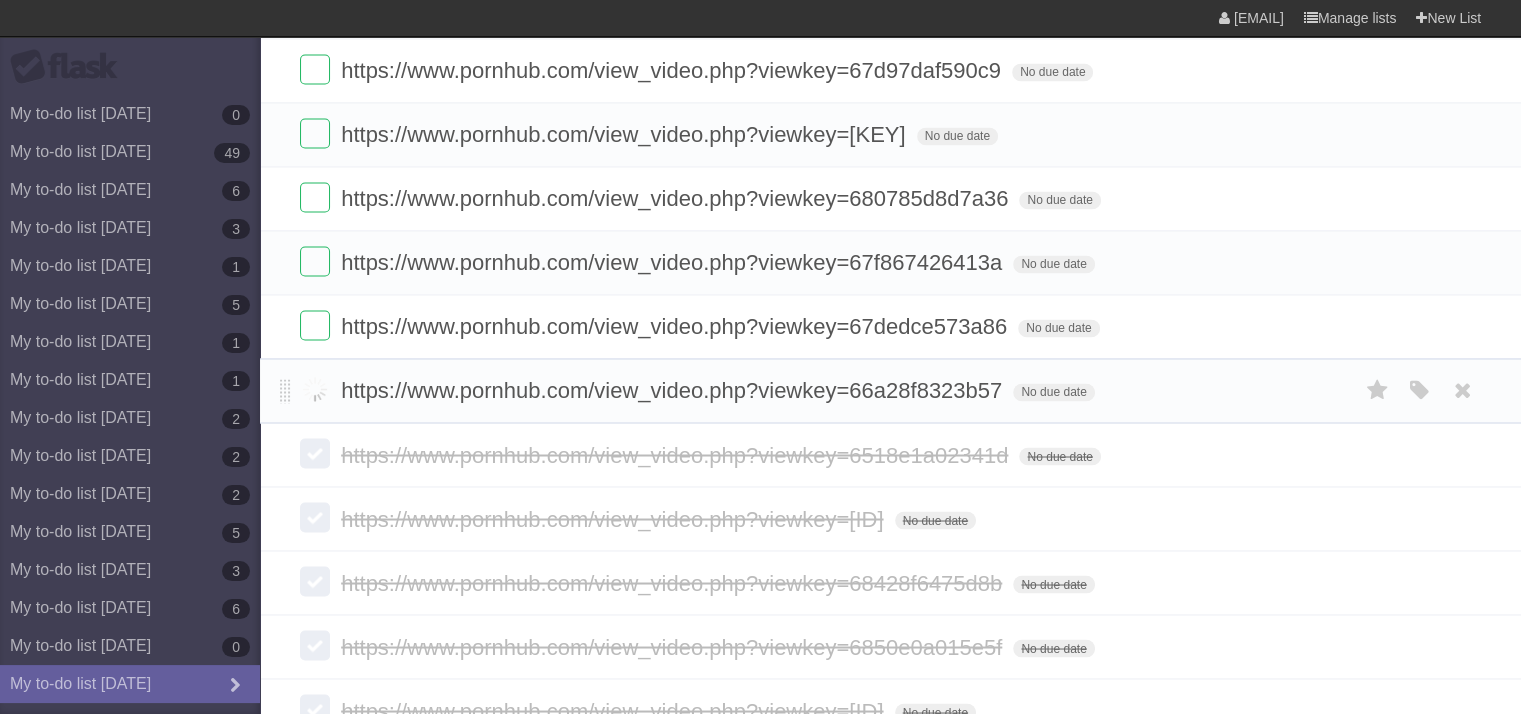 scroll, scrollTop: 3361, scrollLeft: 0, axis: vertical 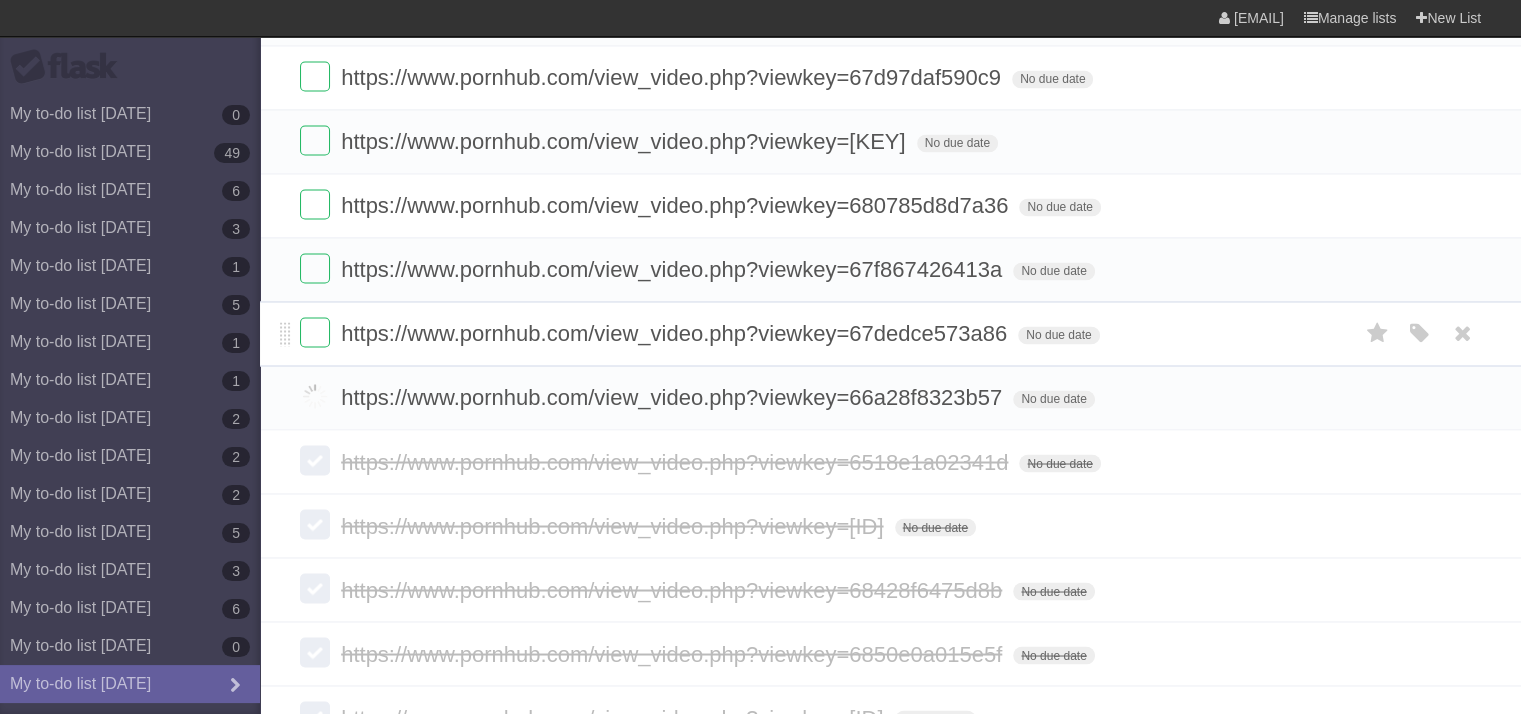 click on "https://www.pornhub.com/view_video.php?viewkey=67dedce573a86" at bounding box center [676, 333] 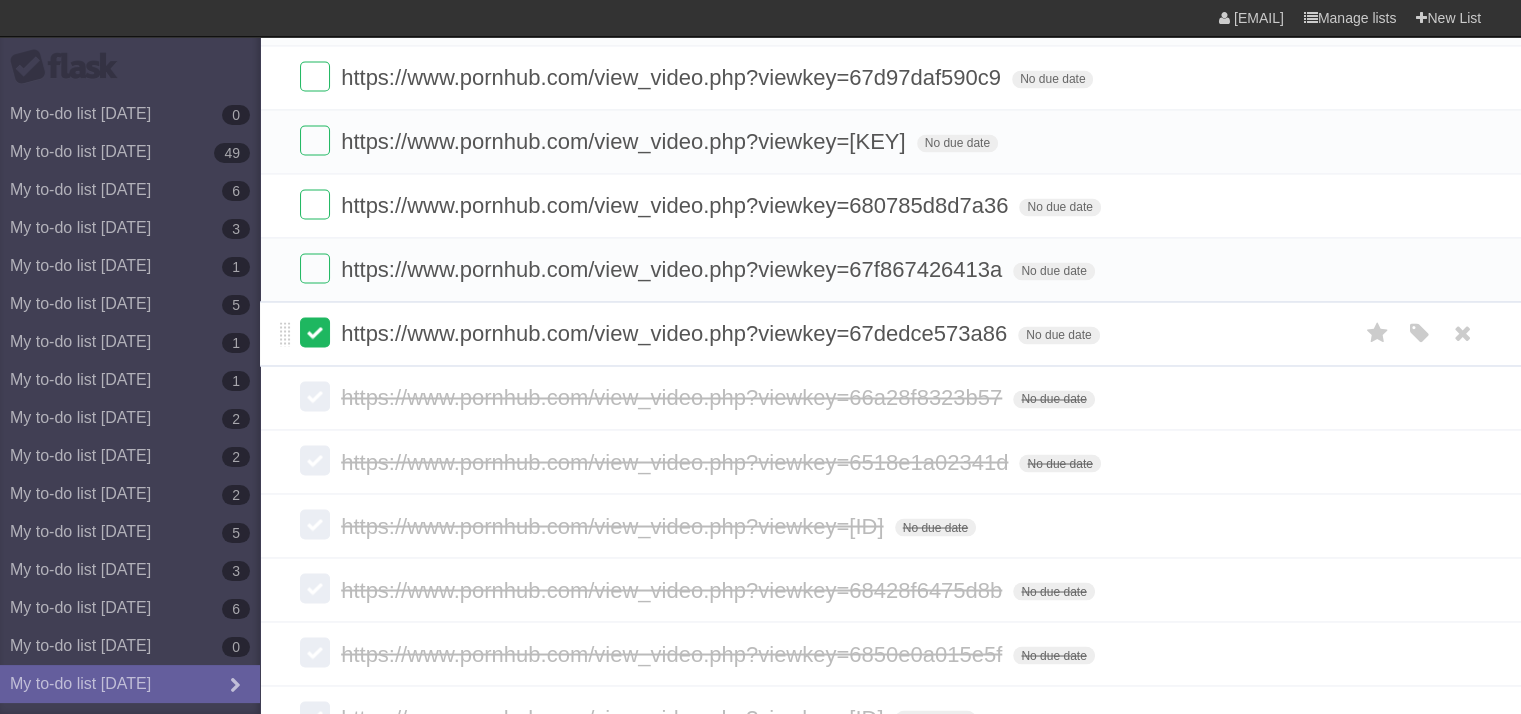click at bounding box center [315, 332] 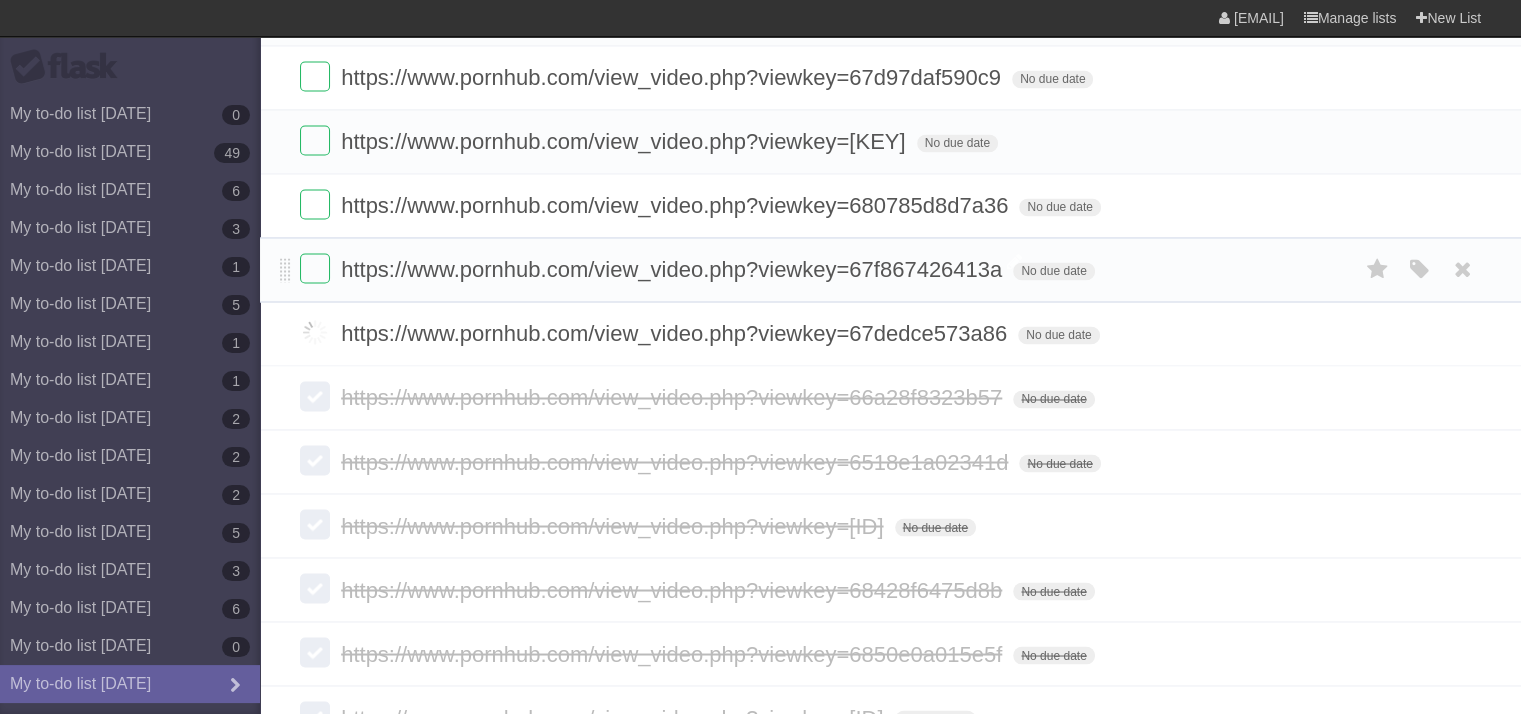 click on "https://www.pornhub.com/view_video.php?viewkey=67f867426413a" at bounding box center (674, 269) 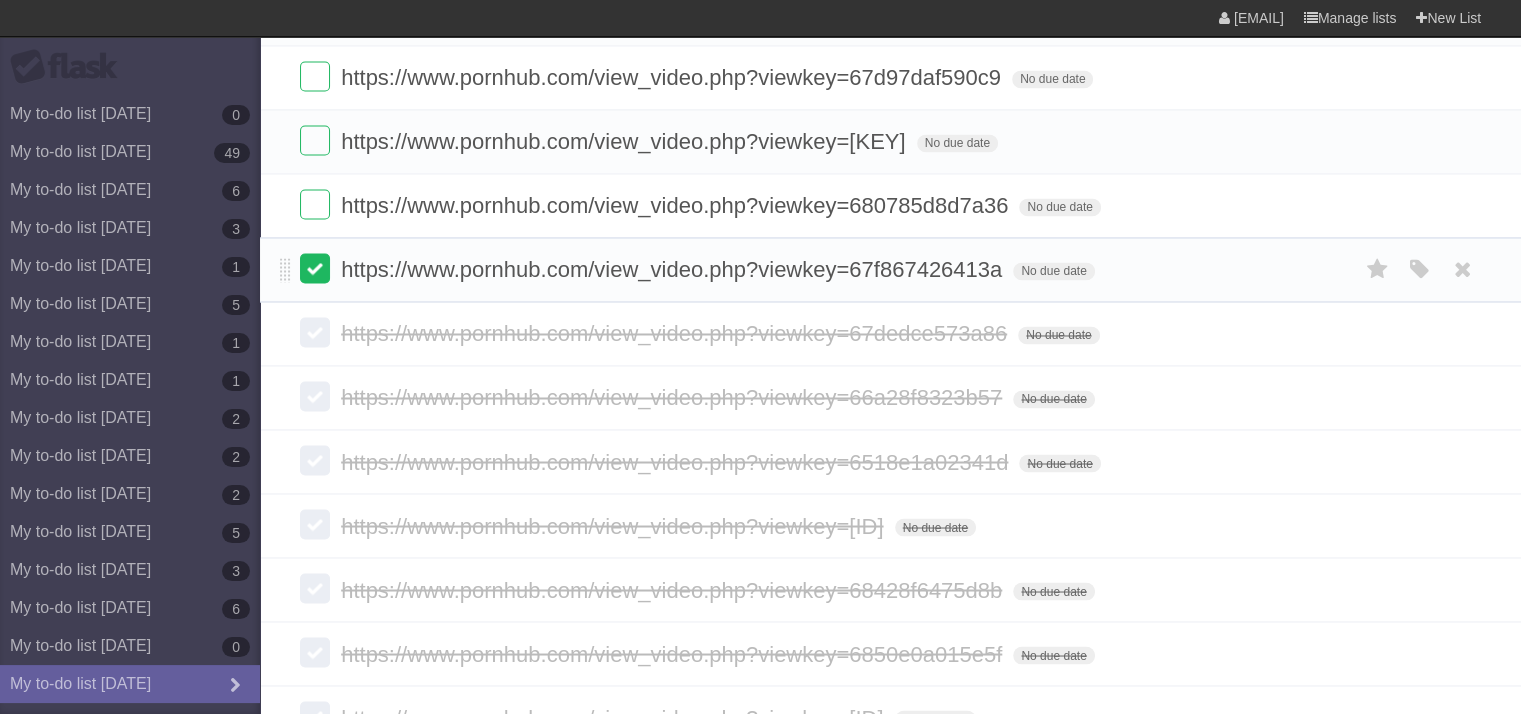 click at bounding box center [315, 268] 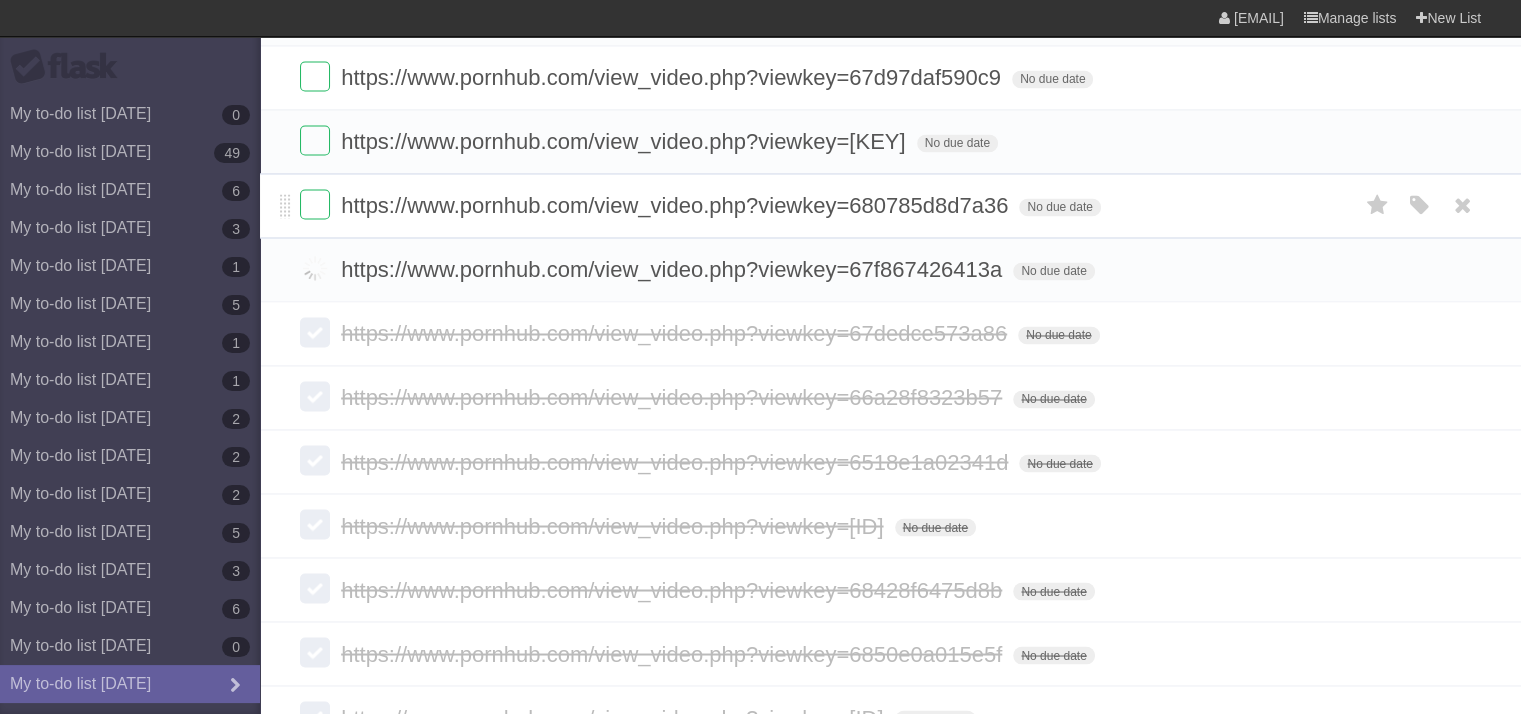 click on "https://www.pornhub.com/view_video.php?viewkey=680785d8d7a36" at bounding box center [677, 205] 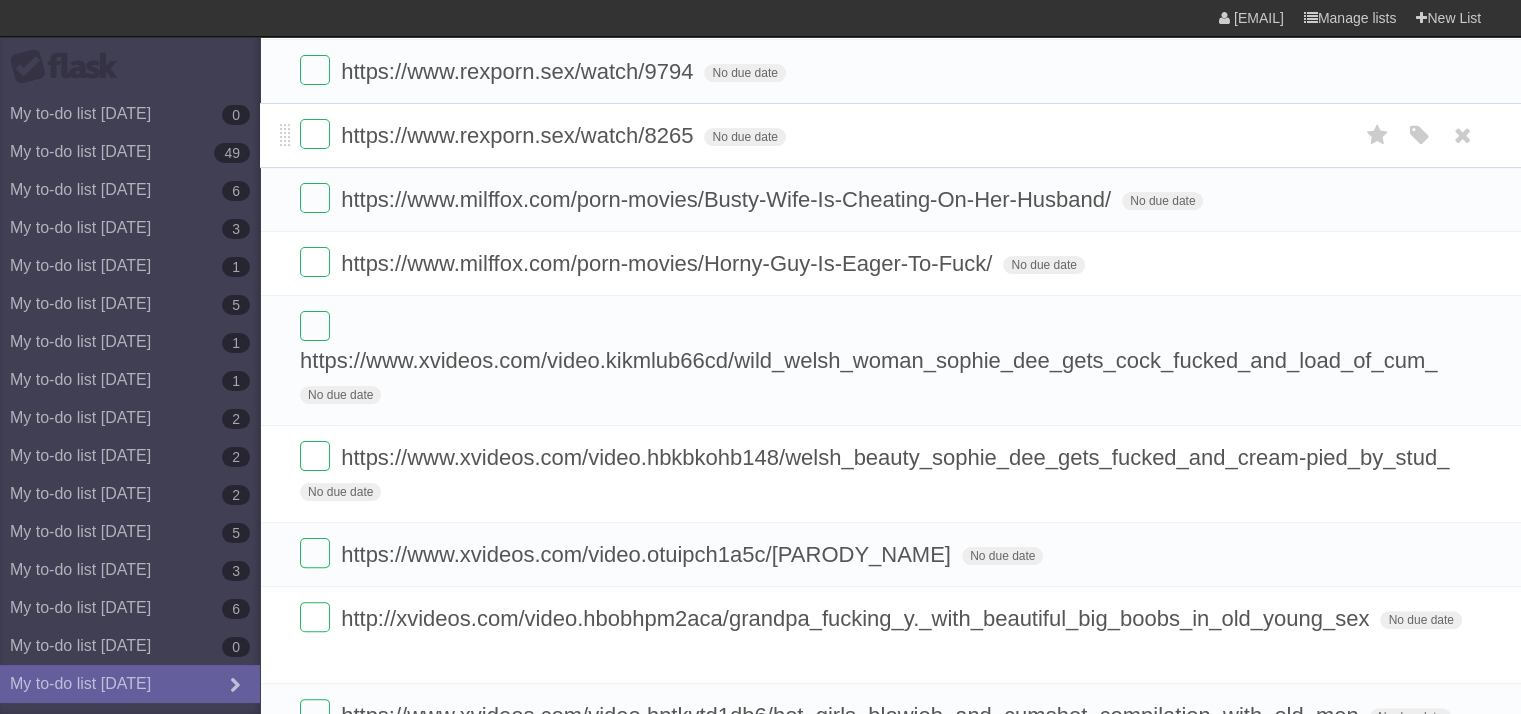 scroll, scrollTop: 0, scrollLeft: 0, axis: both 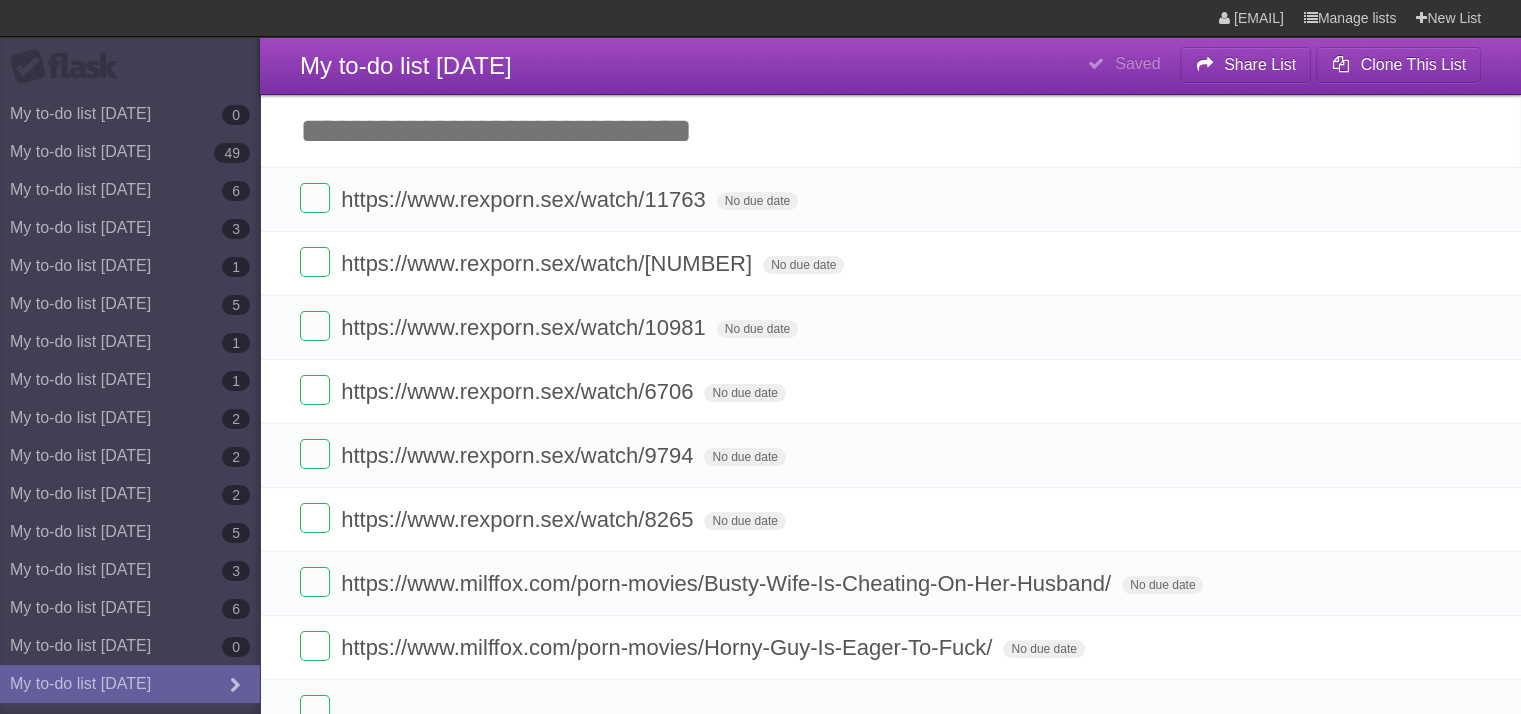 click on "Add another task" at bounding box center (890, 131) 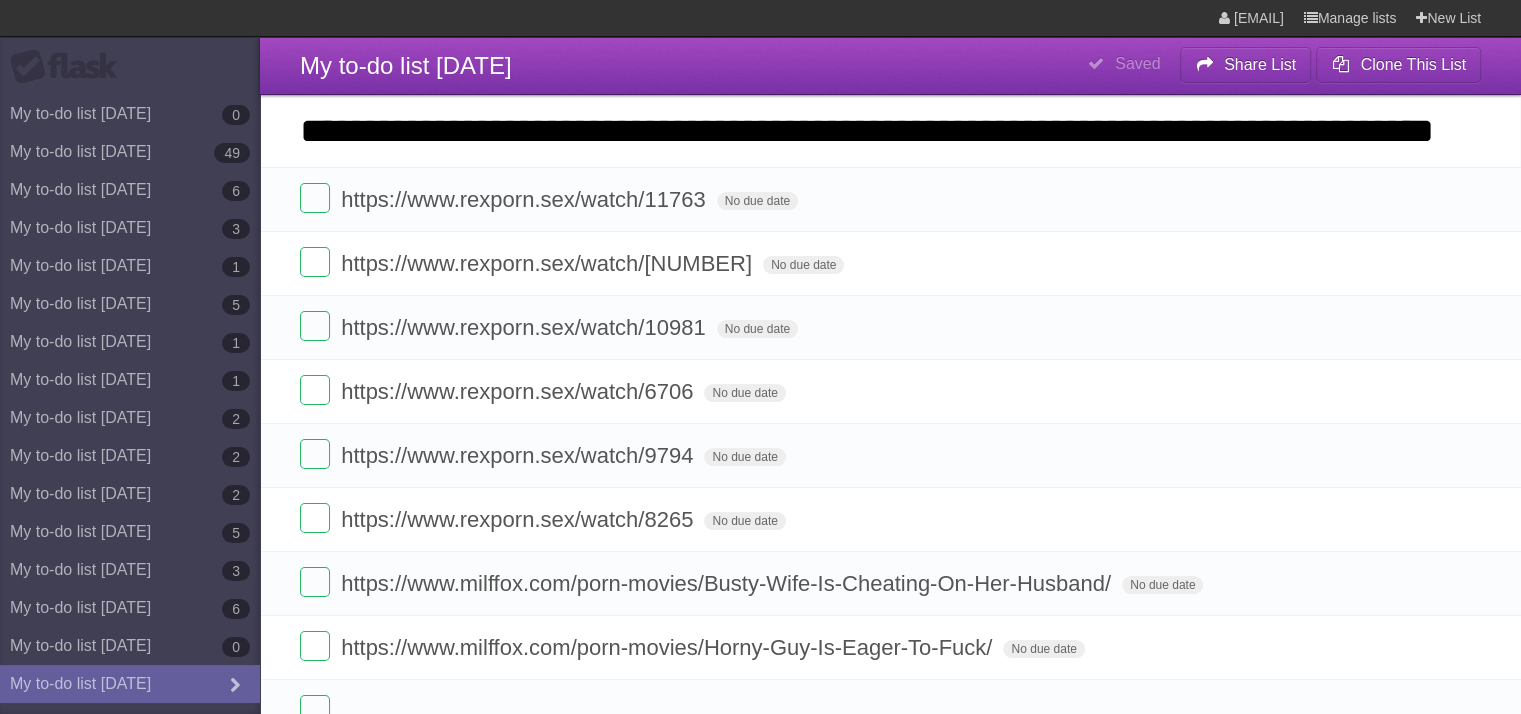 scroll, scrollTop: 0, scrollLeft: 184, axis: horizontal 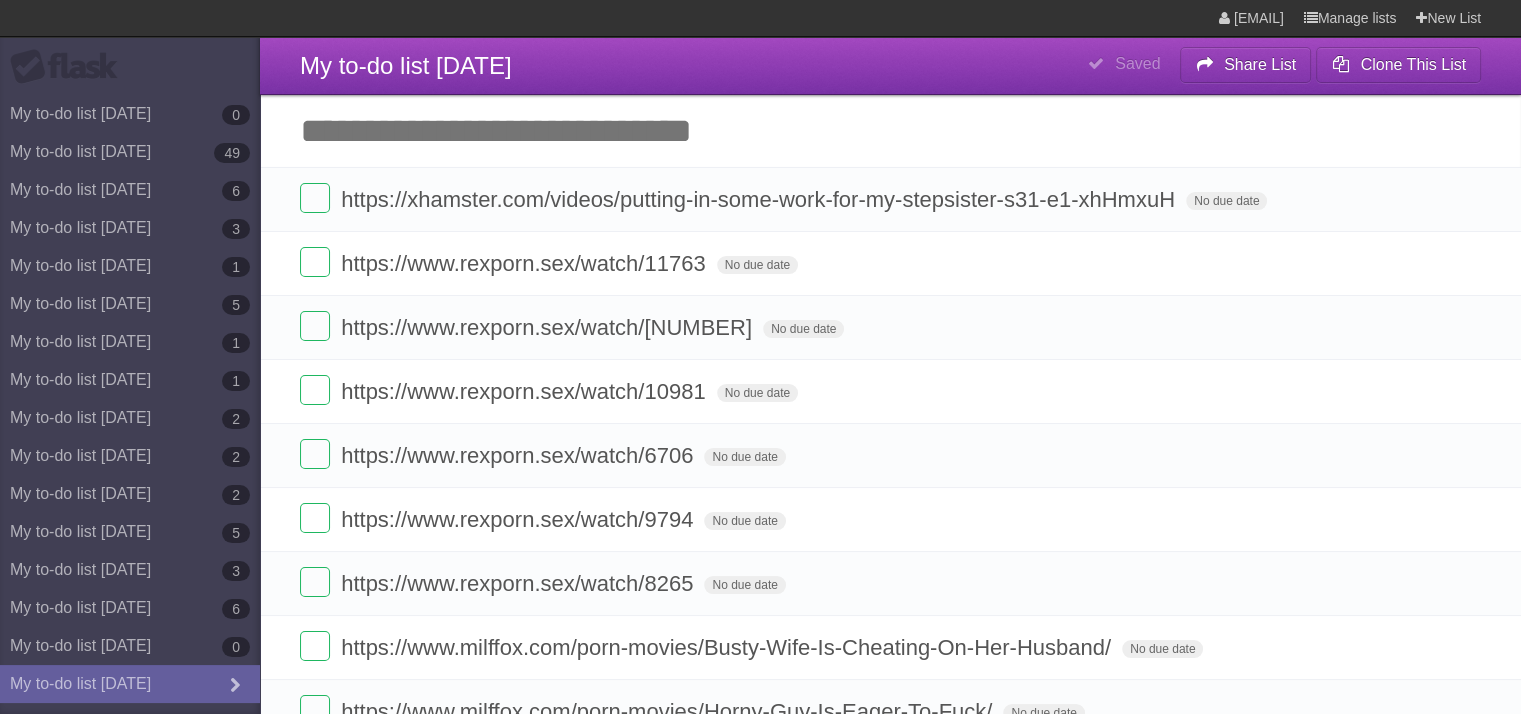 paste on "**********" 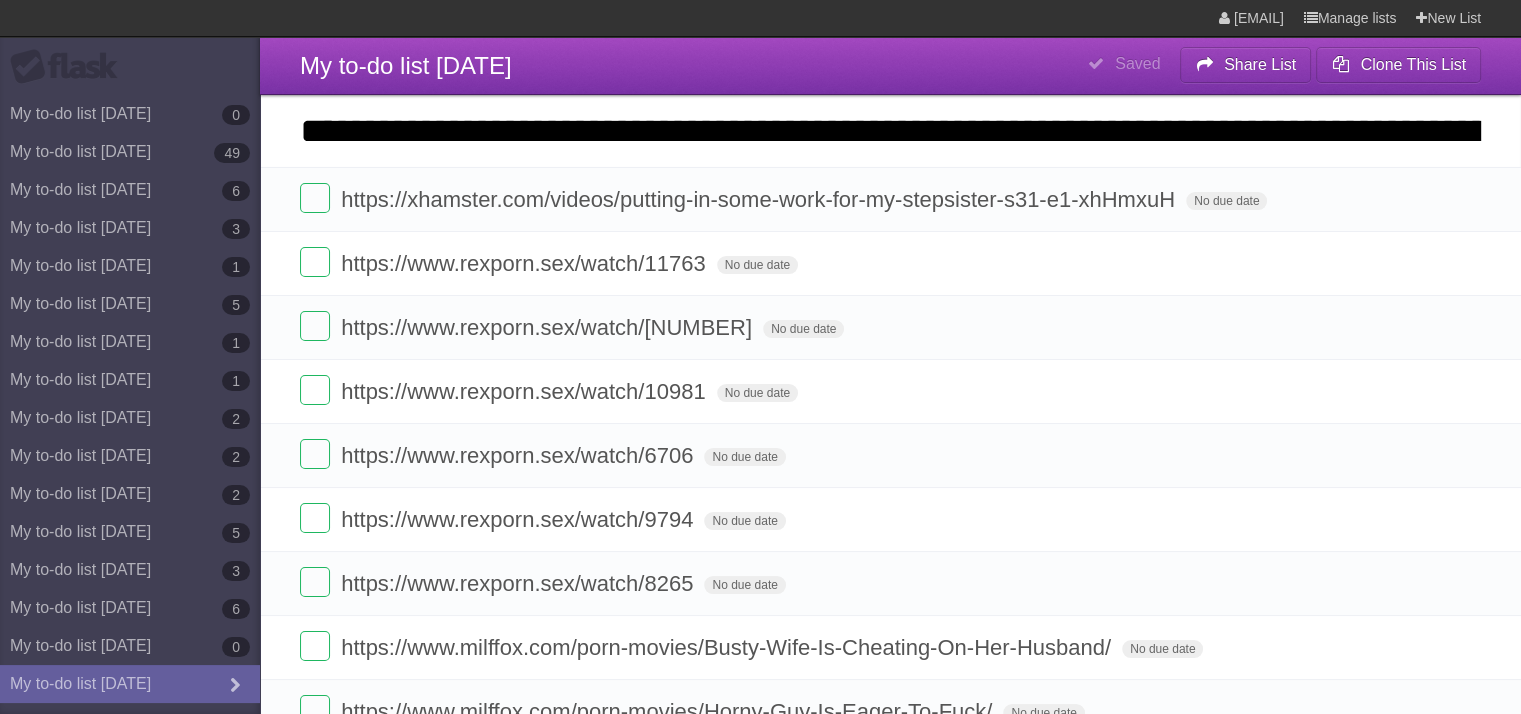 scroll, scrollTop: 0, scrollLeft: 700, axis: horizontal 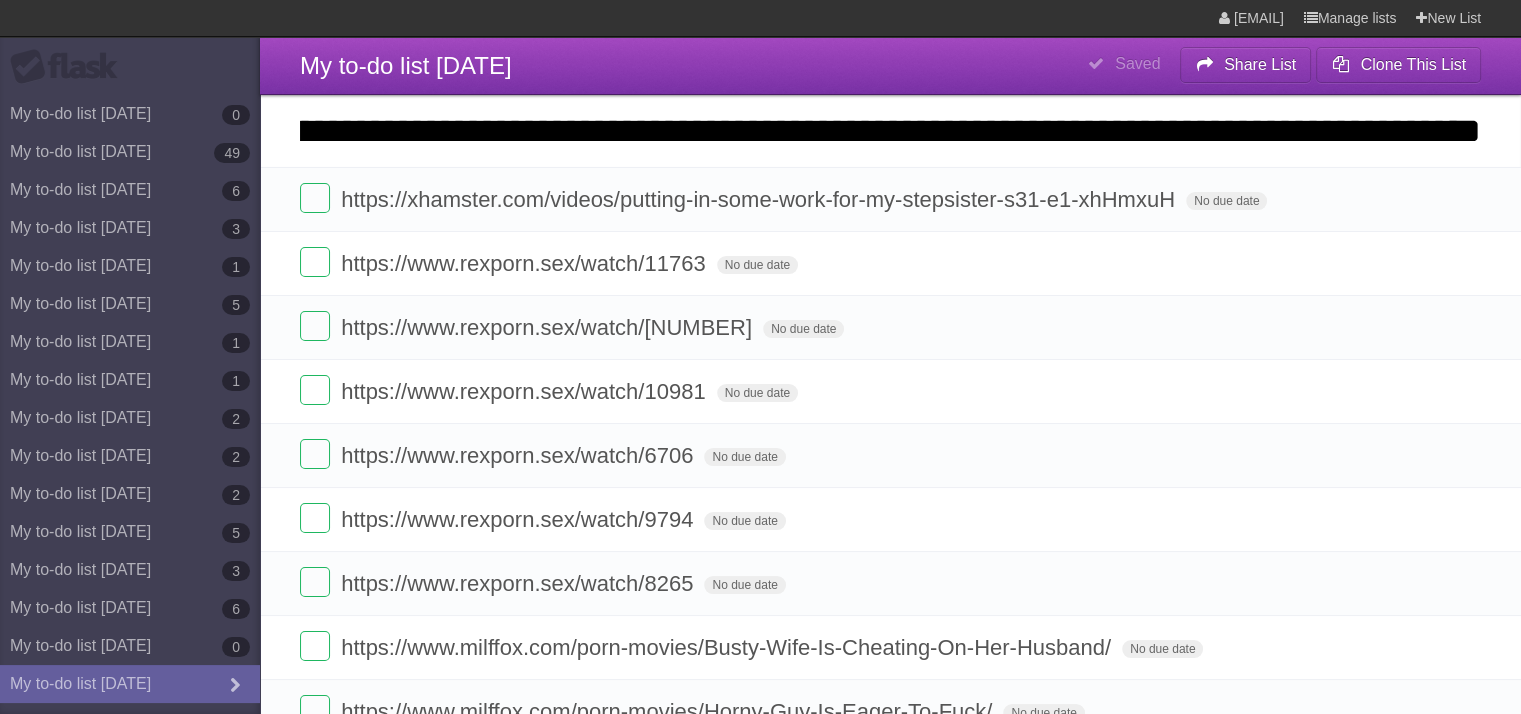 type on "**********" 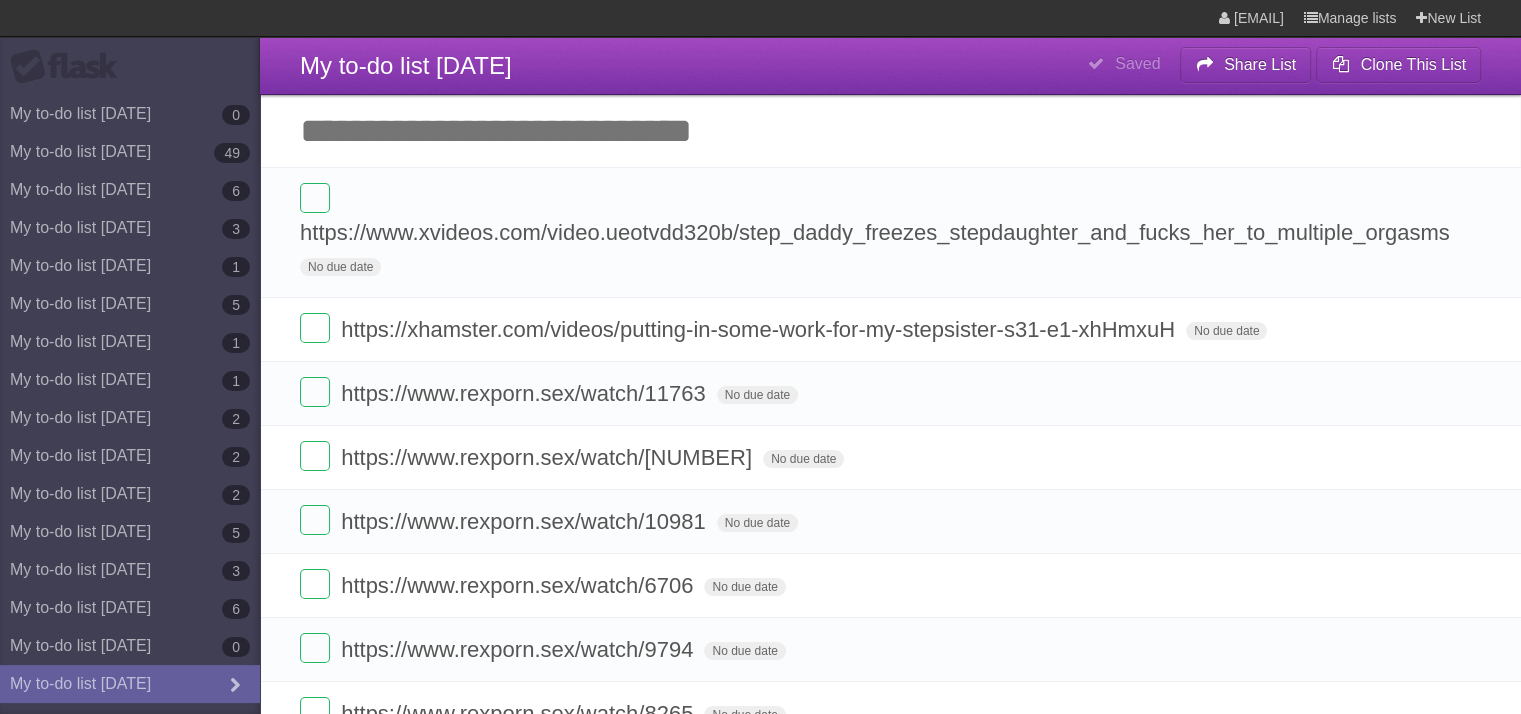 scroll, scrollTop: 0, scrollLeft: 0, axis: both 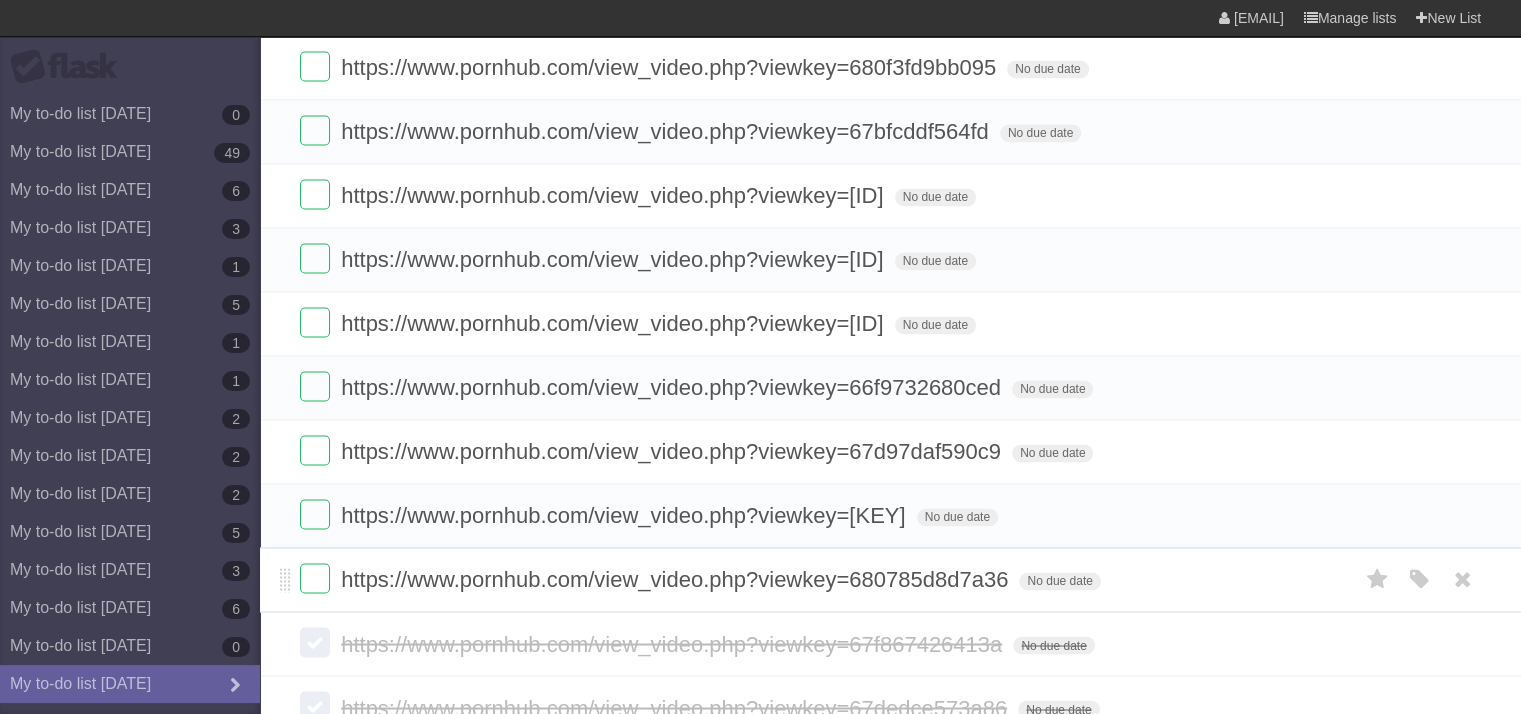 click on "https://www.pornhub.com/view_video.php?viewkey=680785d8d7a36" at bounding box center (677, 579) 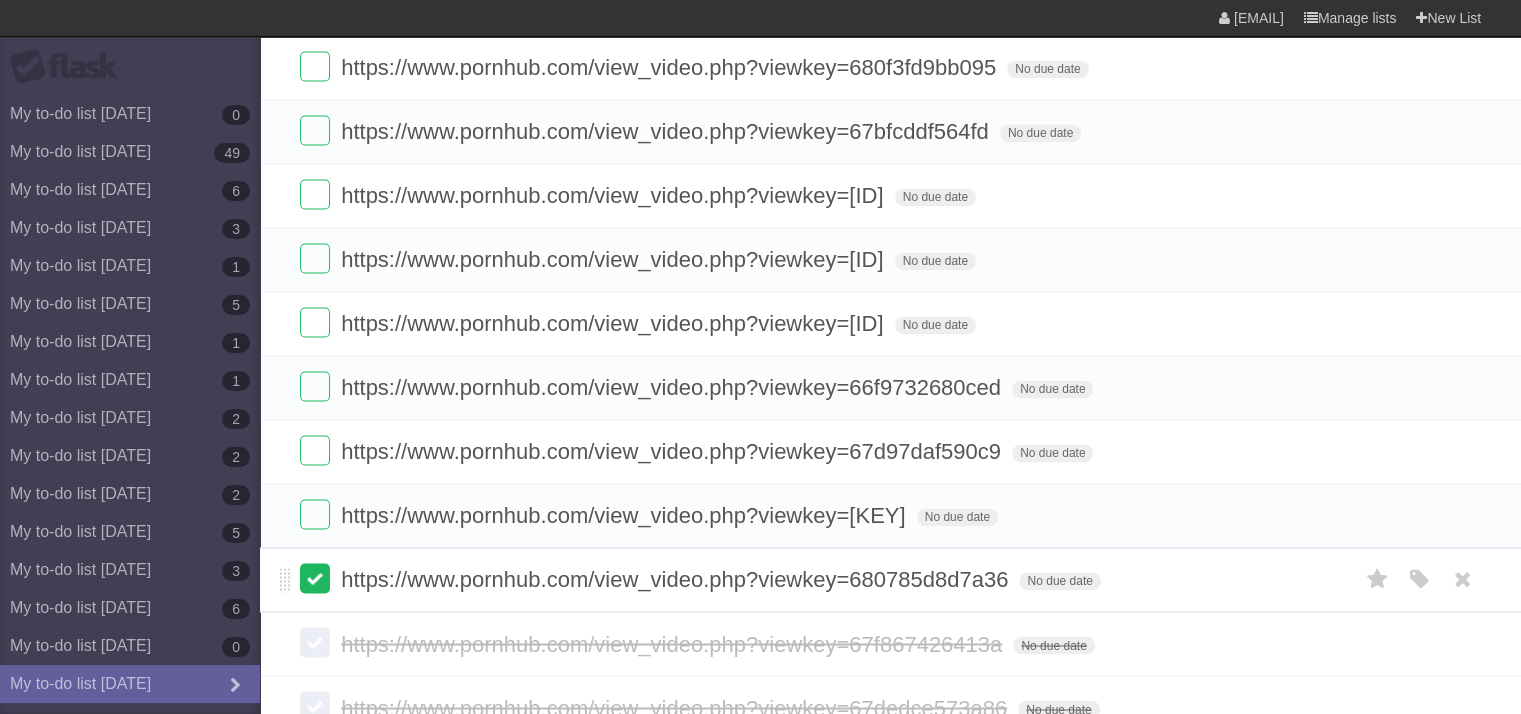 click at bounding box center [315, 578] 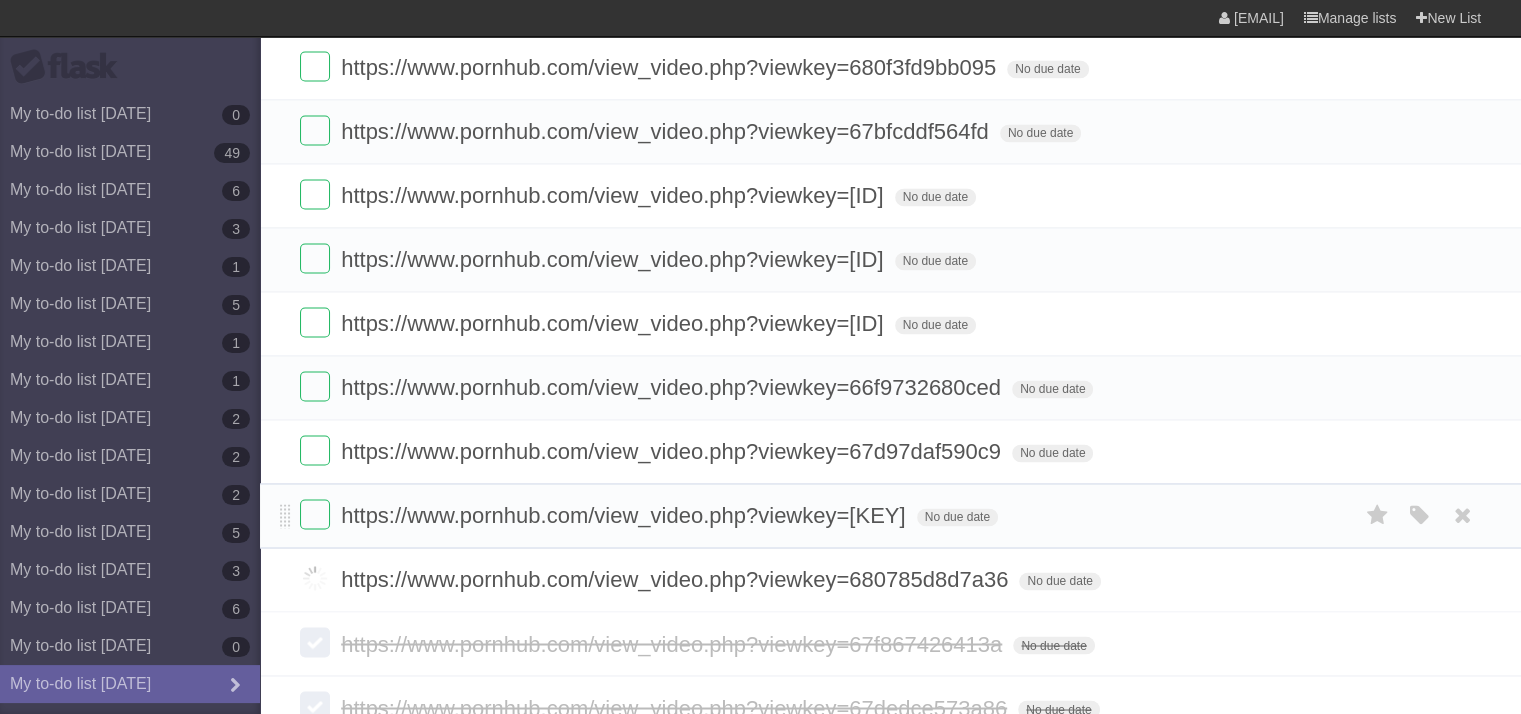 click on "https://www.pornhub.com/view_video.php?viewkey=[ID]
No due date
White
Red
Blue
Green
Purple
Orange" at bounding box center (890, 515) 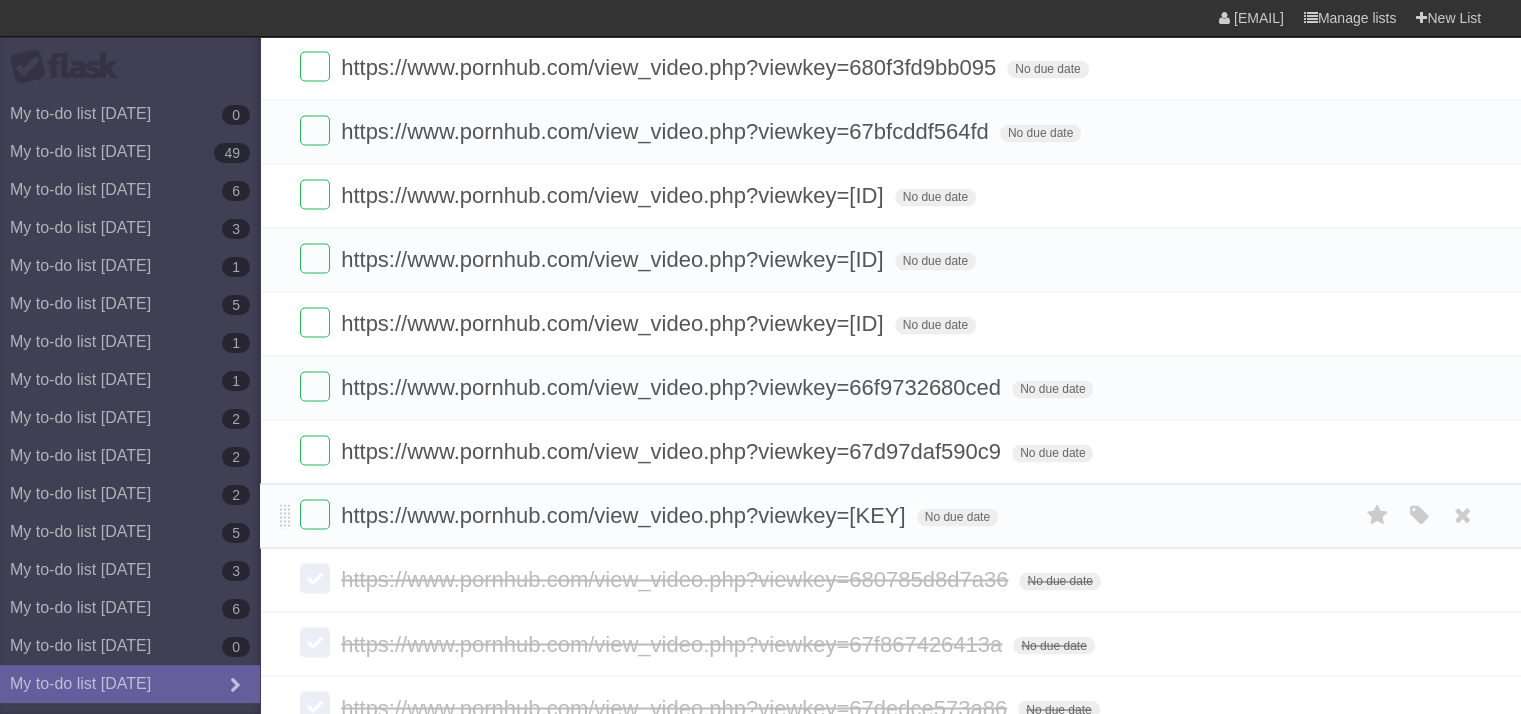 click on "https://www.pornhub.com/view_video.php?viewkey=[KEY]" at bounding box center (625, 515) 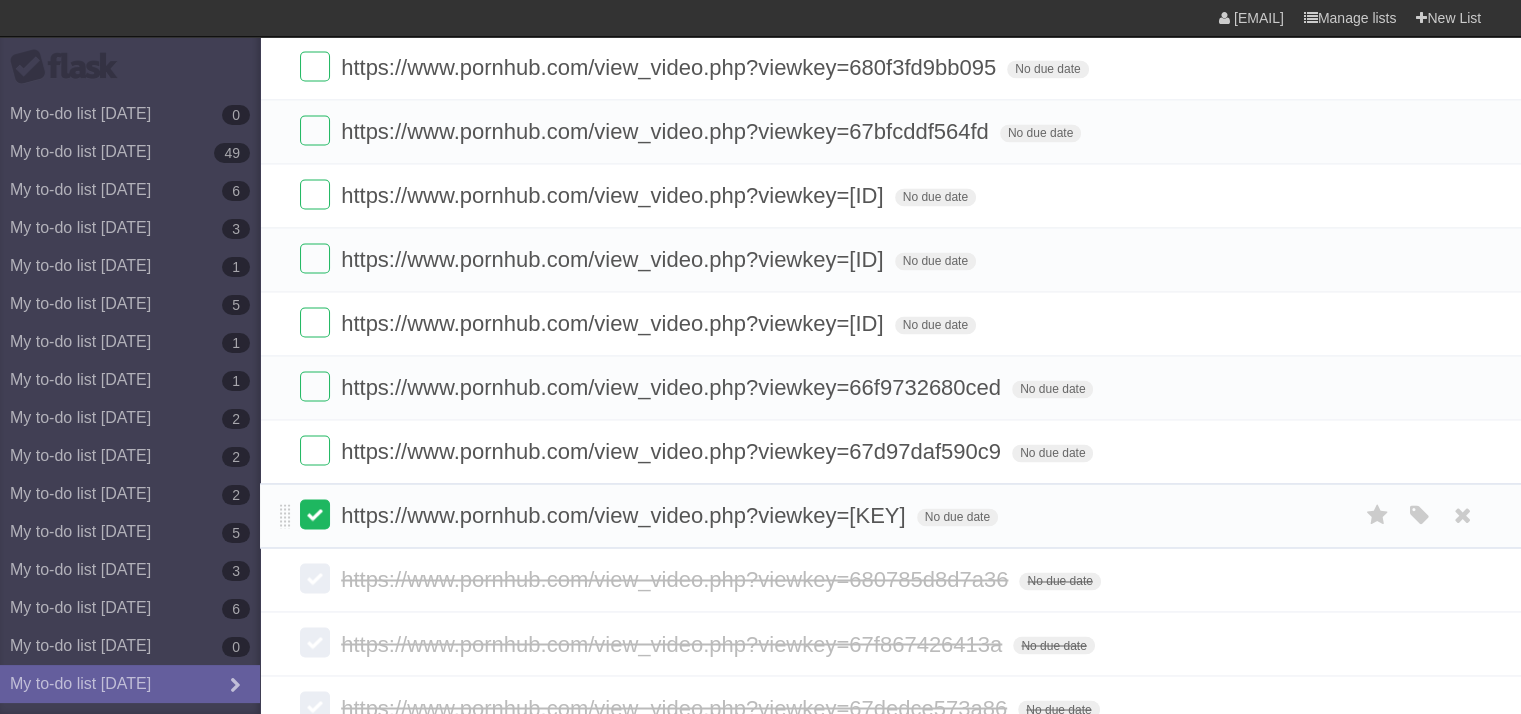 click at bounding box center [315, 514] 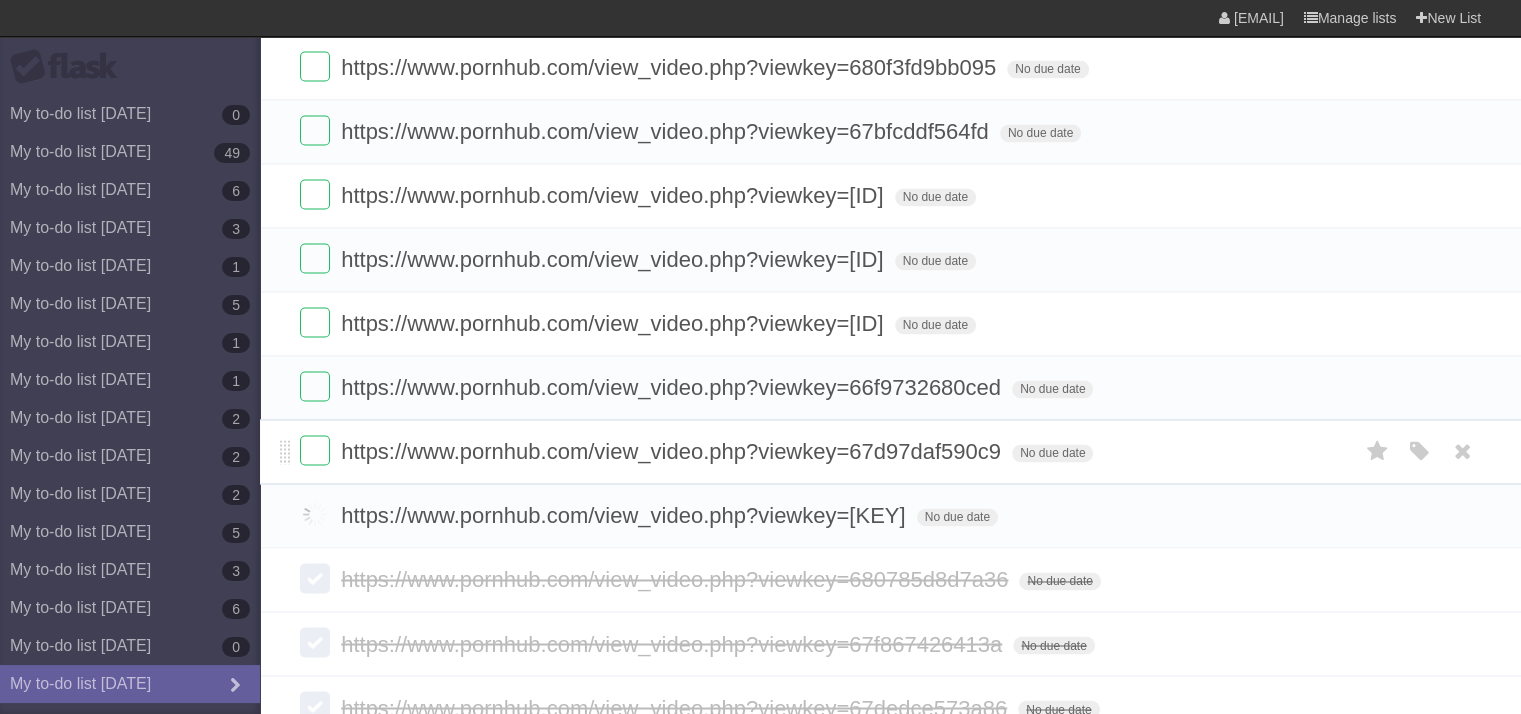 click on "https://www.pornhub.com/view_video.php?viewkey=67d97daf590c9" at bounding box center [673, 451] 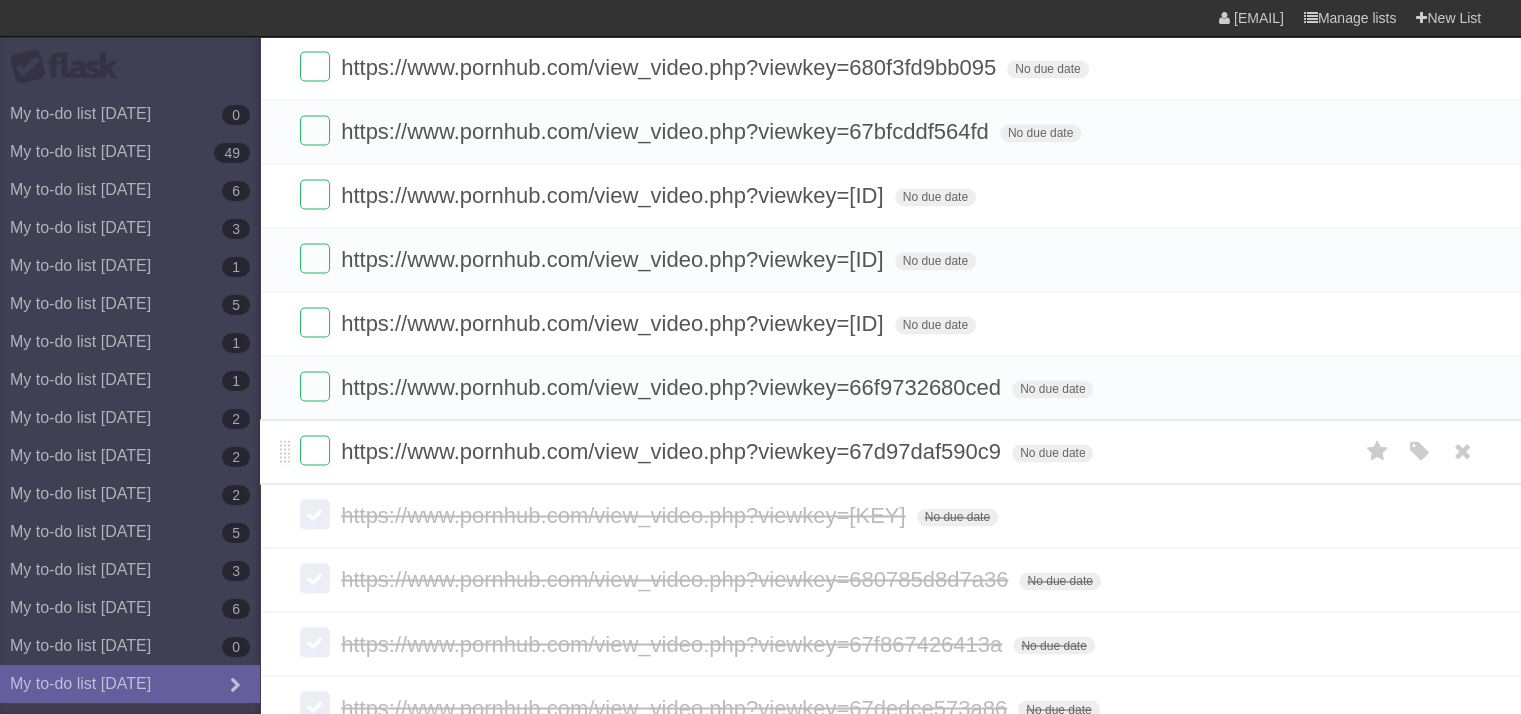 click on "https://www.pornhub.com/view_video.php?viewkey=67d97daf590c9
No due date
White
Red
Blue
Green
Purple
Orange" at bounding box center (890, 451) 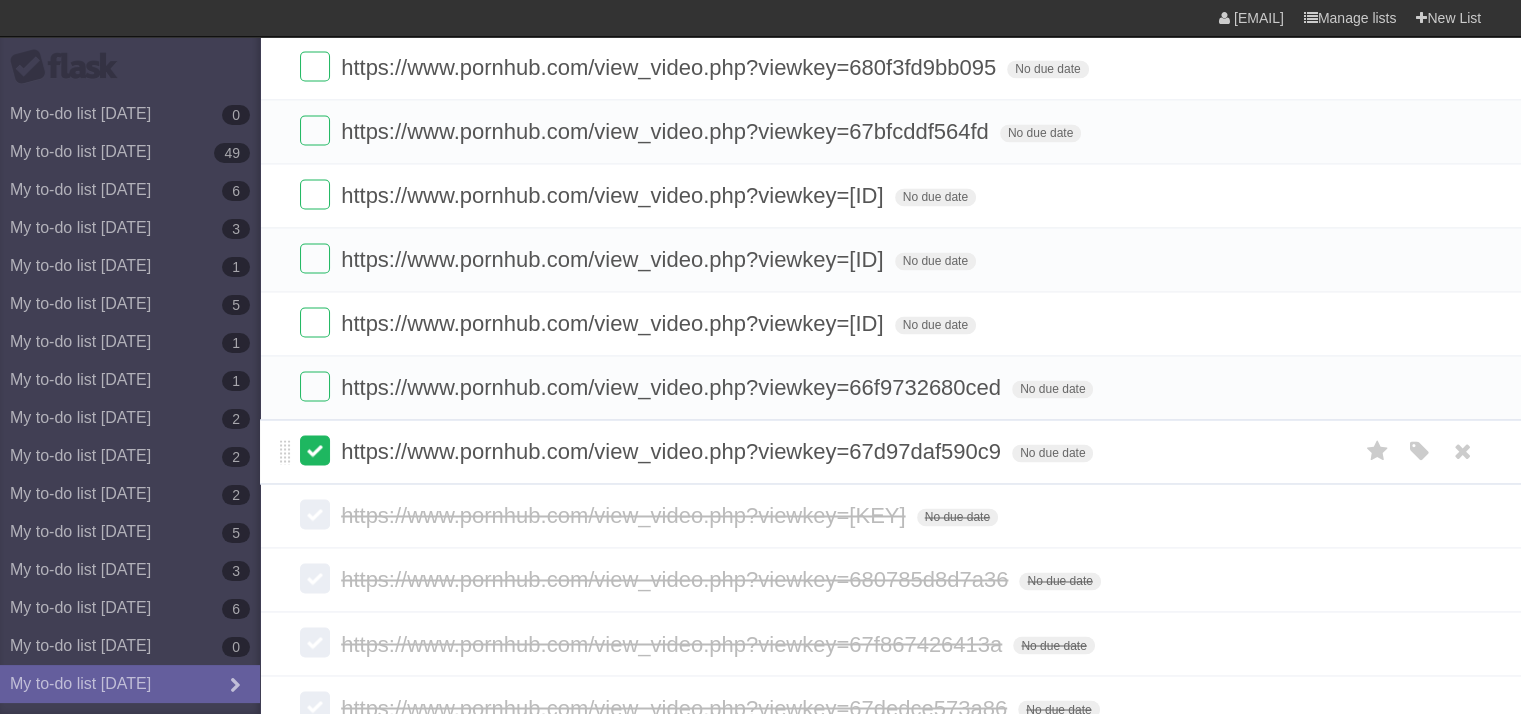 click at bounding box center (315, 450) 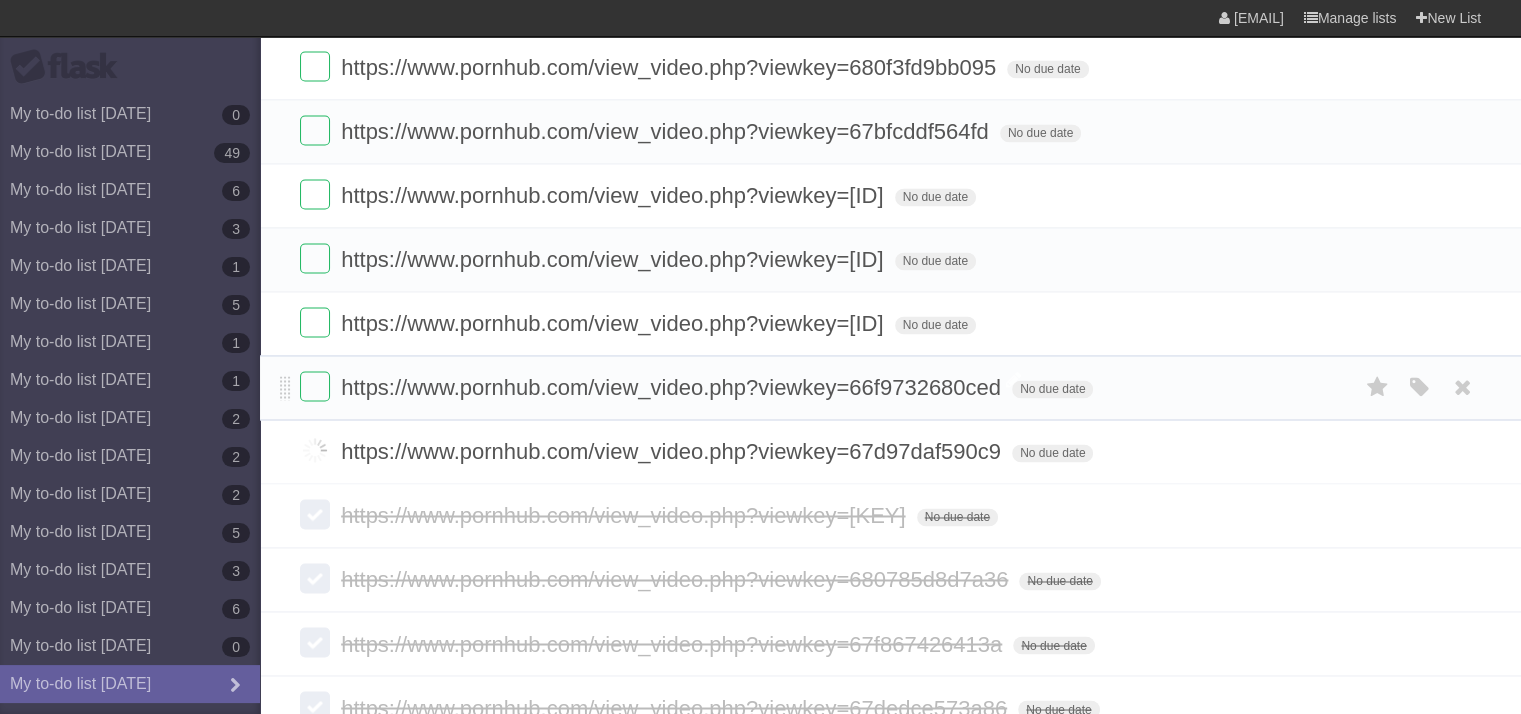 click on "https://www.pornhub.com/view_video.php?viewkey=66f9732680ced" at bounding box center [673, 387] 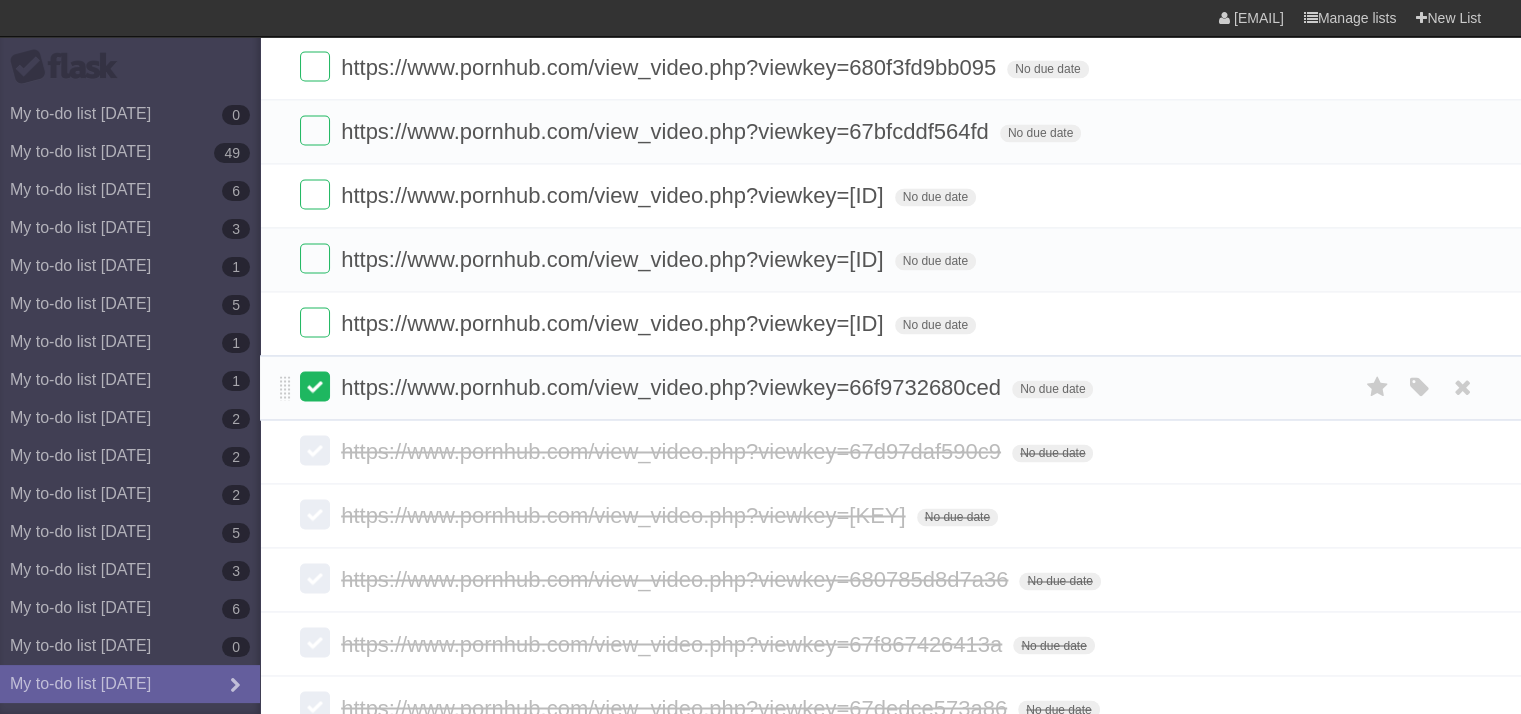 click at bounding box center [315, 386] 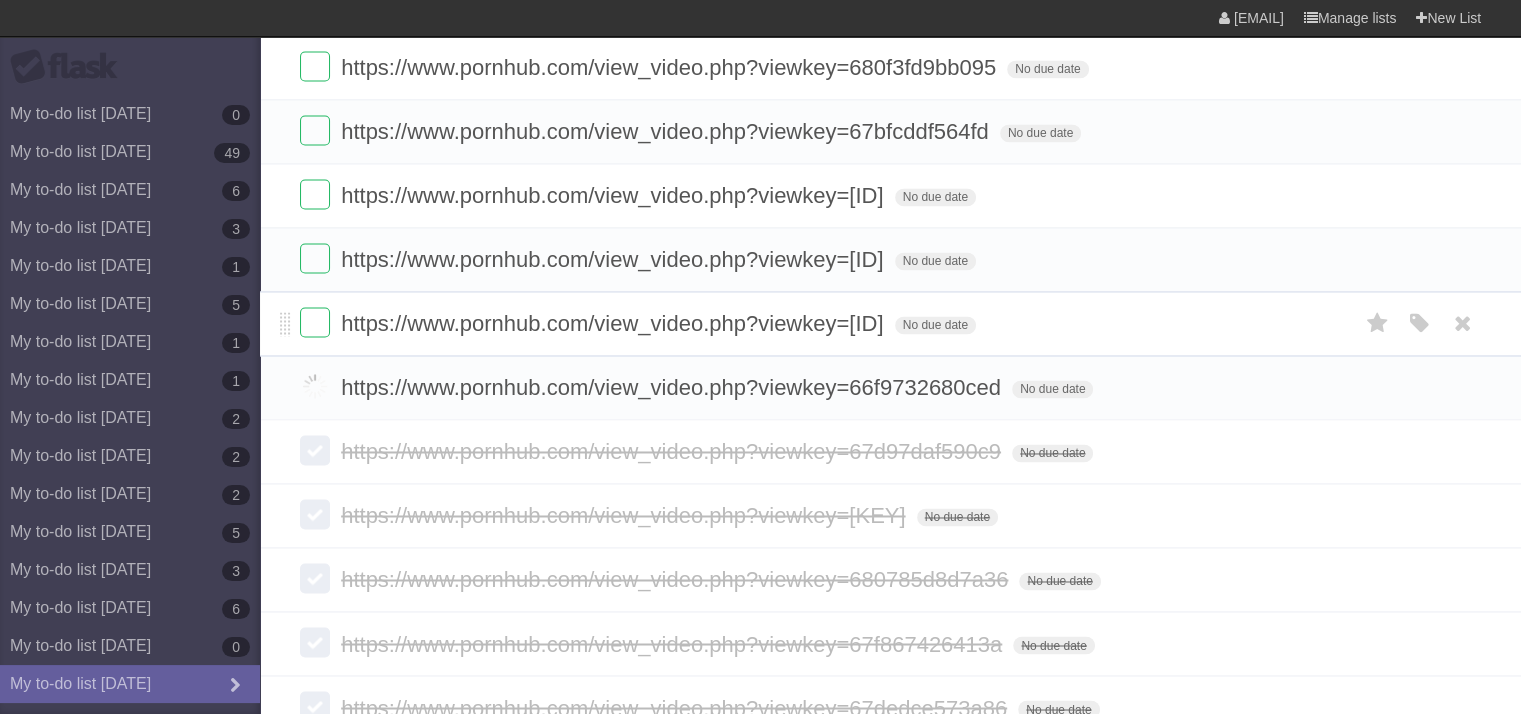 click on "https://www.pornhub.com/view_video.php?viewkey=[ID]" at bounding box center [614, 323] 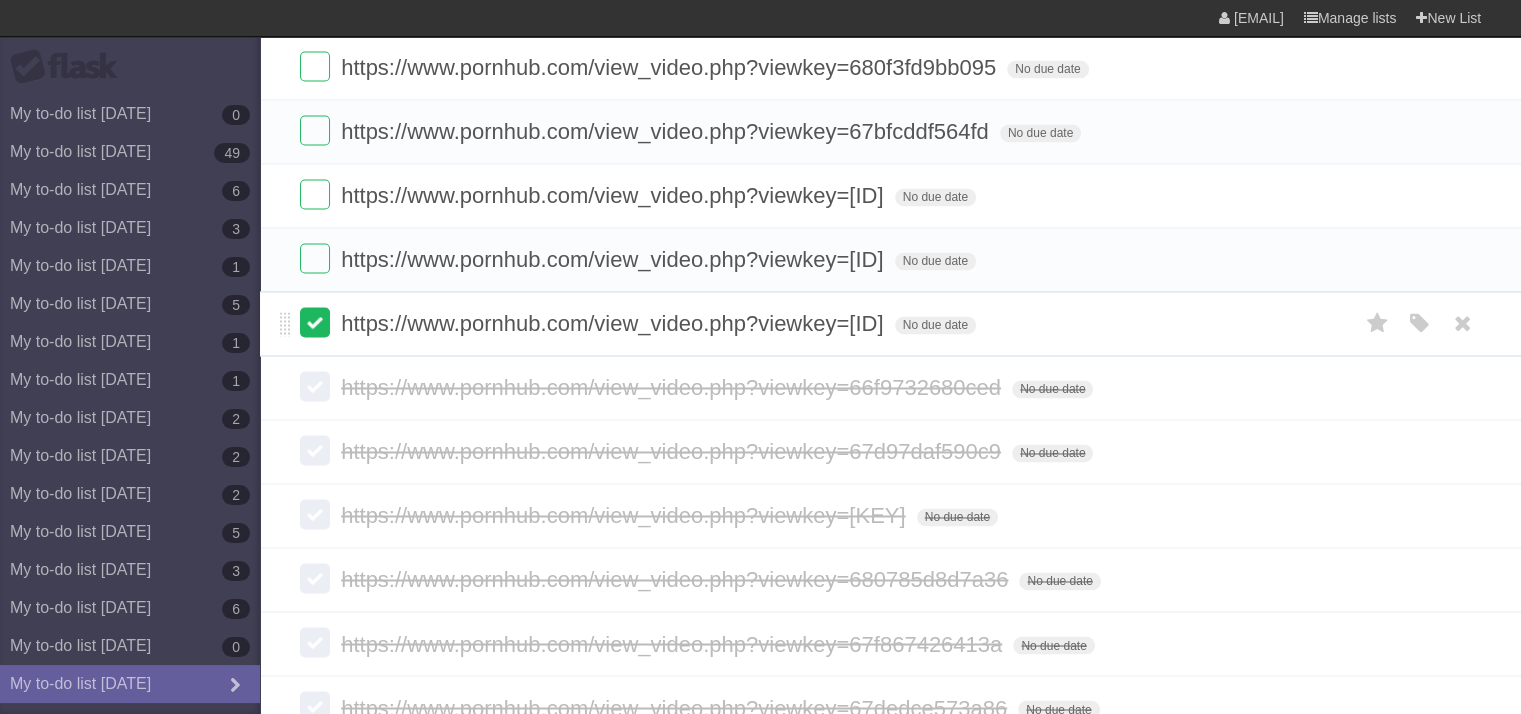 click at bounding box center [315, 322] 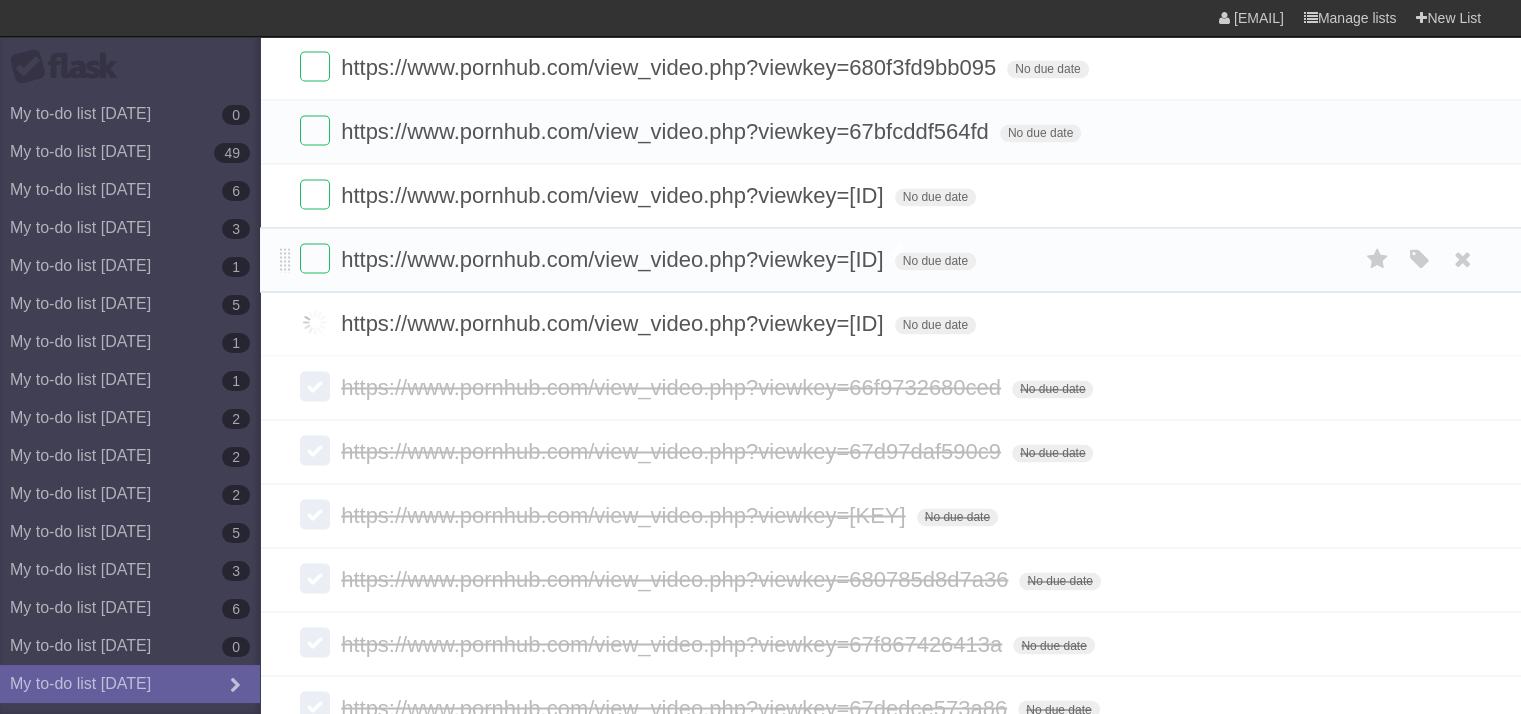 click on "https://www.pornhub.com/view_video.php?viewkey=[ID]" at bounding box center [614, 259] 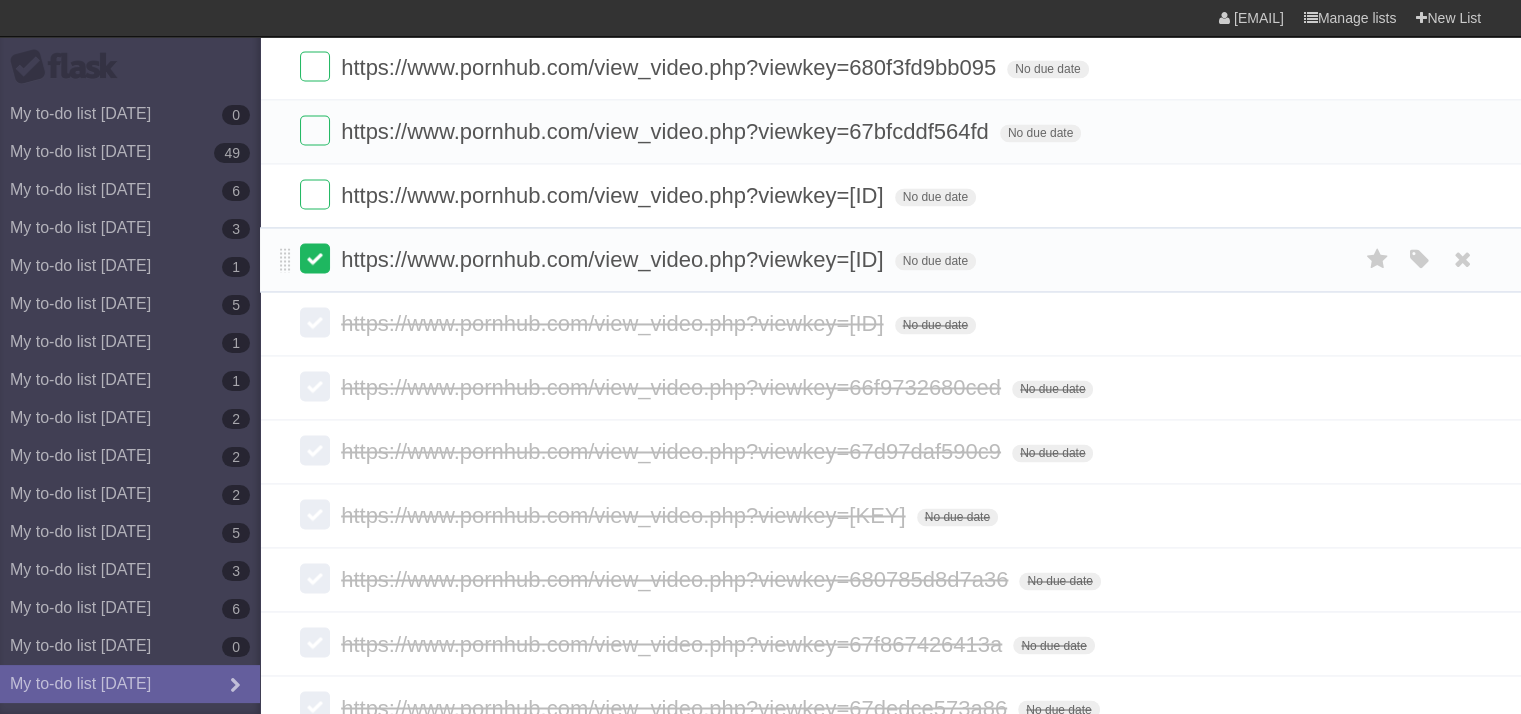 click at bounding box center [315, 258] 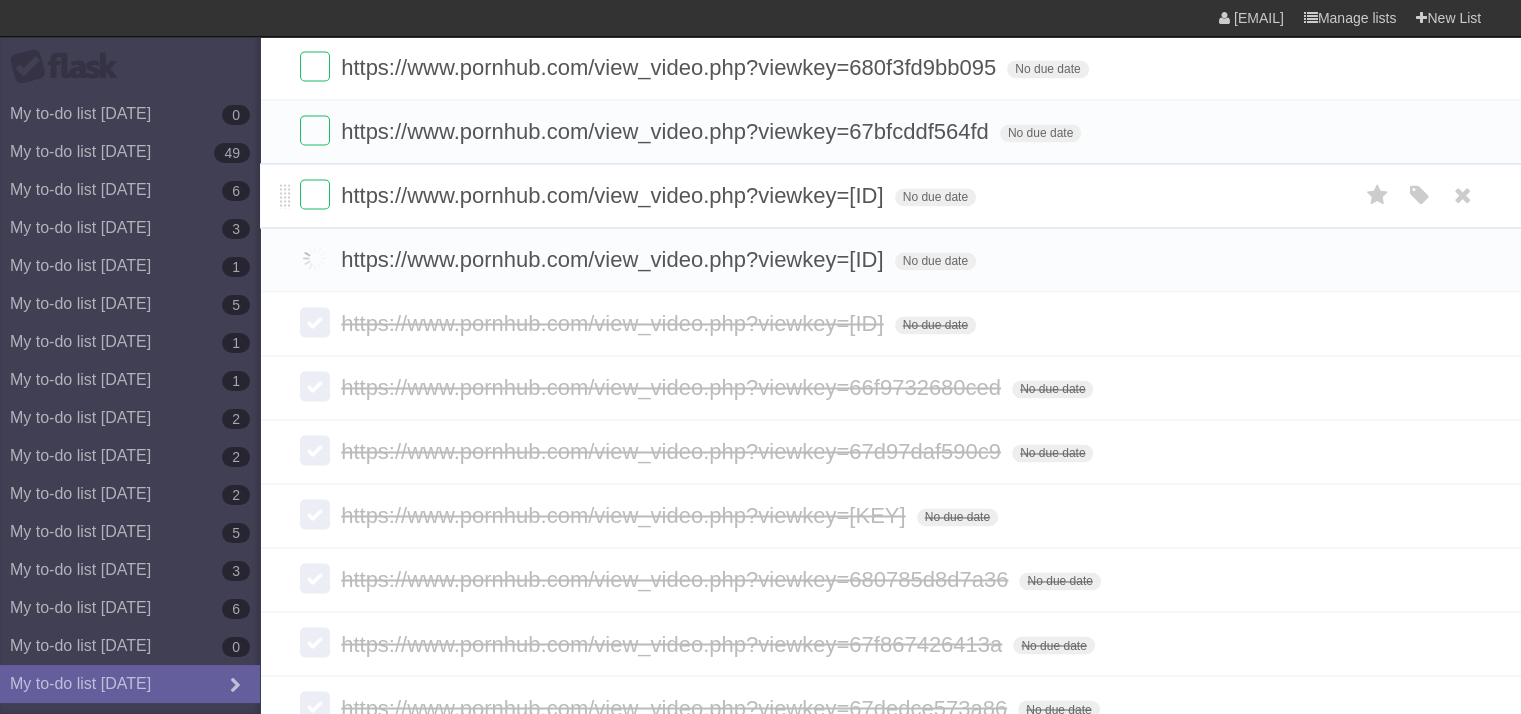 click on "https://www.pornhub.com/view_video.php?viewkey=[ID]" at bounding box center (614, 195) 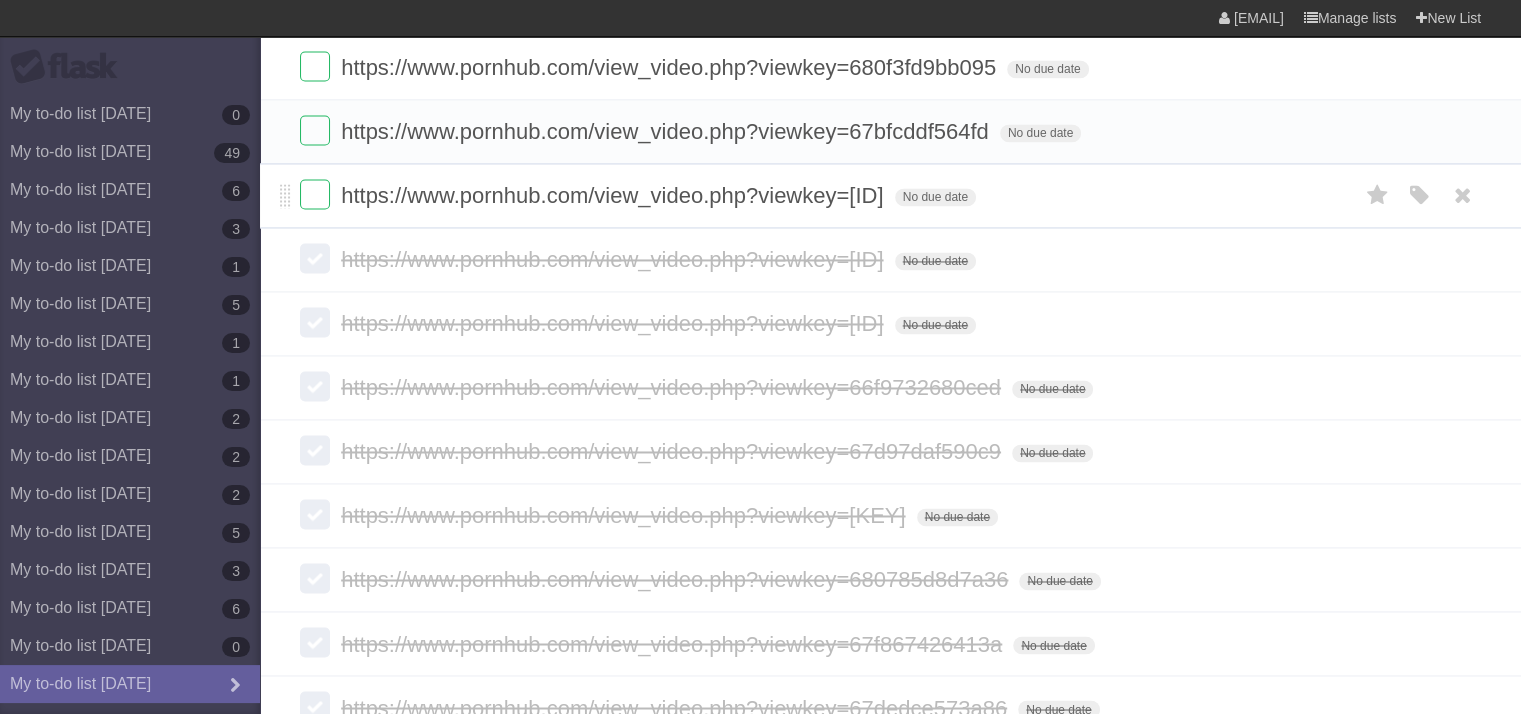 click on "https://www.pornhub.com/view_video.php?viewkey=67d8c45832da5
No due date
White
Red
Blue
Green
Purple
Orange" at bounding box center (890, 195) 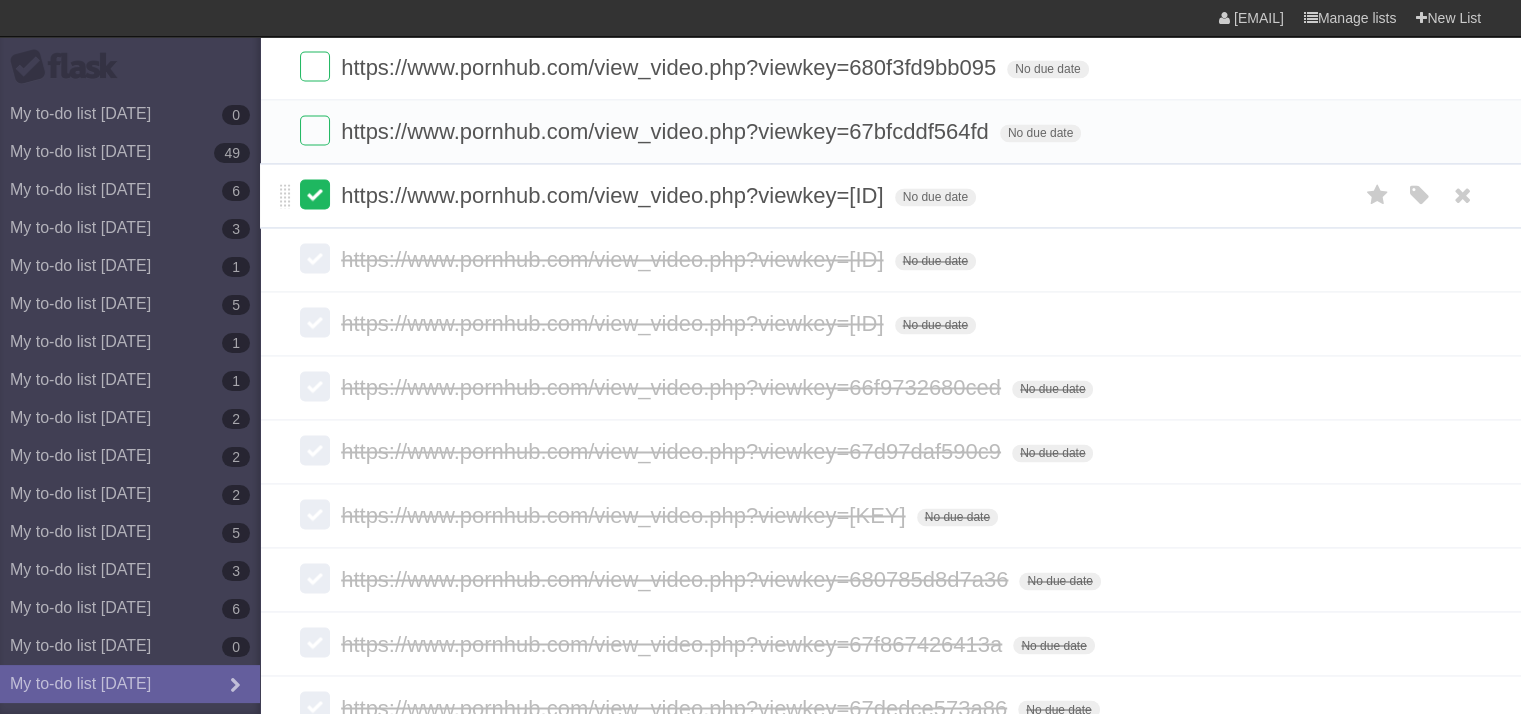 click at bounding box center [315, 194] 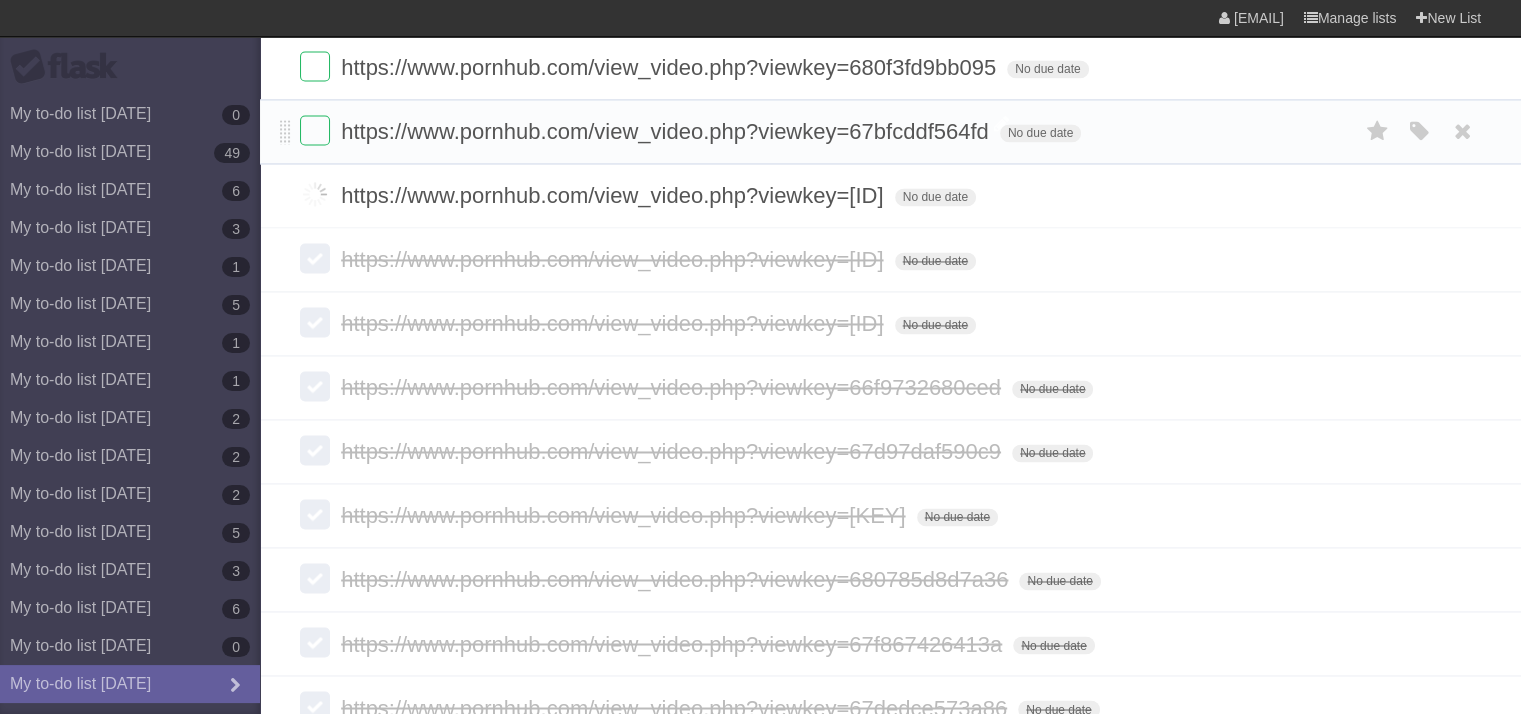 click on "https://www.pornhub.com/view_video.php?viewkey=67bfcddf564fd" at bounding box center (667, 131) 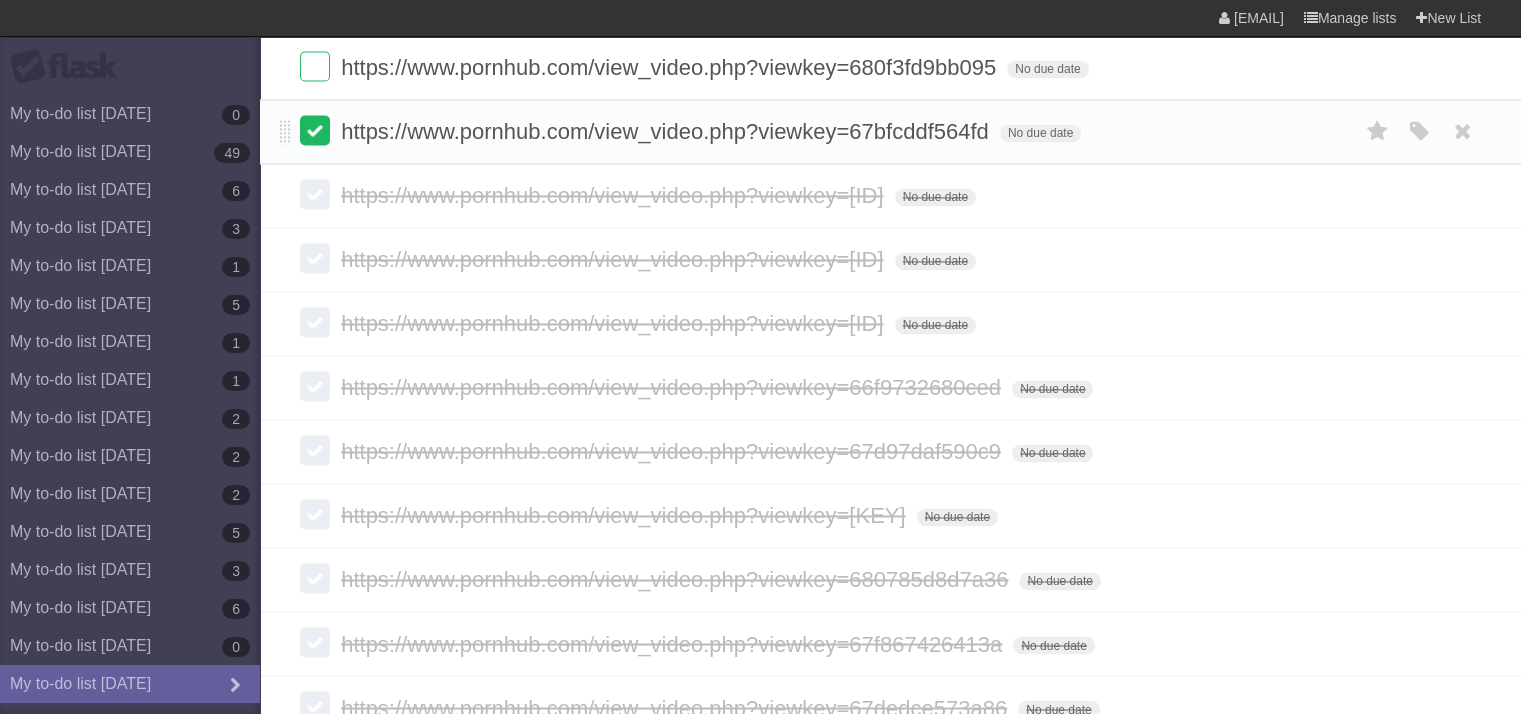 click at bounding box center [315, 130] 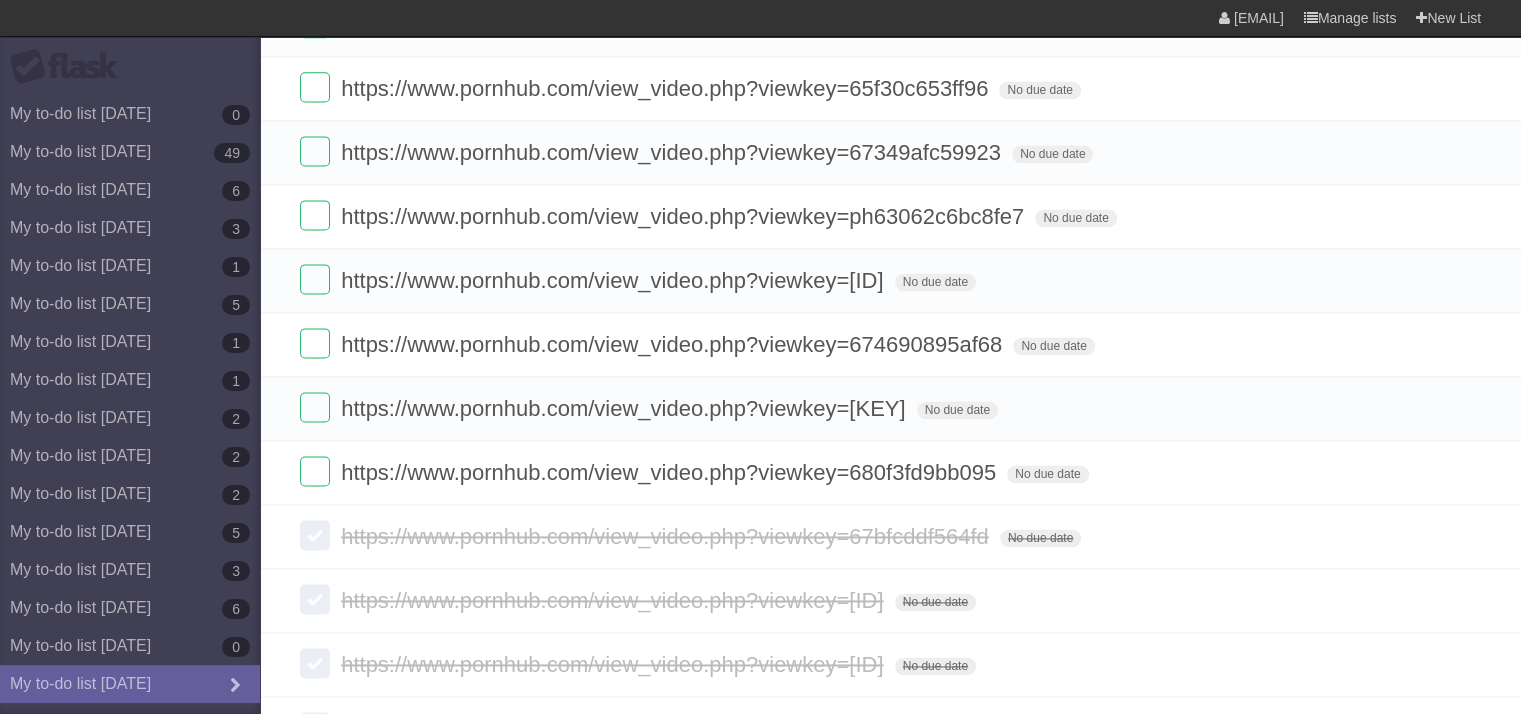 scroll, scrollTop: 2971, scrollLeft: 0, axis: vertical 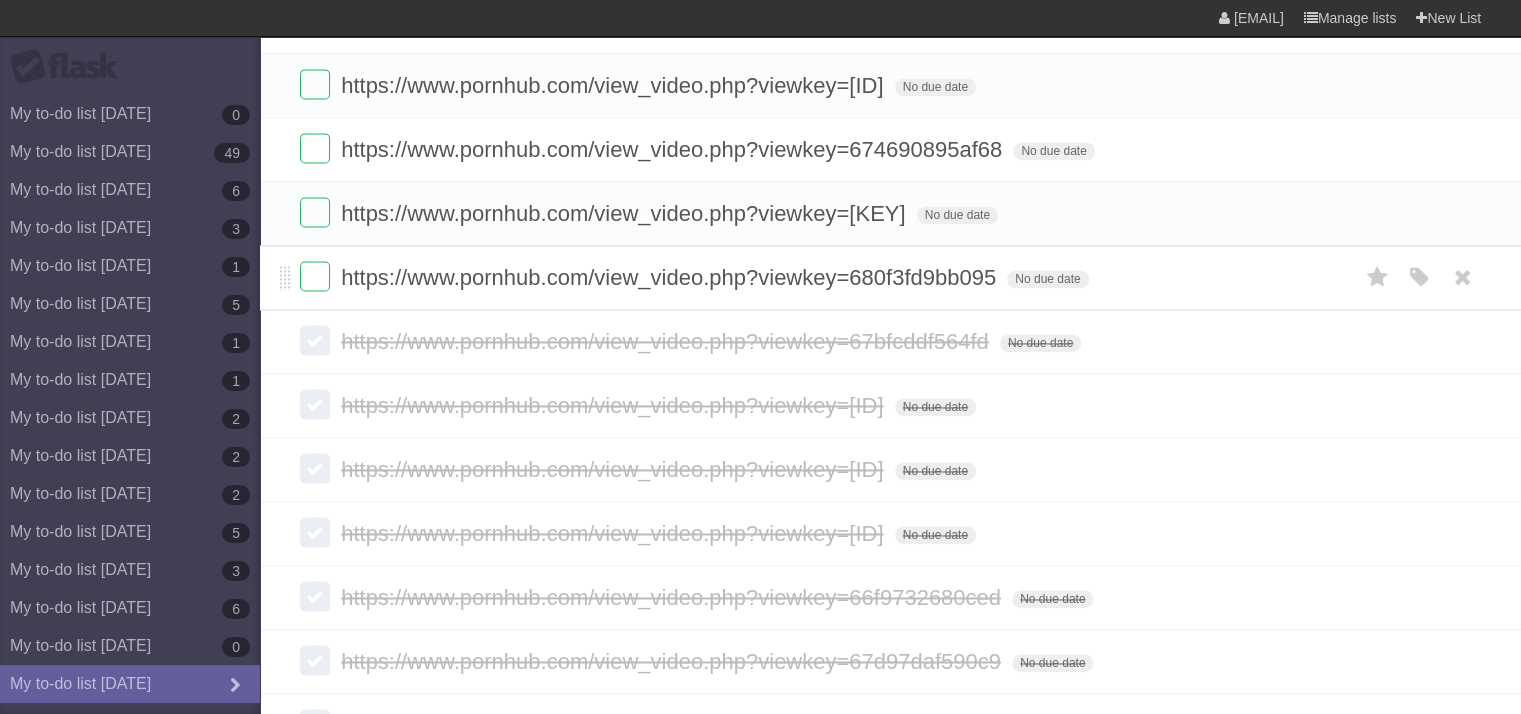 click on "https://www.pornhub.com/view_video.php?viewkey=680f3fd9bb095" at bounding box center [671, 277] 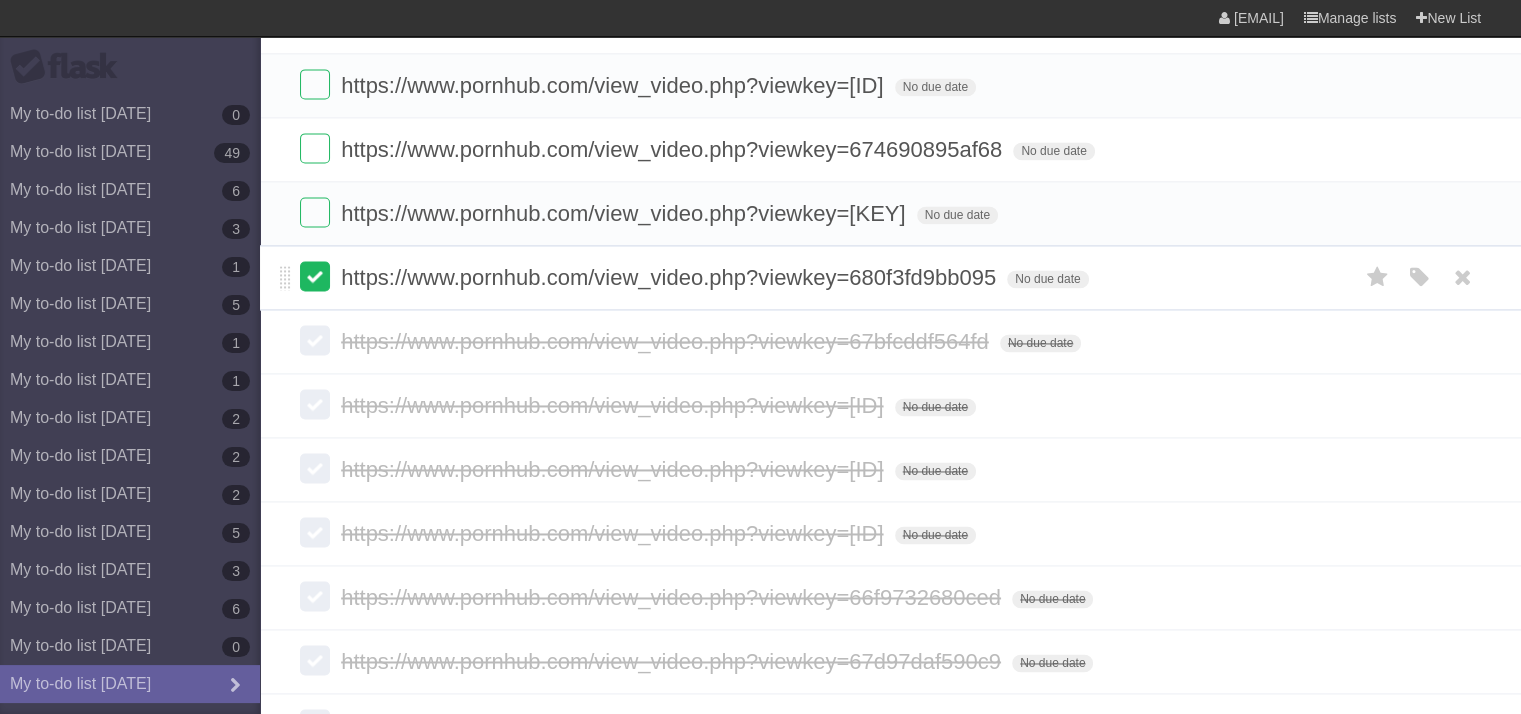click at bounding box center (315, 276) 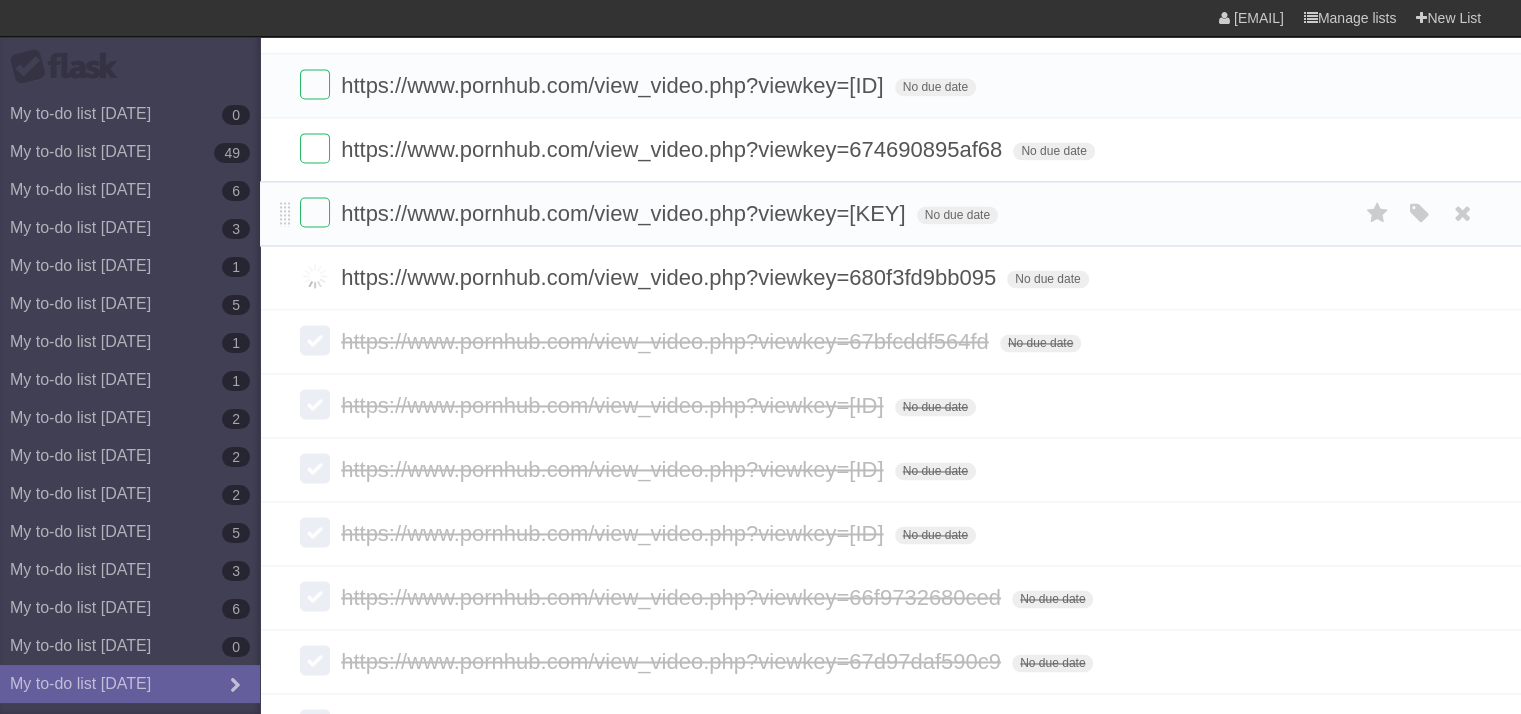 click on "https://www.pornhub.com/view_video.php?viewkey=64653d23291f8
No due date
White
Red
Blue
Green
Purple
Orange" at bounding box center [890, 213] 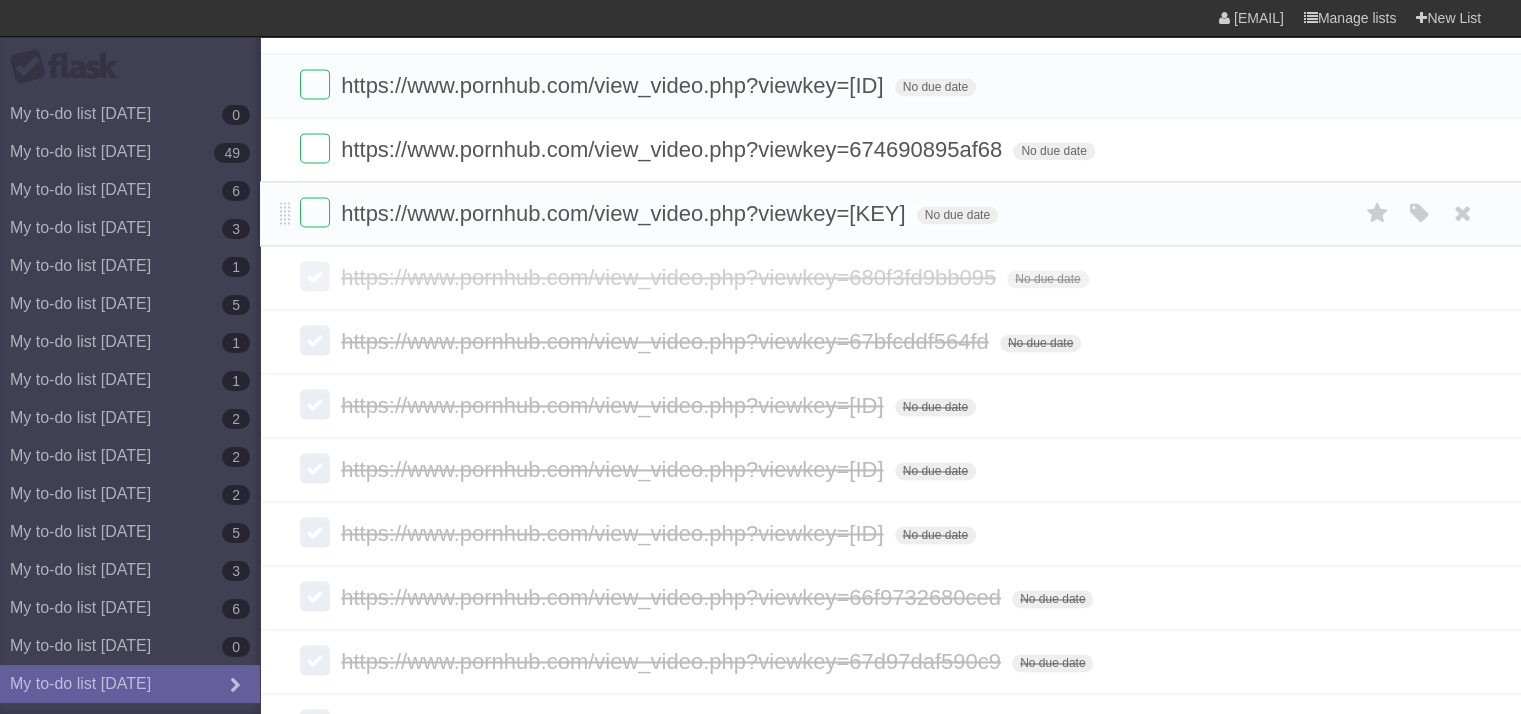 click on "https://www.pornhub.com/view_video.php?viewkey=[KEY]" at bounding box center (625, 213) 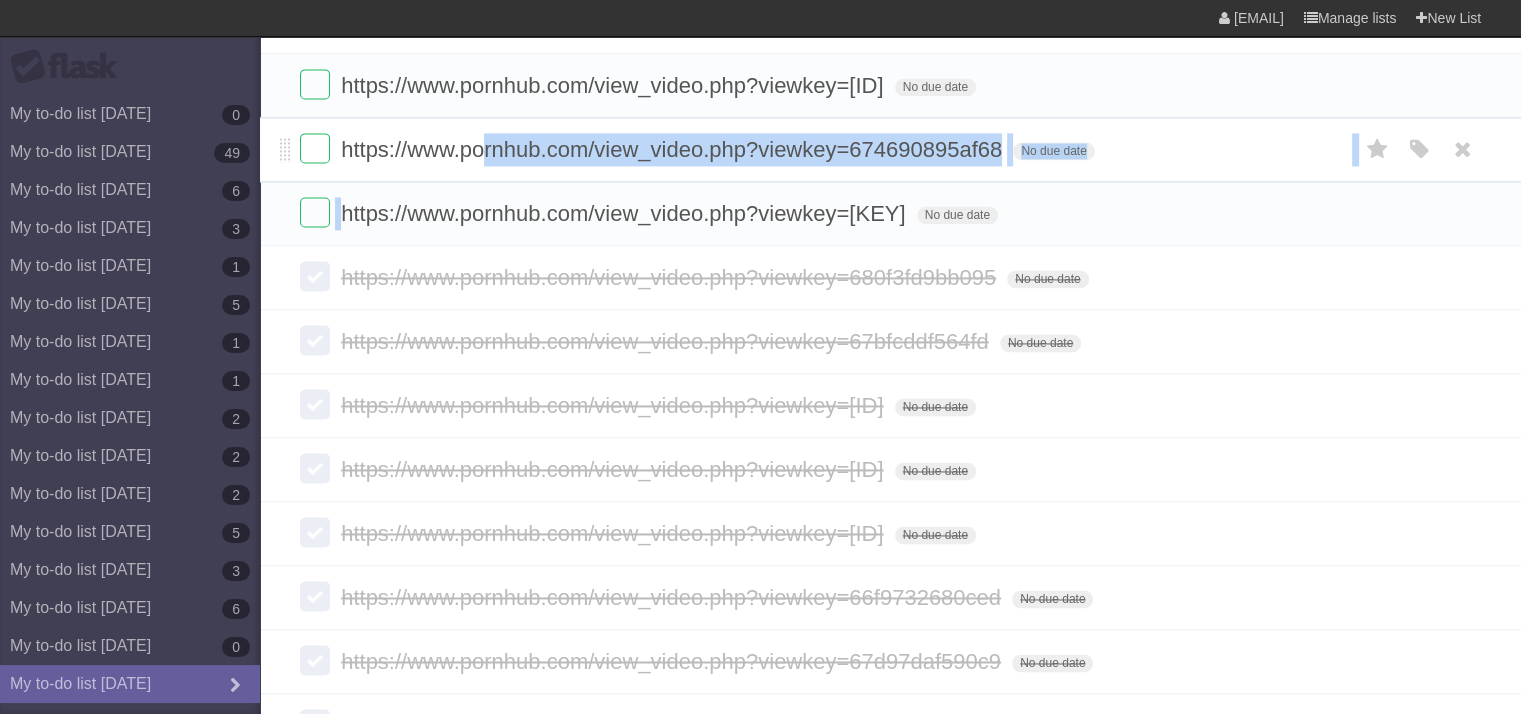 drag, startPoint x: 308, startPoint y: 230, endPoint x: 482, endPoint y: 150, distance: 191.5098 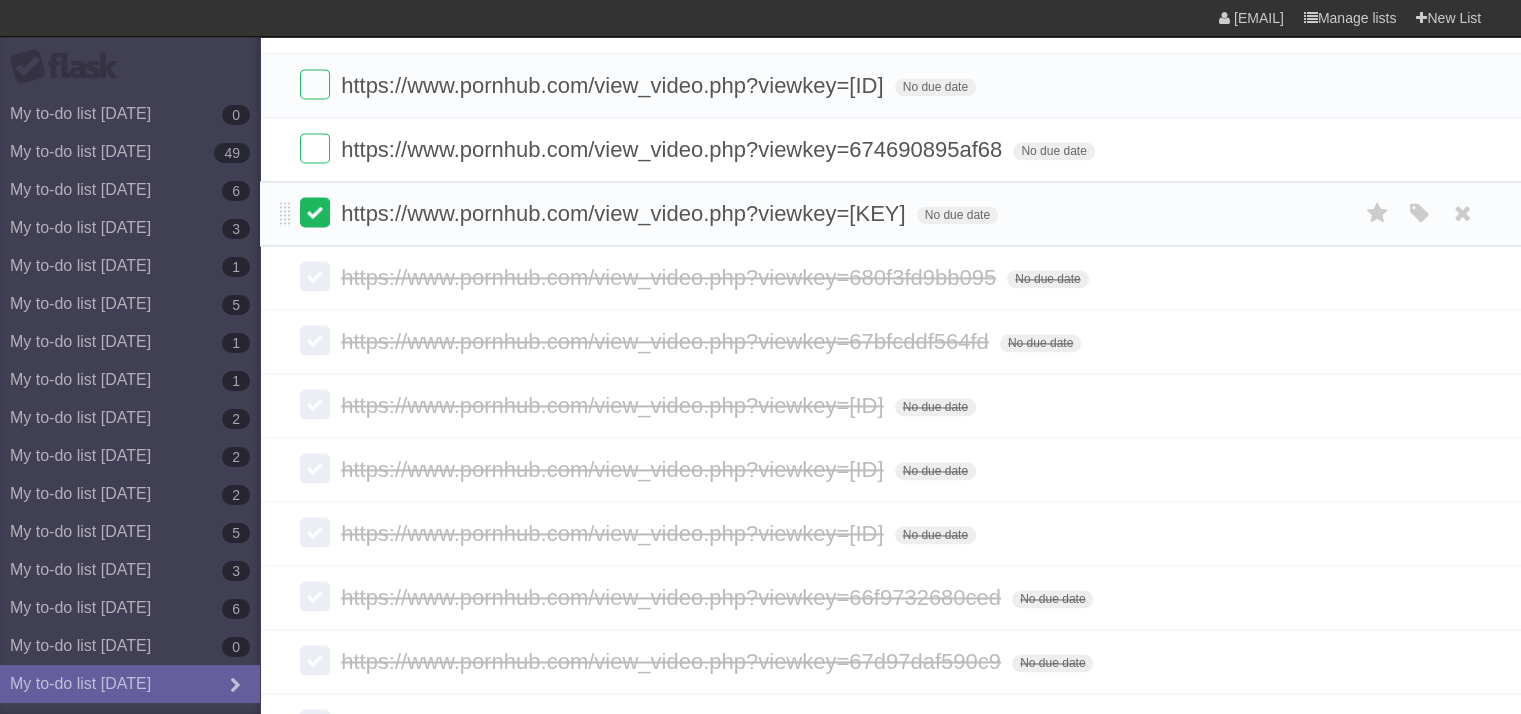 click at bounding box center [315, 212] 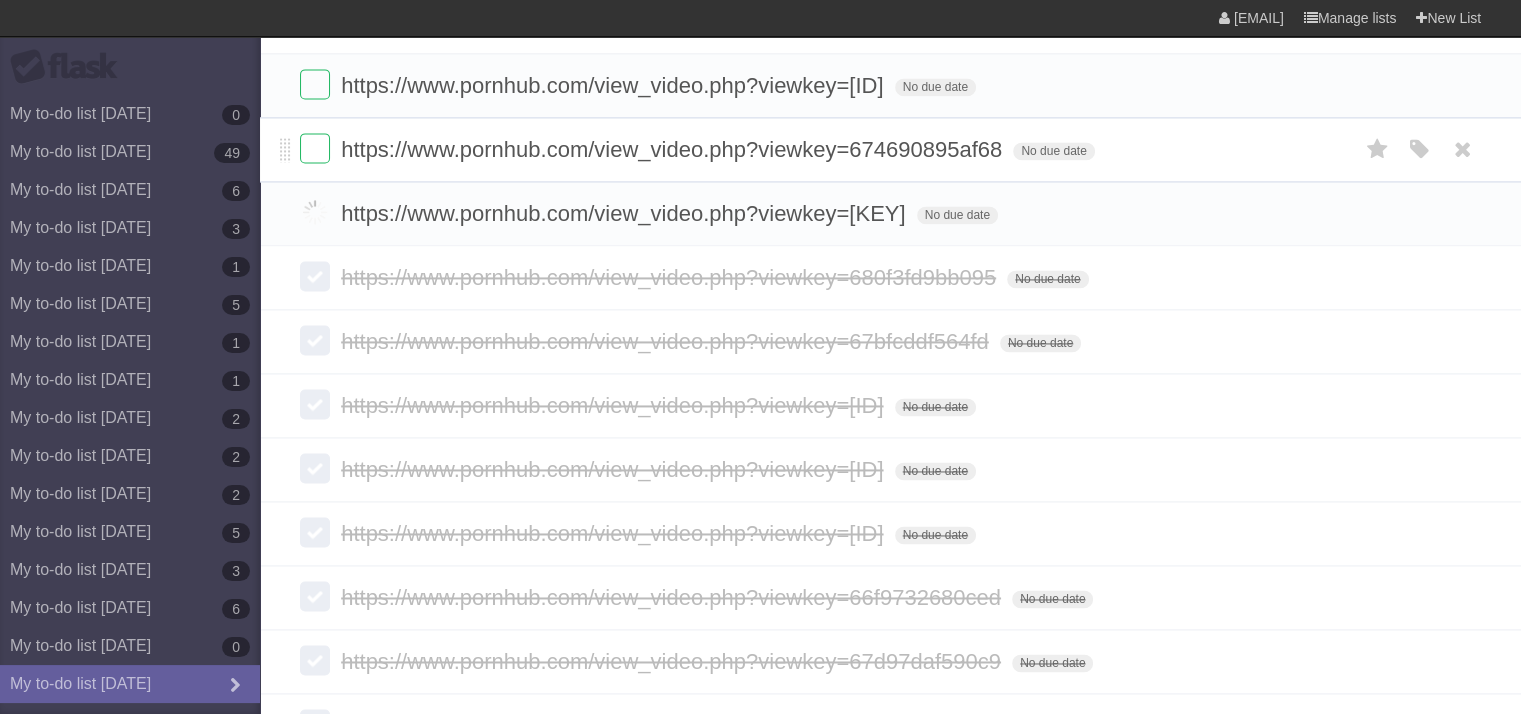 click on "https://www.pornhub.com/view_video.php?viewkey=674690895af68" at bounding box center [674, 149] 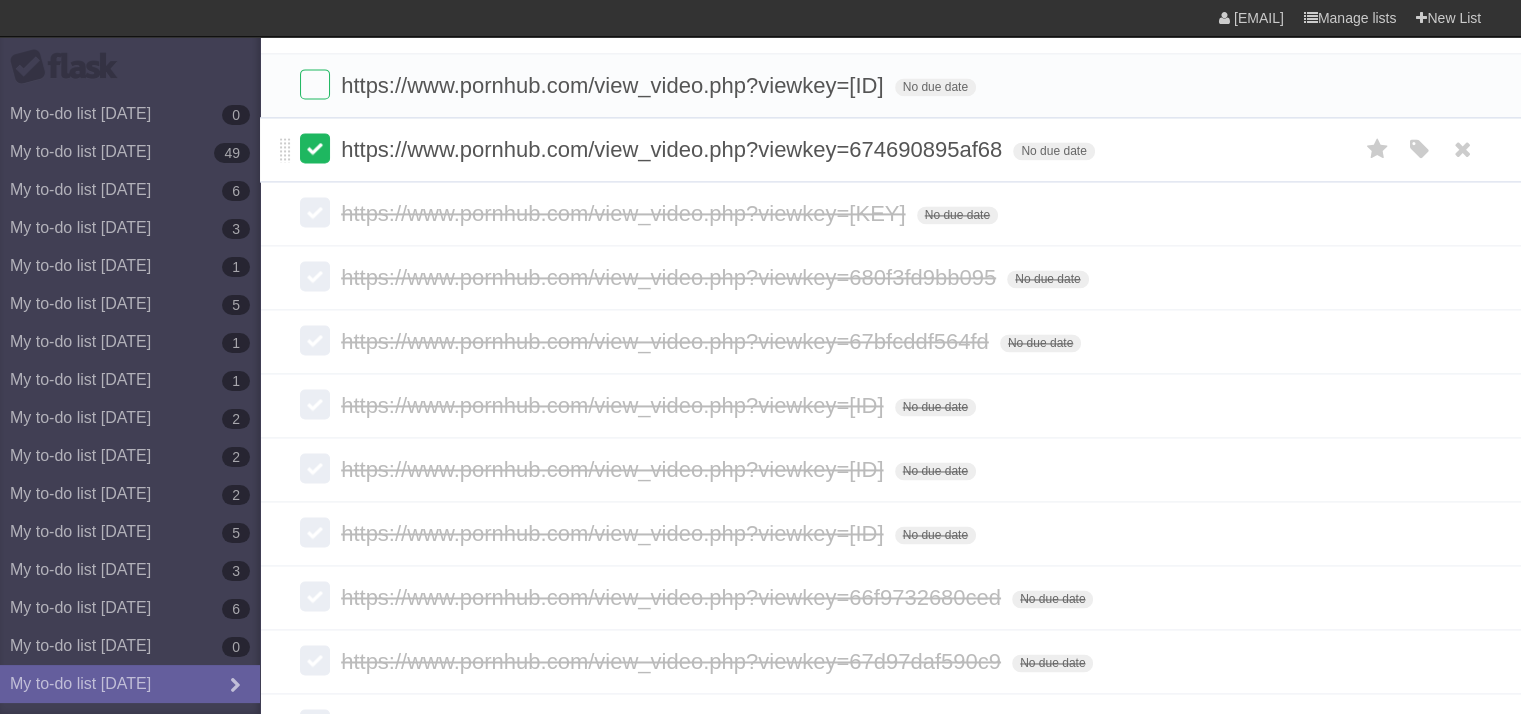 click at bounding box center (315, 148) 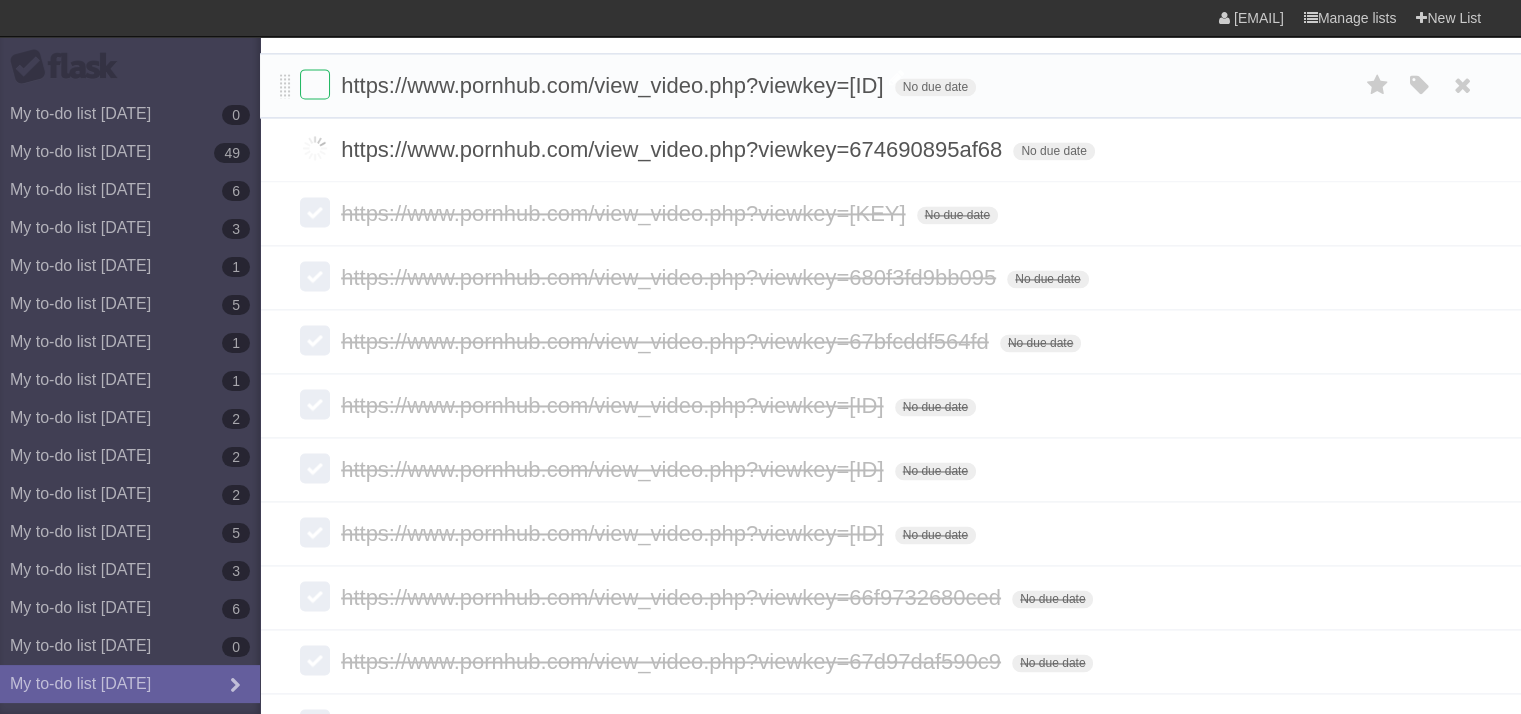 click on "https://www.pornhub.com/view_video.php?viewkey=[ID]" at bounding box center [614, 85] 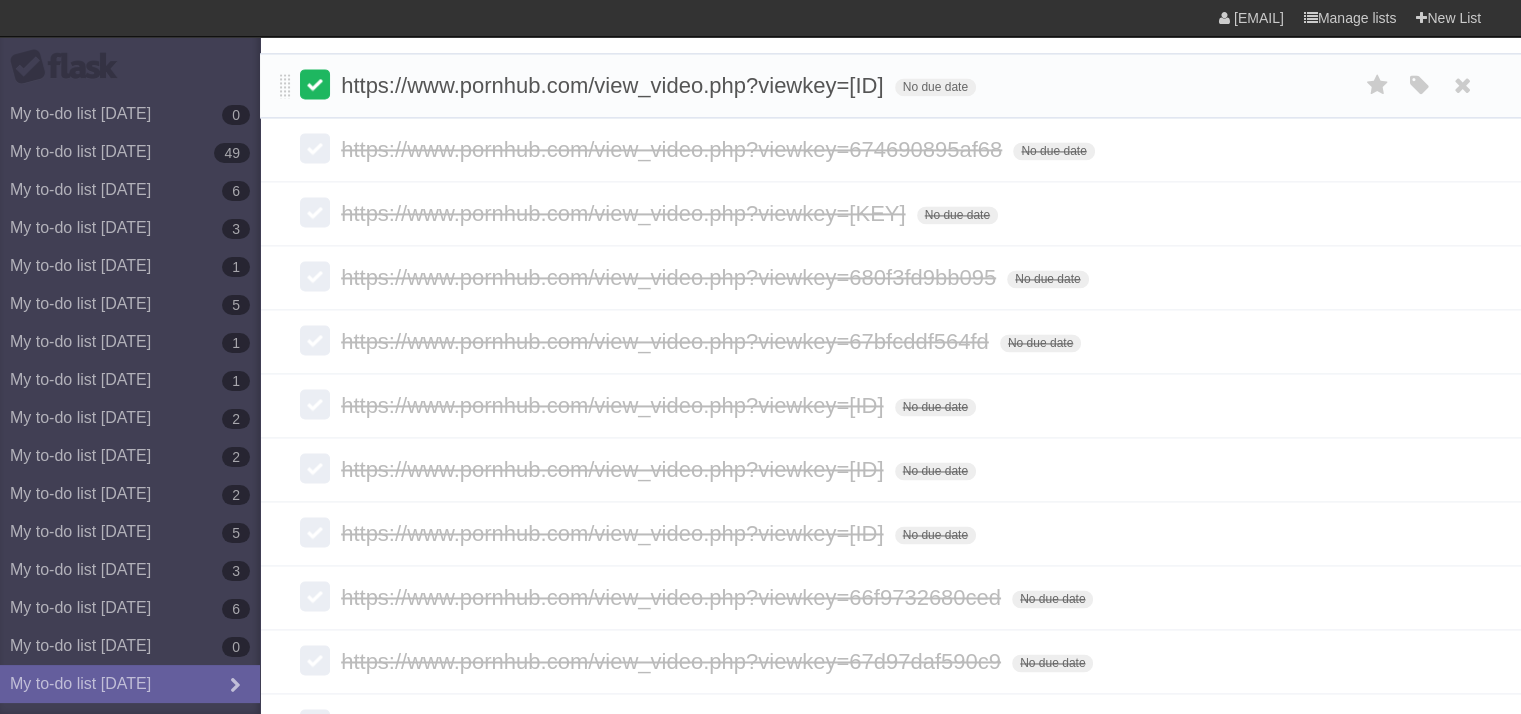 click at bounding box center [315, 84] 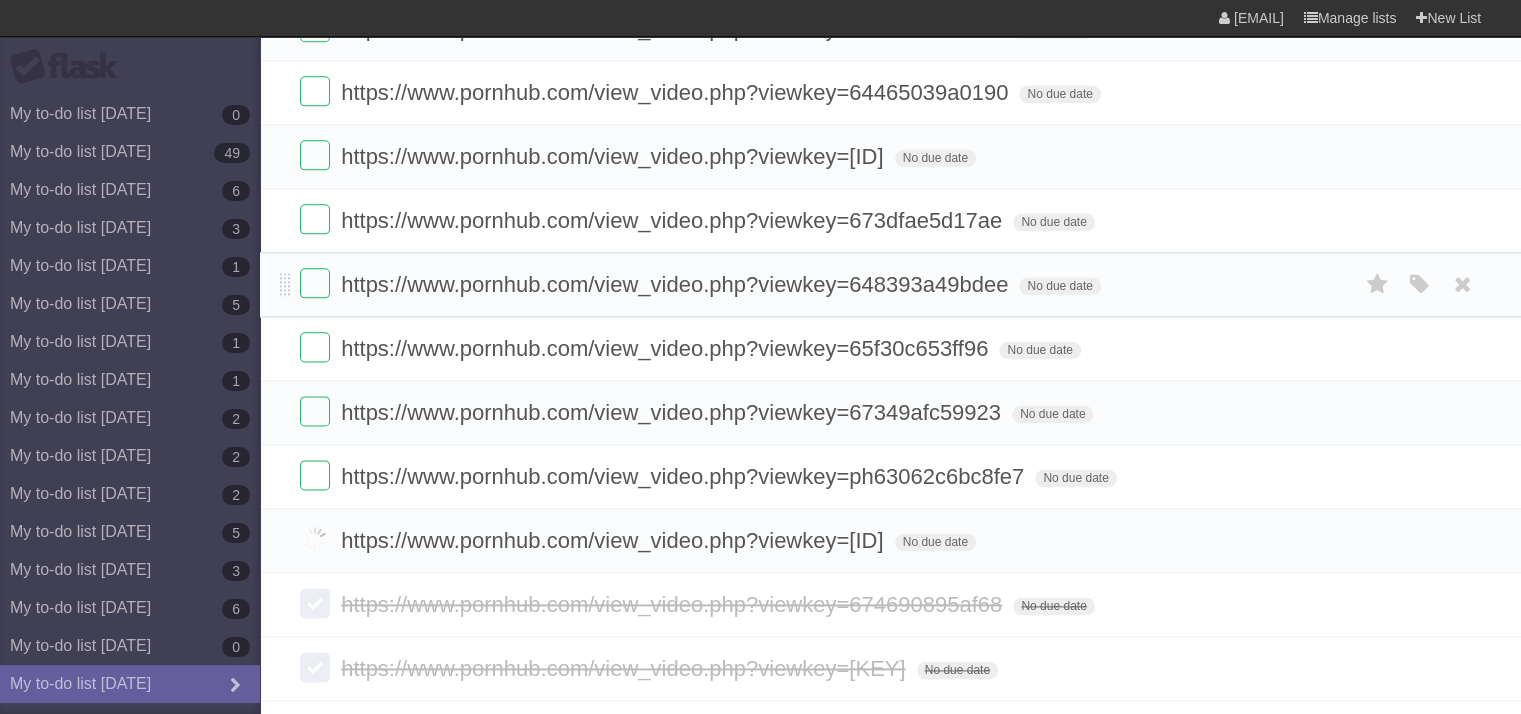 scroll, scrollTop: 2483, scrollLeft: 0, axis: vertical 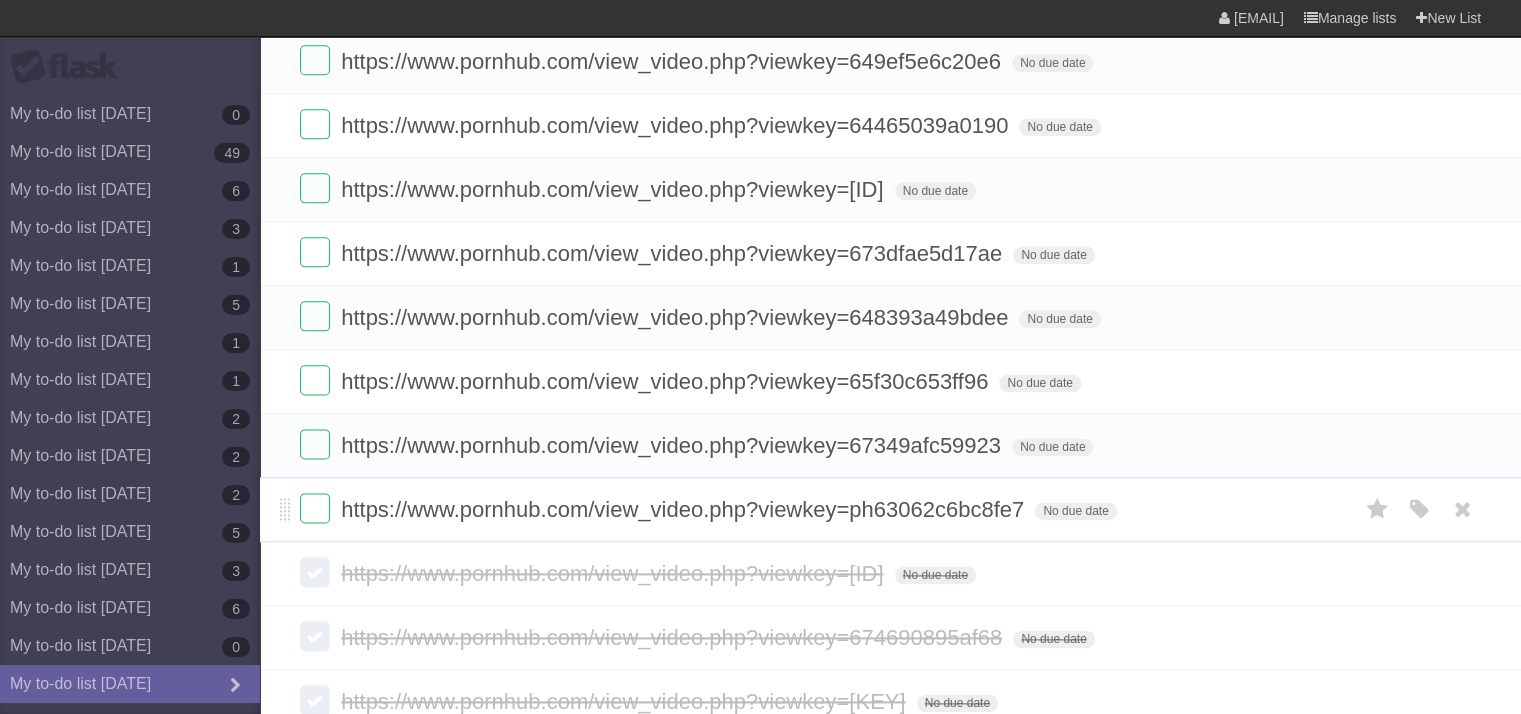 click on "https://www.pornhub.com/view_video.php?viewkey=ph63062c6bc8fe7" at bounding box center [685, 509] 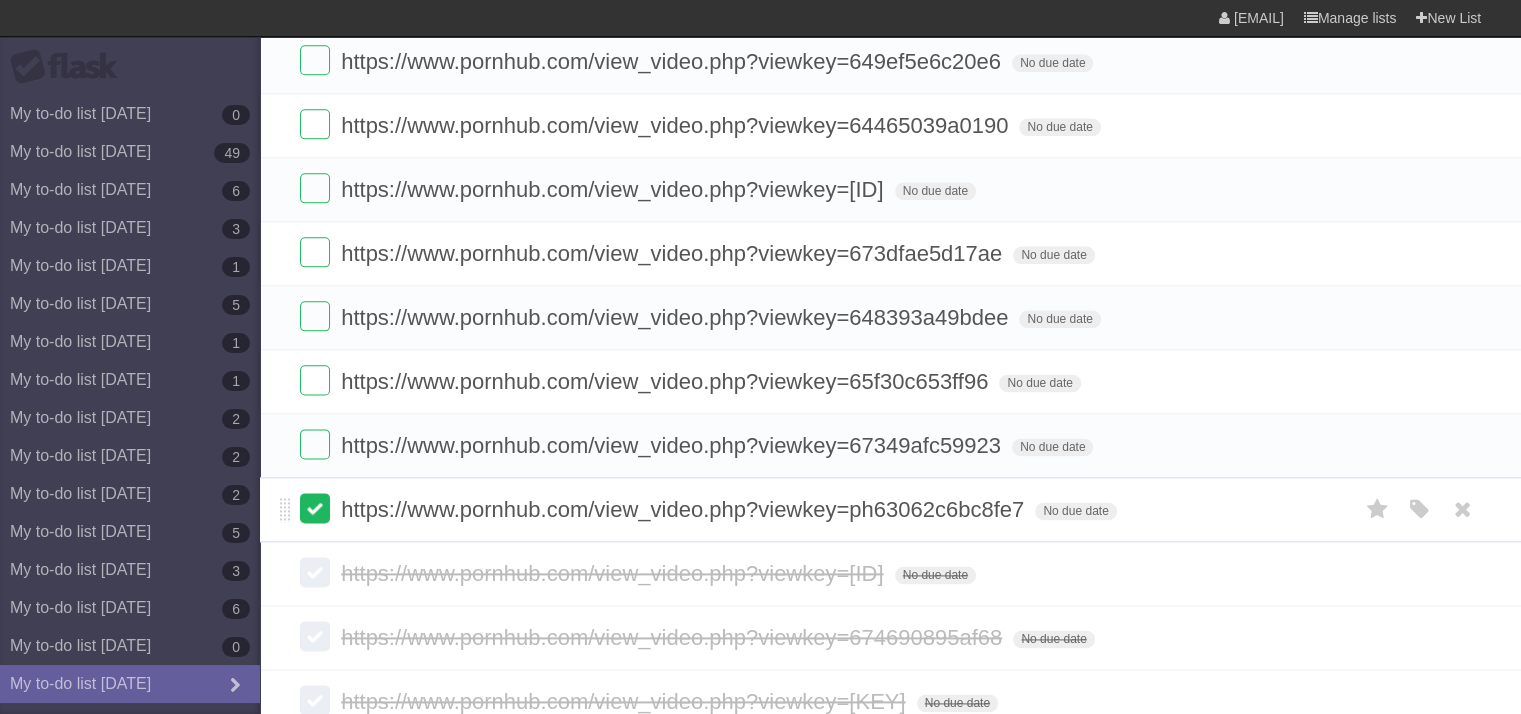 click at bounding box center [315, 508] 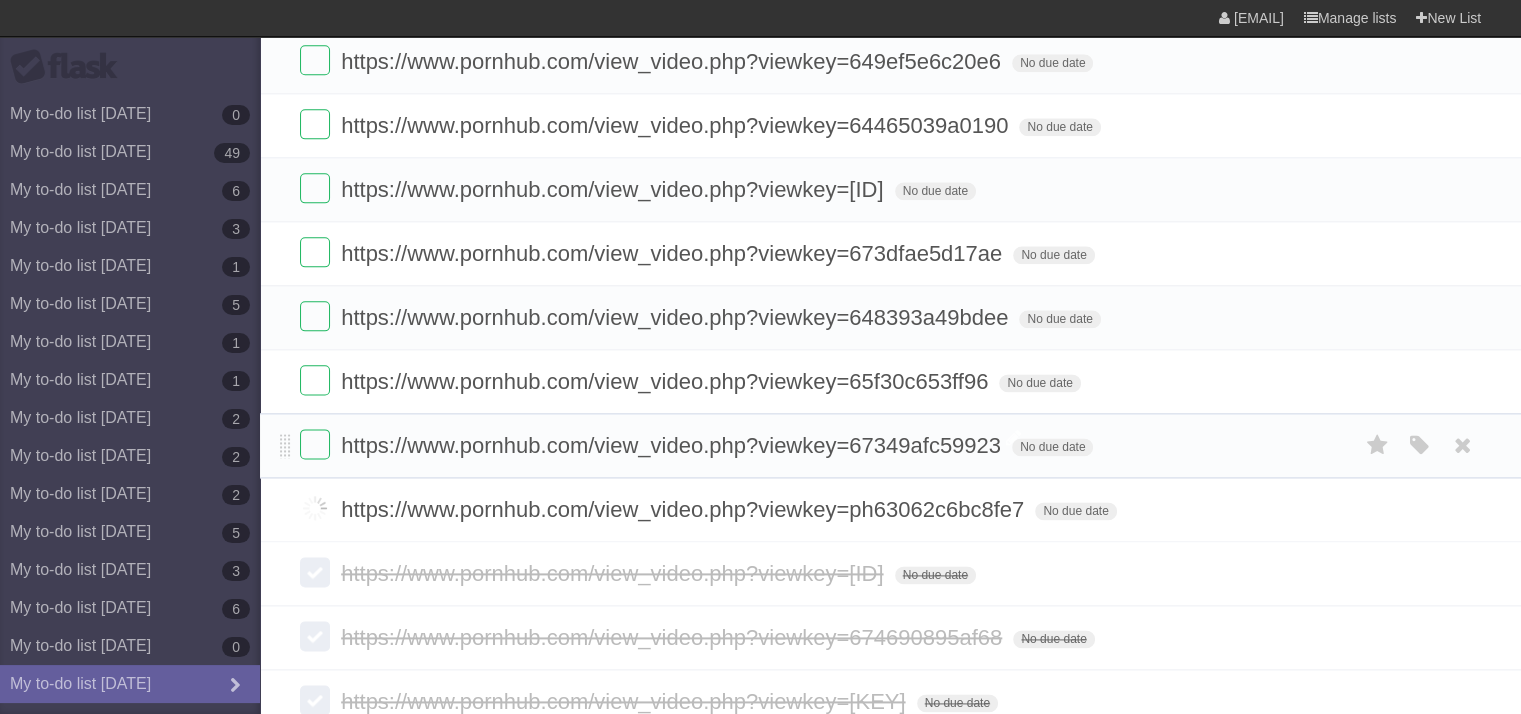 click on "https://www.pornhub.com/view_video.php?viewkey=67349afc59923" at bounding box center (673, 445) 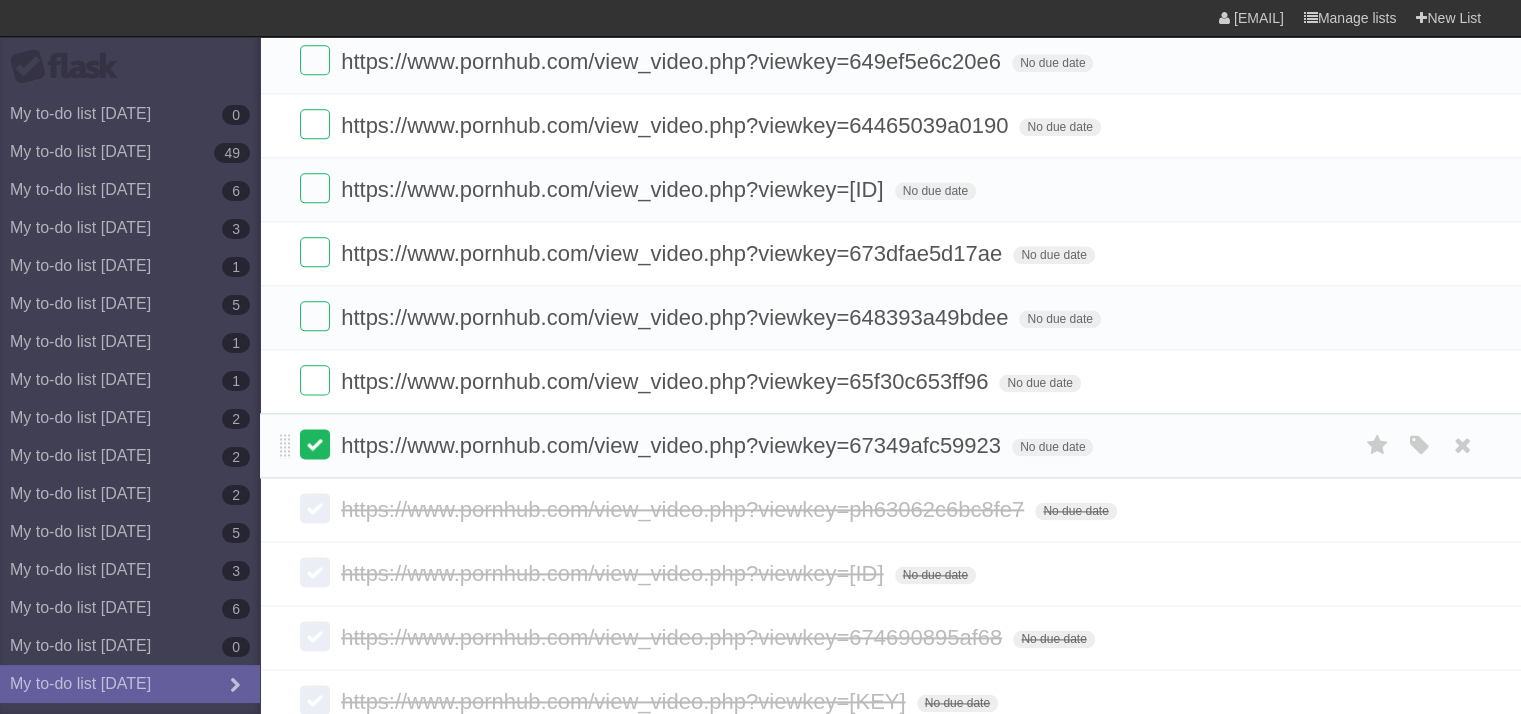 click at bounding box center (315, 444) 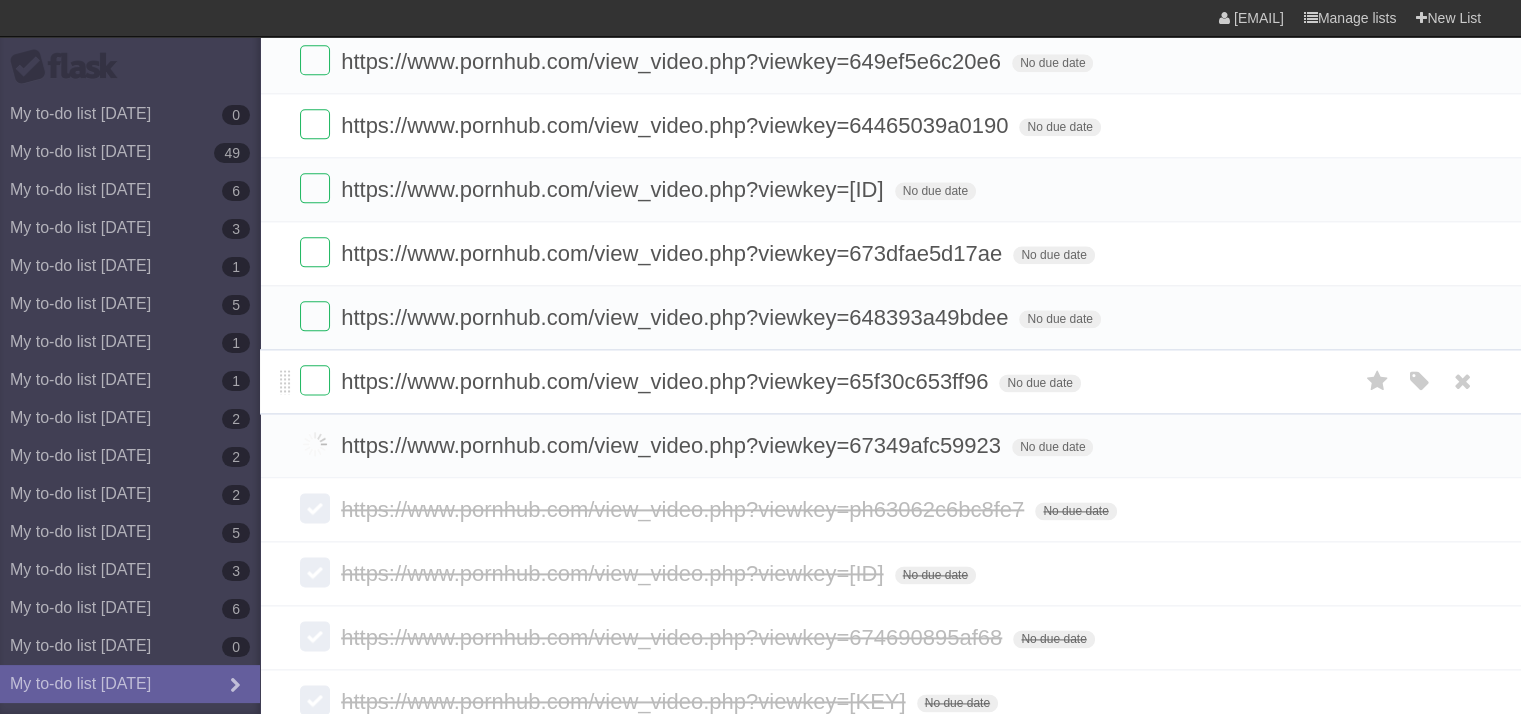 click on "https://www.pornhub.com/view_video.php?viewkey=65f30c653ff96" at bounding box center [667, 381] 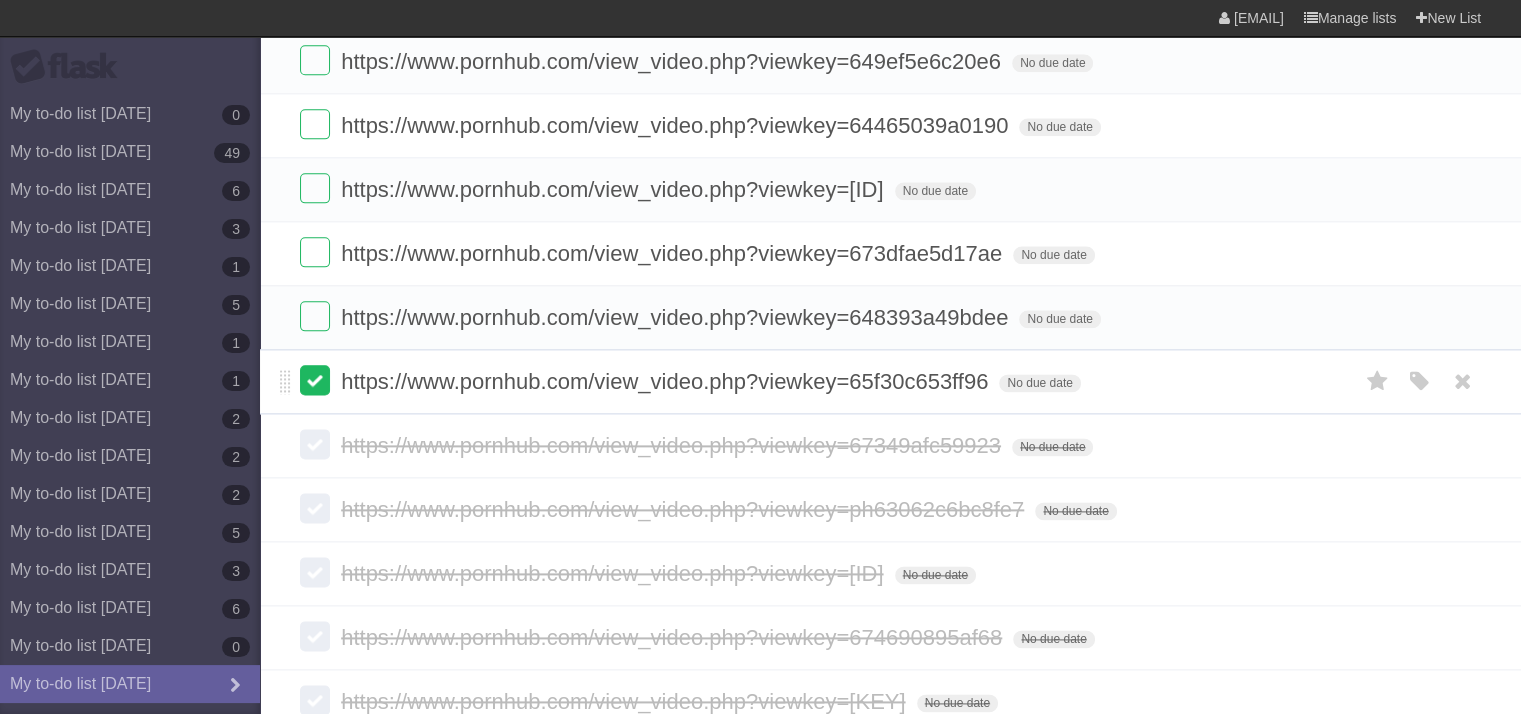 click at bounding box center [315, 380] 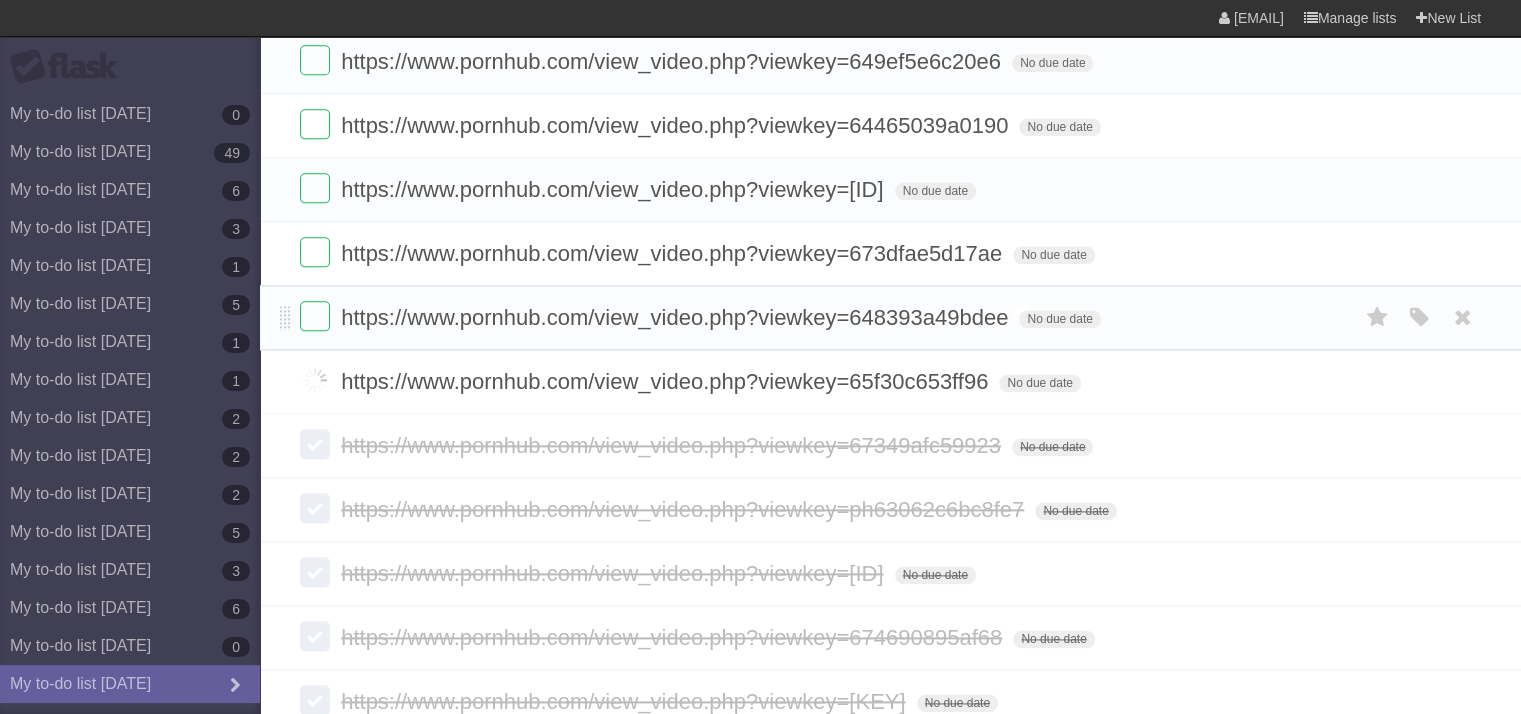 click on "https://www.pornhub.com/view_video.php?viewkey=648393a49bdee" at bounding box center (677, 317) 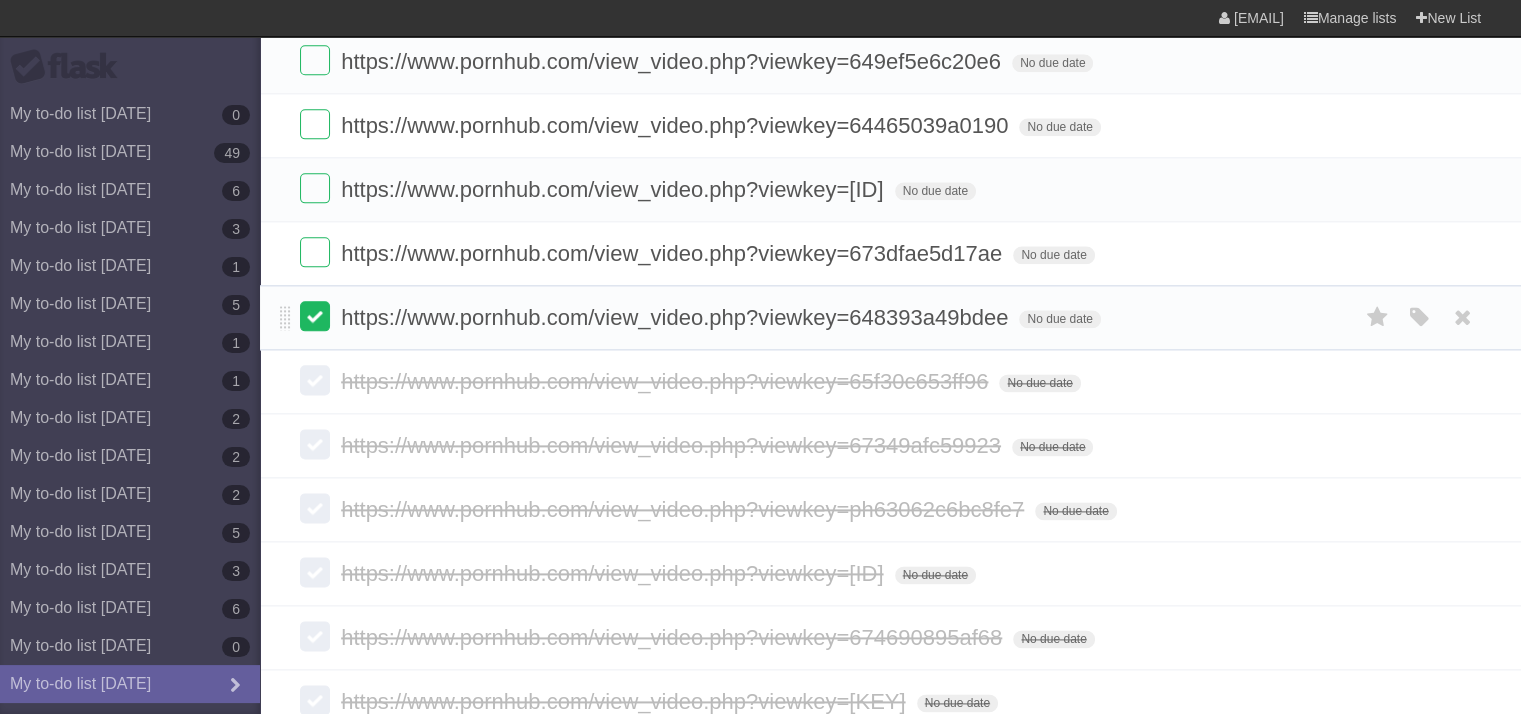 click at bounding box center [315, 316] 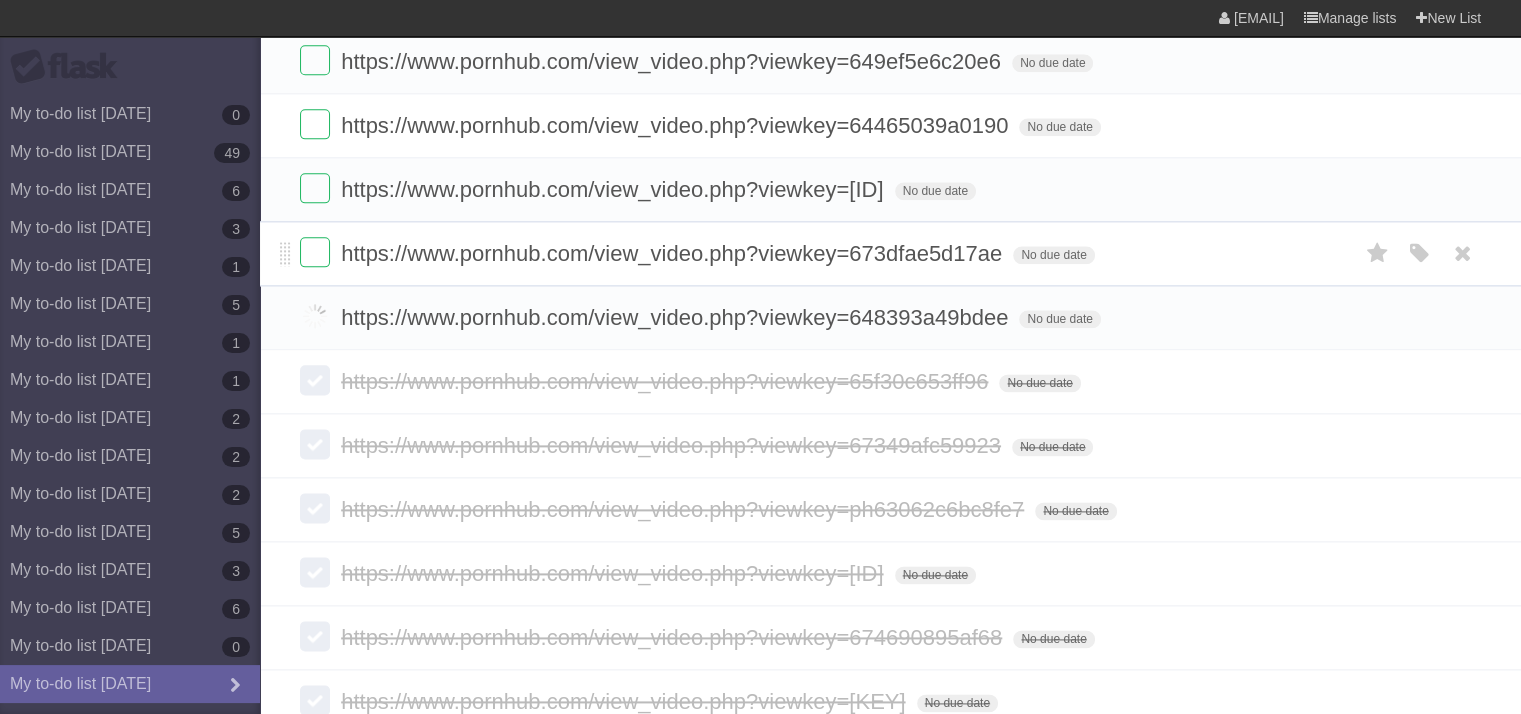click on "https://www.pornhub.com/view_video.php?viewkey=673dfae5d17ae" at bounding box center (674, 253) 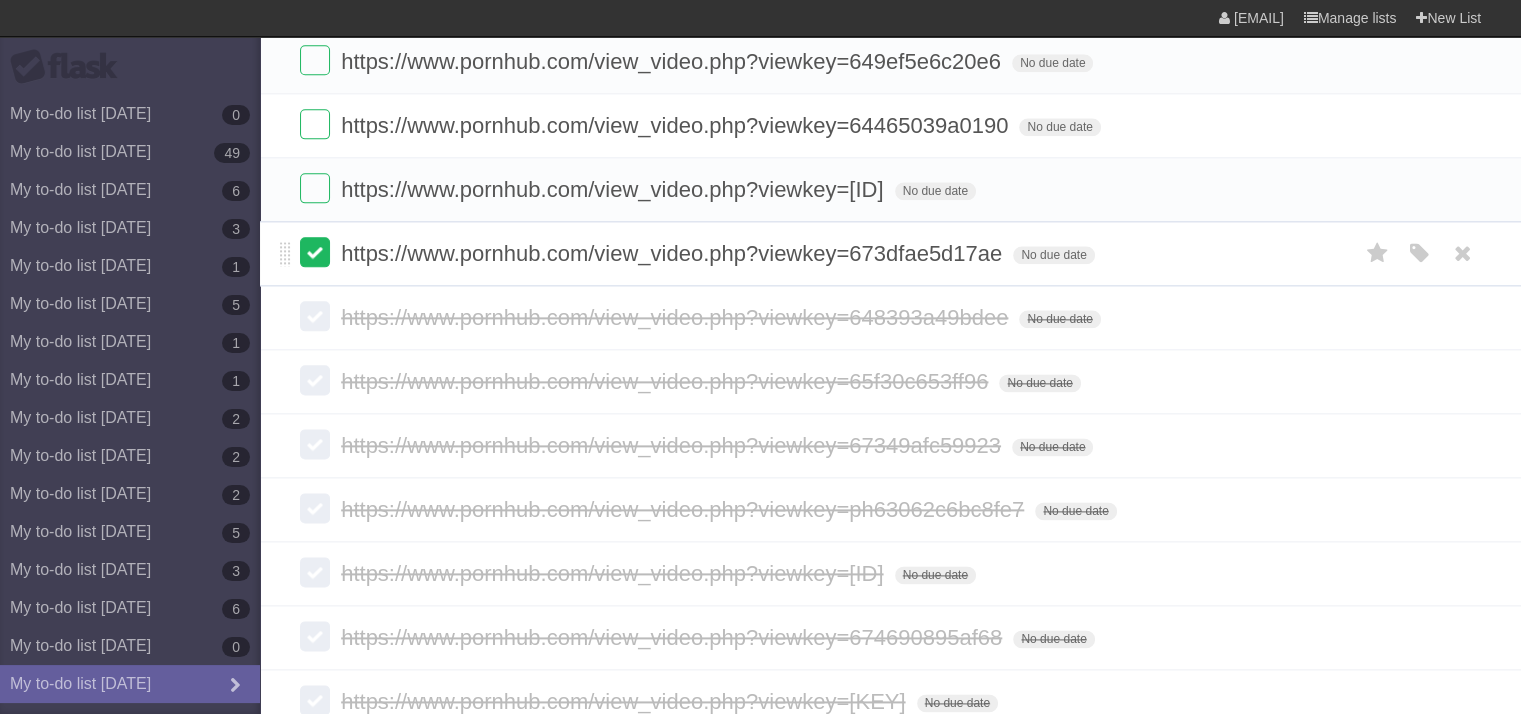 click at bounding box center [315, 252] 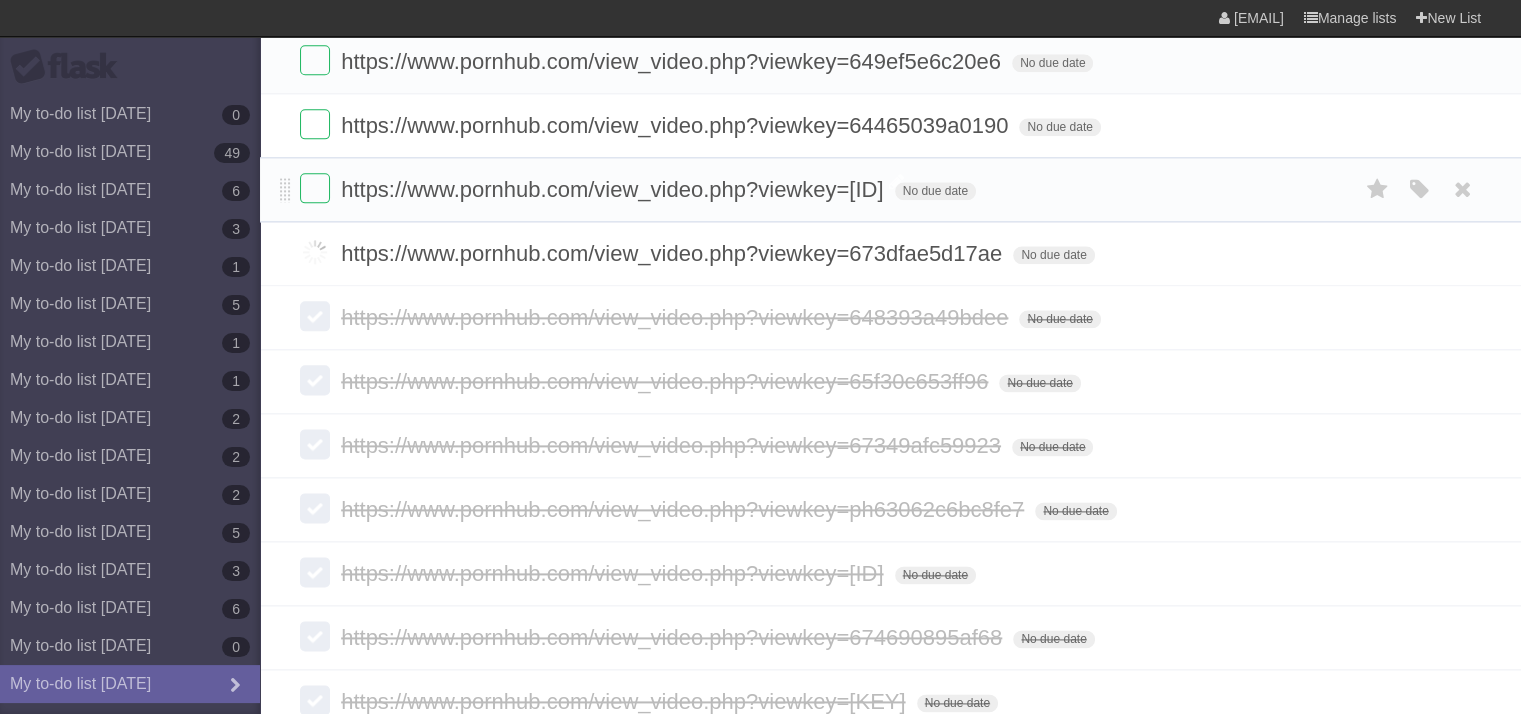click on "https://www.pornhub.com/view_video.php?viewkey=[ID]" at bounding box center [614, 189] 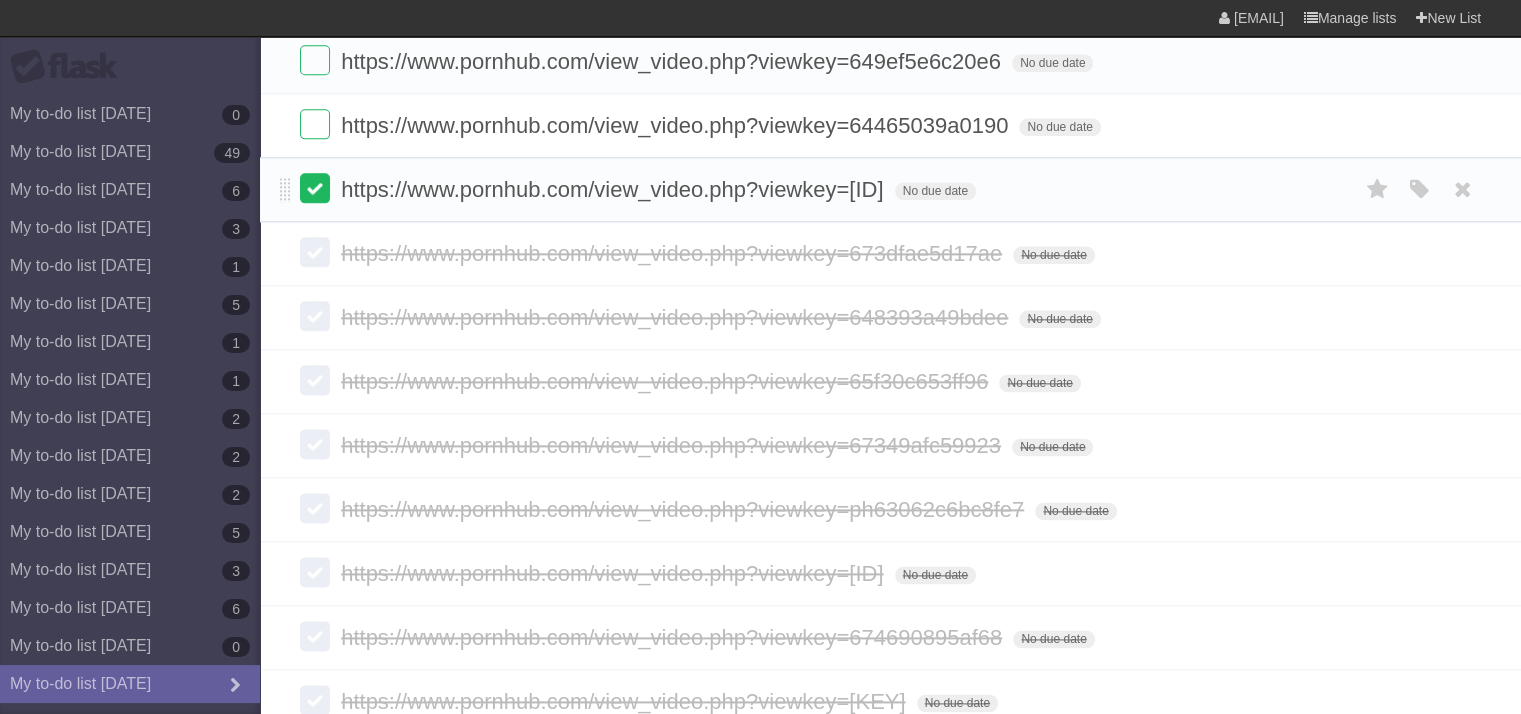 click at bounding box center [315, 188] 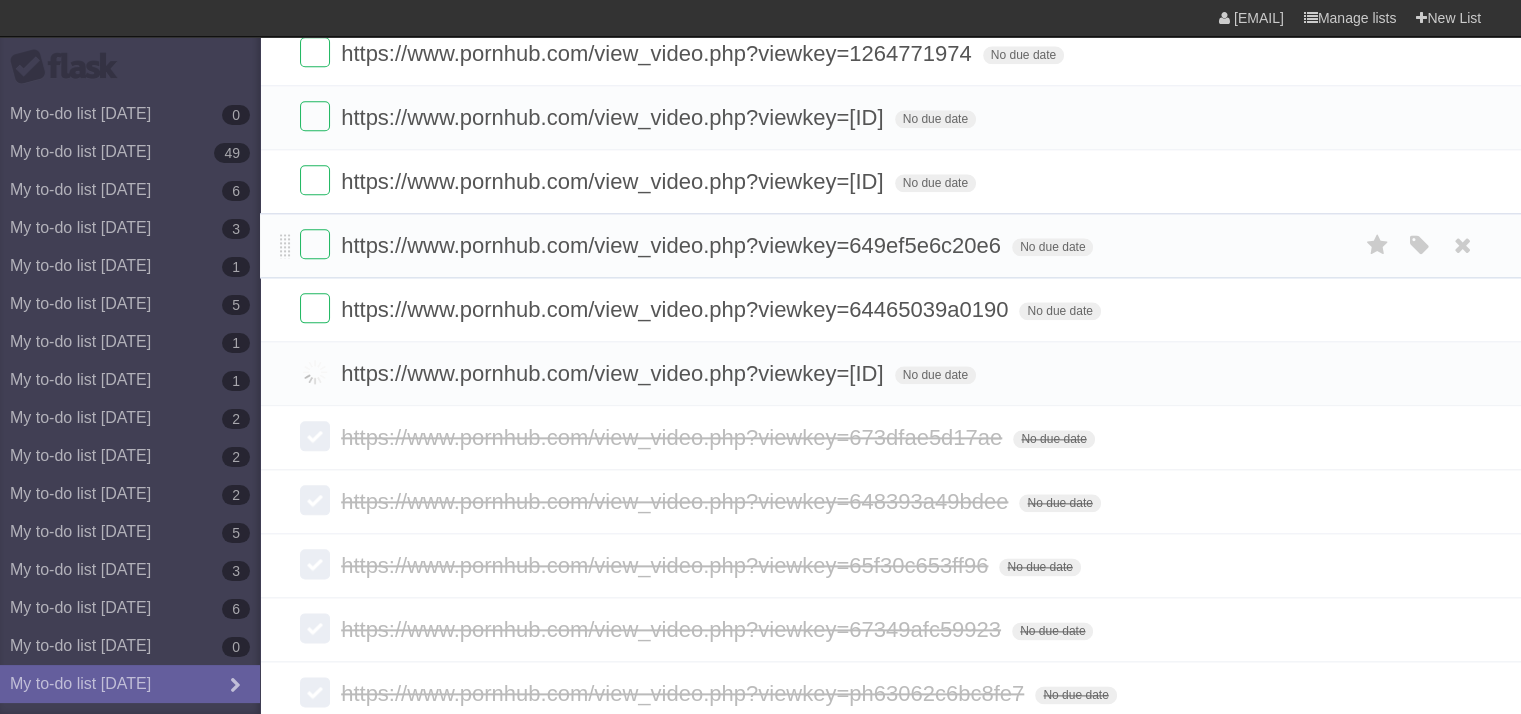 scroll, scrollTop: 2331, scrollLeft: 0, axis: vertical 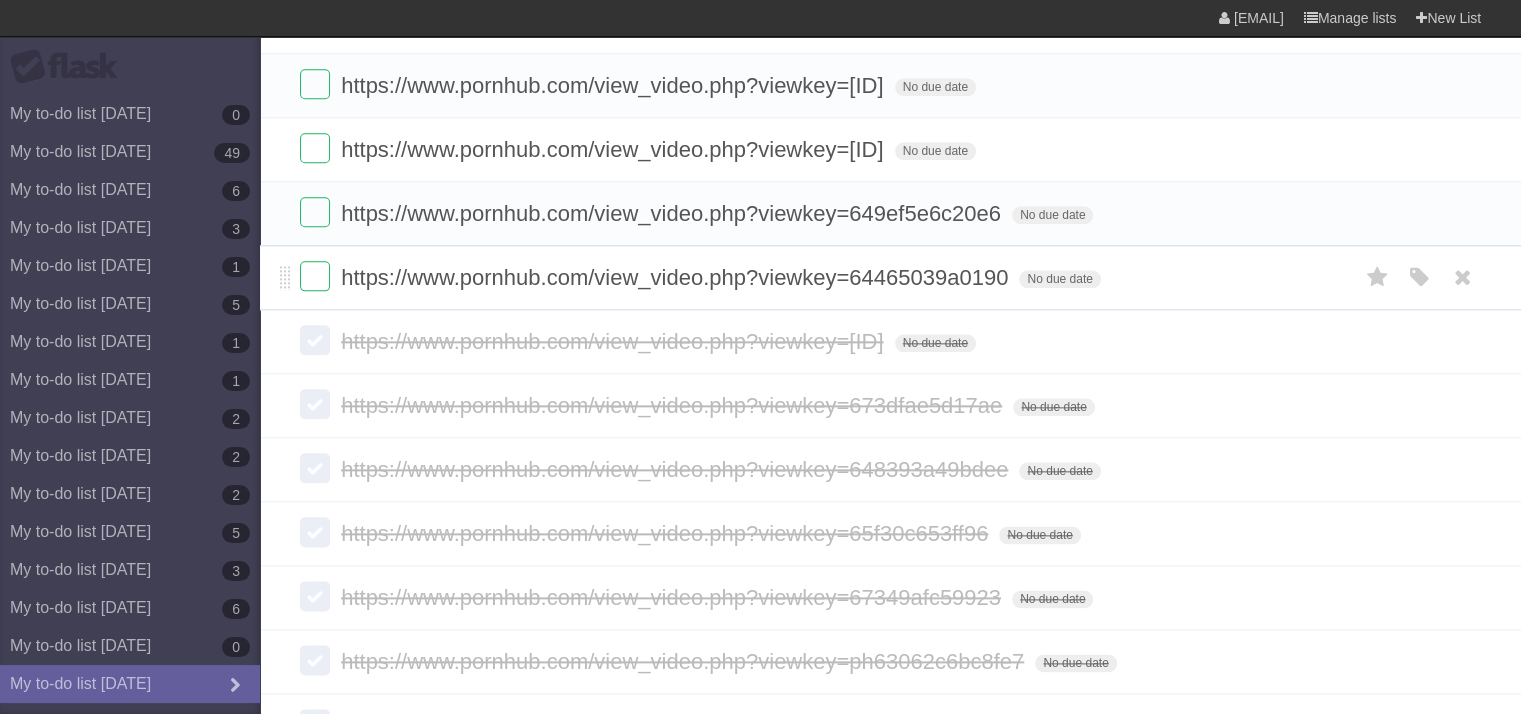 click on "https://www.pornhub.com/view_video.php?viewkey=64465039a0190" at bounding box center [677, 277] 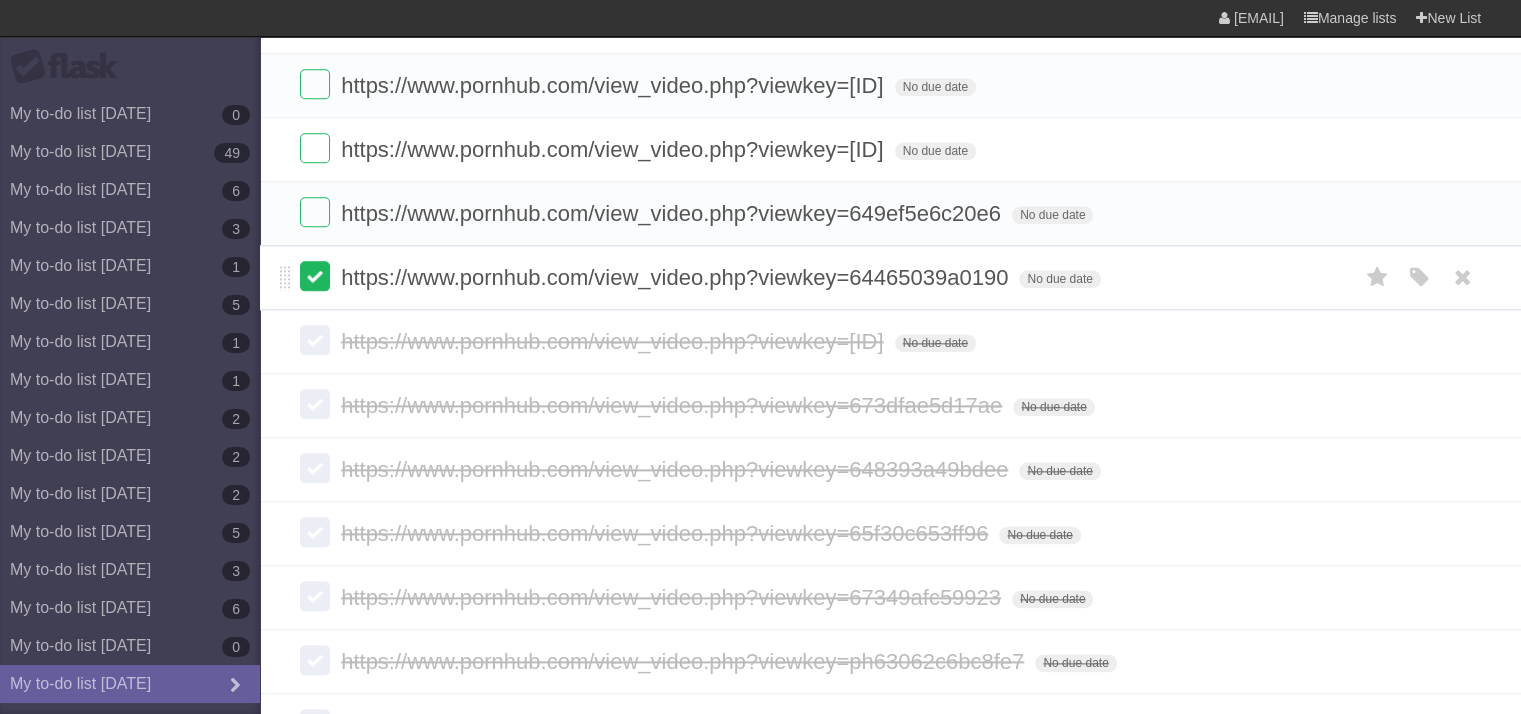 click at bounding box center (315, 276) 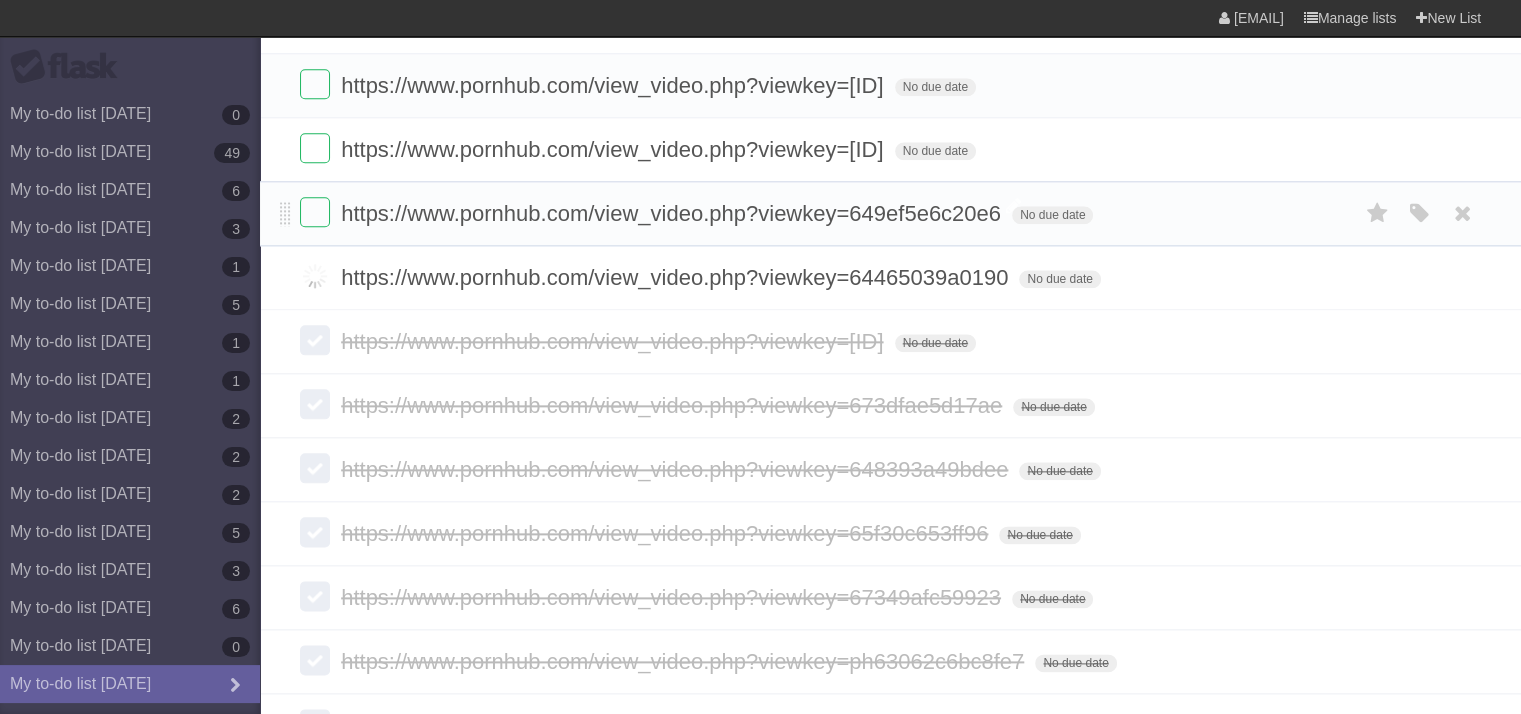 click on "https://www.pornhub.com/view_video.php?viewkey=649ef5e6c20e6" at bounding box center (673, 213) 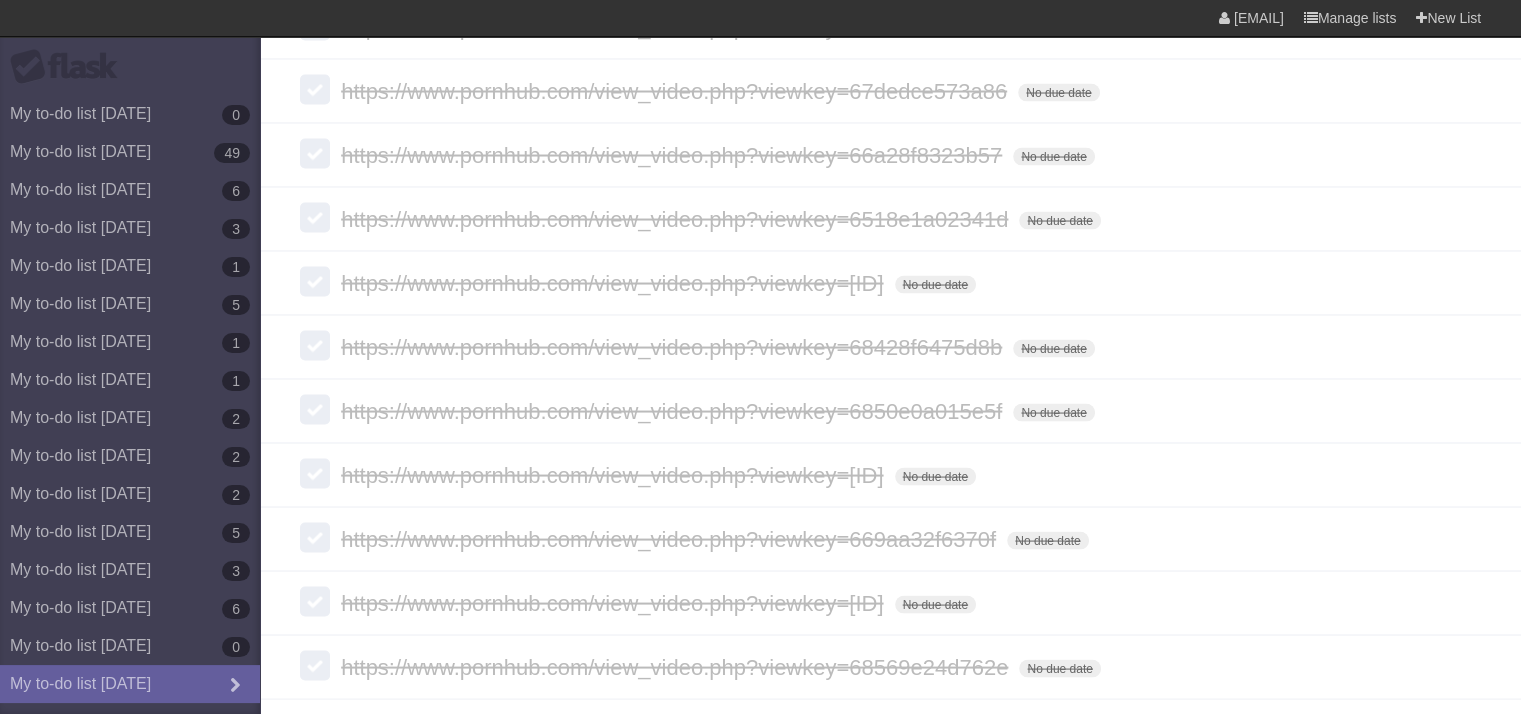scroll, scrollTop: 3858, scrollLeft: 0, axis: vertical 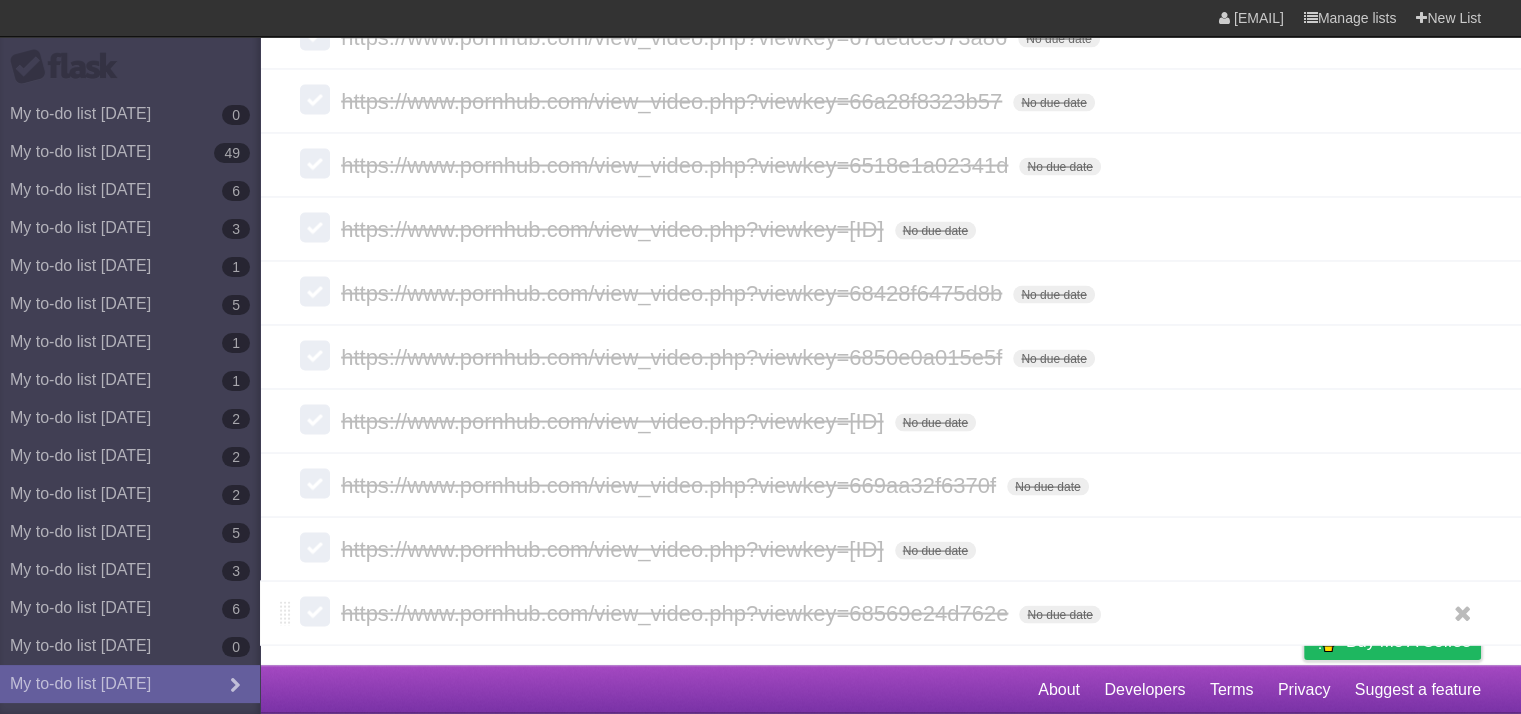 click on "https://www.pornhub.com/view_video.php?viewkey=68569e24d762e" at bounding box center [677, 613] 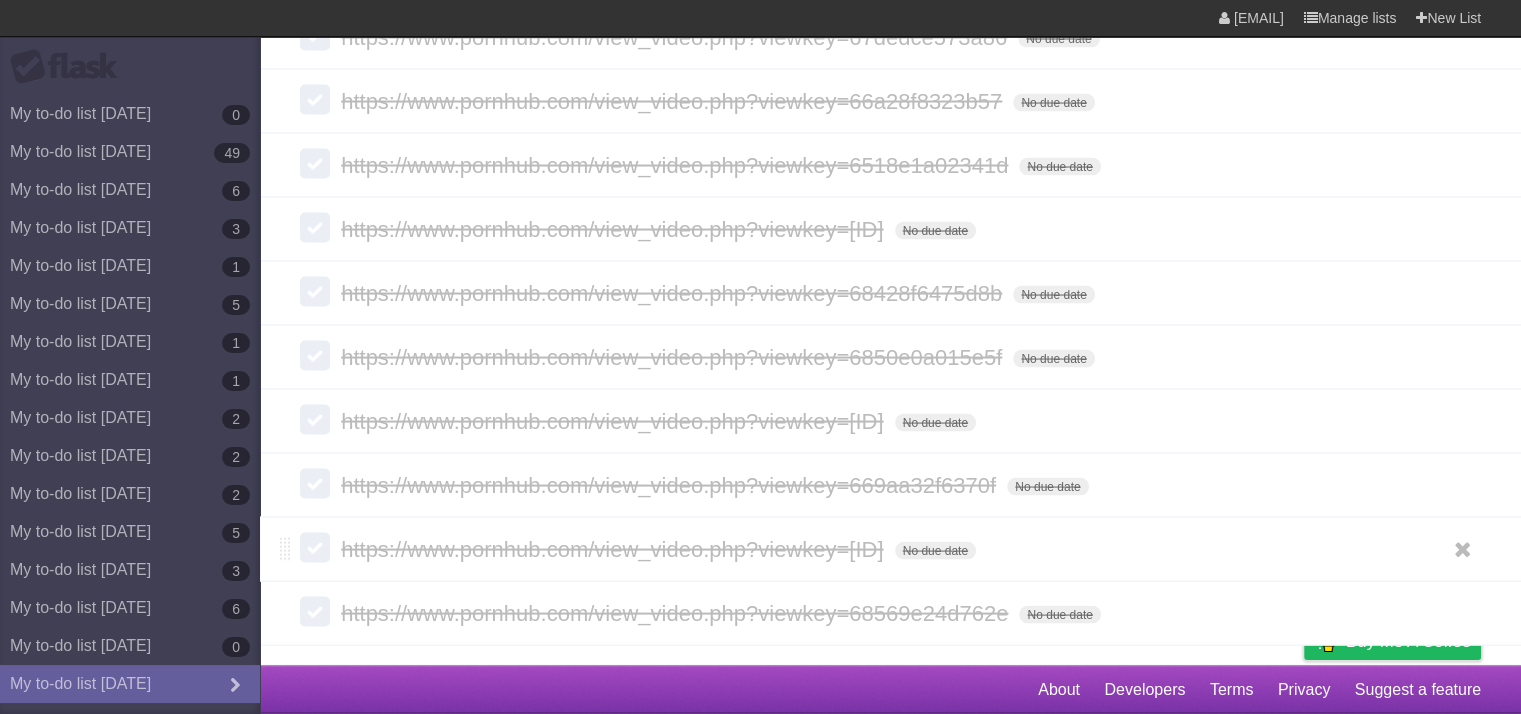 click on "https://www.pornhub.com/view_video.php?viewkey=[ID]" at bounding box center (614, 549) 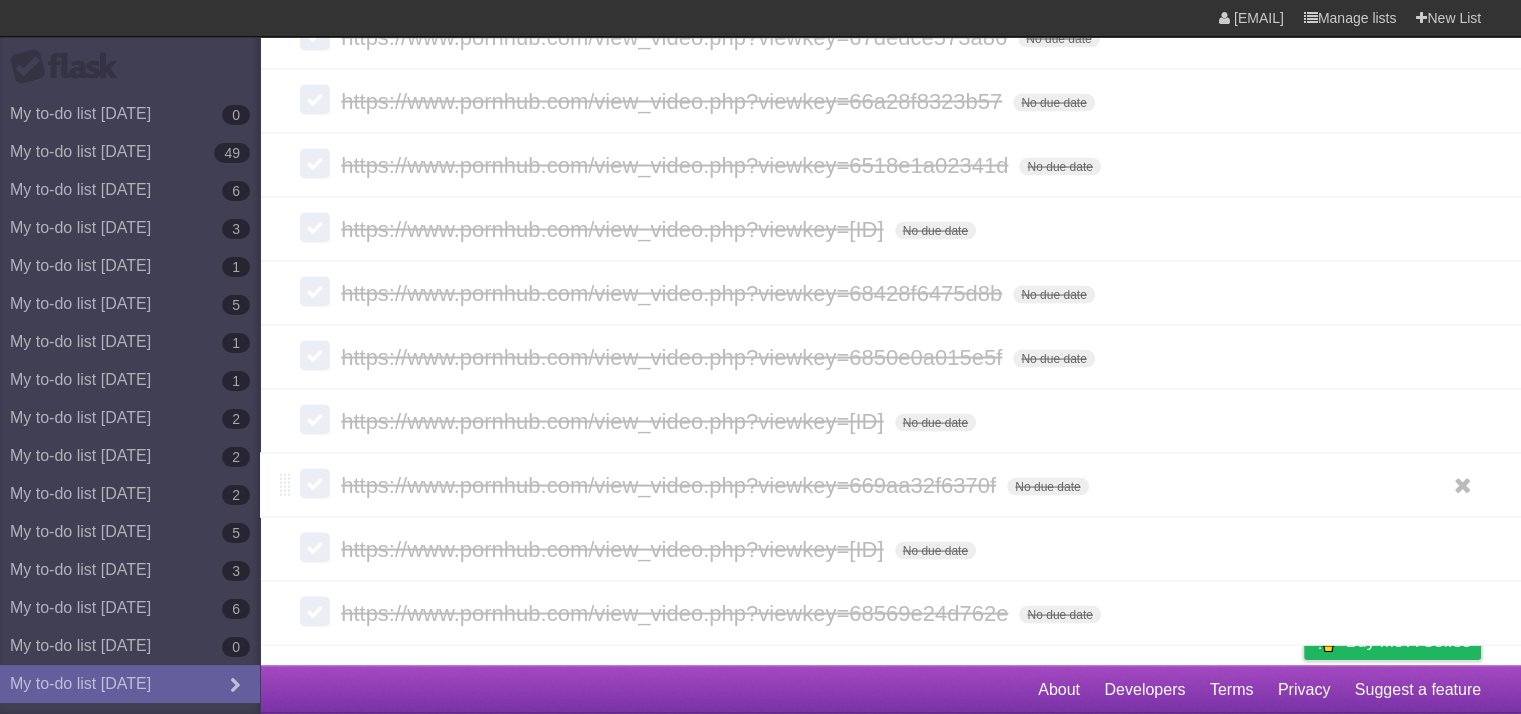 click on "https://www.pornhub.com/view_video.php?viewkey=669aa32f6370f" at bounding box center [671, 485] 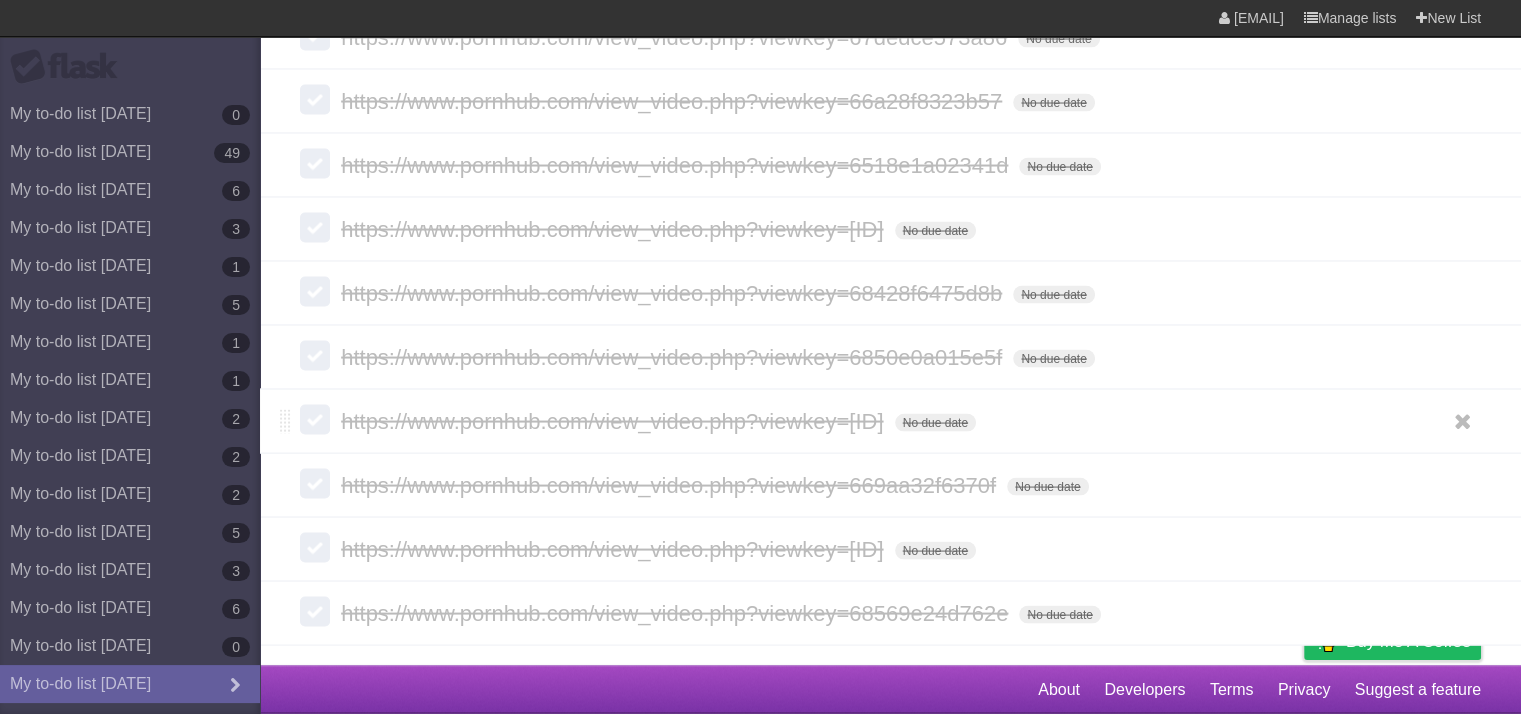 click on "https://www.pornhub.com/view_video.php?viewkey=[ID]" at bounding box center [614, 421] 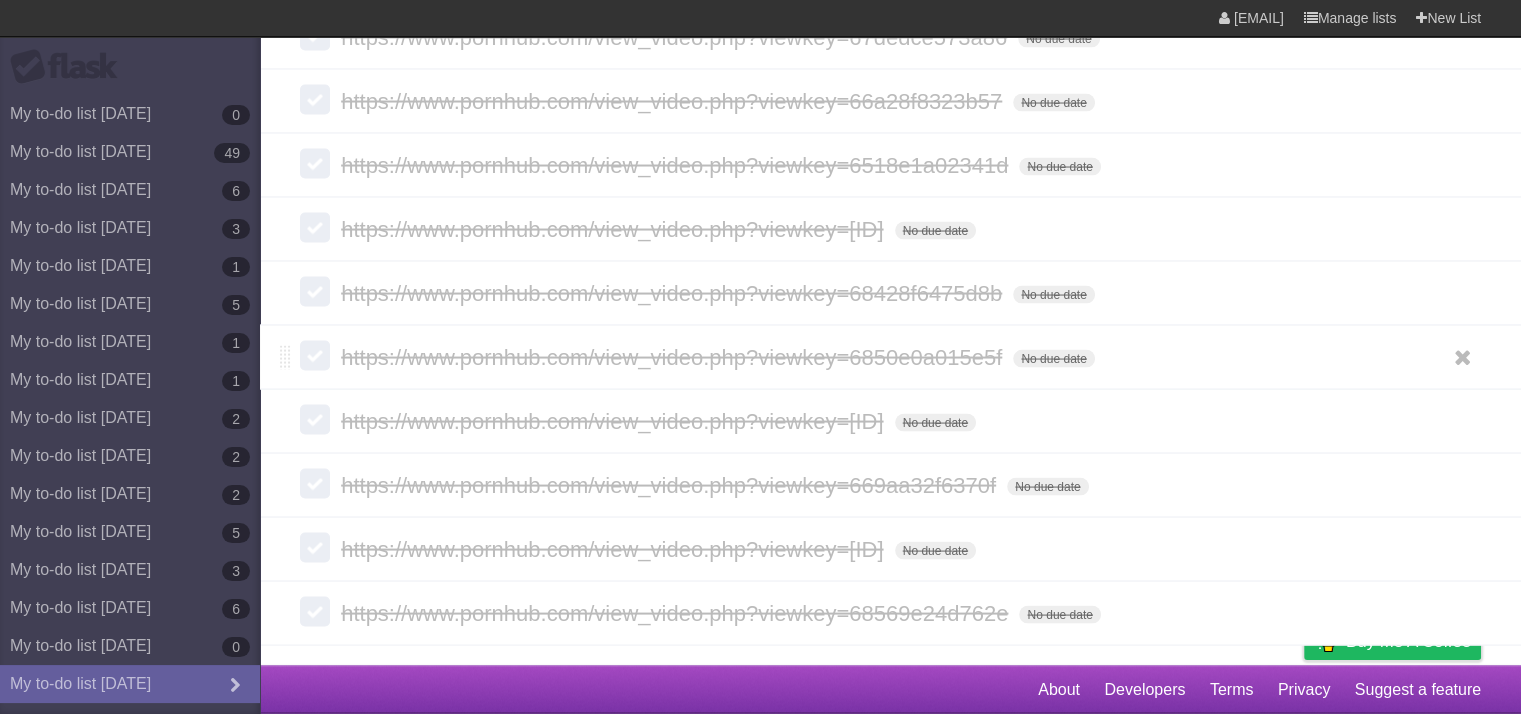 click on "https://www.pornhub.com/view_video.php?viewkey=6850e0a015e5f" at bounding box center (674, 357) 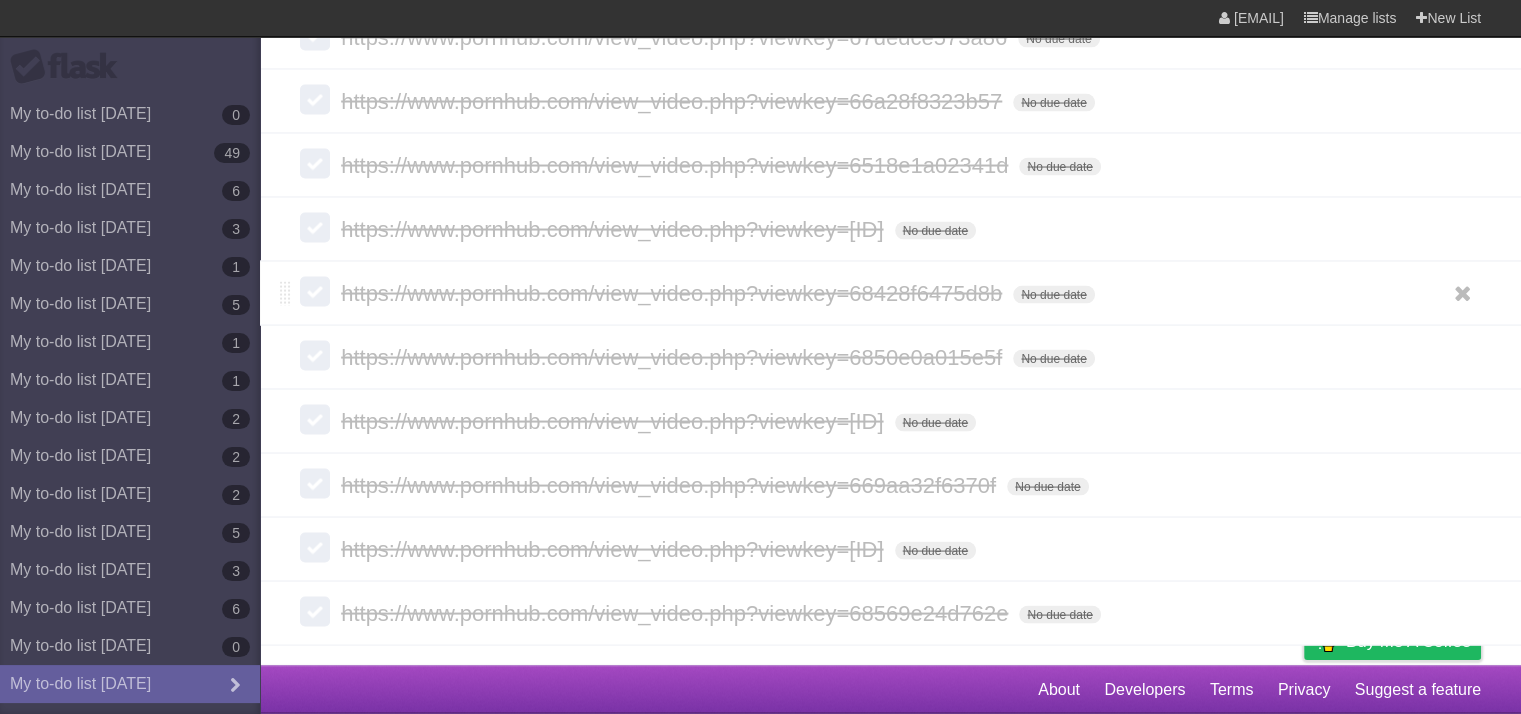 click on "https://www.pornhub.com/view_video.php?viewkey=68428f6475d8b" at bounding box center (674, 293) 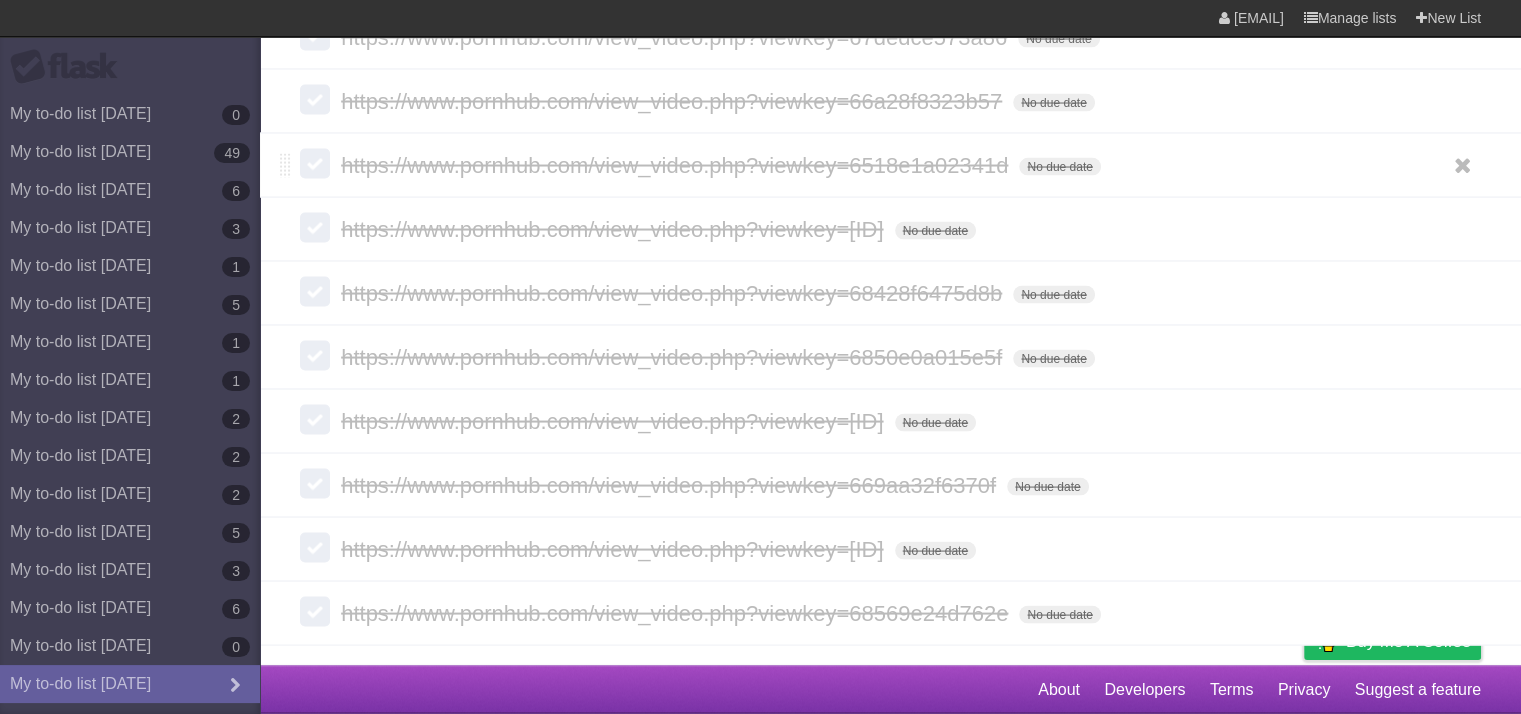 click on "https://www.pornhub.com/view_video.php?viewkey=6518e1a02341d" at bounding box center (677, 165) 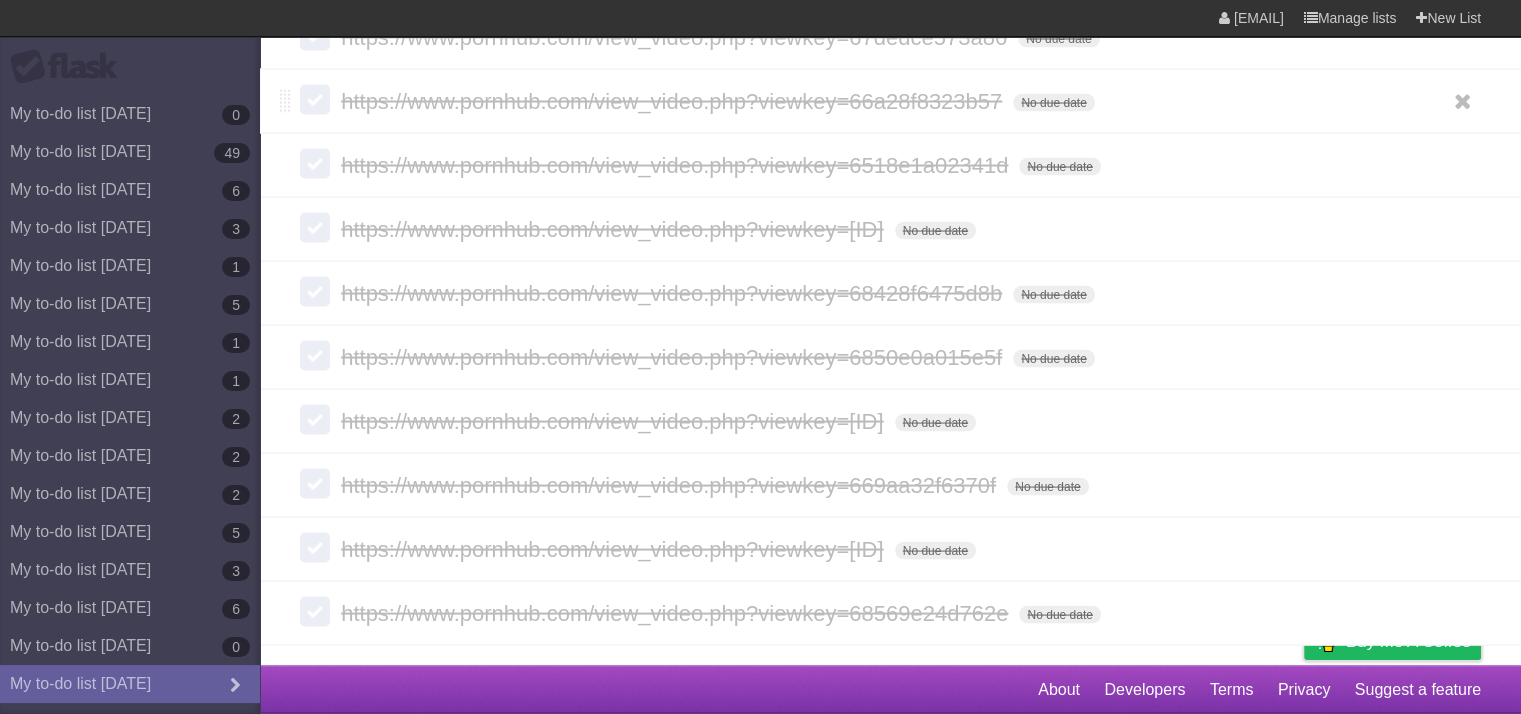 click on "https://www.pornhub.com/view_video.php?viewkey=66a28f8323b57" at bounding box center [674, 101] 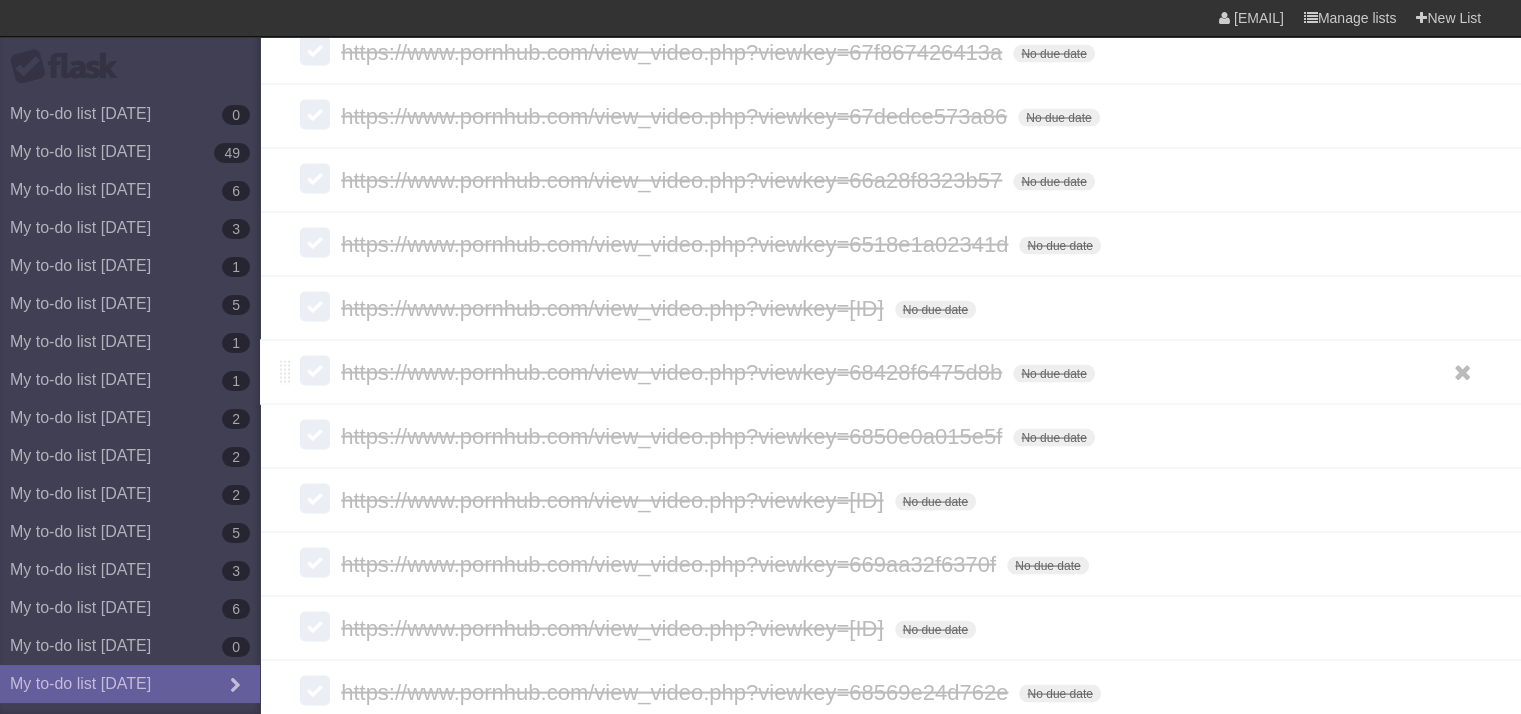 scroll, scrollTop: 3772, scrollLeft: 0, axis: vertical 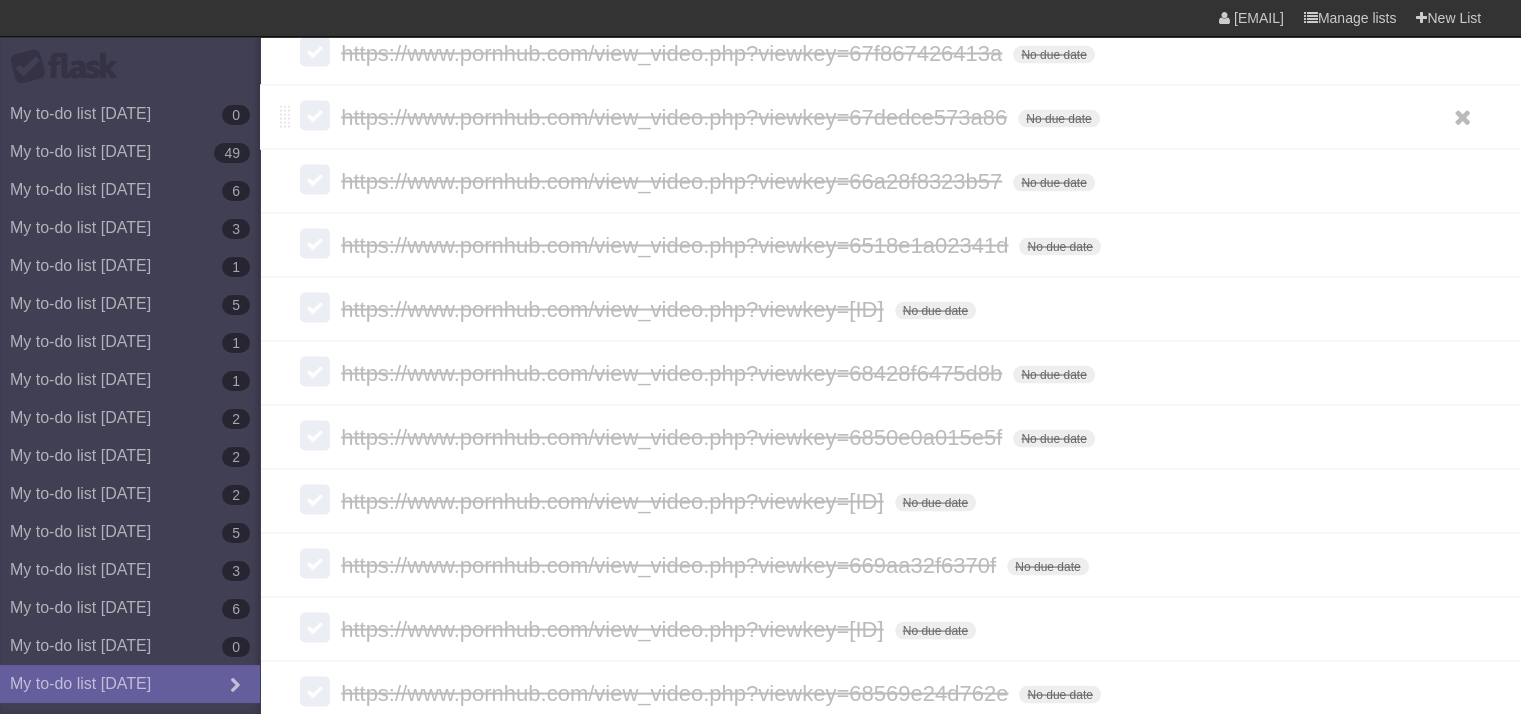click on "https://www.pornhub.com/view_video.php?viewkey=67dedce573a86" at bounding box center [676, 116] 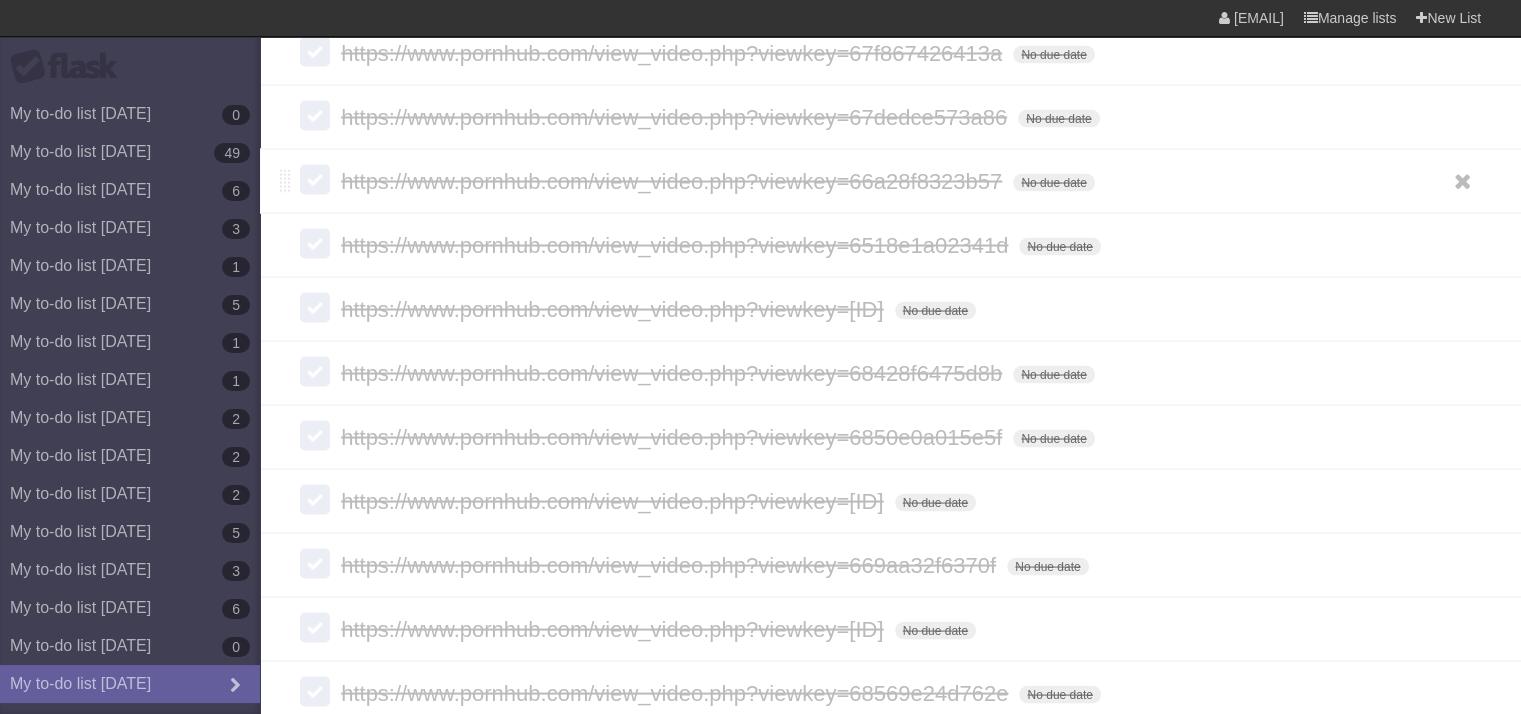 scroll, scrollTop: 3736, scrollLeft: 0, axis: vertical 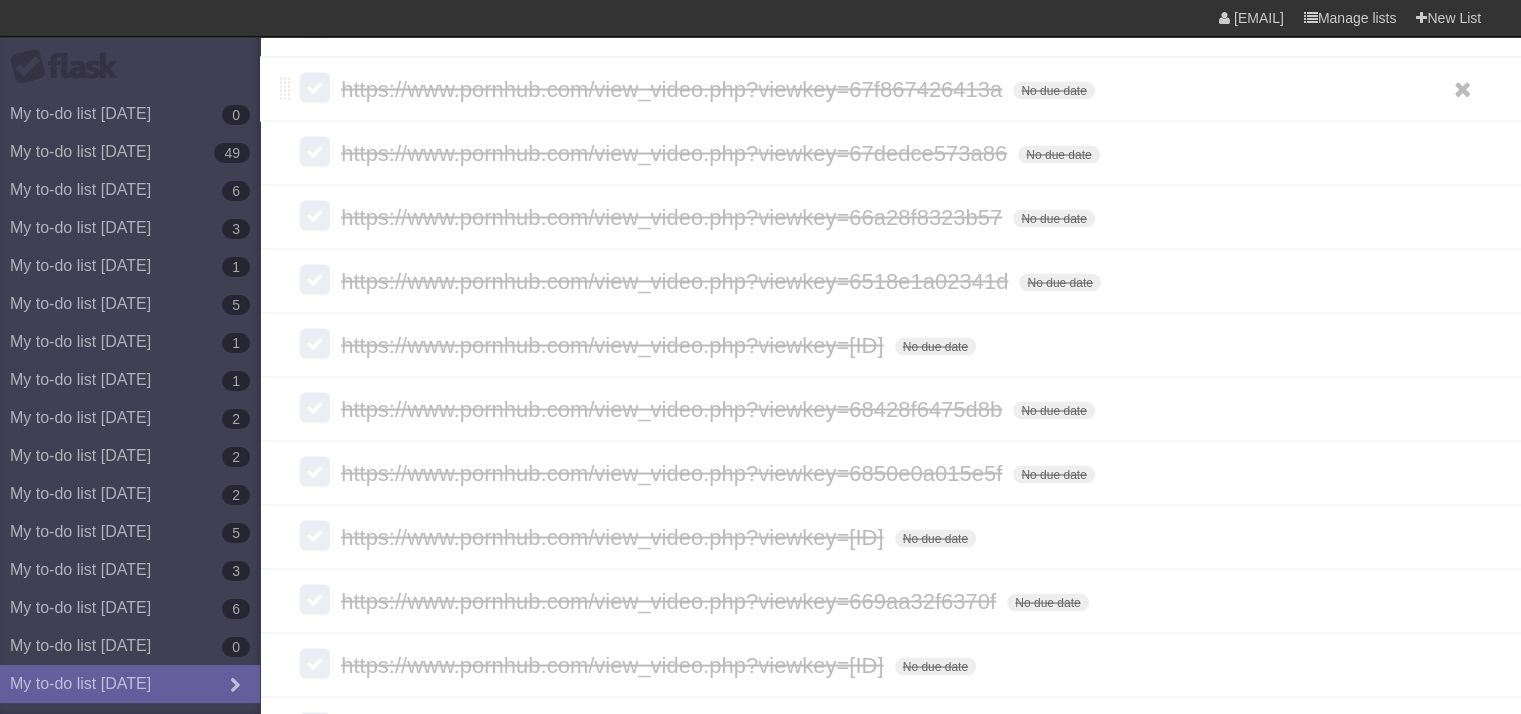 click on "https://www.pornhub.com/view_video.php?viewkey=67f867426413a" at bounding box center (674, 88) 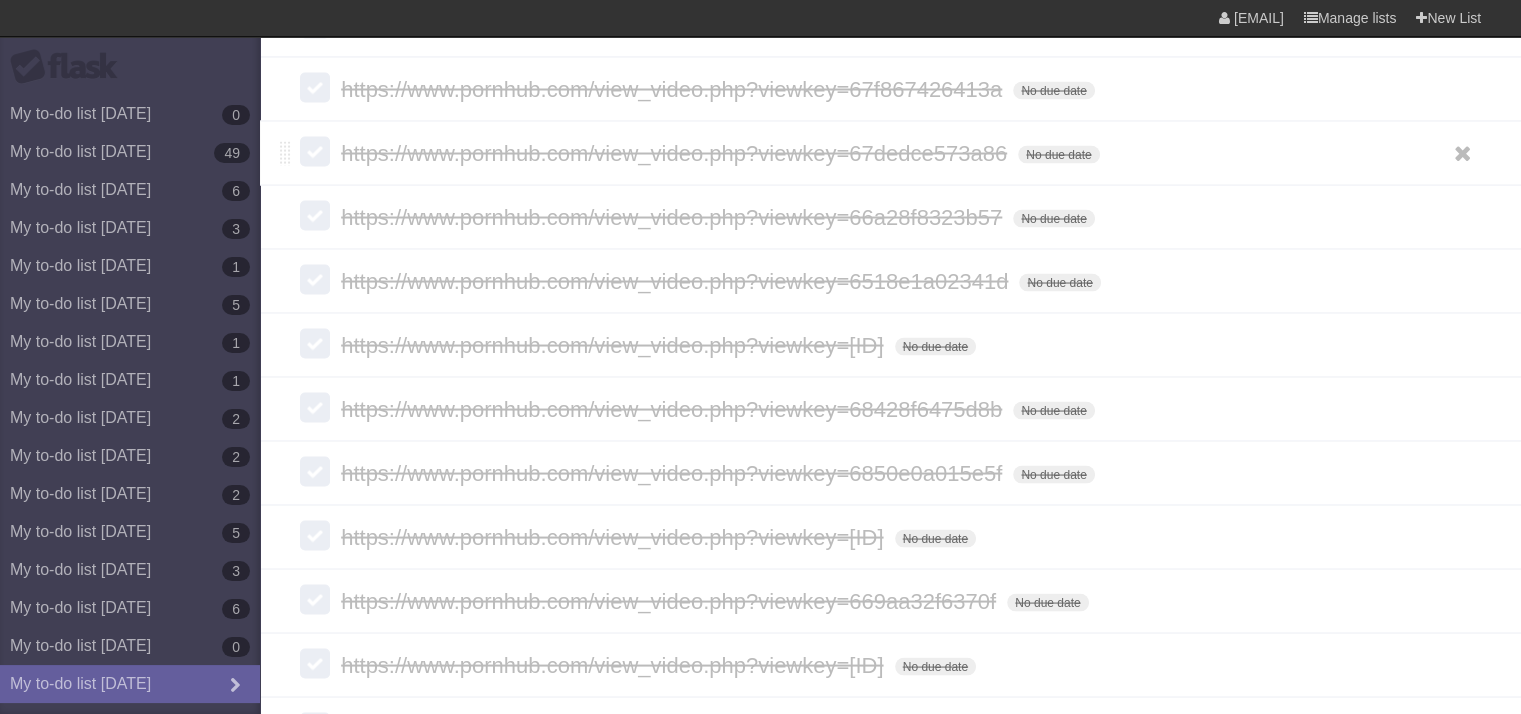 scroll, scrollTop: 3696, scrollLeft: 0, axis: vertical 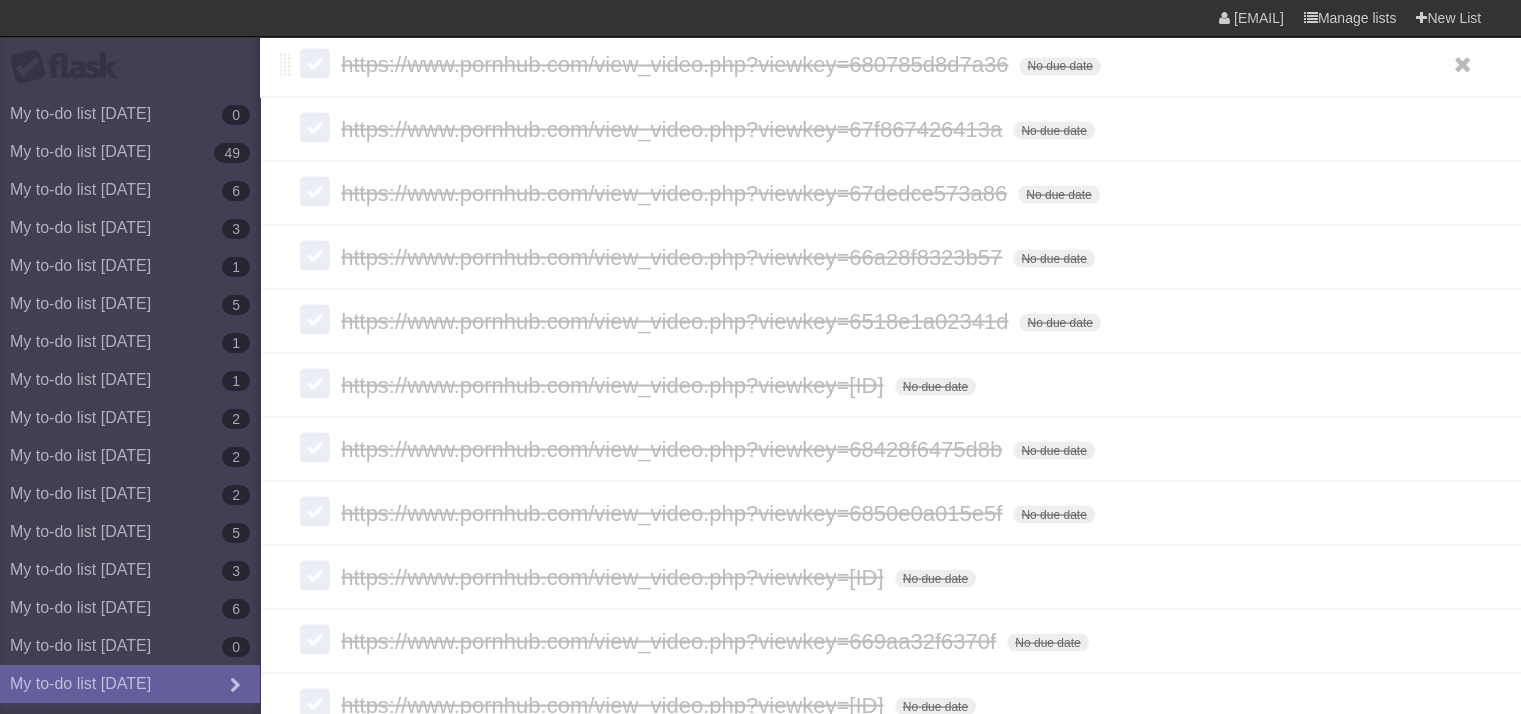 click on "https://www.pornhub.com/view_video.php?viewkey=680785d8d7a36" at bounding box center [677, 64] 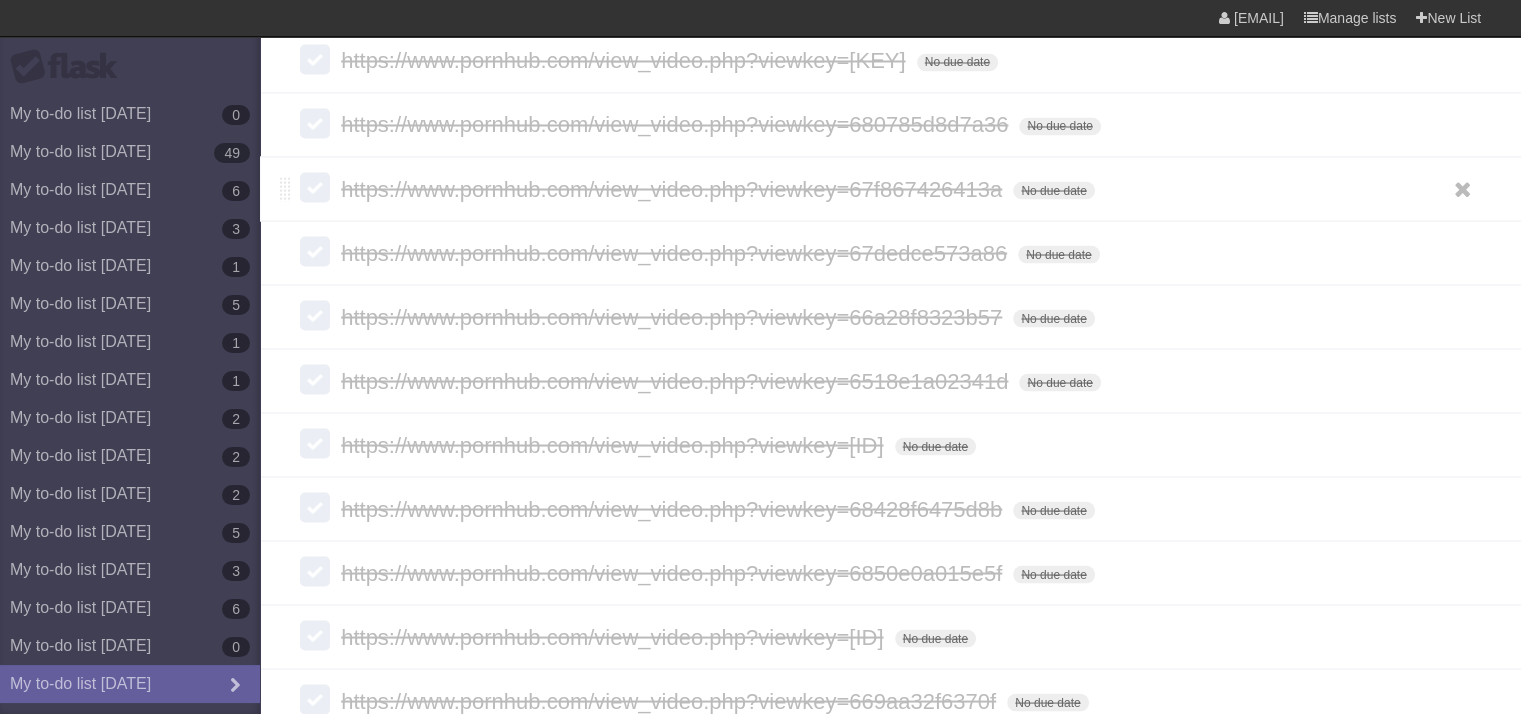 scroll, scrollTop: 3633, scrollLeft: 0, axis: vertical 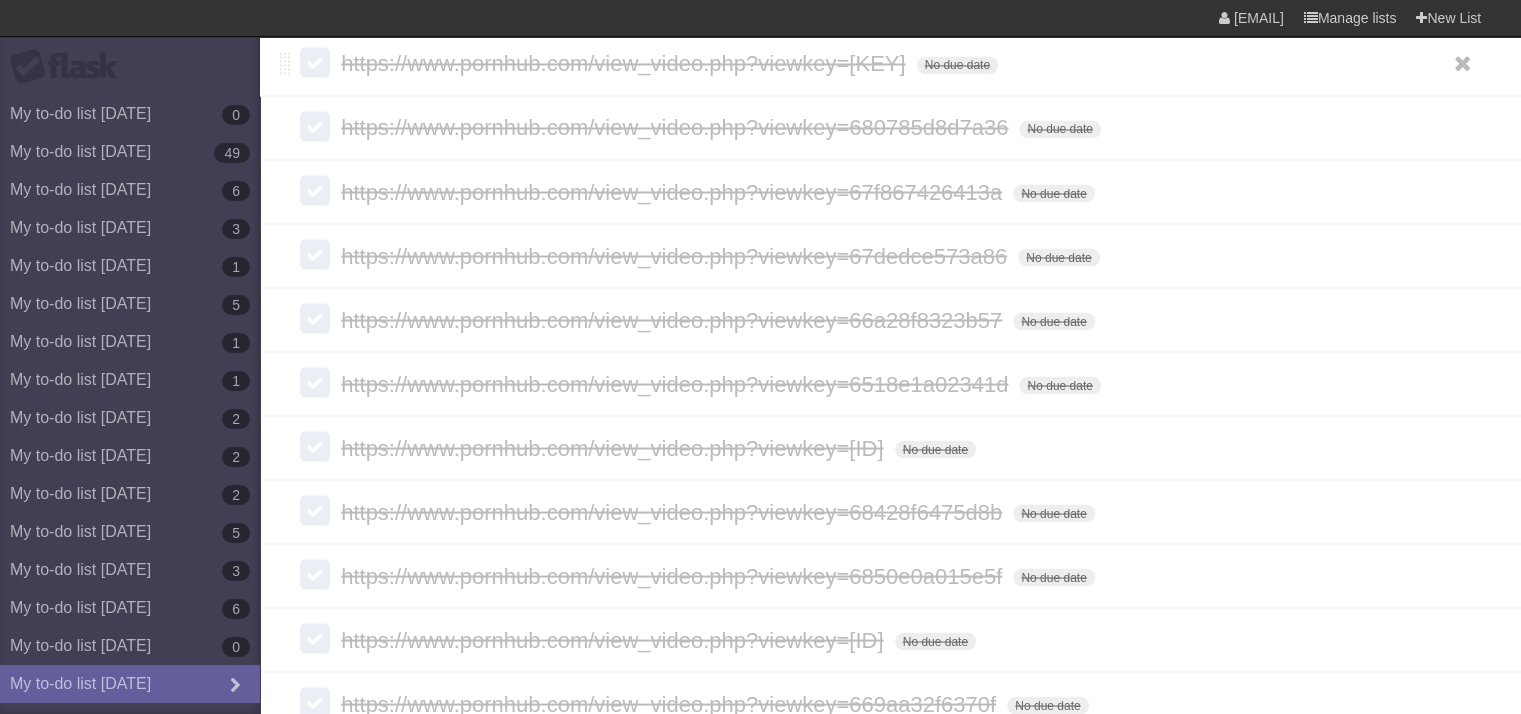 click on "https://www.pornhub.com/view_video.php?viewkey=[KEY]" at bounding box center [625, 63] 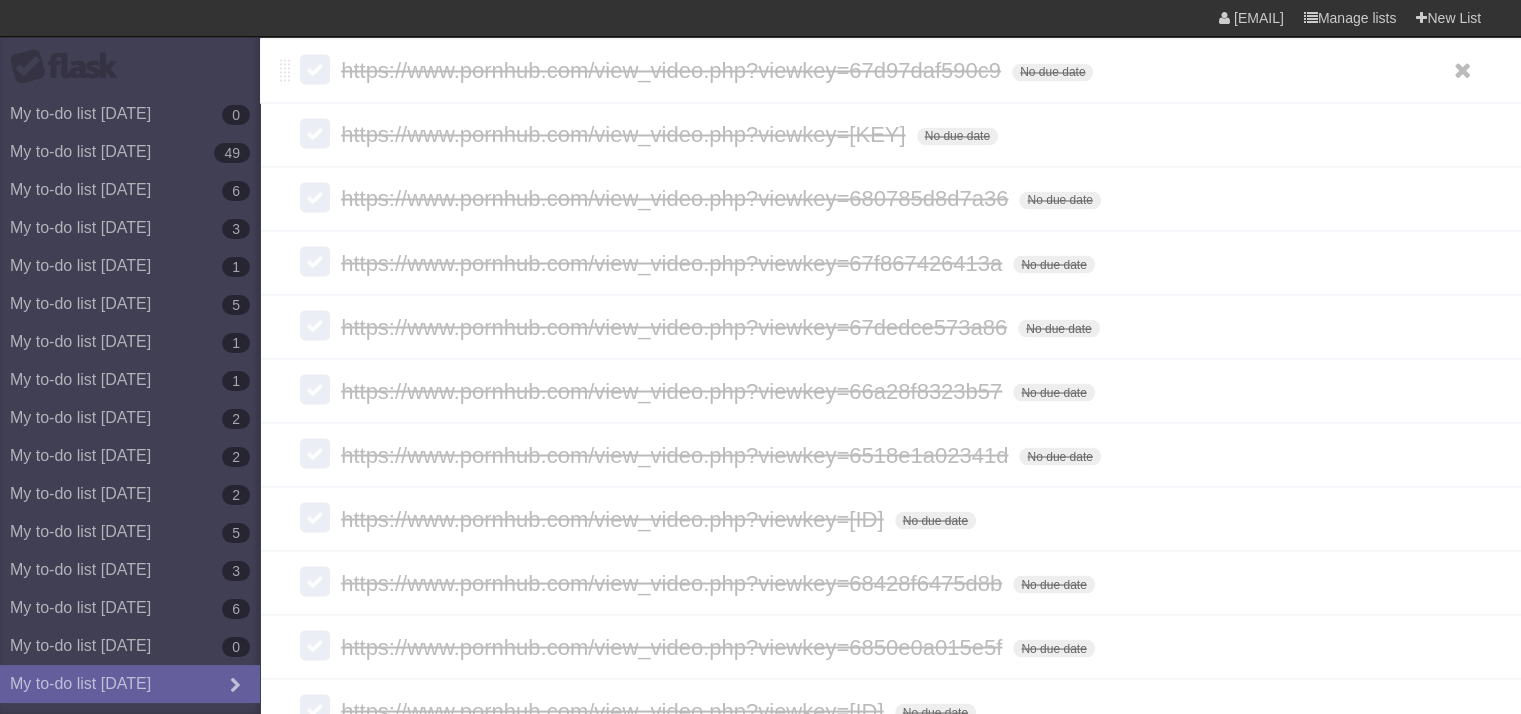 click on "https://www.pornhub.com/view_video.php?viewkey=67d97daf590c9" at bounding box center (673, 70) 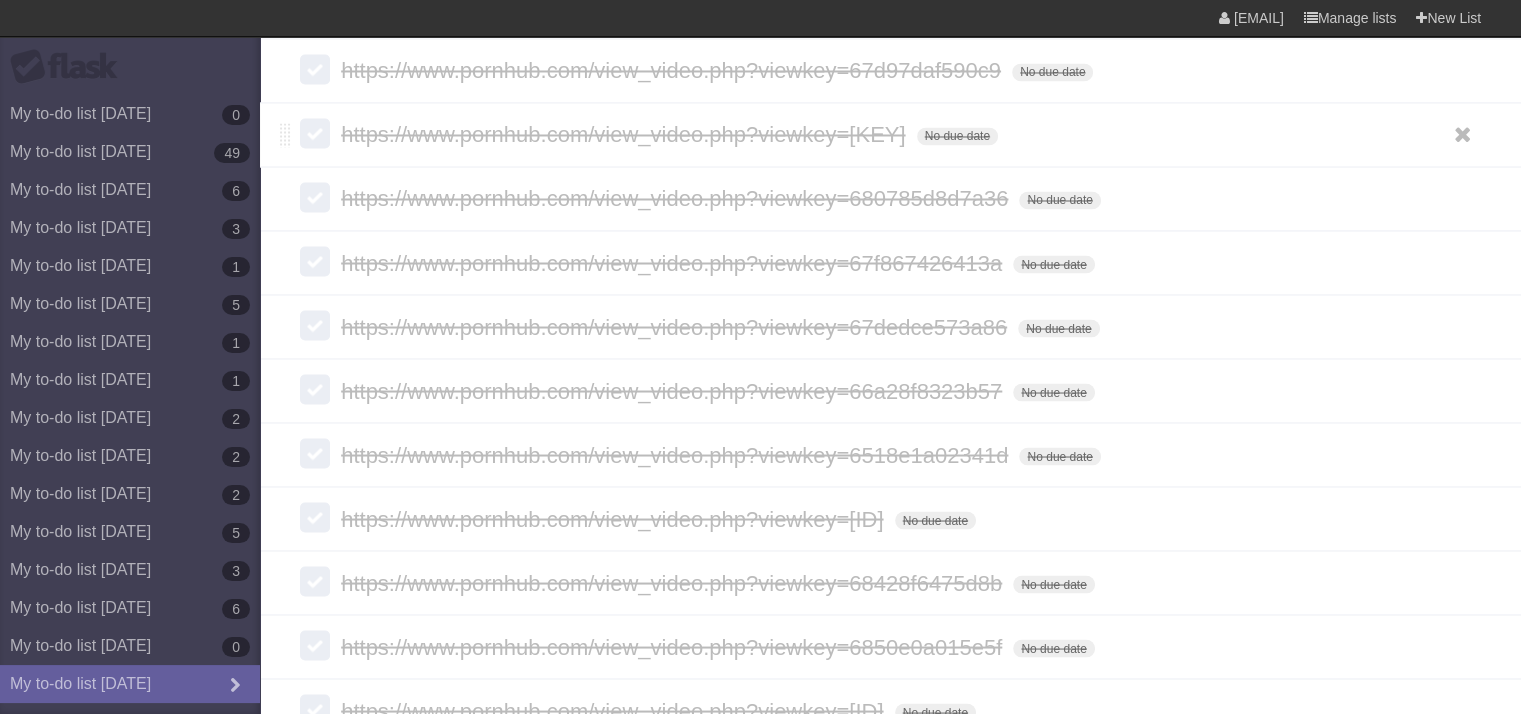 scroll, scrollTop: 3500, scrollLeft: 0, axis: vertical 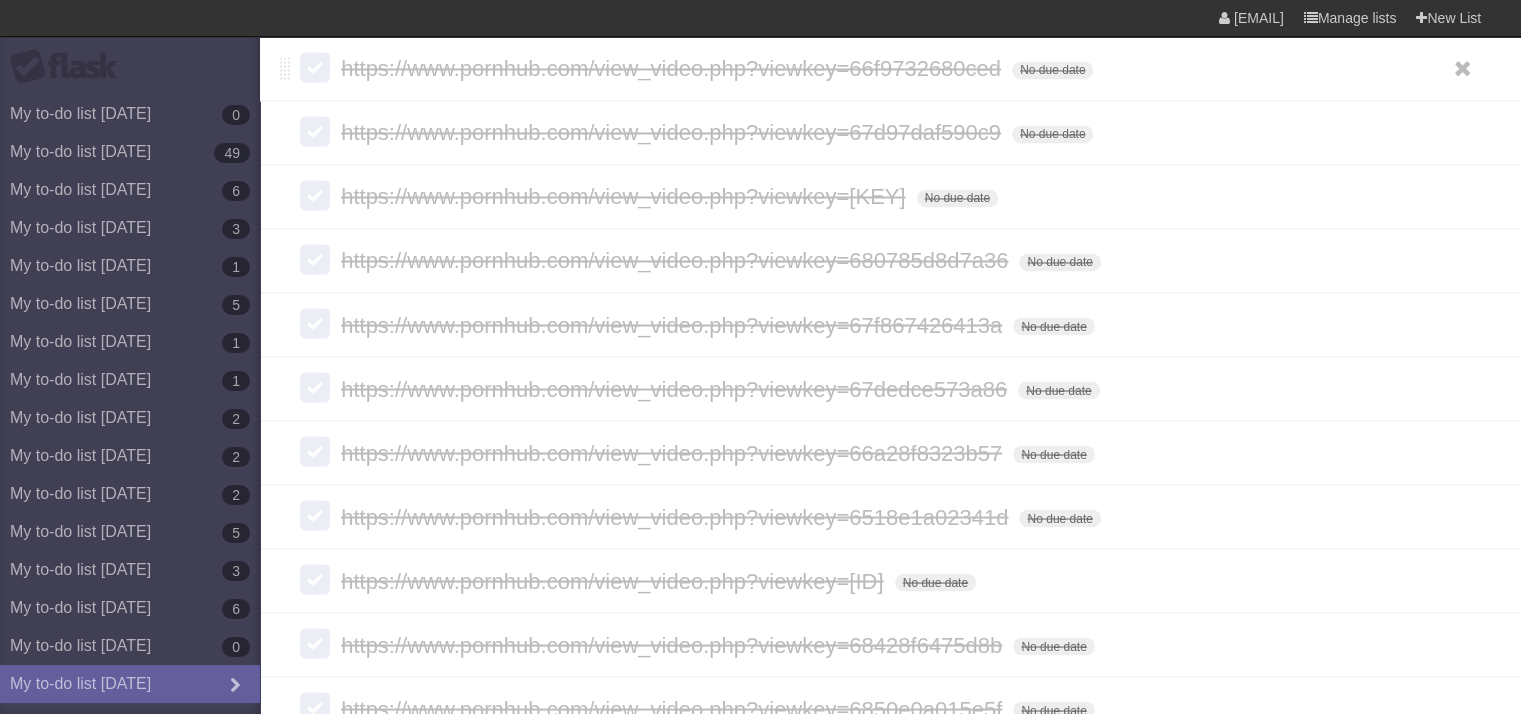 click on "https://www.pornhub.com/view_video.php?viewkey=66f9732680ced" at bounding box center [673, 68] 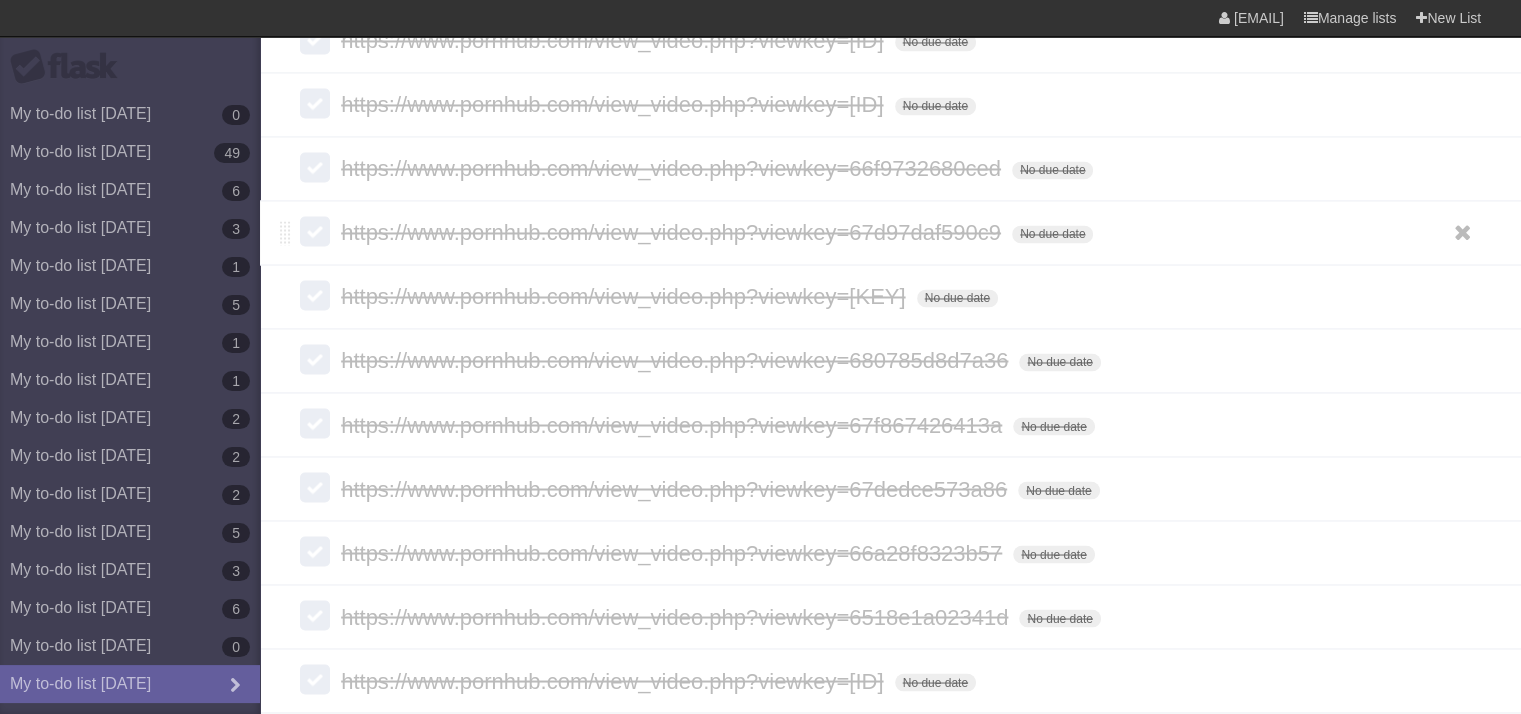 scroll, scrollTop: 3399, scrollLeft: 0, axis: vertical 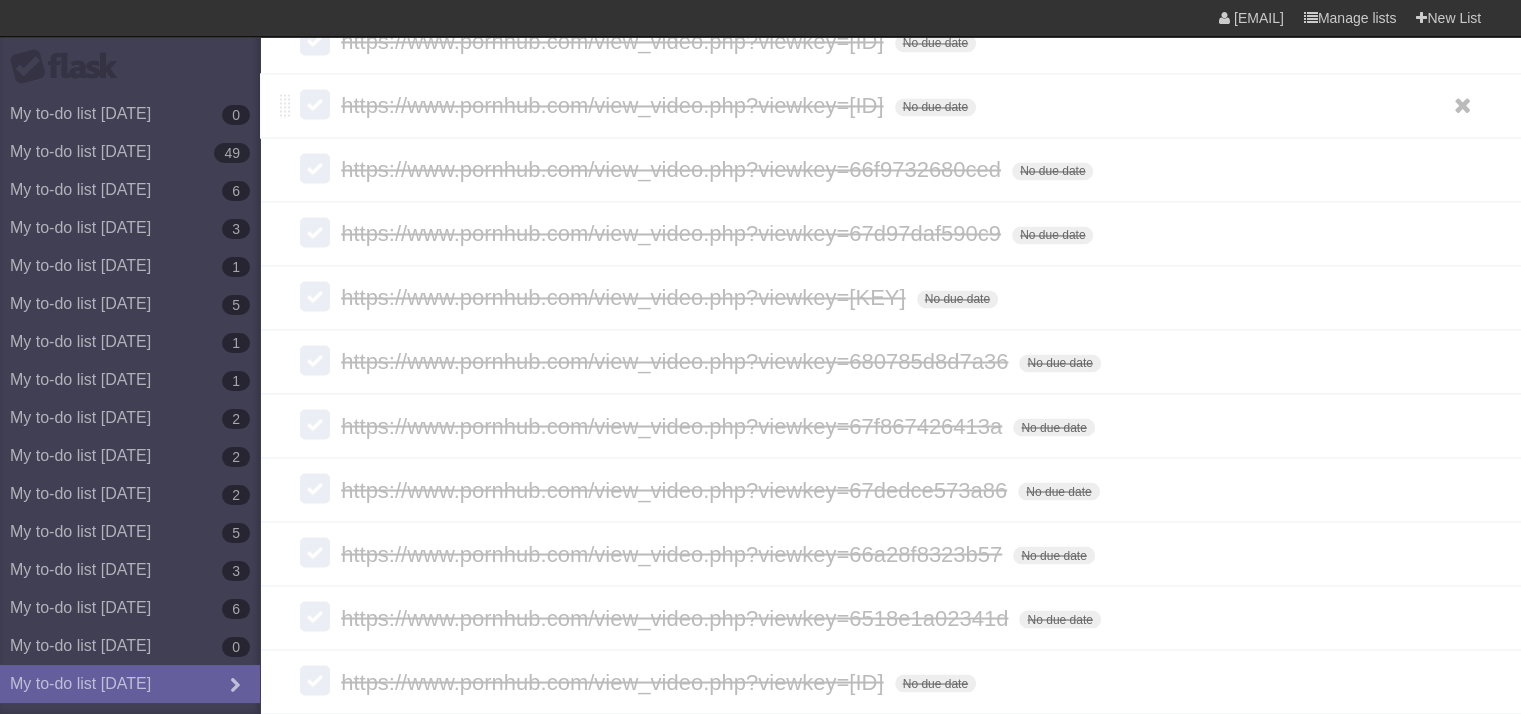click on "https://www.pornhub.com/view_video.php?viewkey=[ID]" at bounding box center [614, 105] 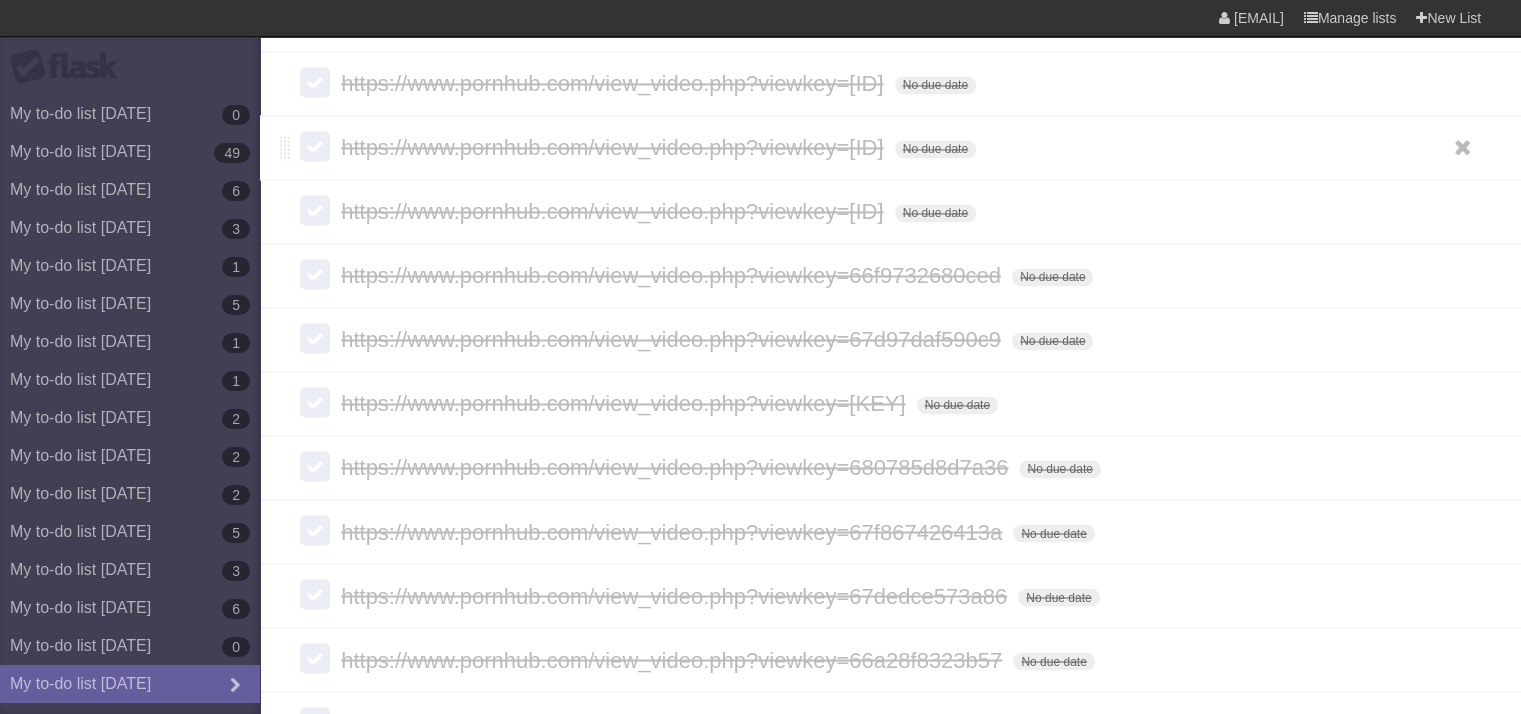 scroll, scrollTop: 3292, scrollLeft: 0, axis: vertical 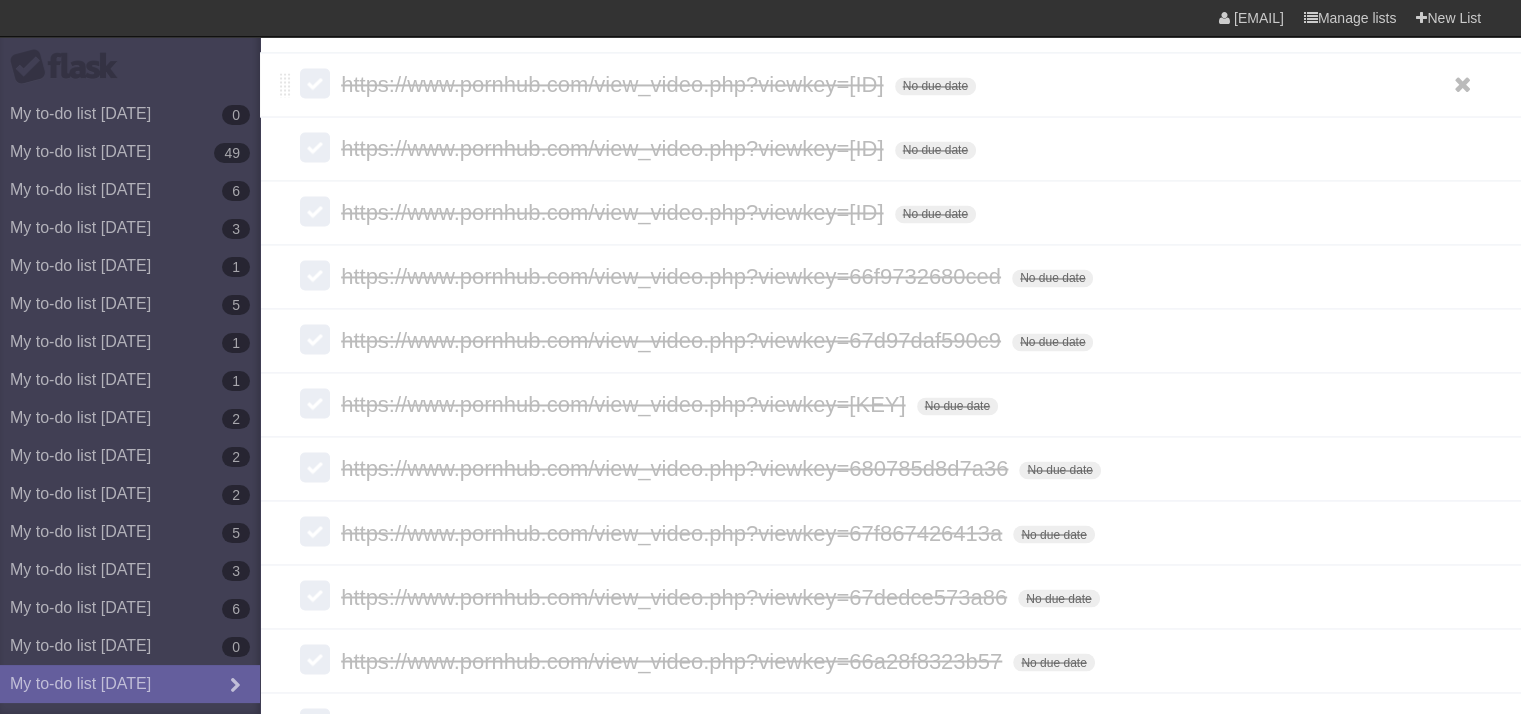 click on "https://www.pornhub.com/view_video.php?viewkey=[ID]" at bounding box center [614, 84] 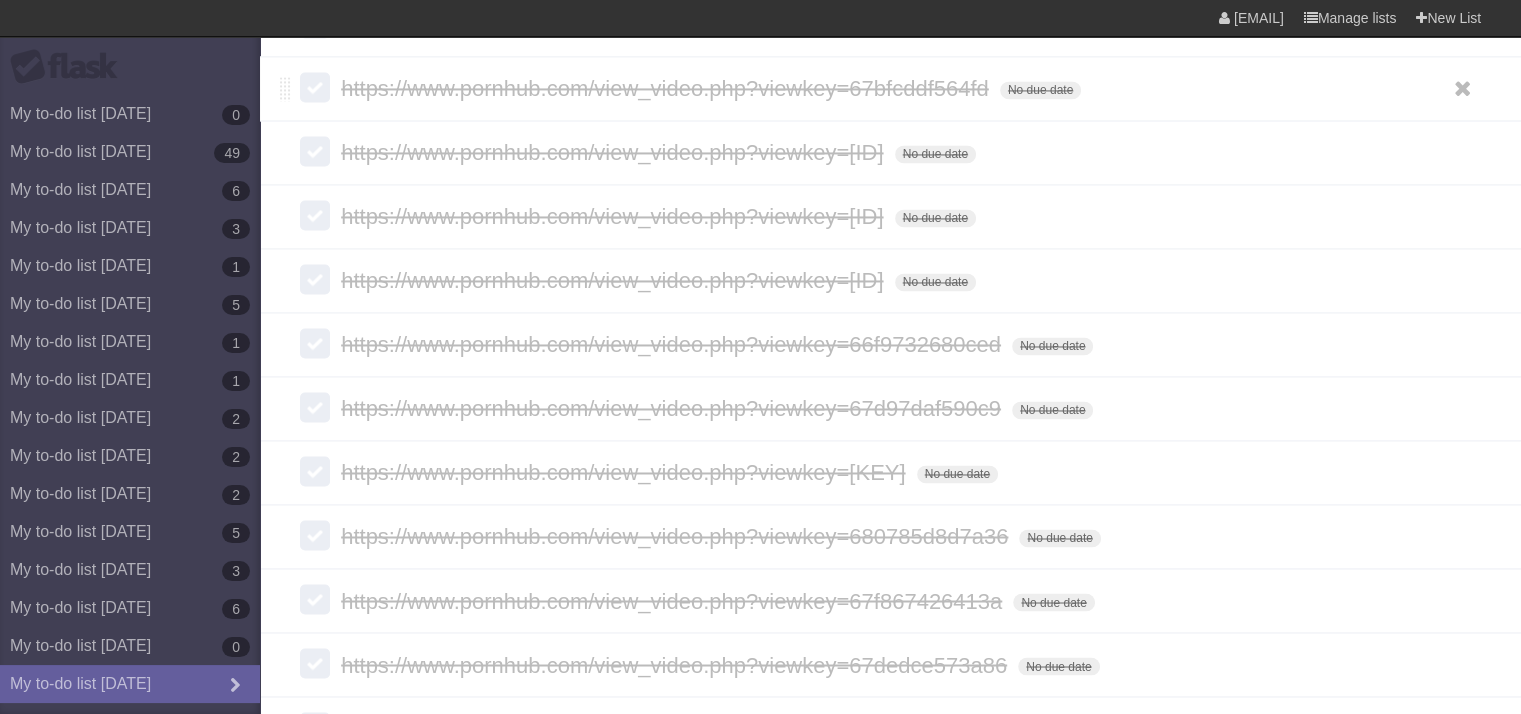click on "https://www.pornhub.com/view_video.php?viewkey=[ID]
No due date
White
Red
Blue
Green
Purple
Orange" at bounding box center (890, 88) 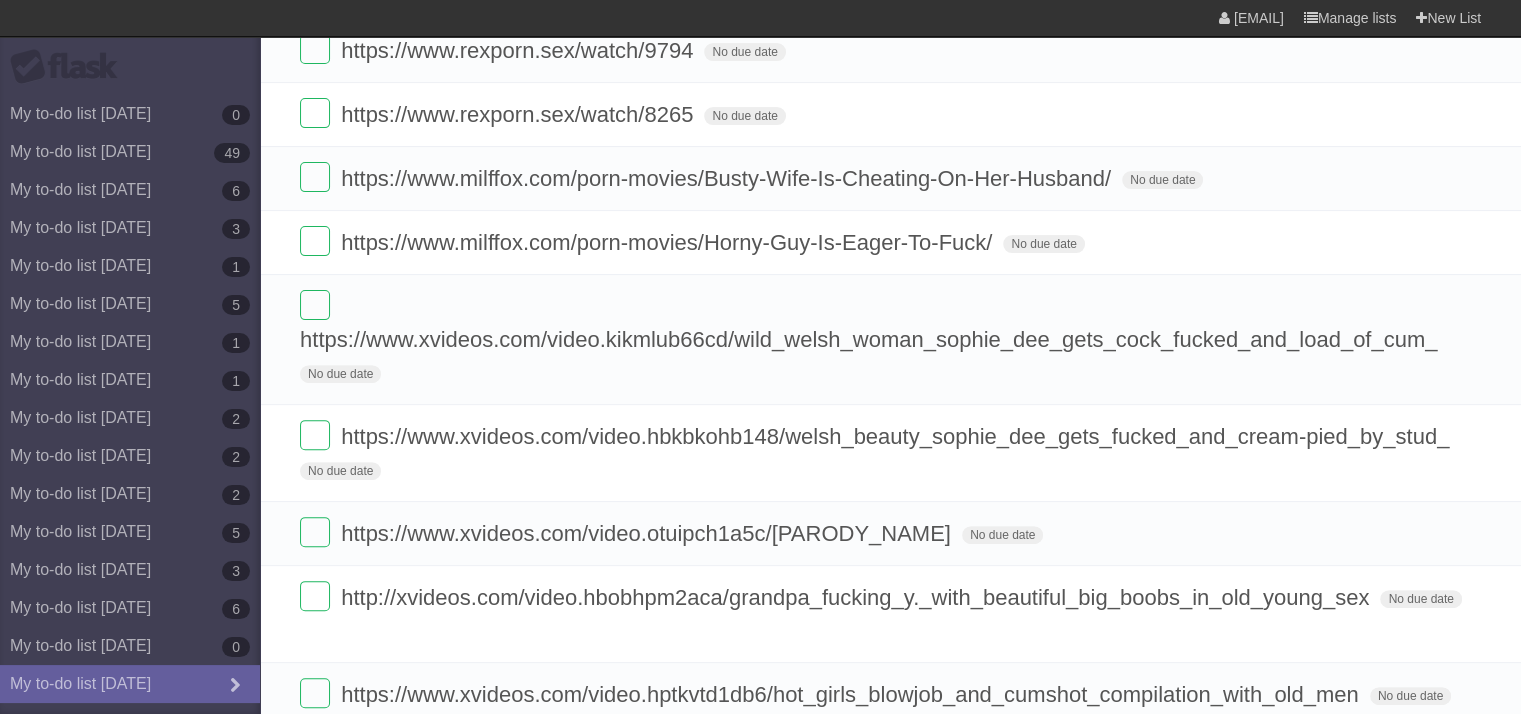 scroll, scrollTop: 600, scrollLeft: 0, axis: vertical 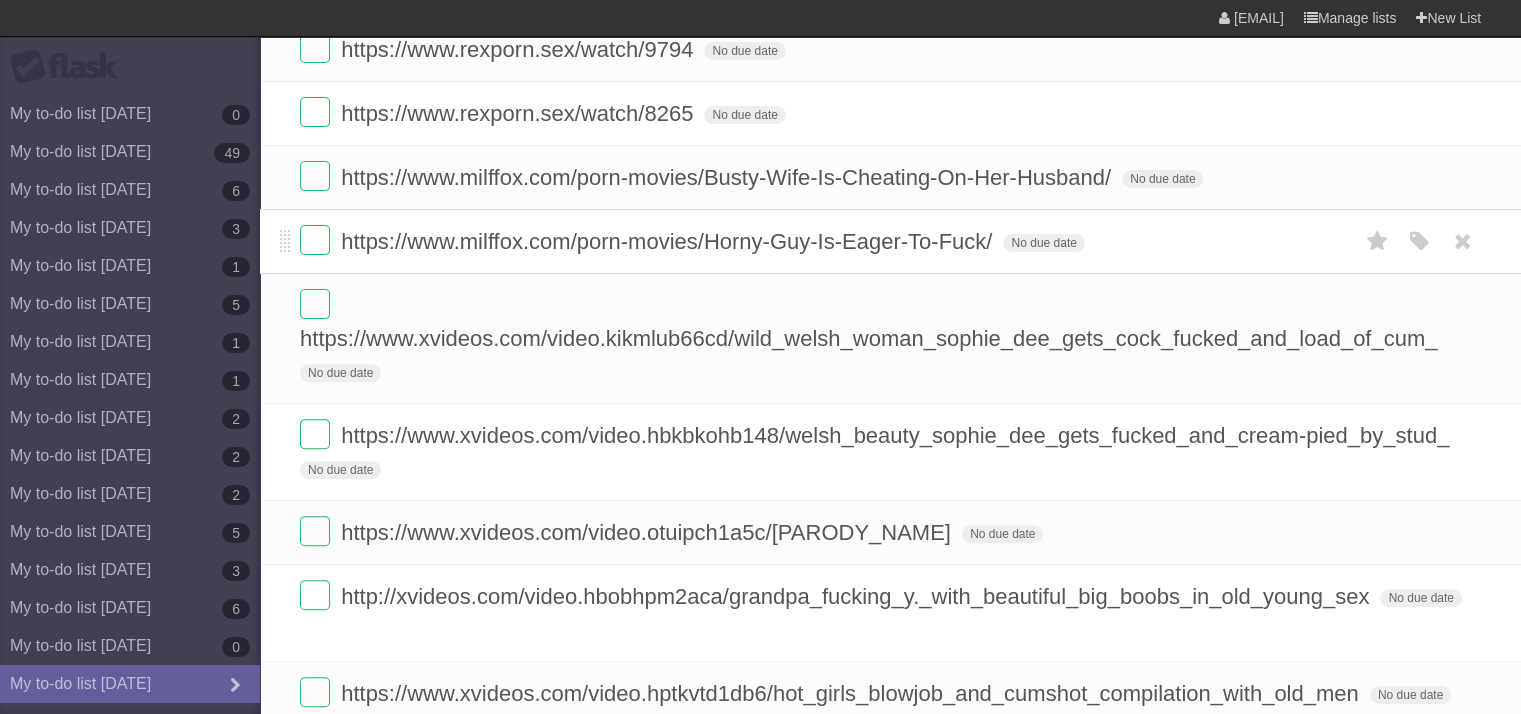 click on "https://www.milffox.com/porn-movies/Horny-Guy-Is-Eager-To-Fuck/" at bounding box center [669, 241] 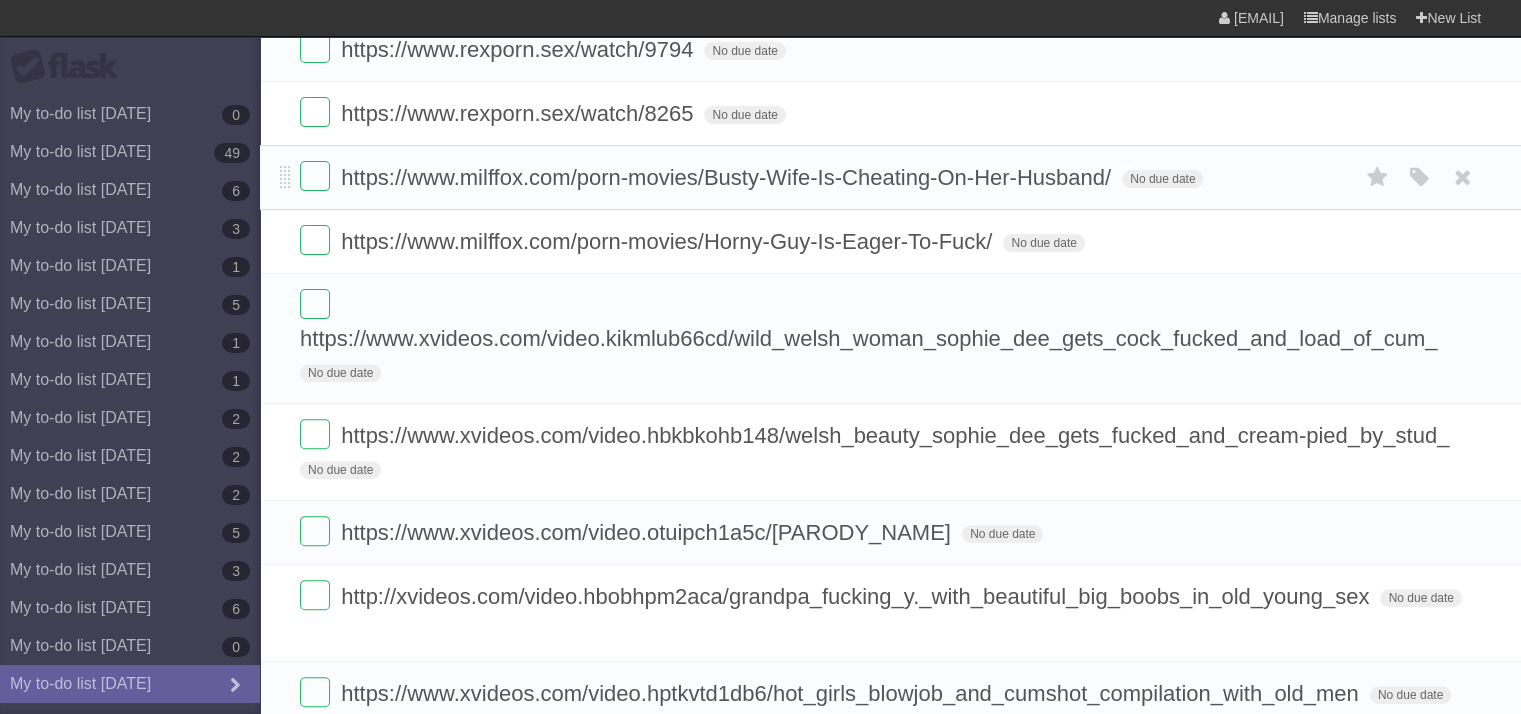 click on "https://www.milffox.com/porn-movies/Busty-Wife-Is-Cheating-On-Her-Husband/" at bounding box center (728, 177) 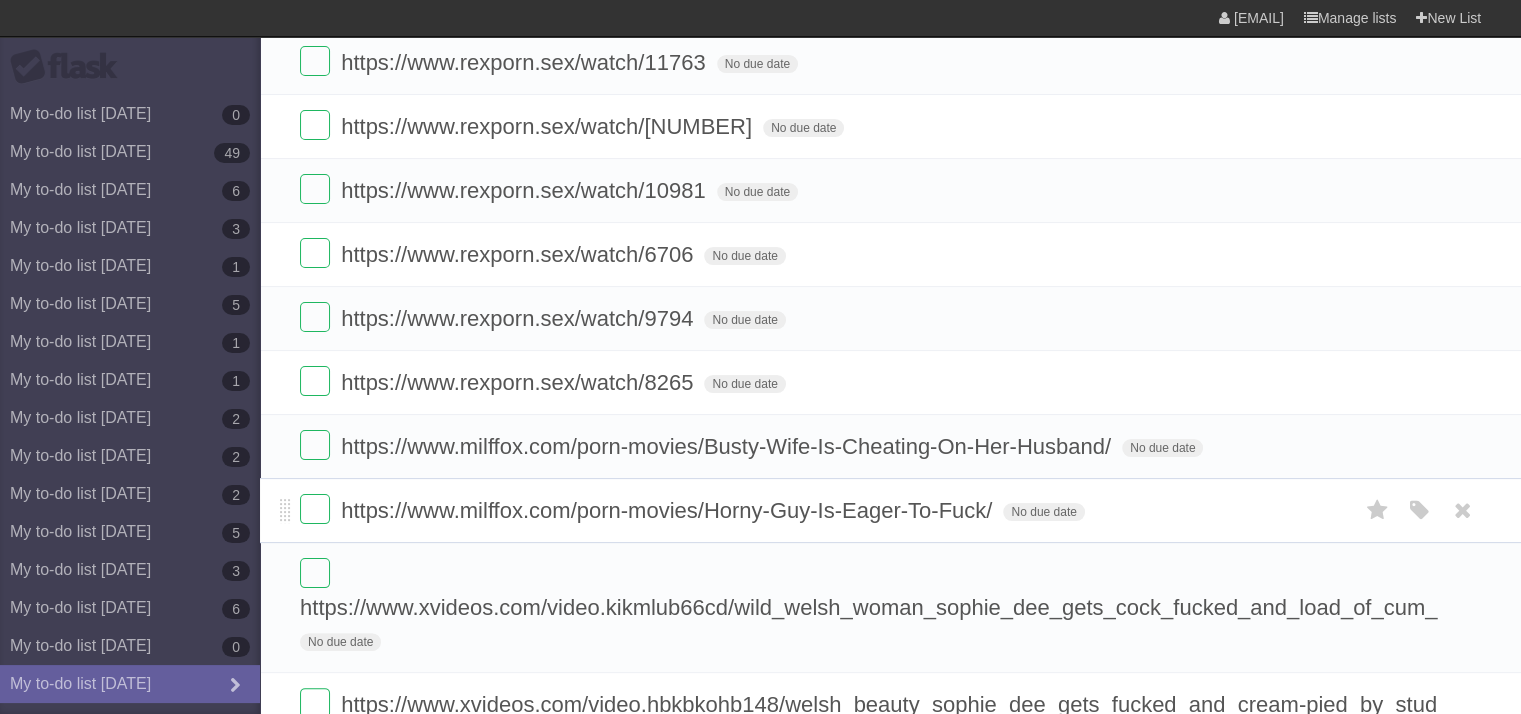 scroll, scrollTop: 324, scrollLeft: 0, axis: vertical 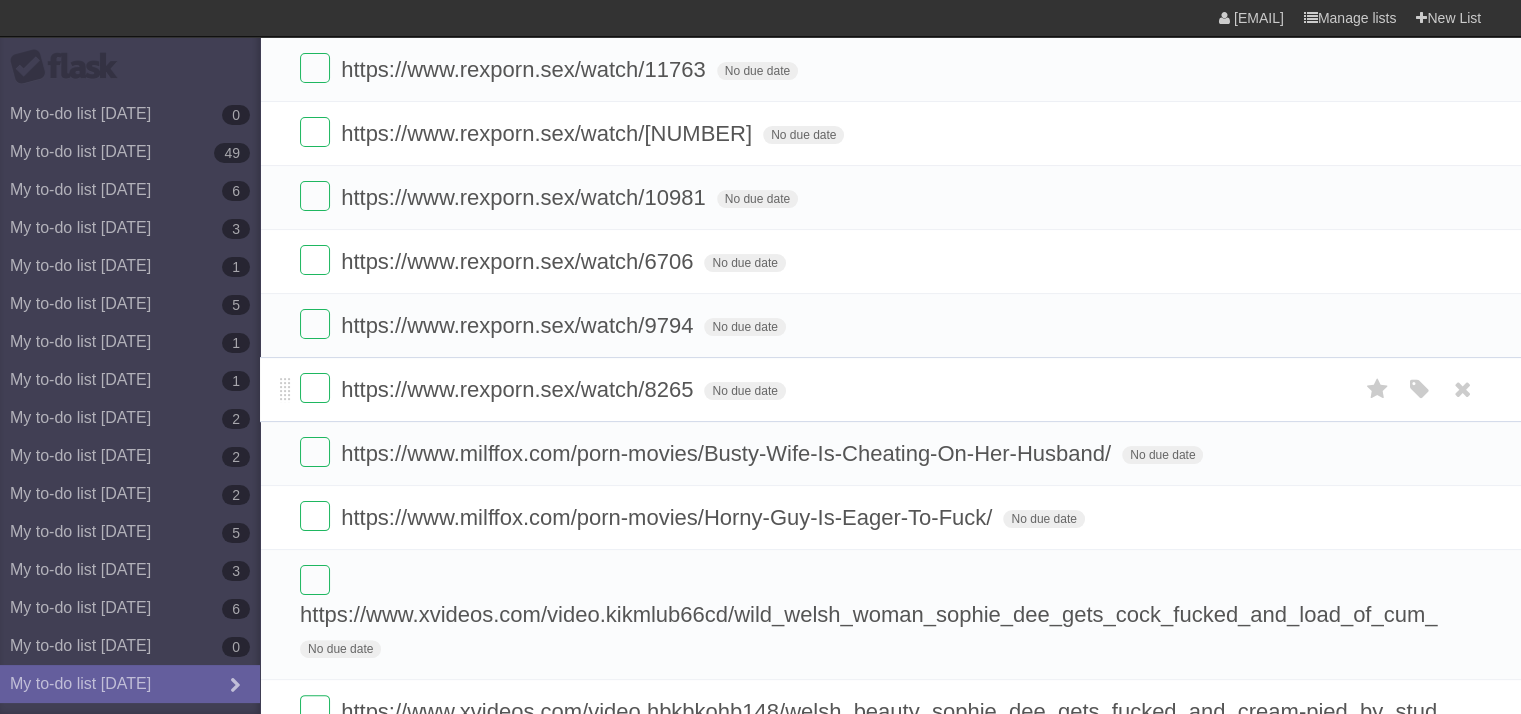 click on "https://www.rexporn.sex/watch/8265" at bounding box center (519, 389) 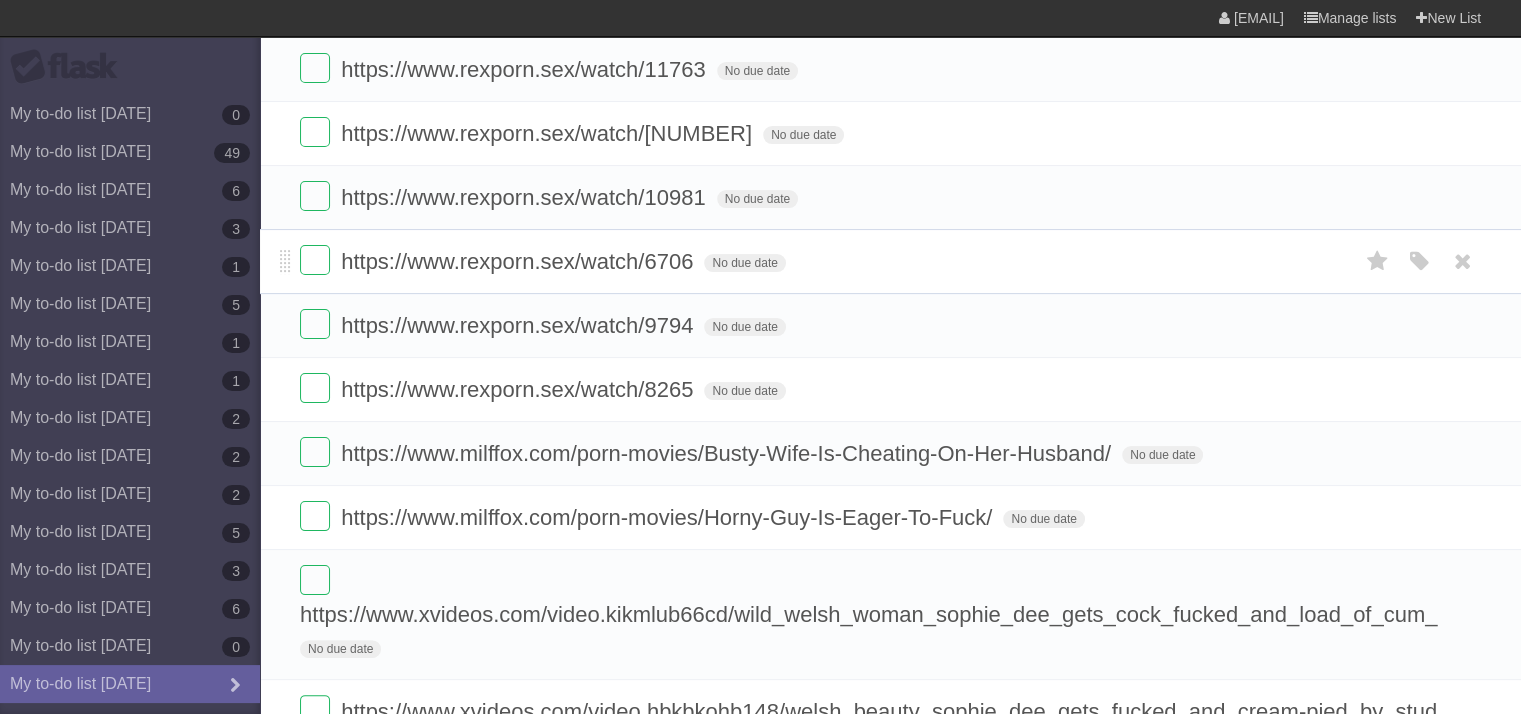 click on "https://www.rexporn.sex/watch/6706" at bounding box center (519, 261) 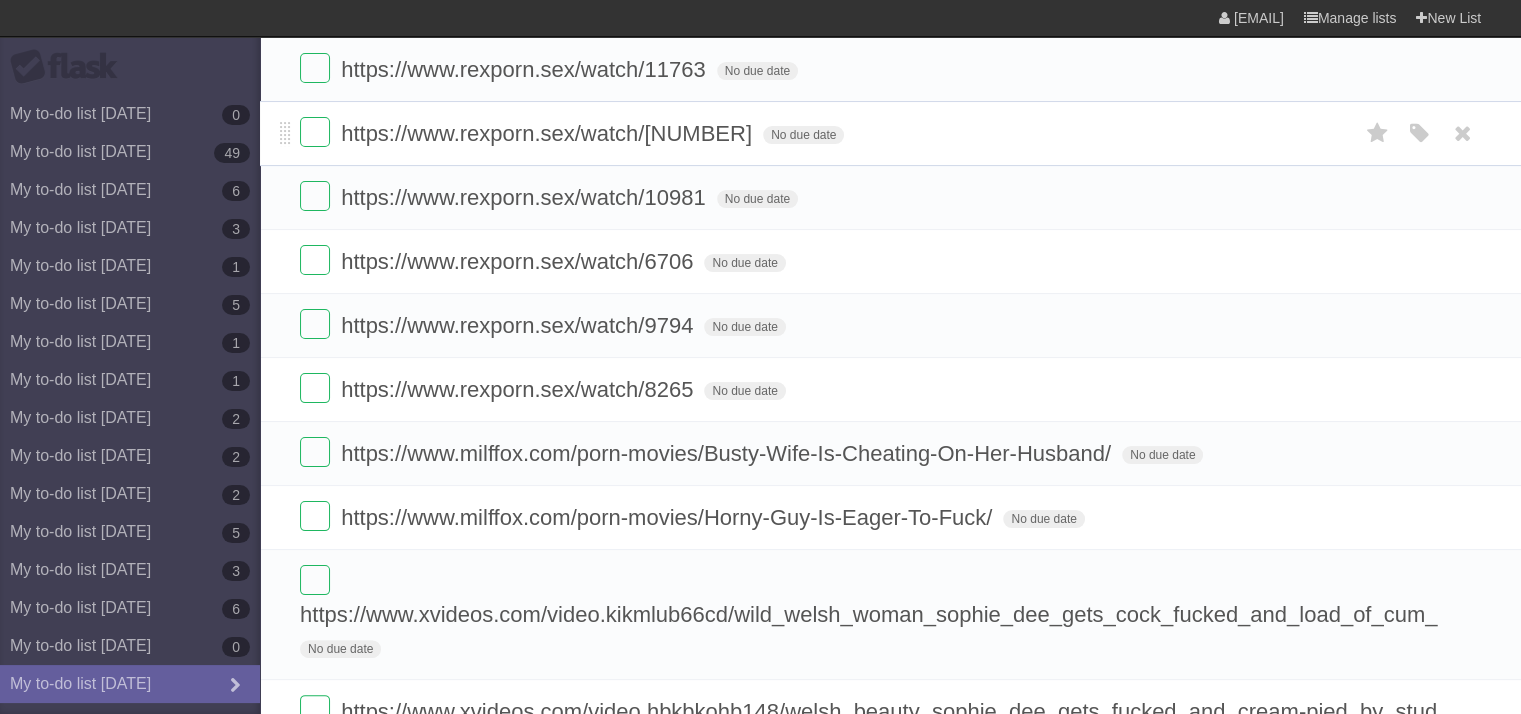 click on "https://www.rexporn.sex/watch/[NUMBER]" at bounding box center (549, 133) 